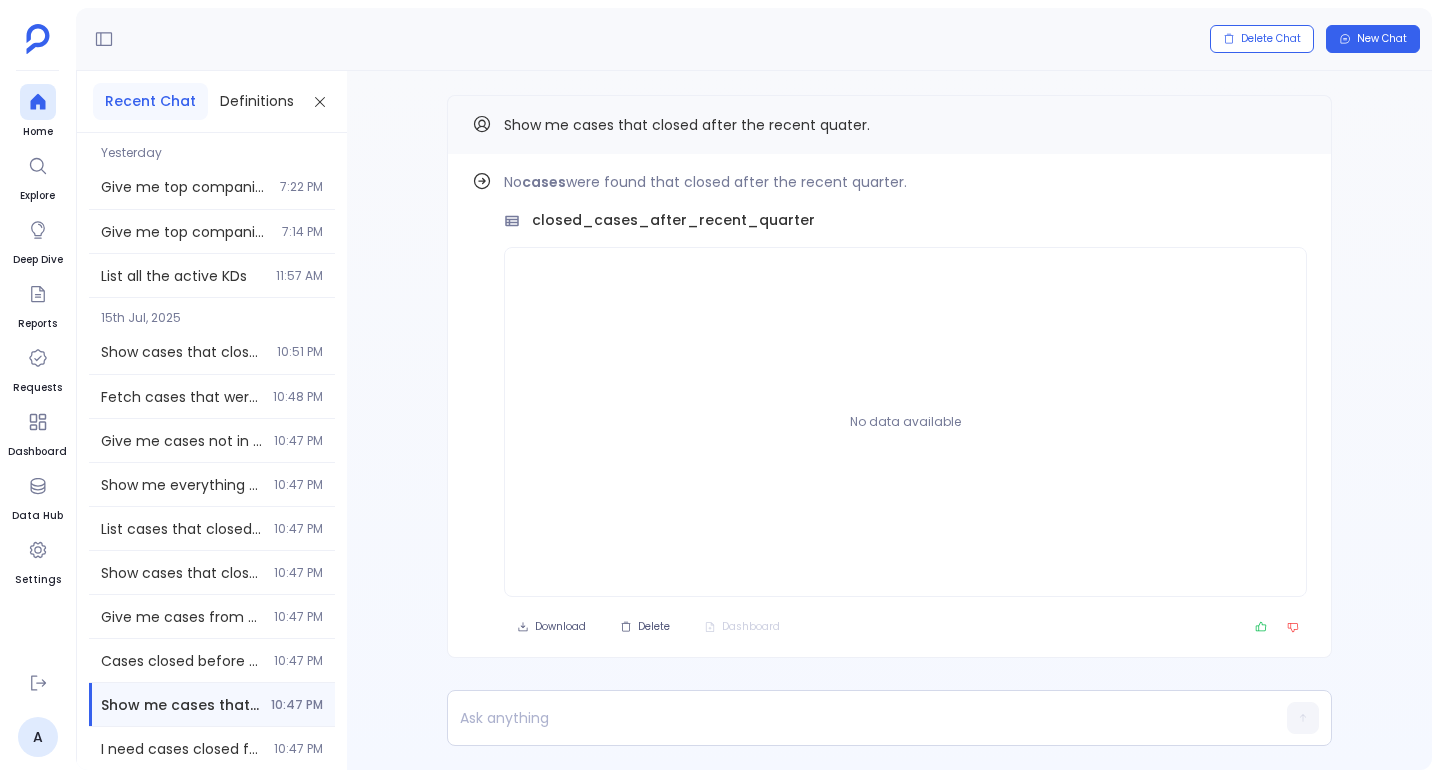 scroll, scrollTop: 0, scrollLeft: 0, axis: both 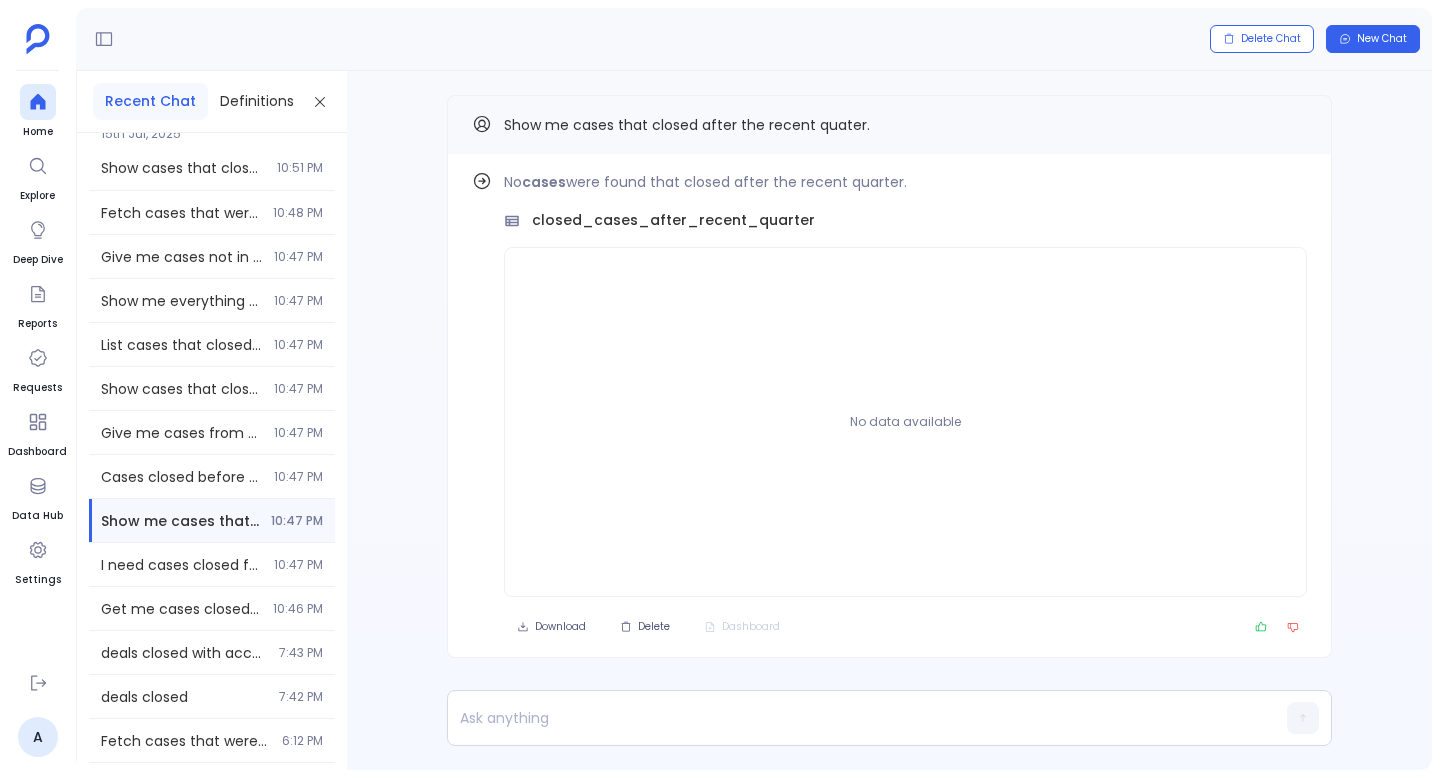click on "Delete Chat New Chat" at bounding box center [754, 39] 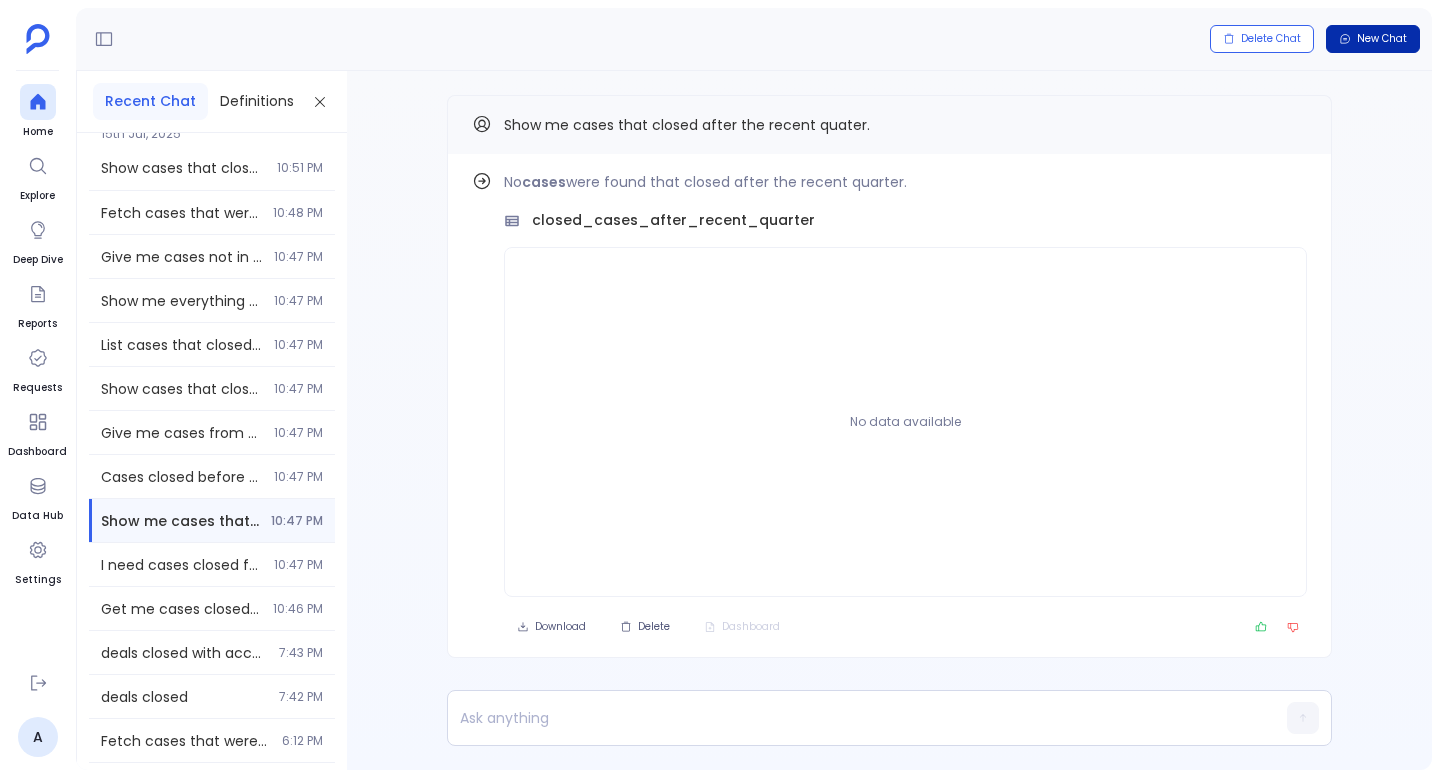 click on "New Chat" at bounding box center (1382, 39) 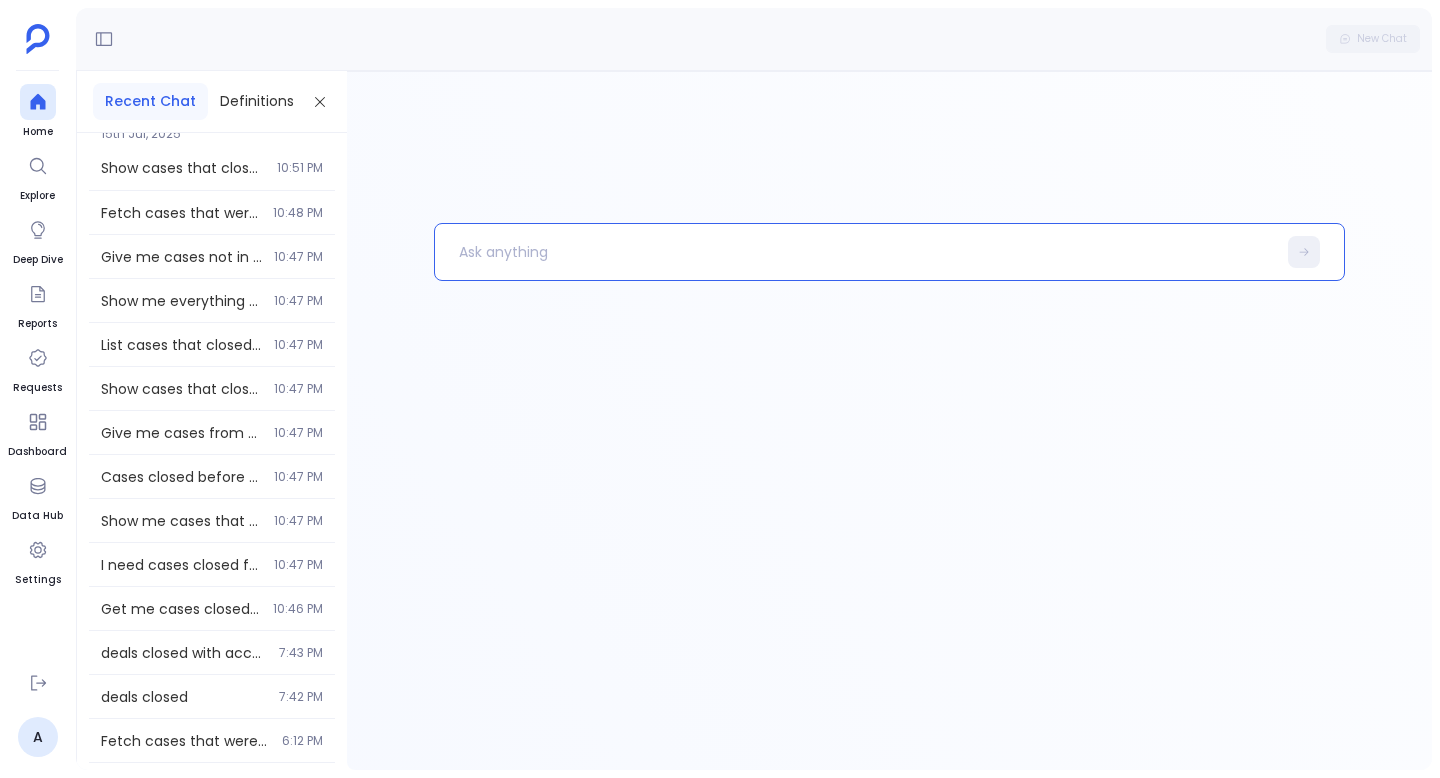 click at bounding box center [855, 252] 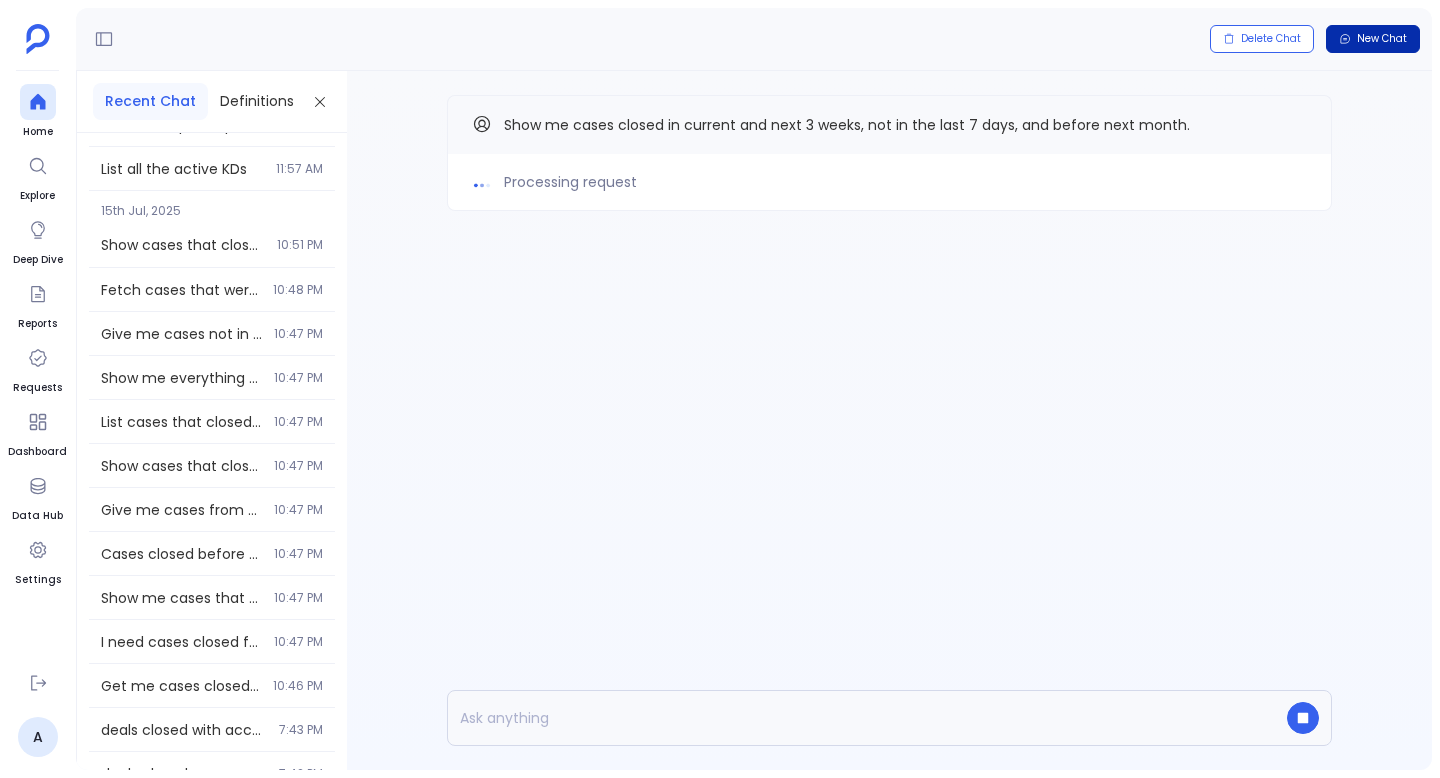 click on "New Chat" at bounding box center (1382, 39) 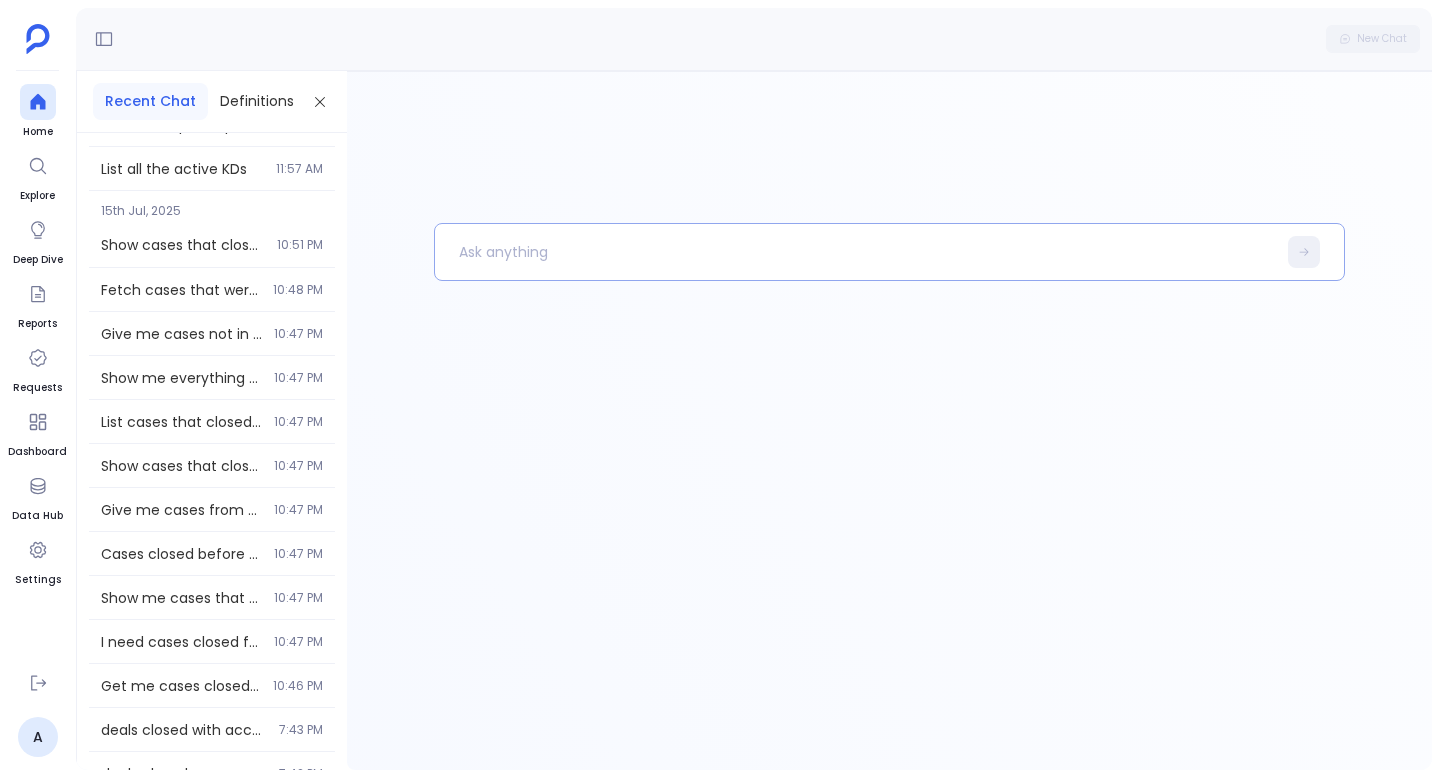 click at bounding box center [889, 252] 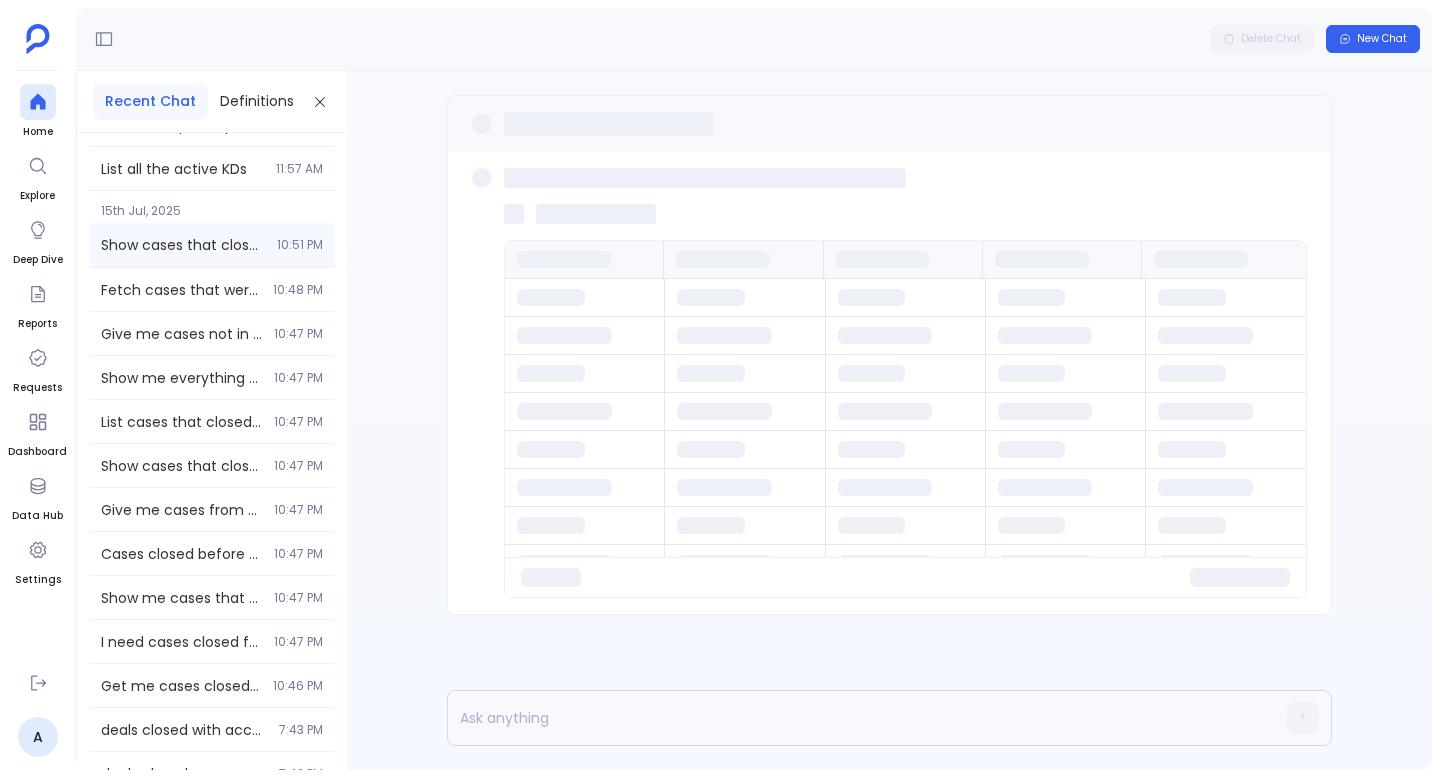 scroll, scrollTop: 0, scrollLeft: 0, axis: both 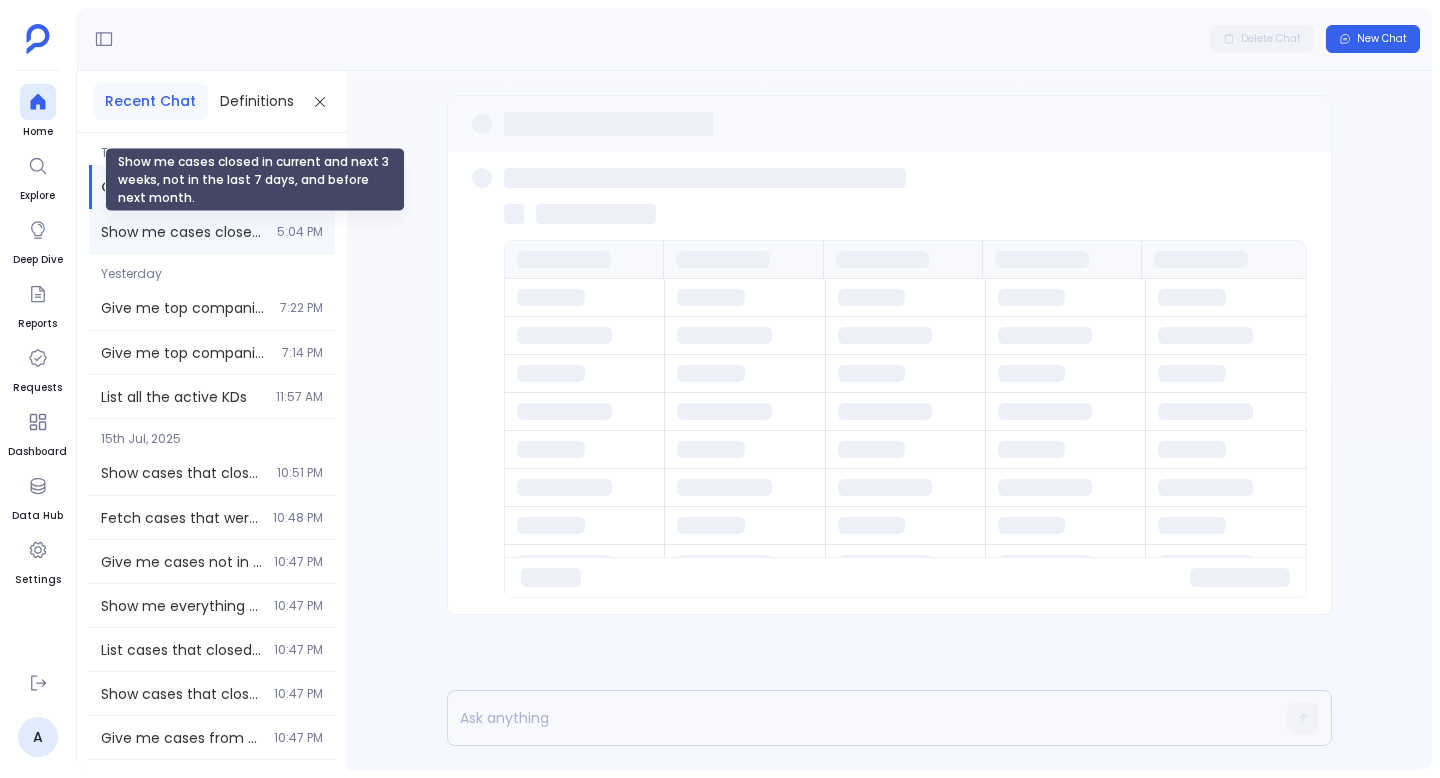 click on "Show me cases closed in current and next 3 weeks, not in the last 7 days, and before next month." at bounding box center [183, 232] 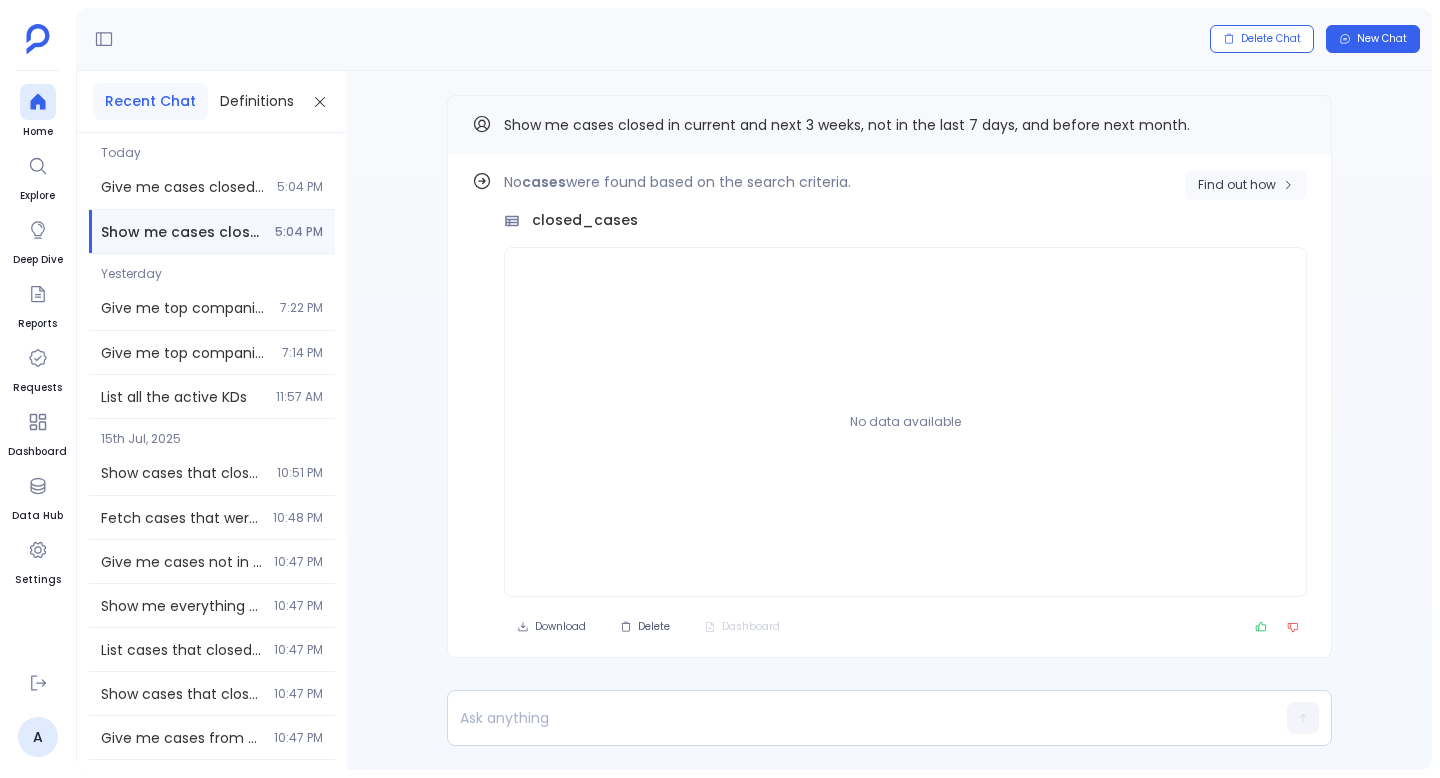 click on "Find out how" at bounding box center (1237, 185) 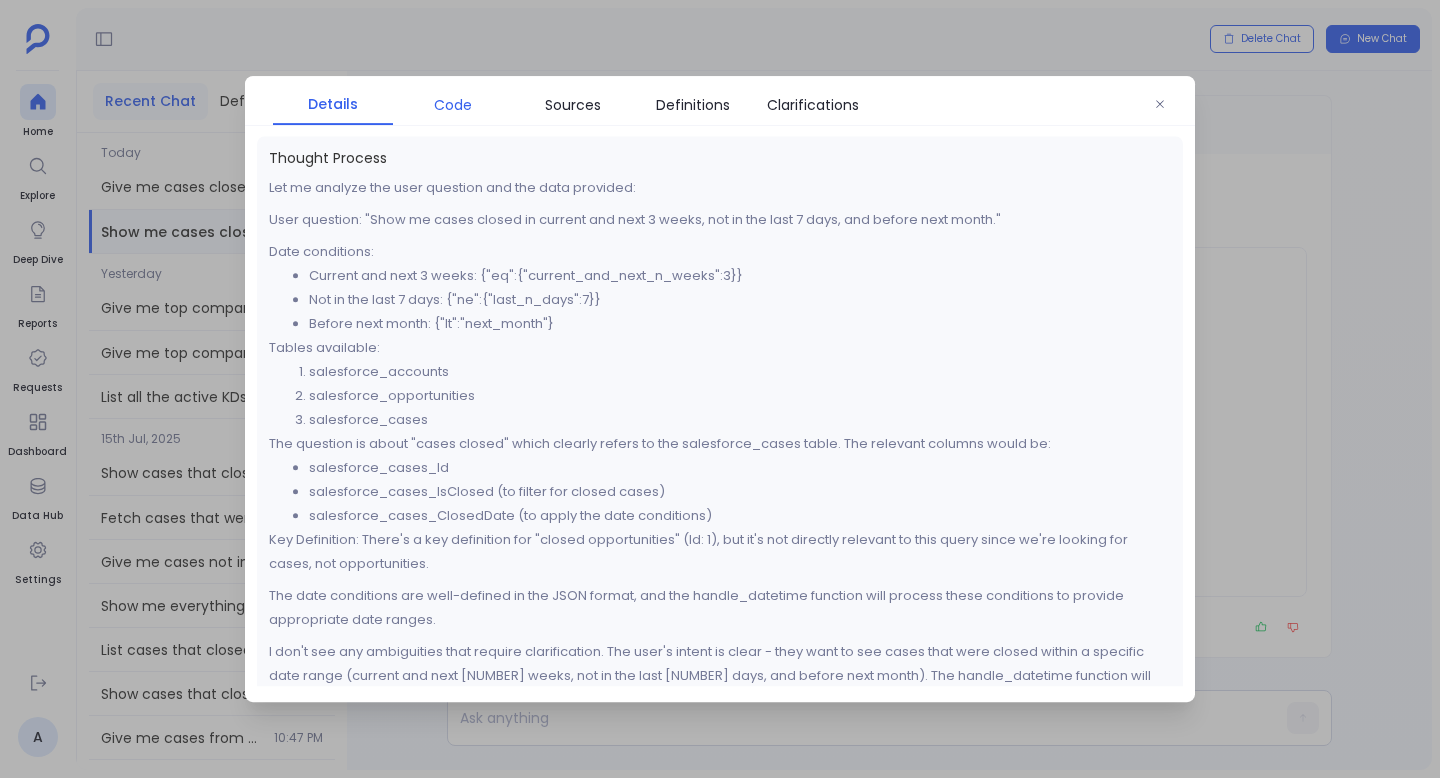 click on "Code" at bounding box center (453, 105) 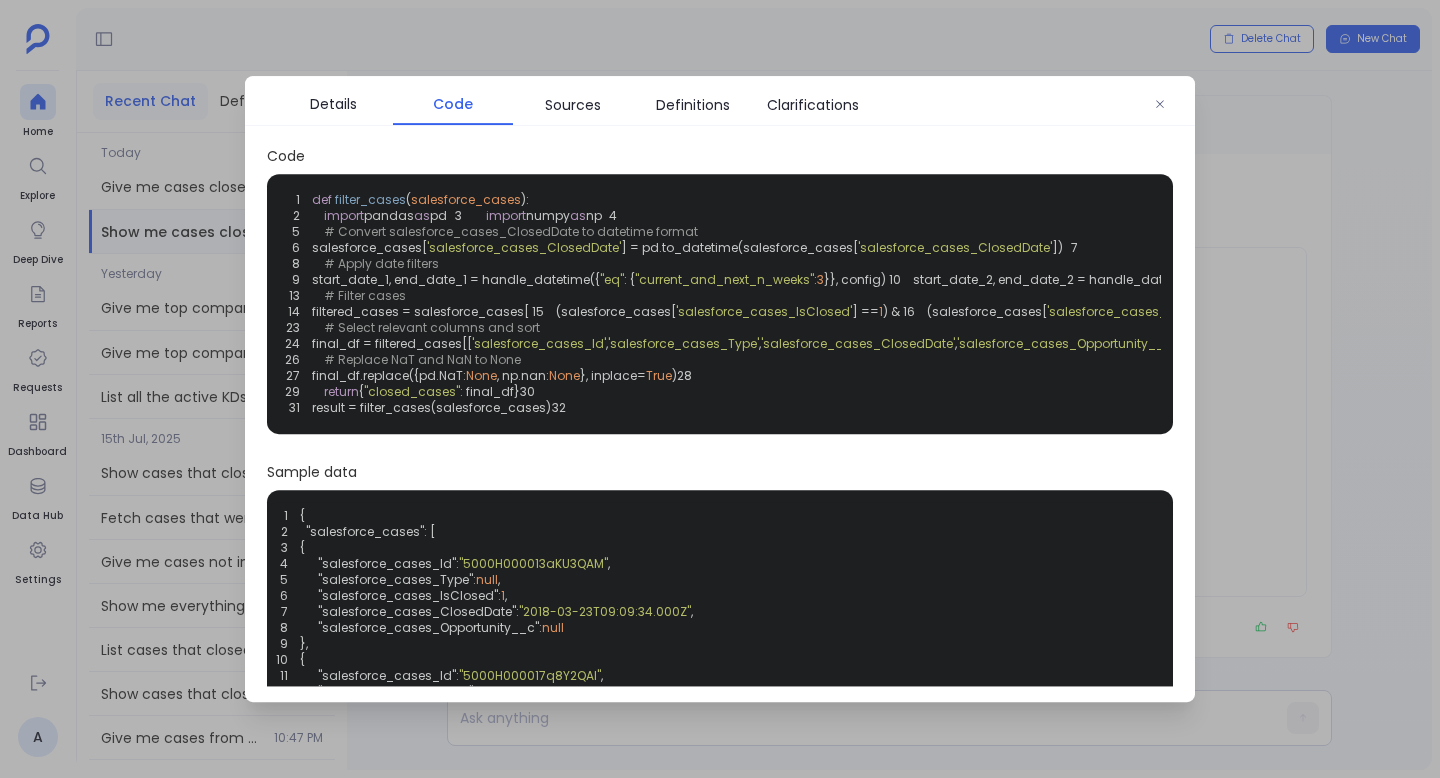 scroll, scrollTop: 0, scrollLeft: 441, axis: horizontal 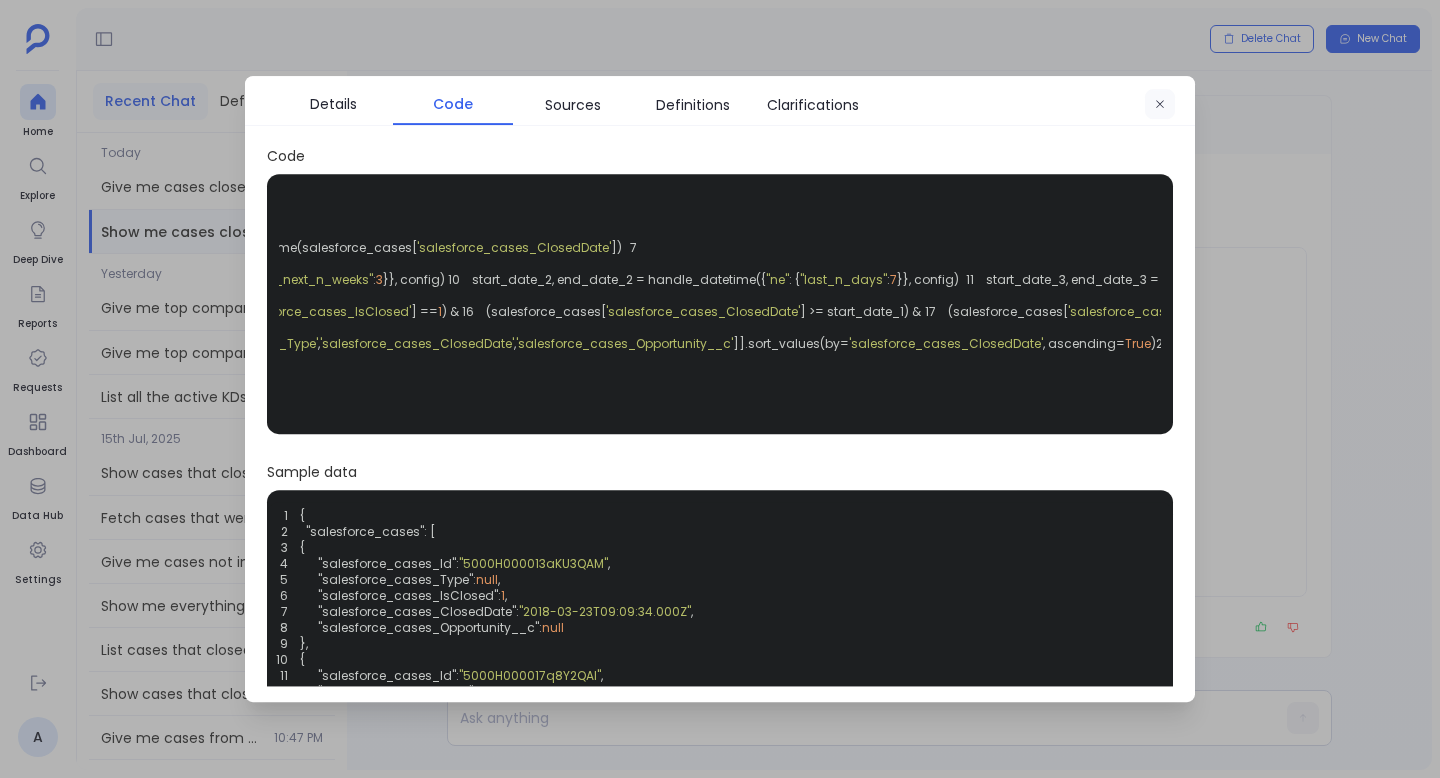 click 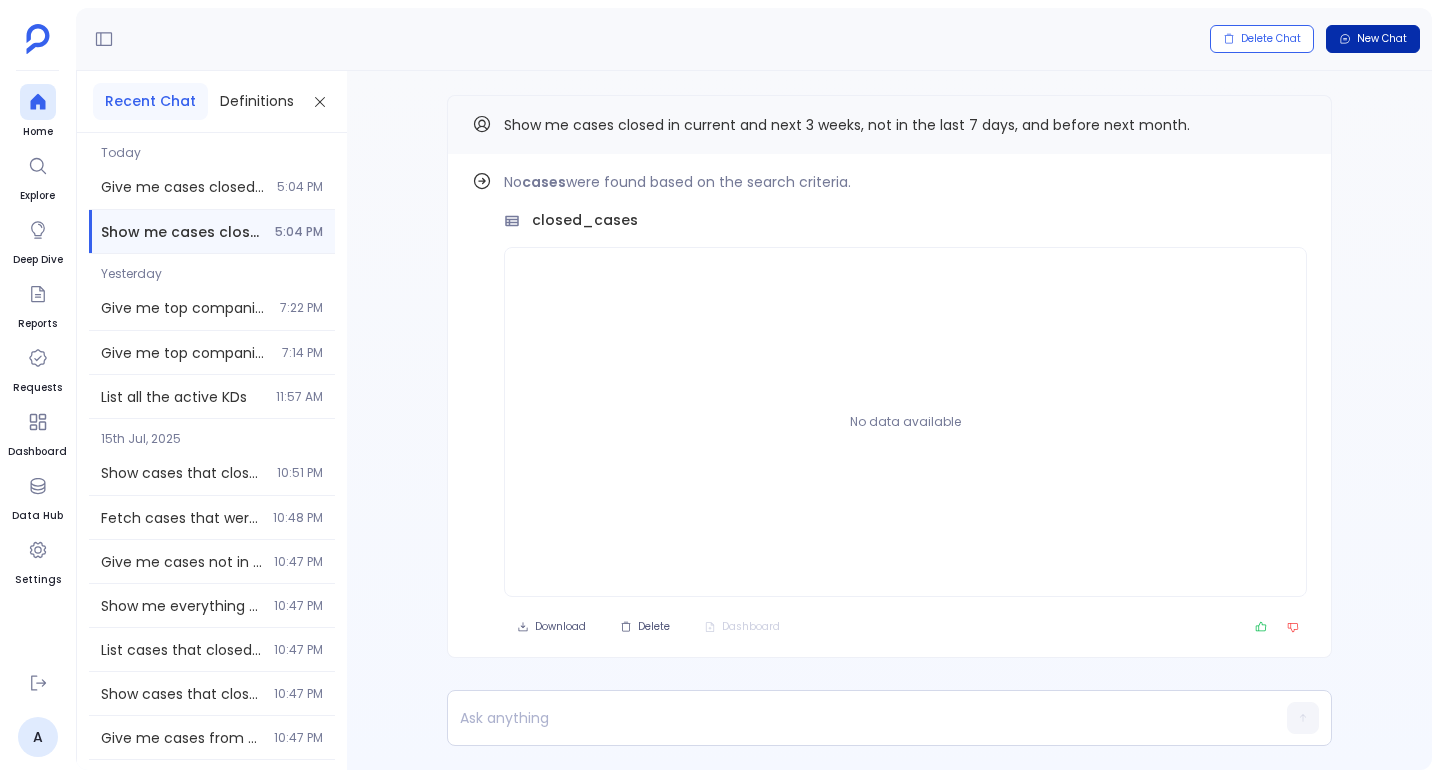 click on "New Chat" at bounding box center (1382, 39) 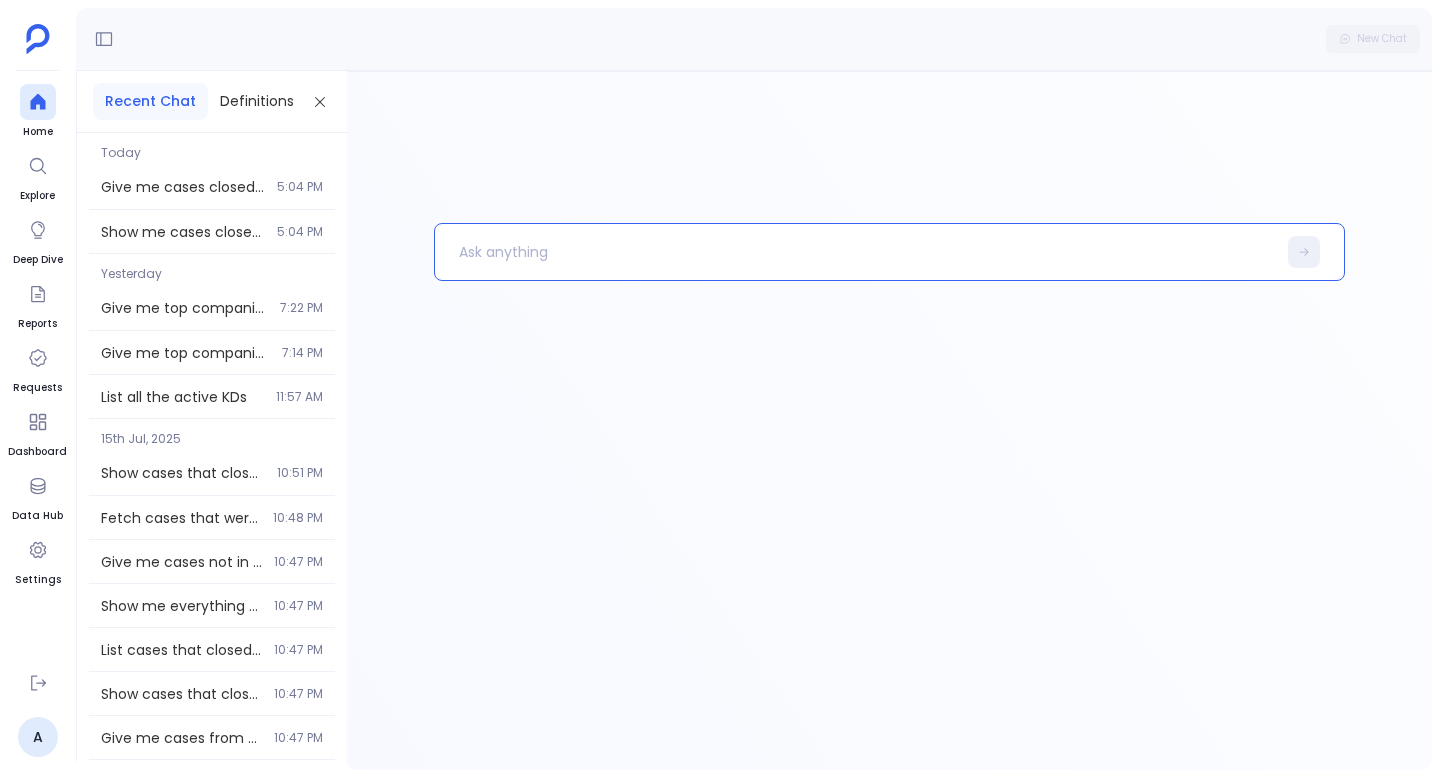 click at bounding box center [855, 252] 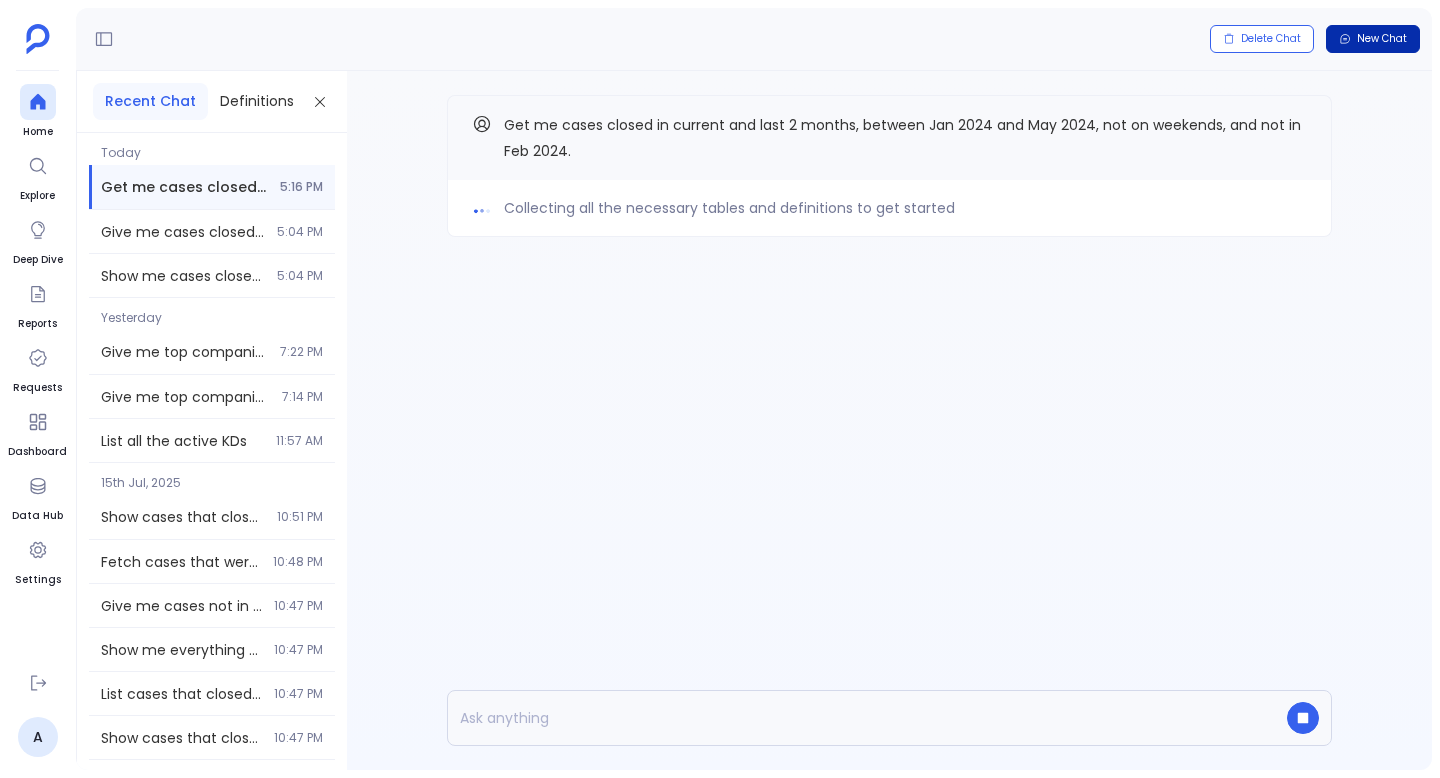 click on "New Chat" at bounding box center [1382, 39] 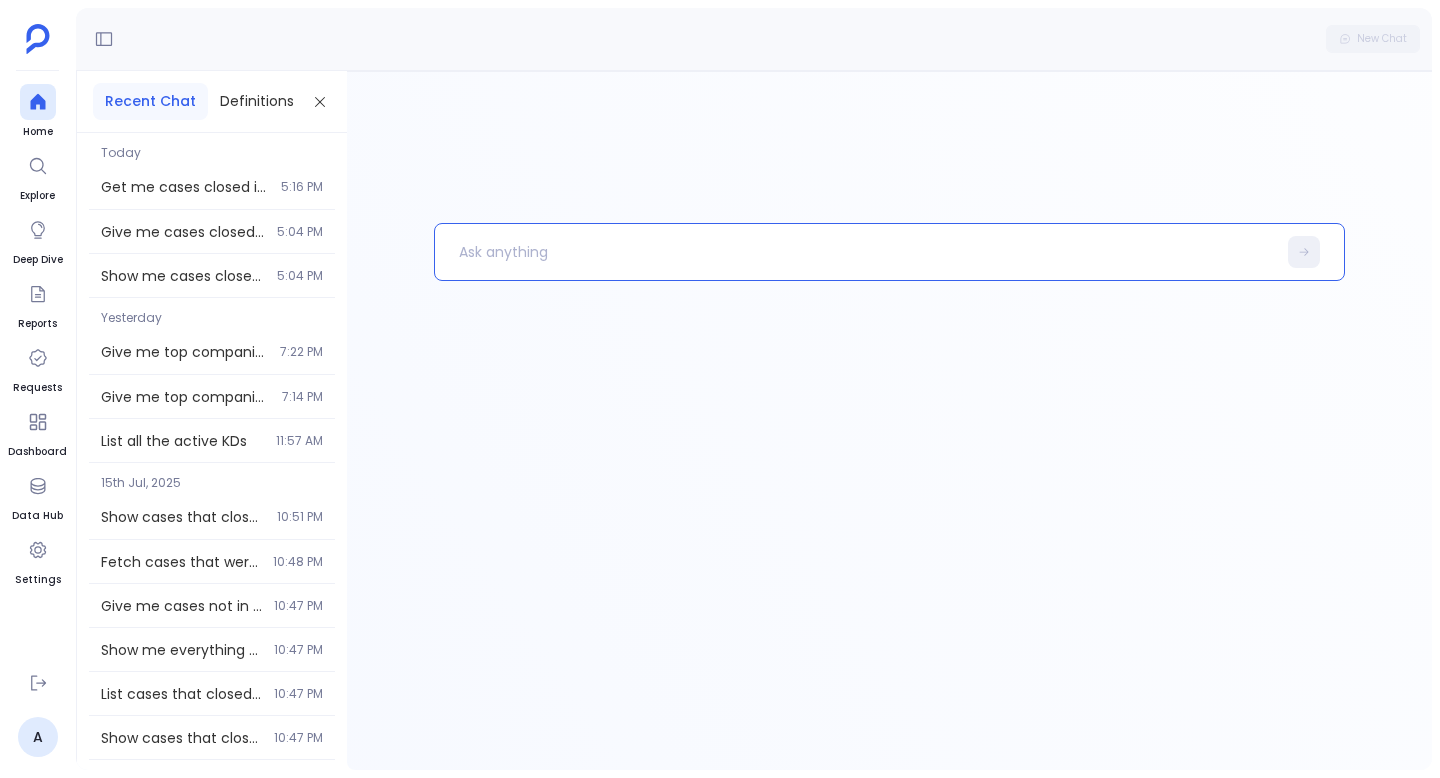 click at bounding box center [855, 252] 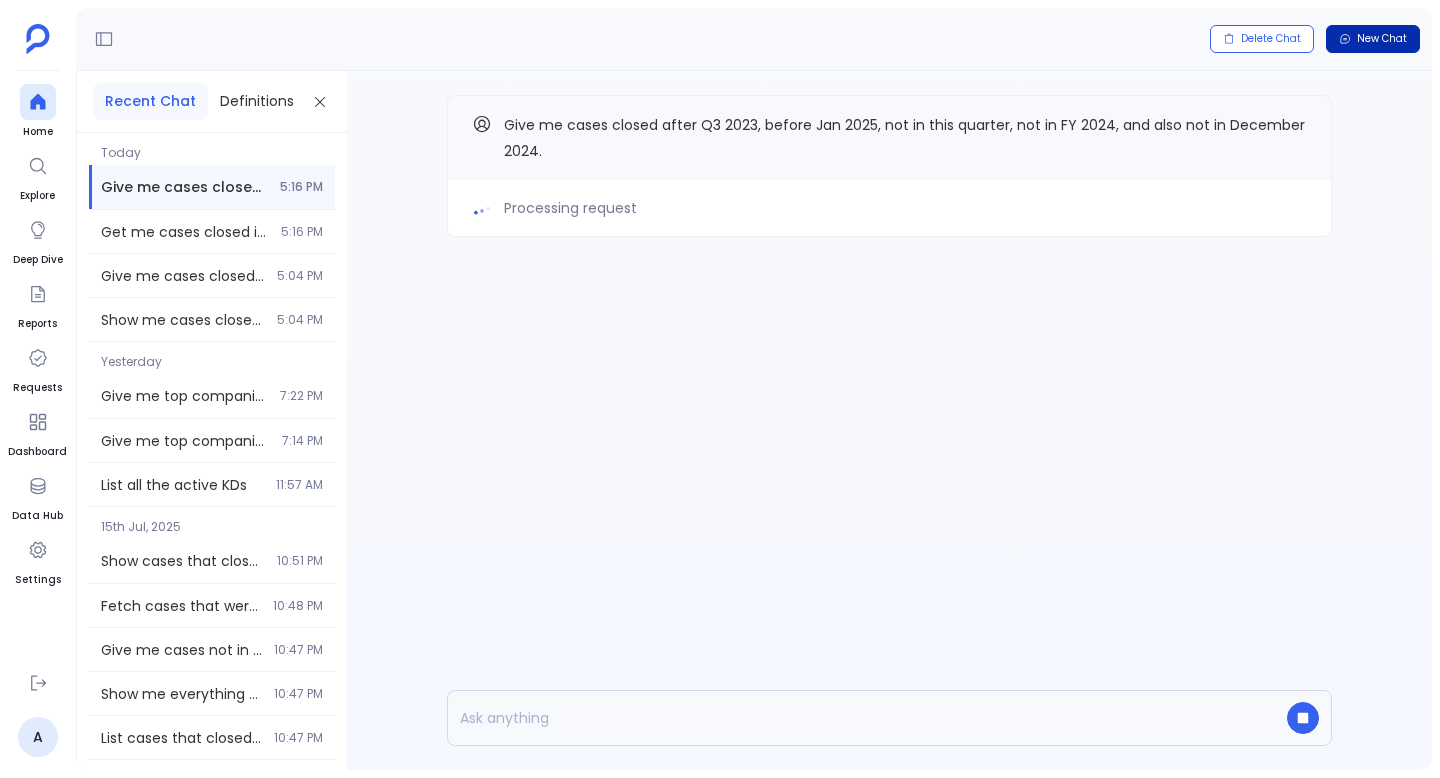 click on "New Chat" at bounding box center [1382, 39] 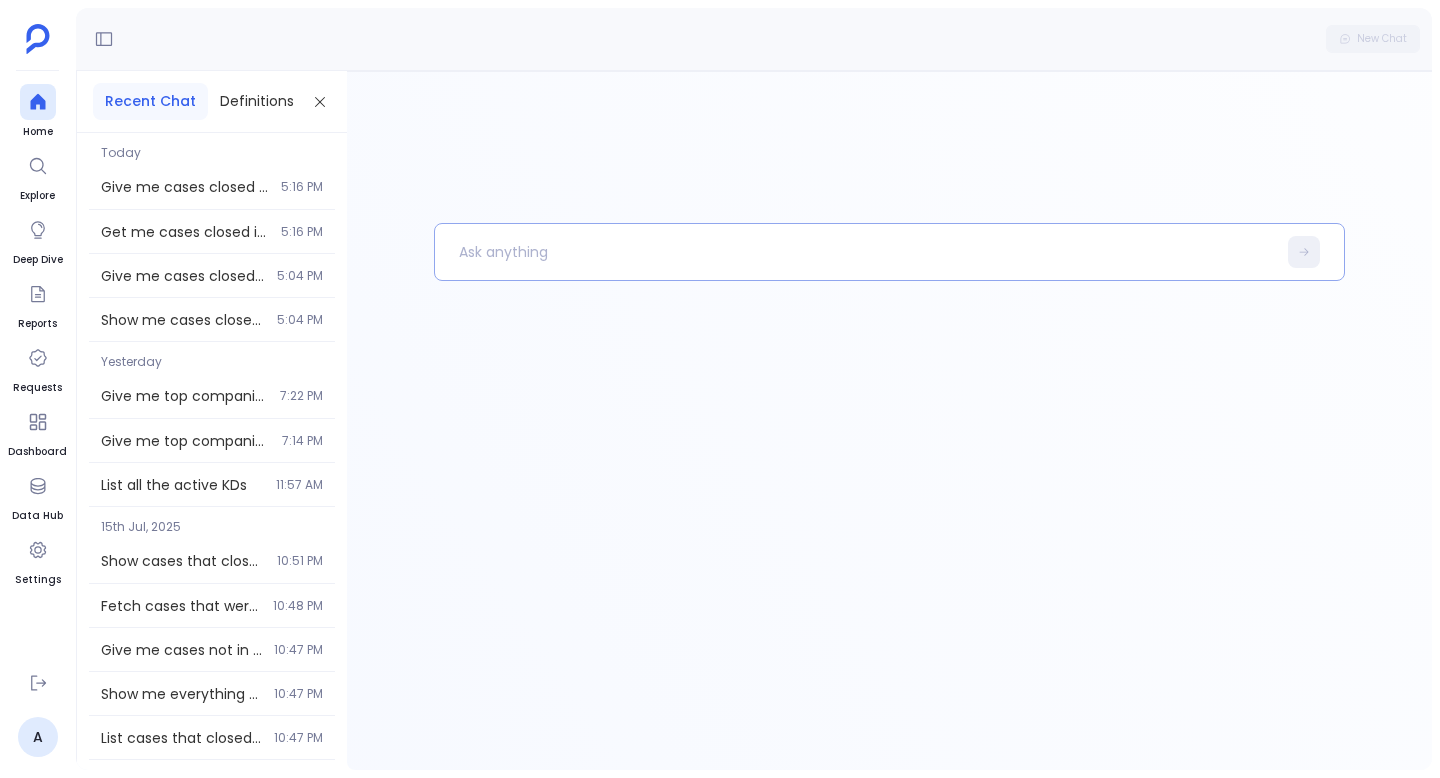 click at bounding box center (855, 252) 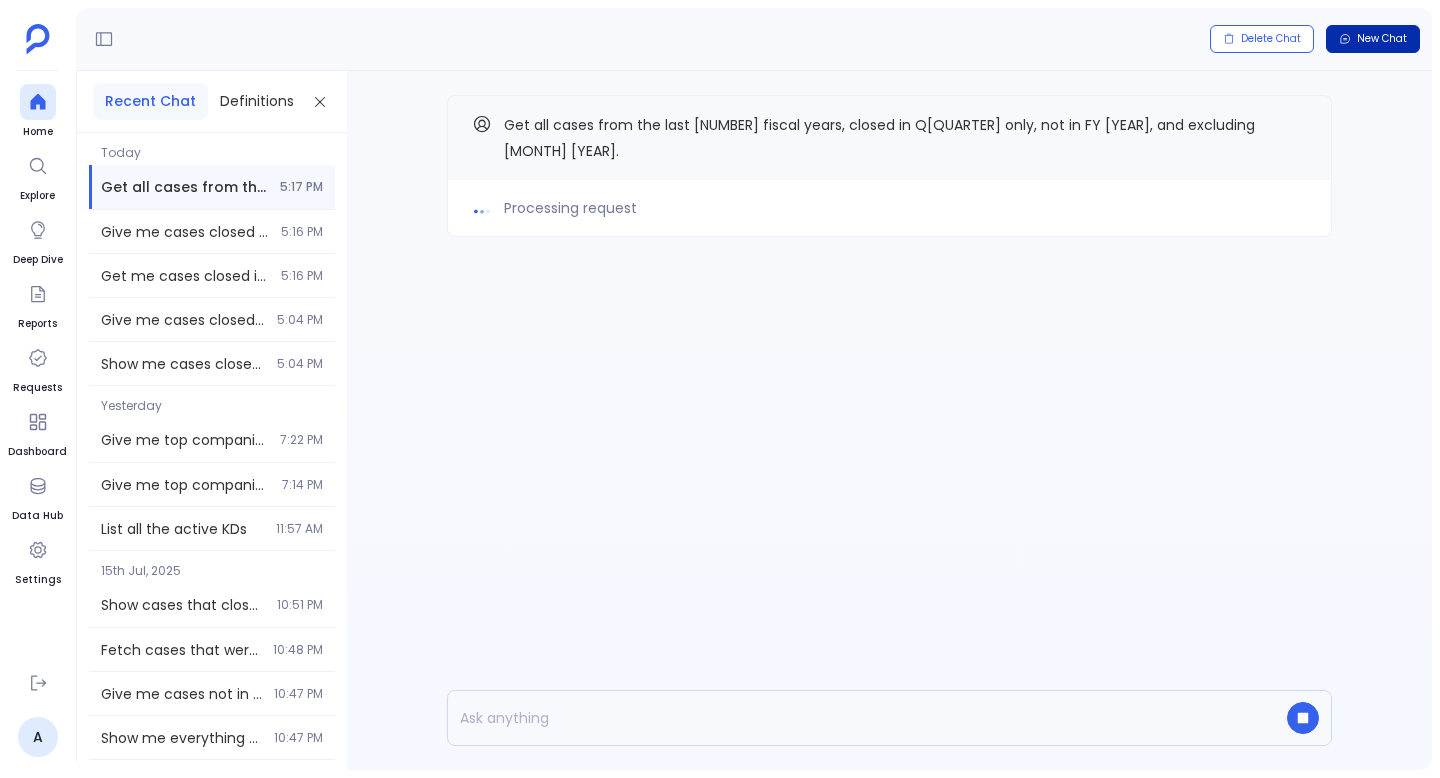 click on "New Chat" at bounding box center [1373, 39] 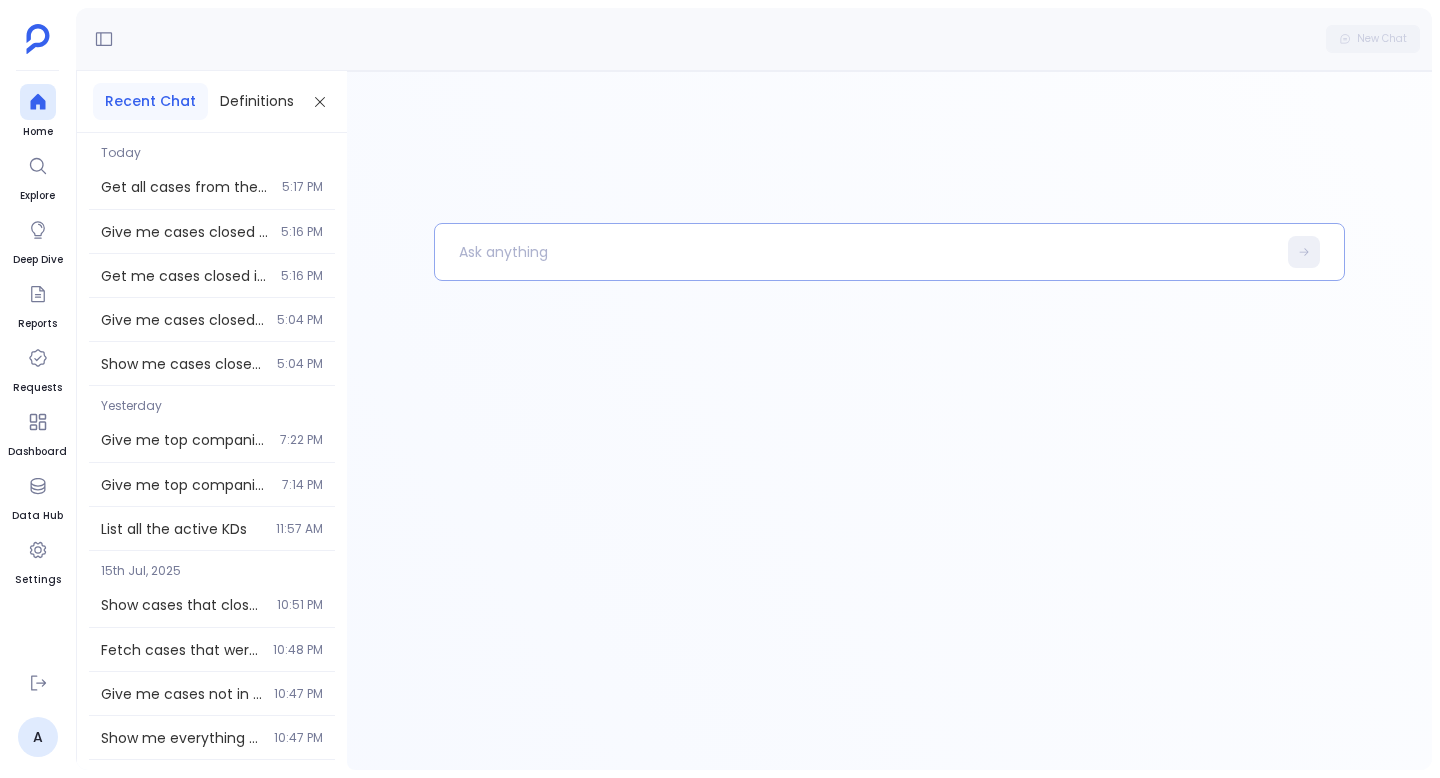click at bounding box center [855, 252] 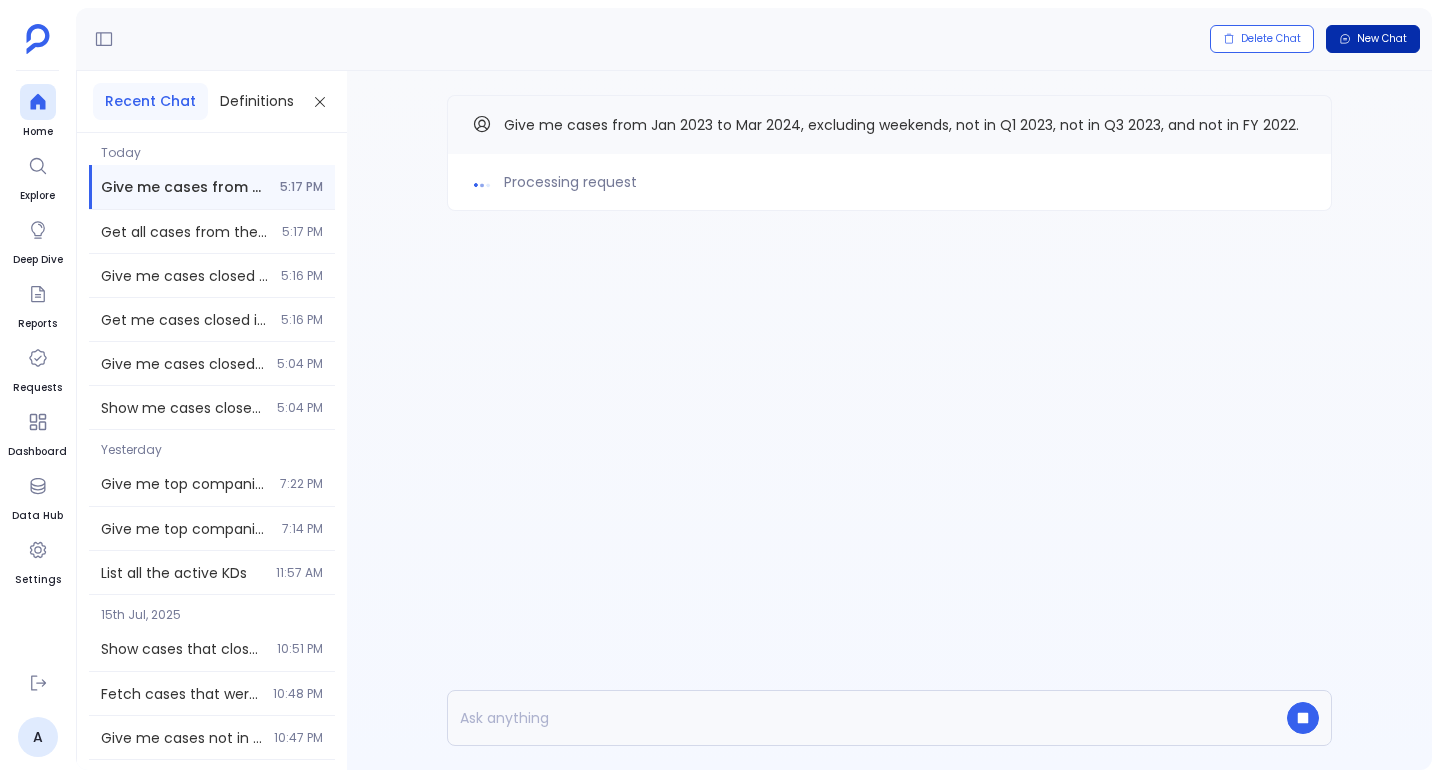 click on "New Chat" at bounding box center [1382, 39] 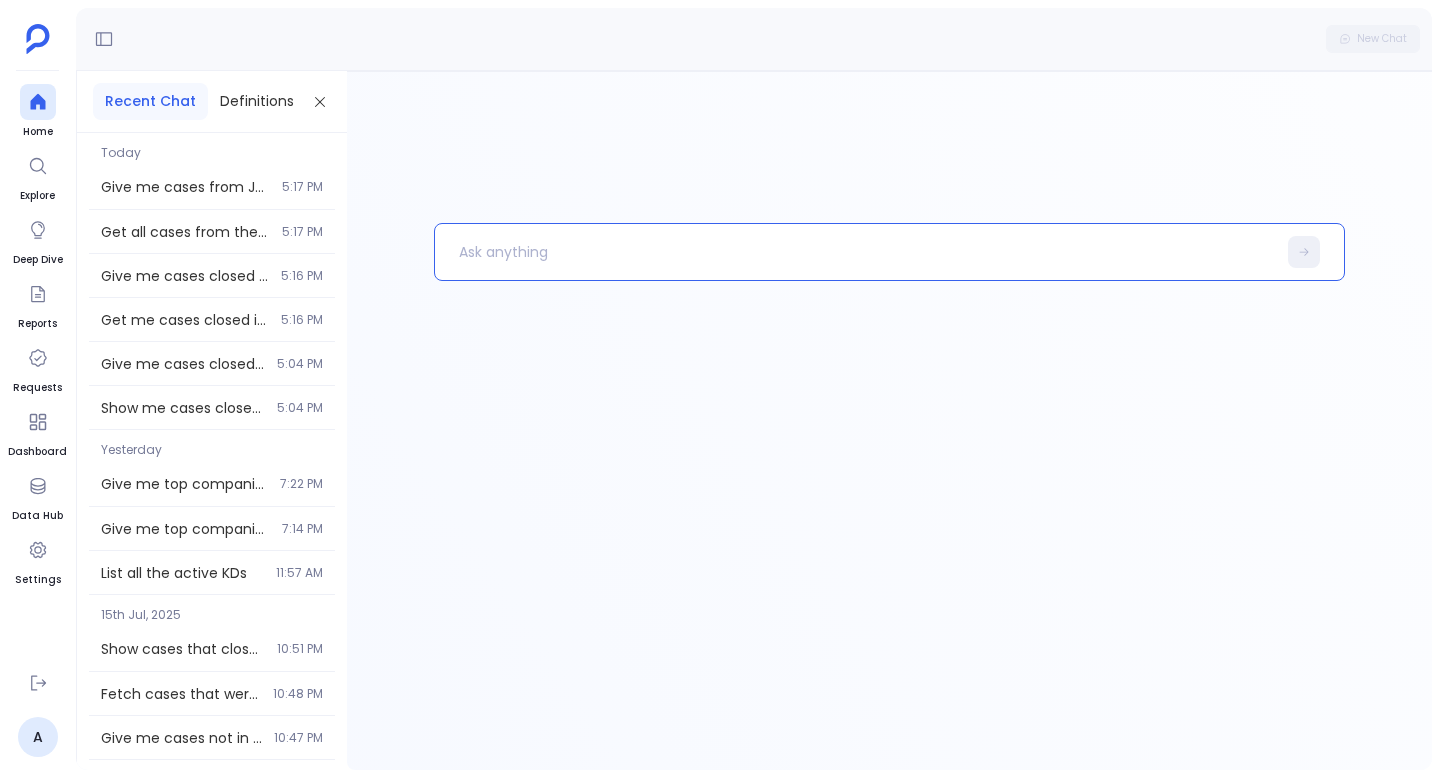 click at bounding box center (855, 252) 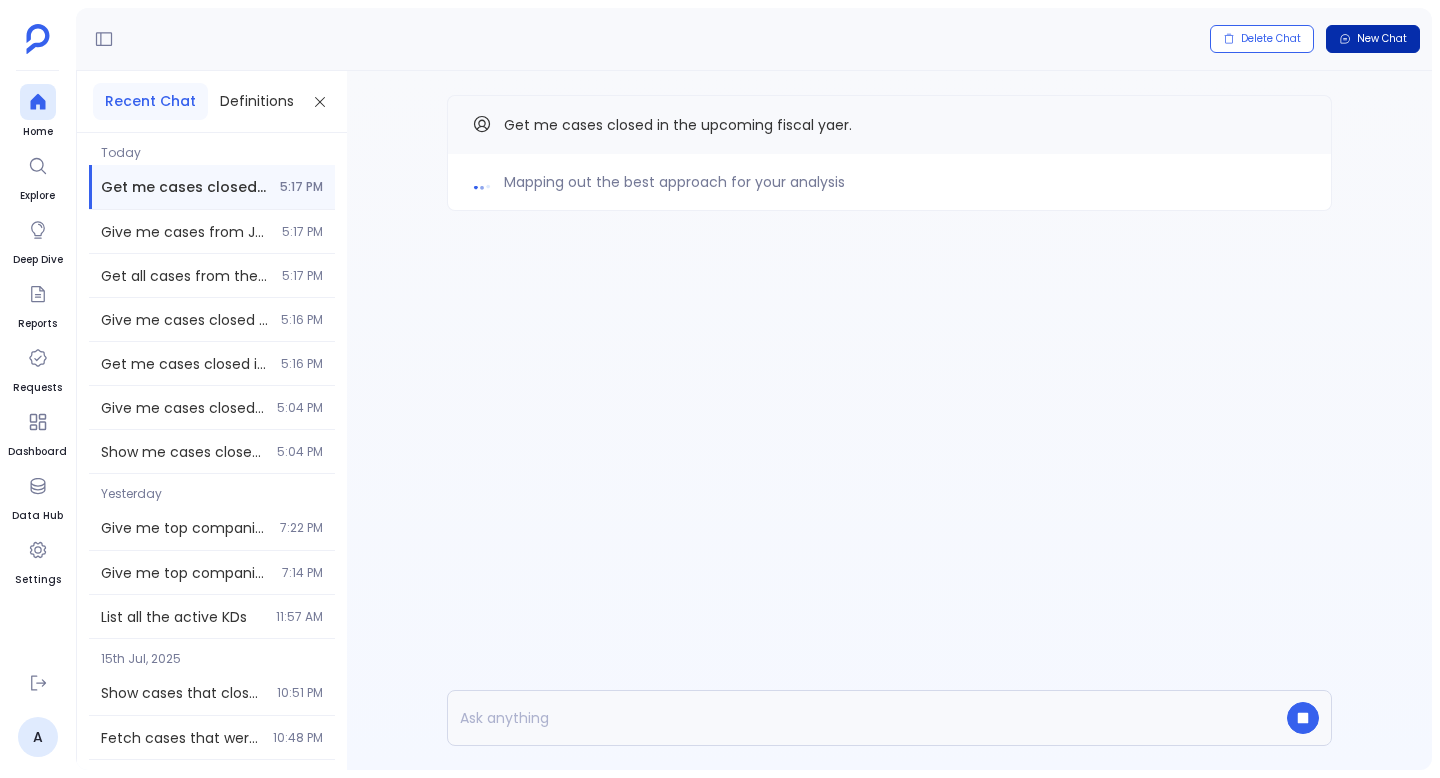 click on "New Chat" at bounding box center (1373, 39) 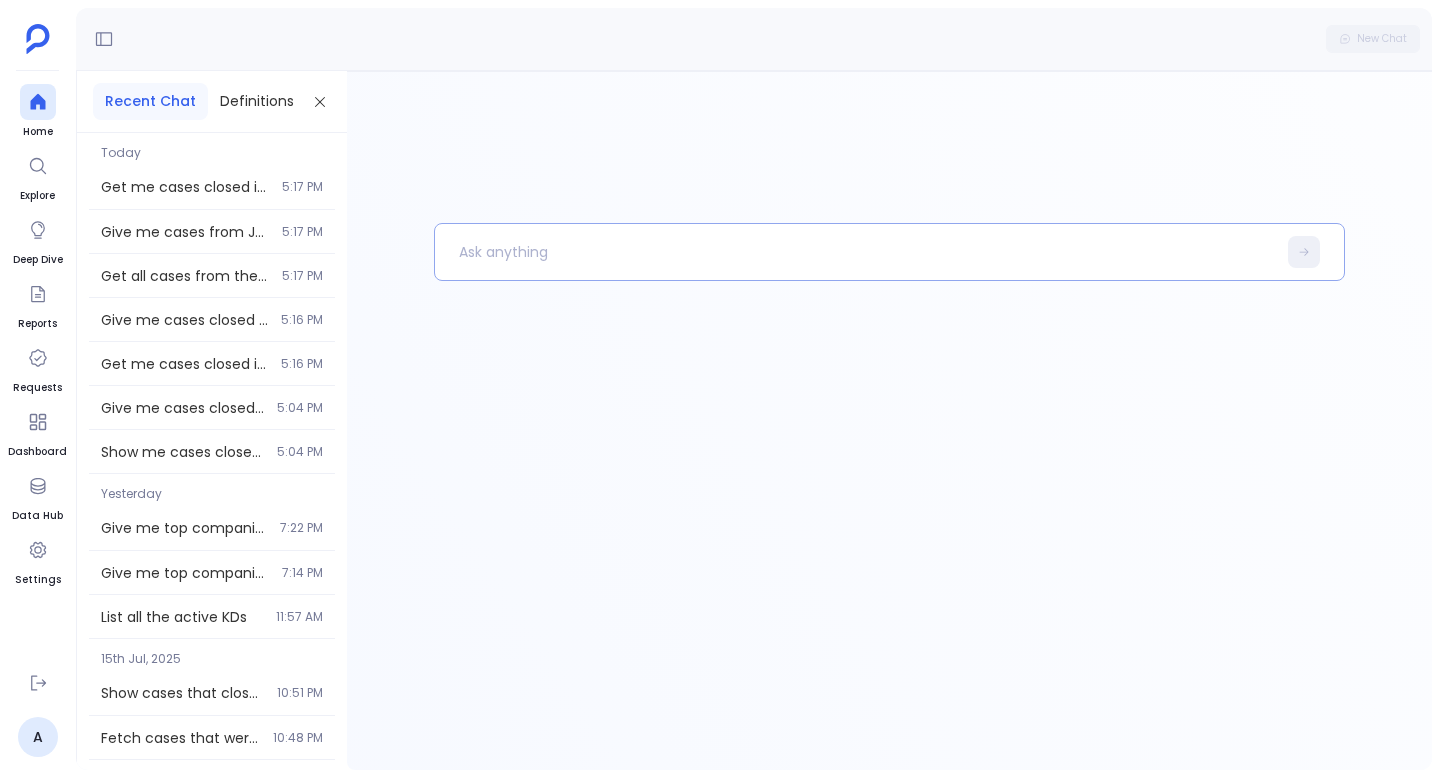 click at bounding box center [855, 252] 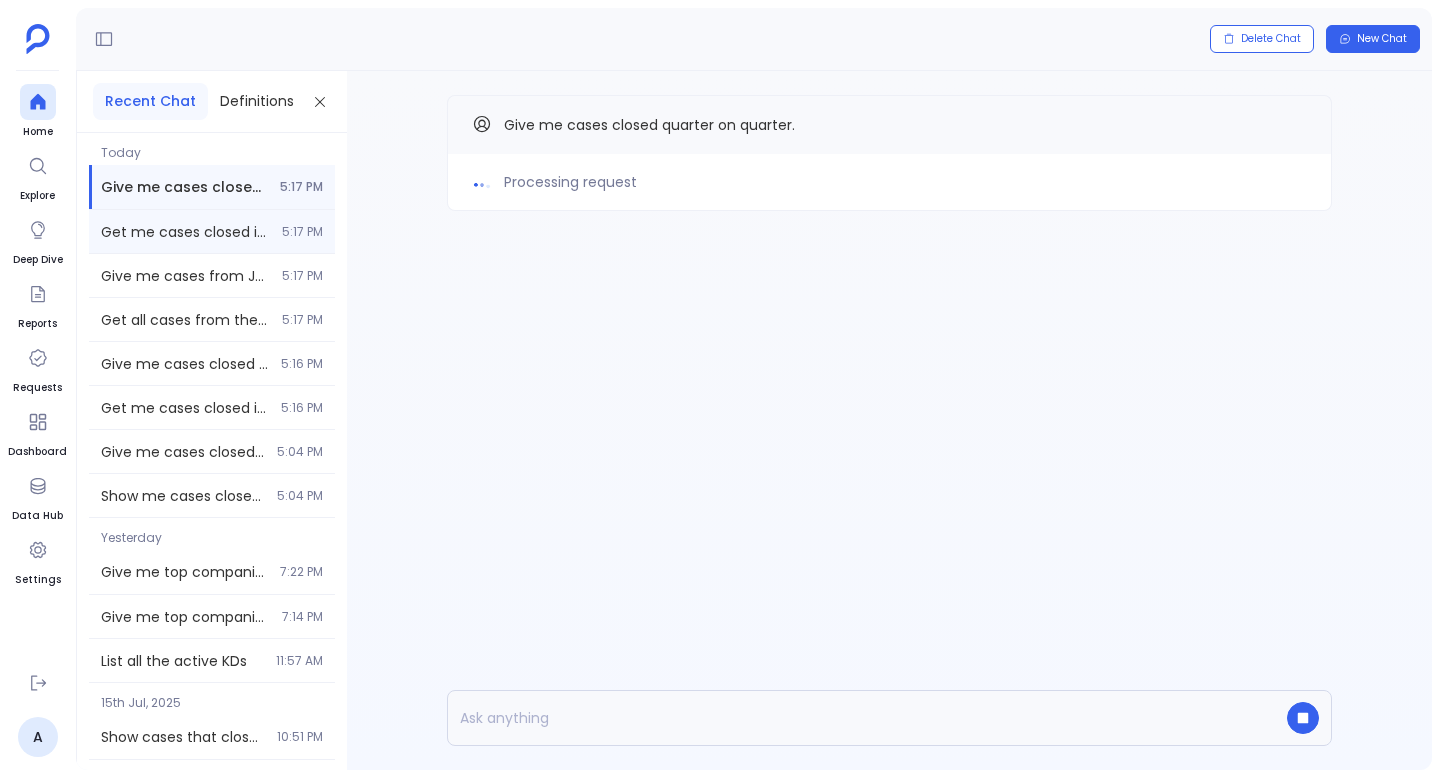 click on "Get me cases closed in the upcoming fiscal yaer. 5:17 PM" at bounding box center (212, 231) 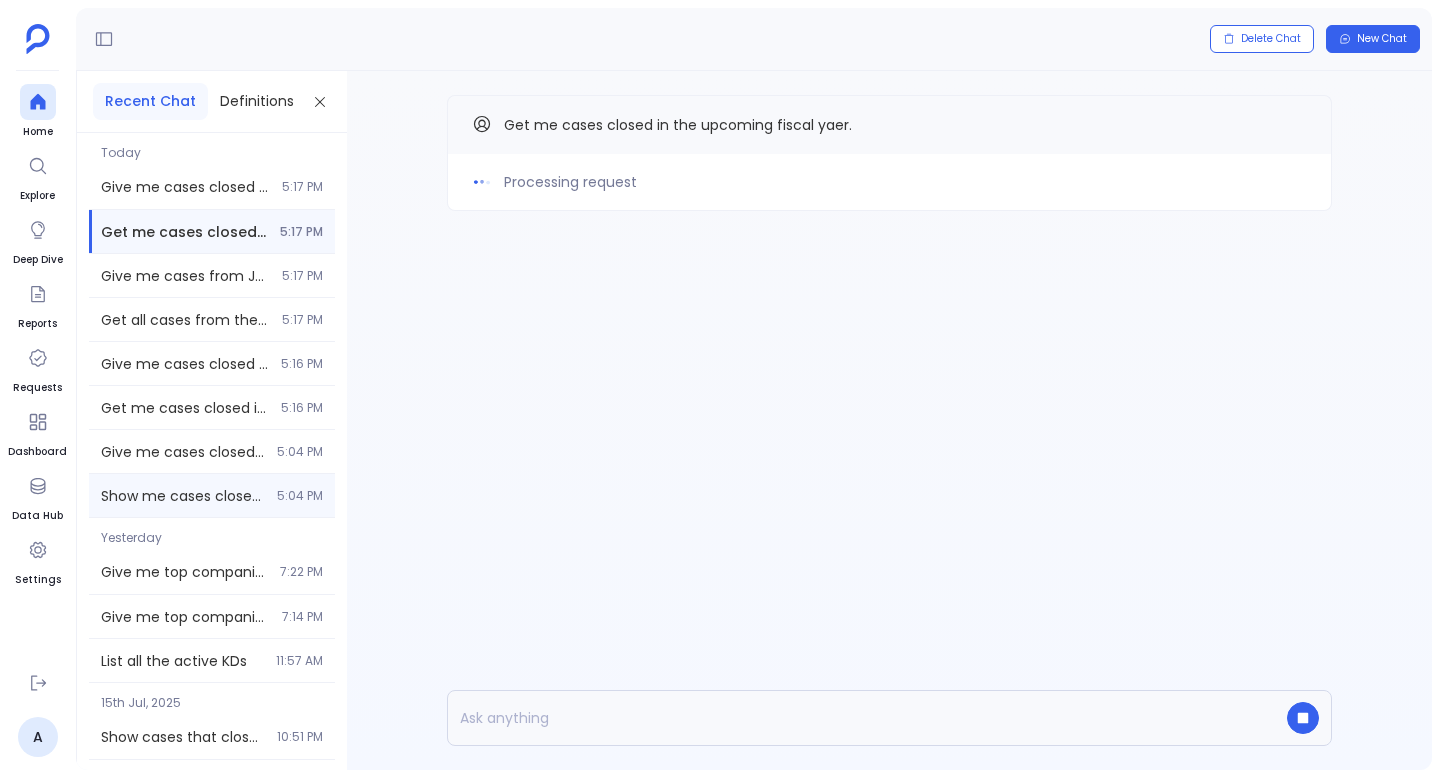 click on "Show me cases closed in current and next 3 weeks, not in the last 7 days, and before next month. 5:04 PM" at bounding box center (212, 495) 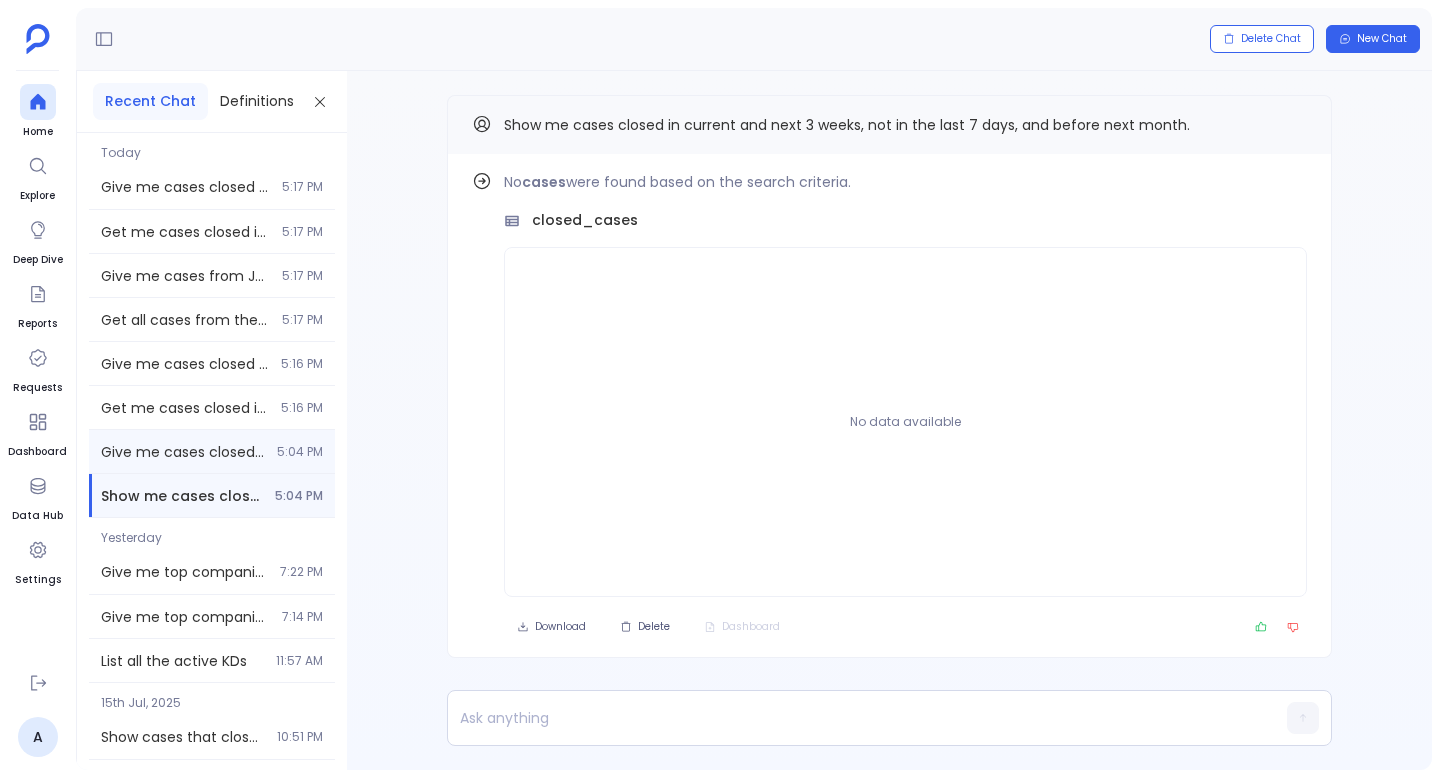 click on "5:04 PM" at bounding box center [300, 452] 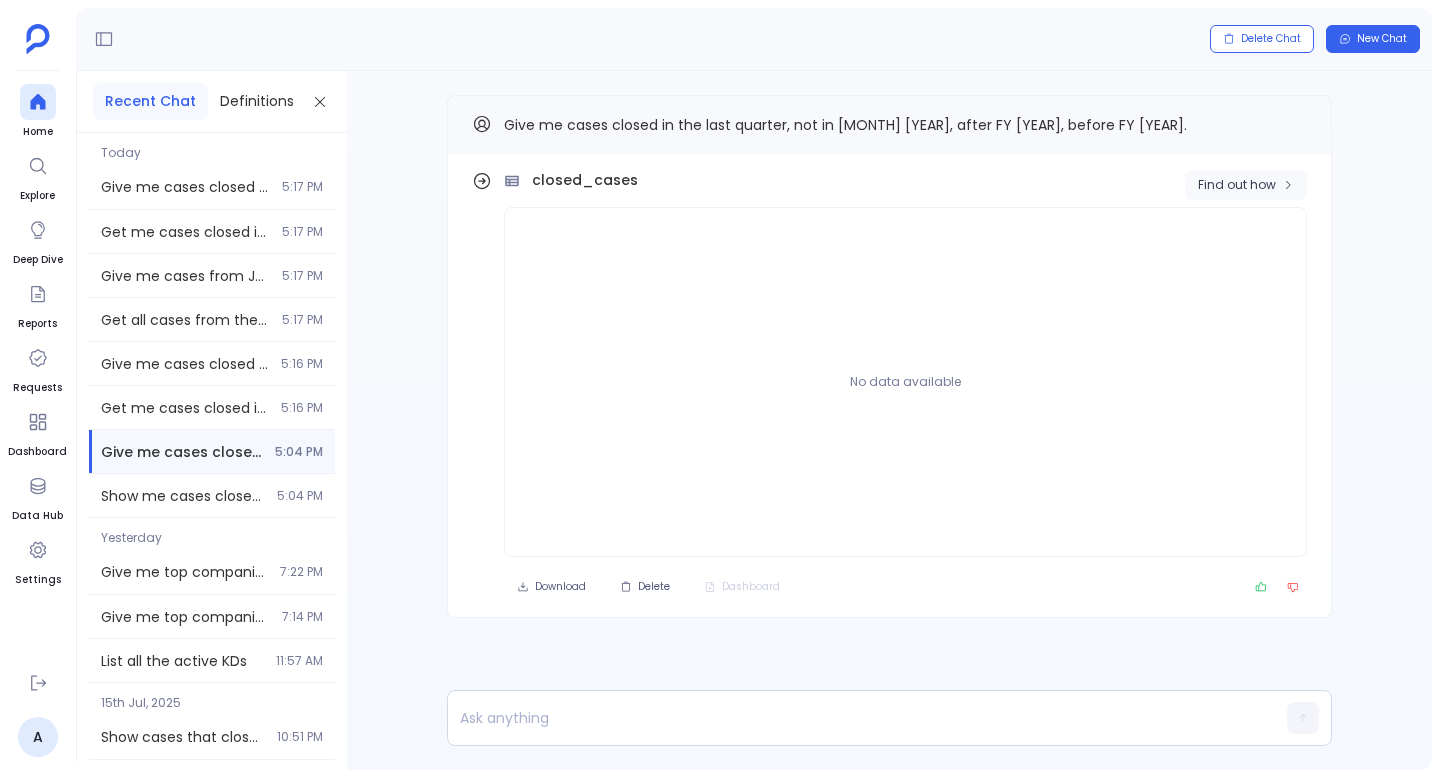 click on "Find out how" at bounding box center (1246, 185) 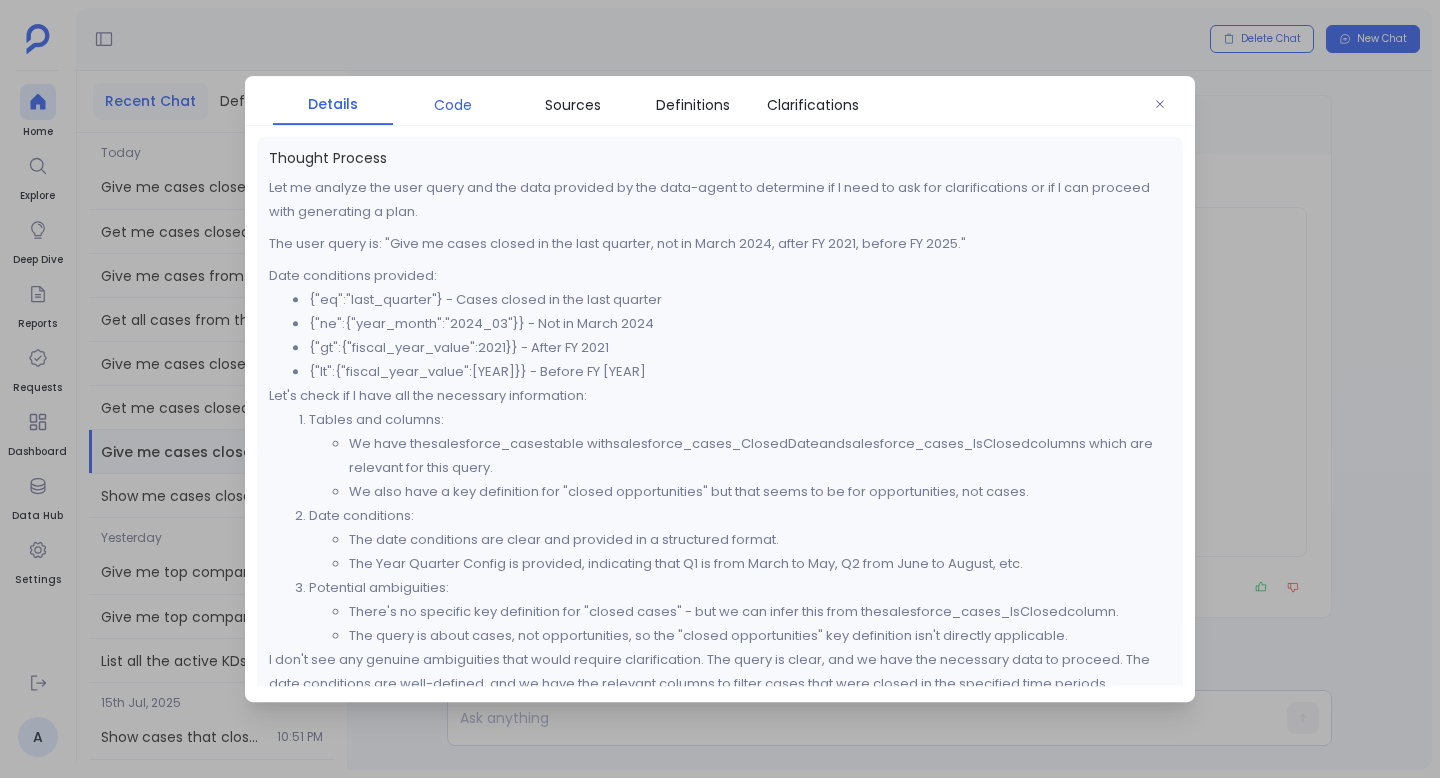 click on "Code" at bounding box center [453, 105] 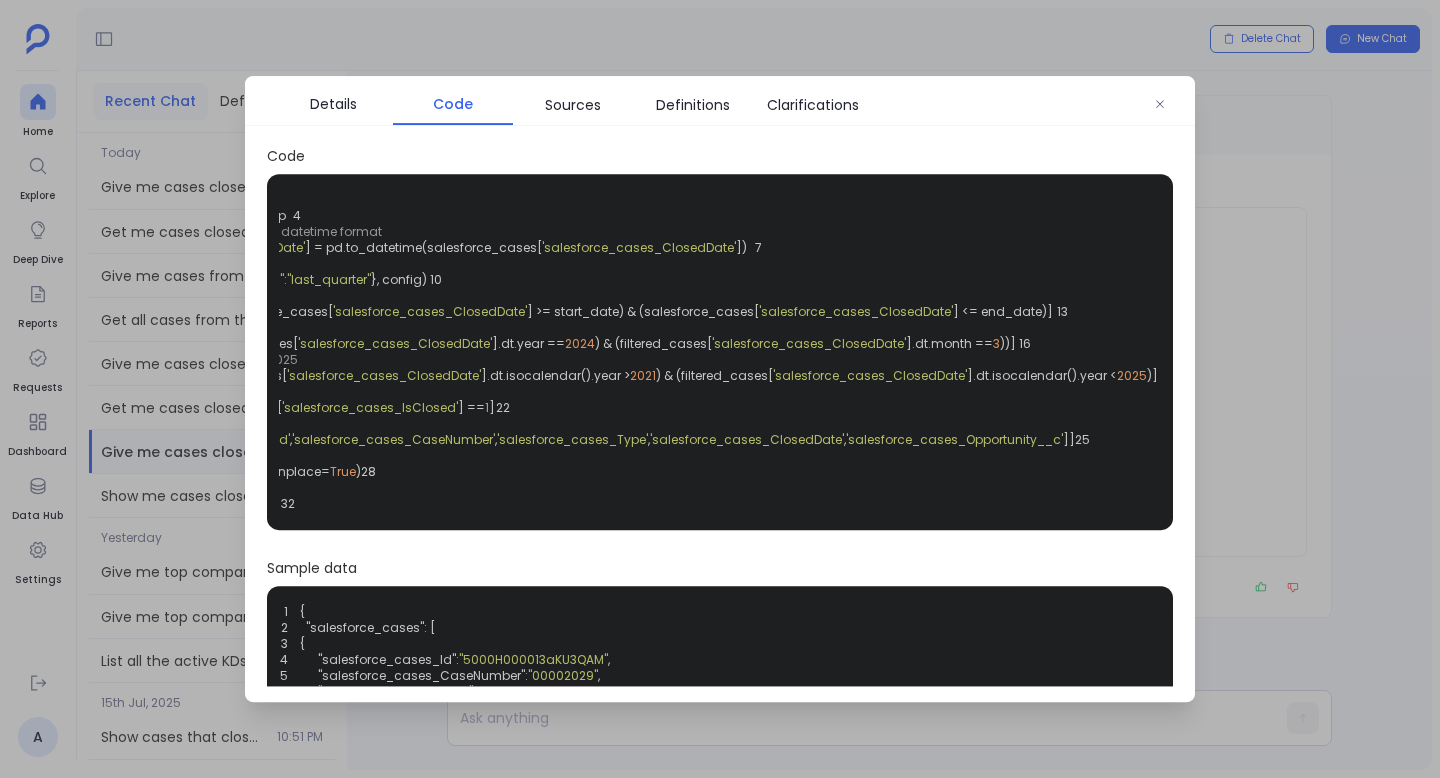 scroll, scrollTop: 0, scrollLeft: 0, axis: both 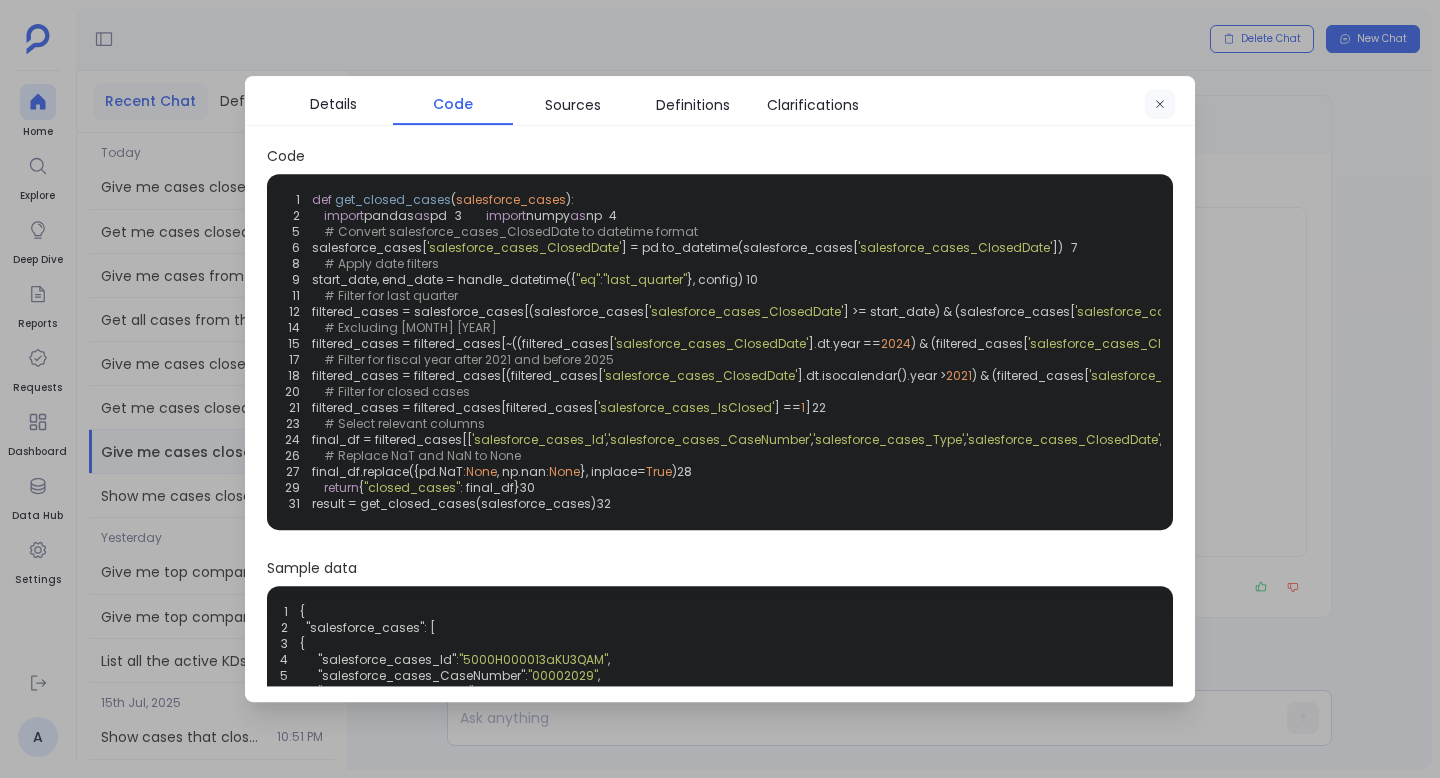 click at bounding box center [1160, 105] 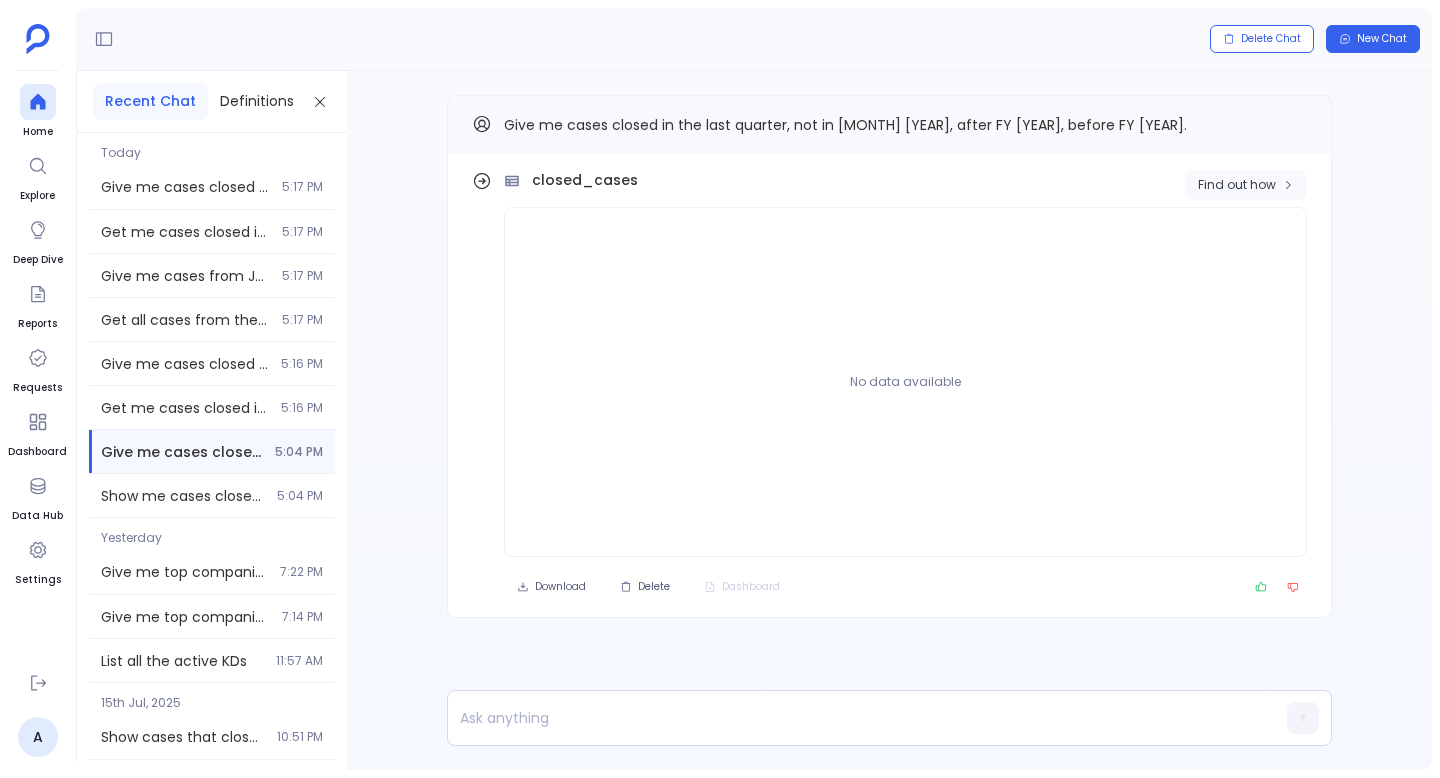 click on "Find out how" at bounding box center [1237, 185] 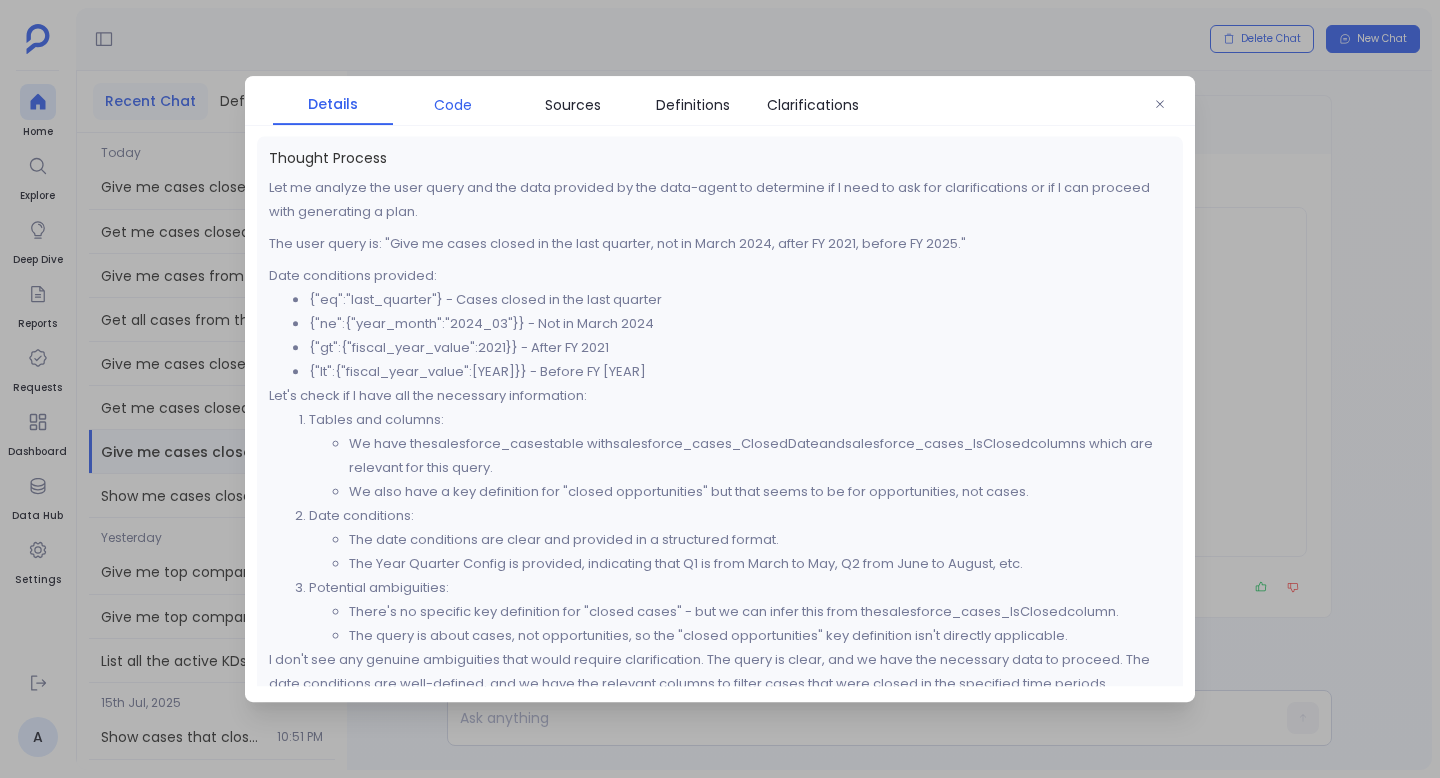 click on "Code" at bounding box center (453, 105) 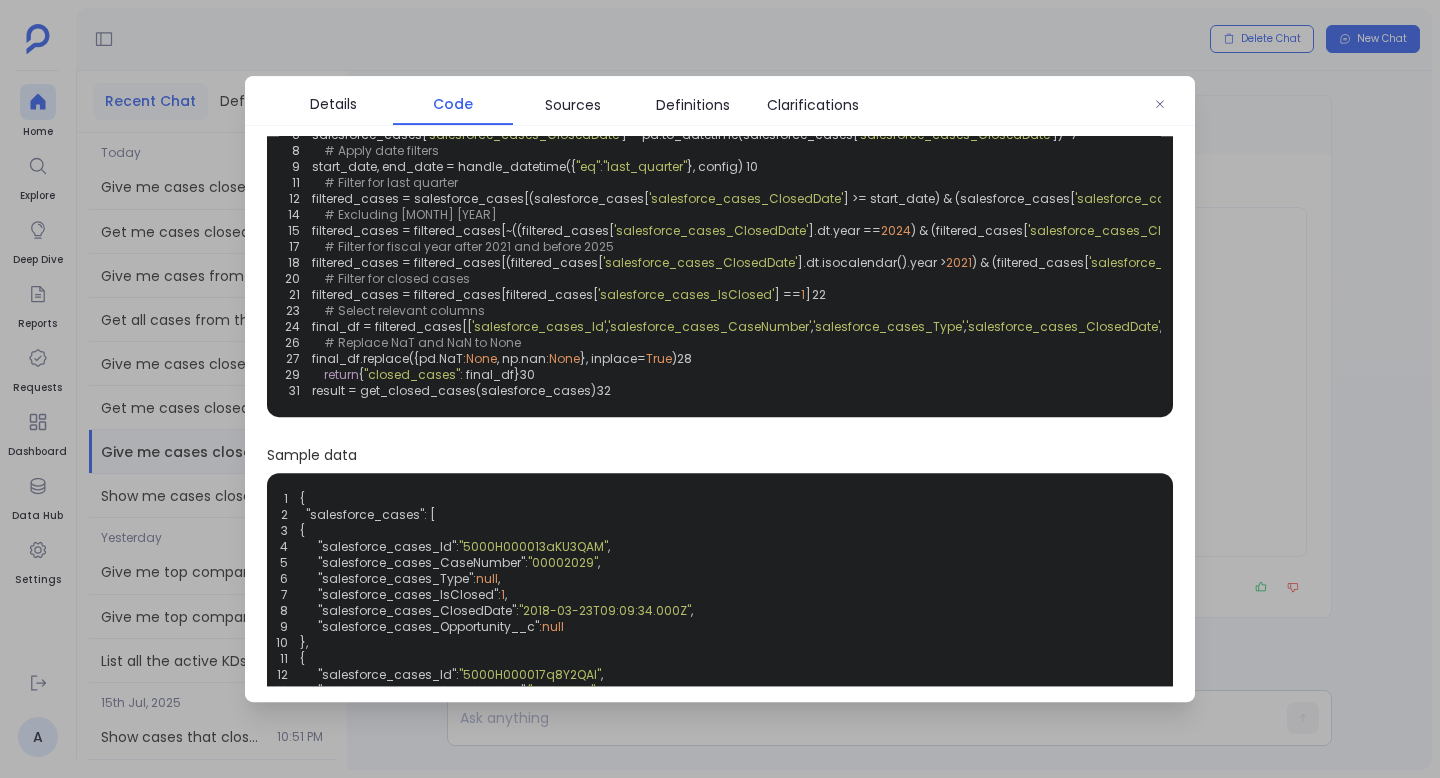 scroll, scrollTop: 78, scrollLeft: 0, axis: vertical 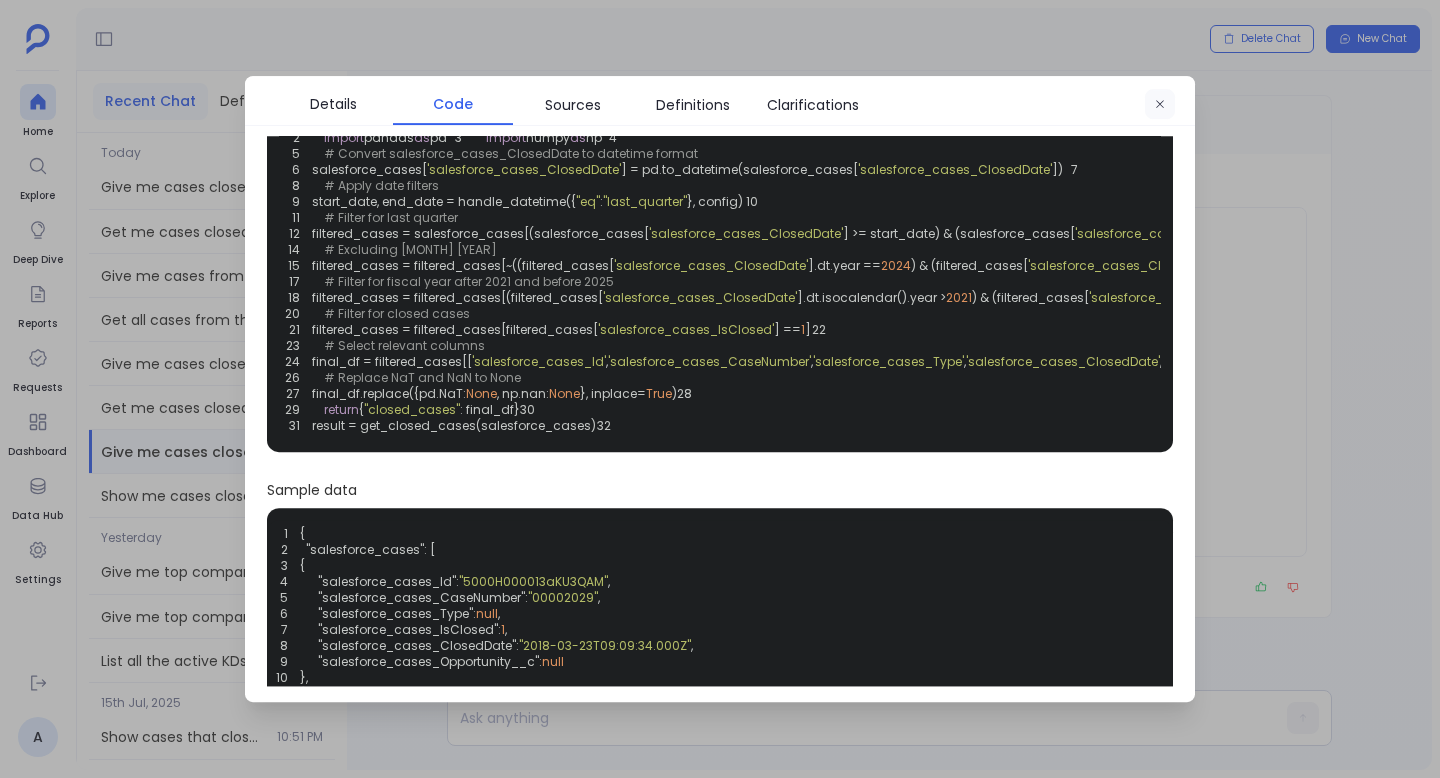 click at bounding box center (1160, 105) 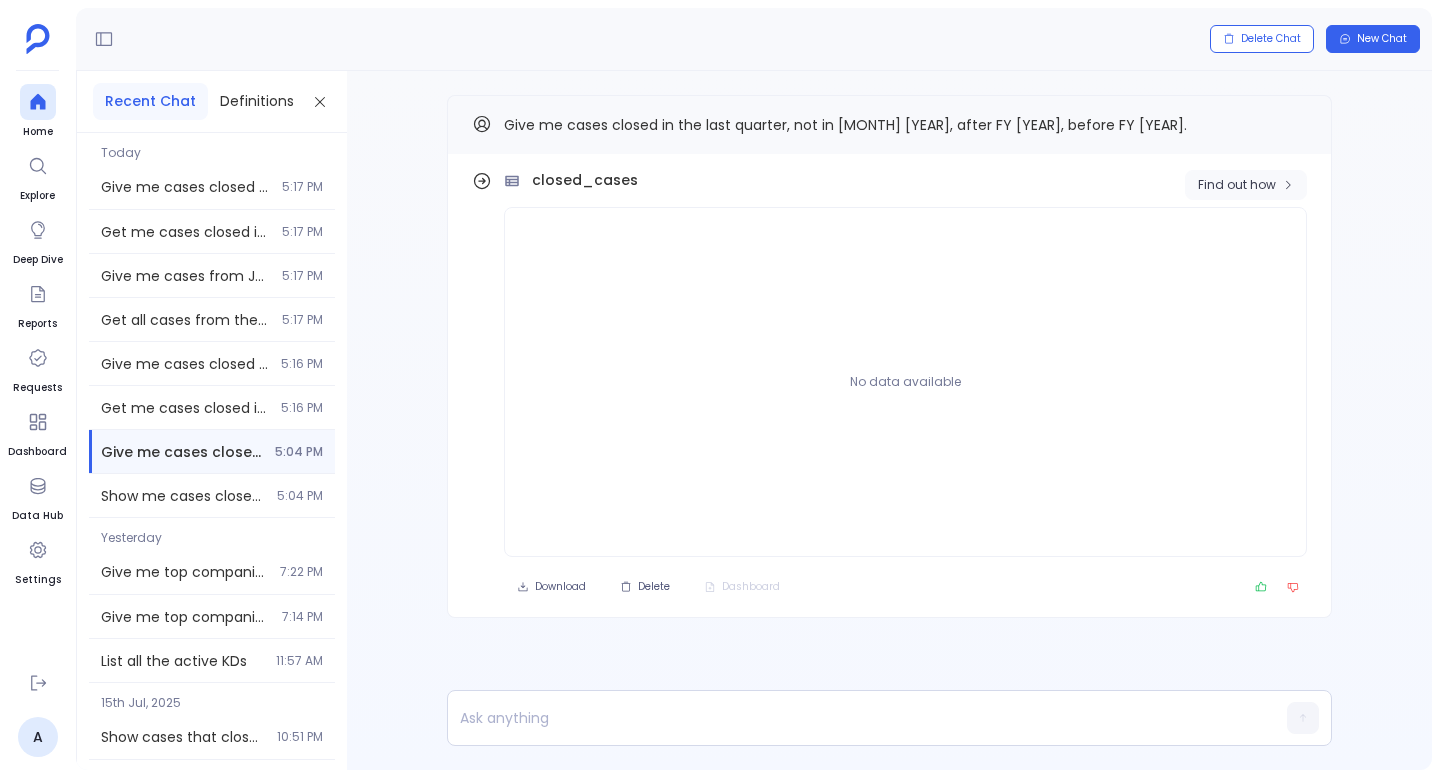 click on "Find out how" at bounding box center (1237, 185) 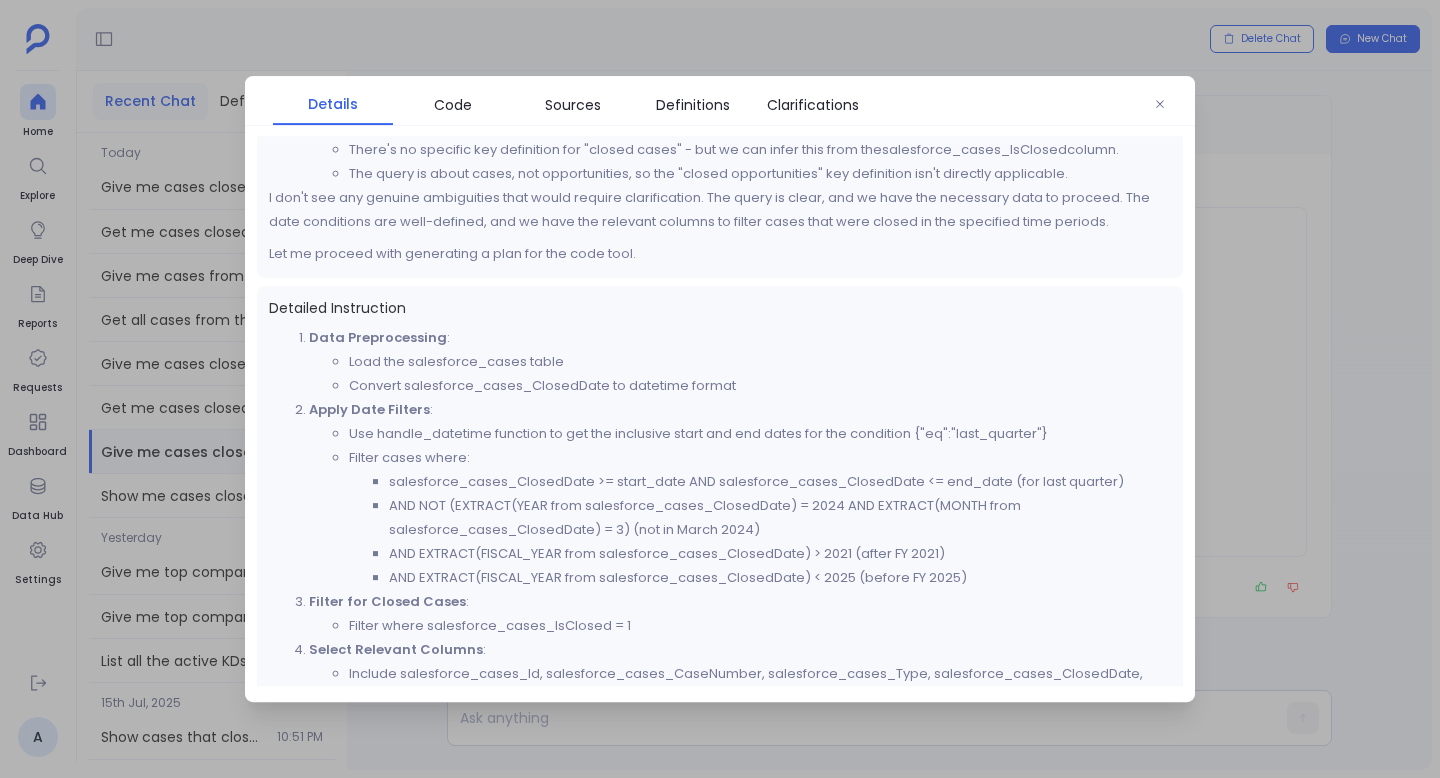 scroll, scrollTop: 0, scrollLeft: 0, axis: both 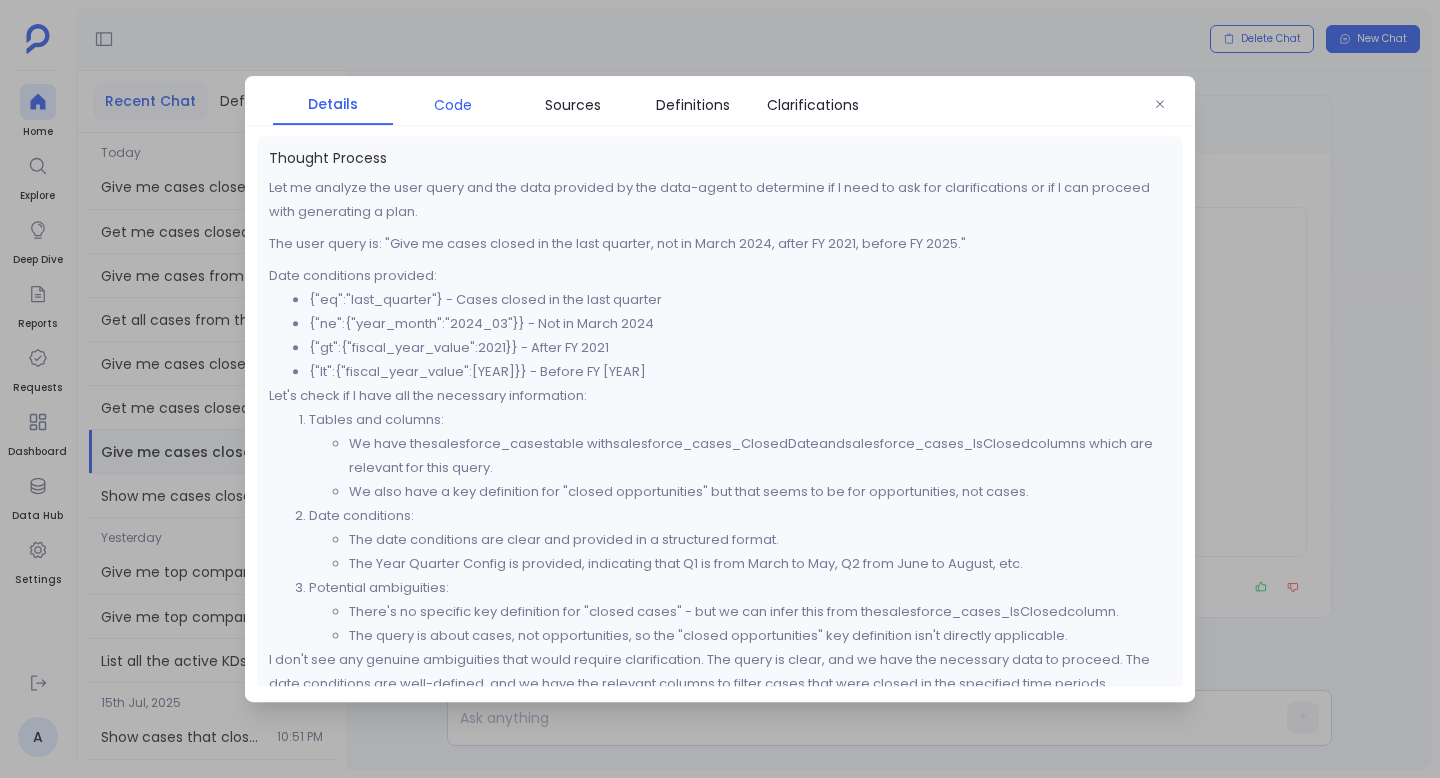 click on "Code" at bounding box center [453, 105] 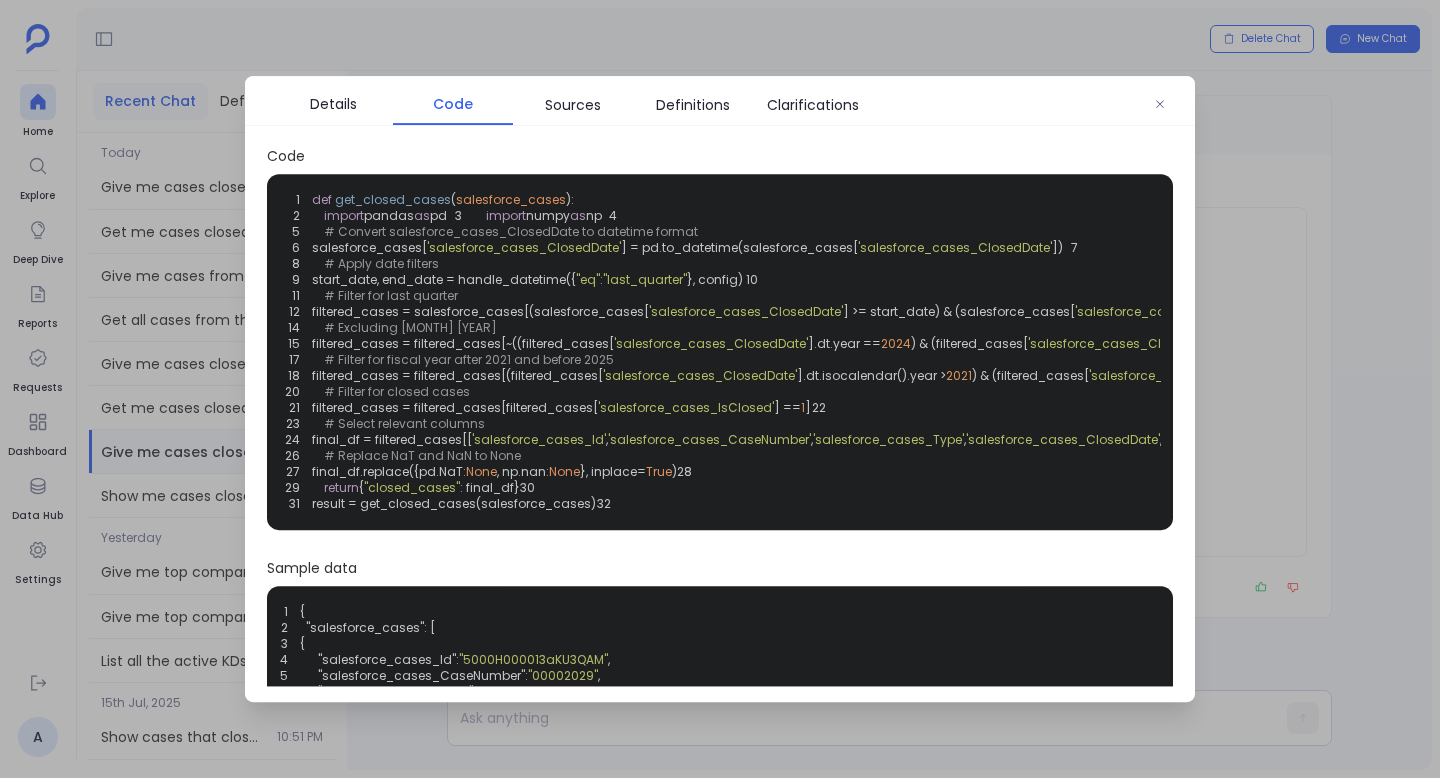 scroll, scrollTop: 93, scrollLeft: 0, axis: vertical 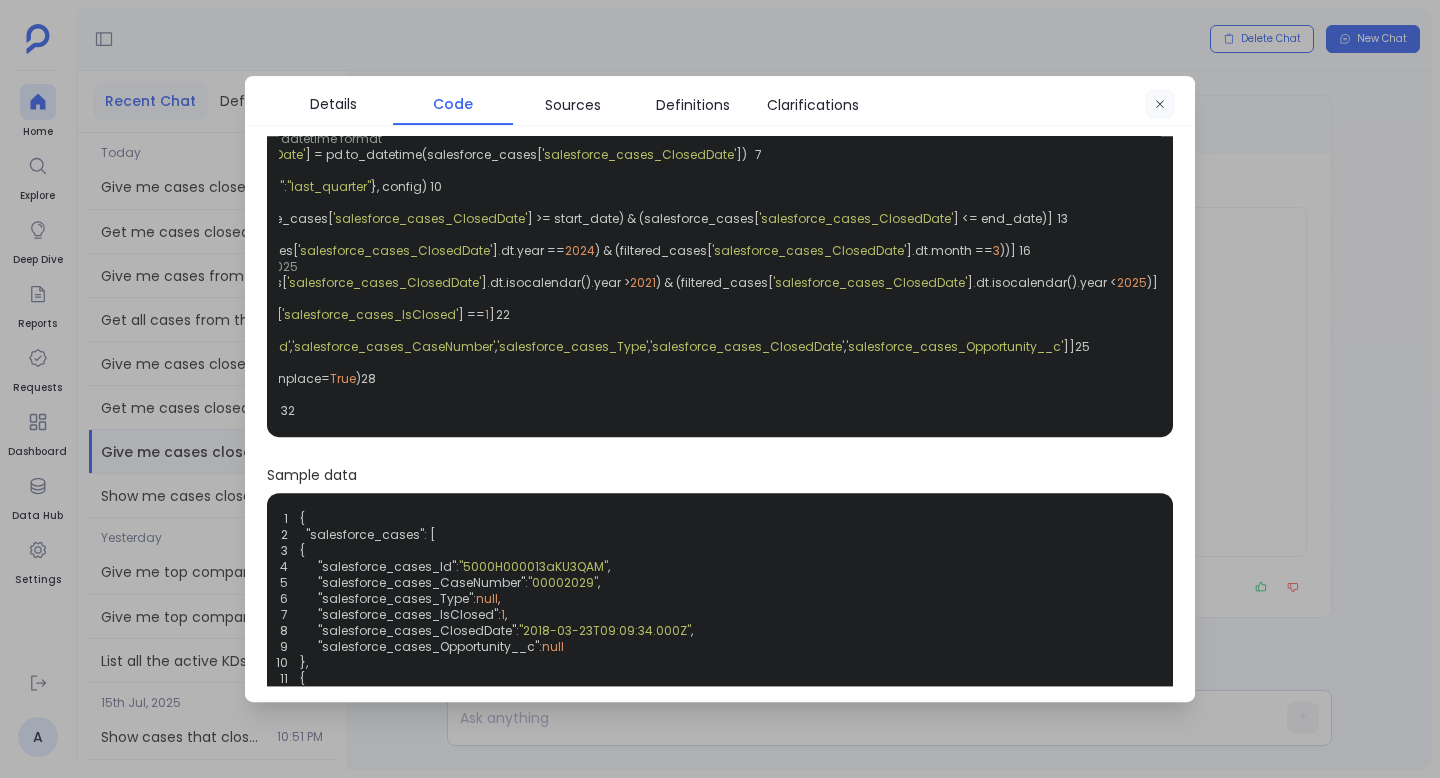 click 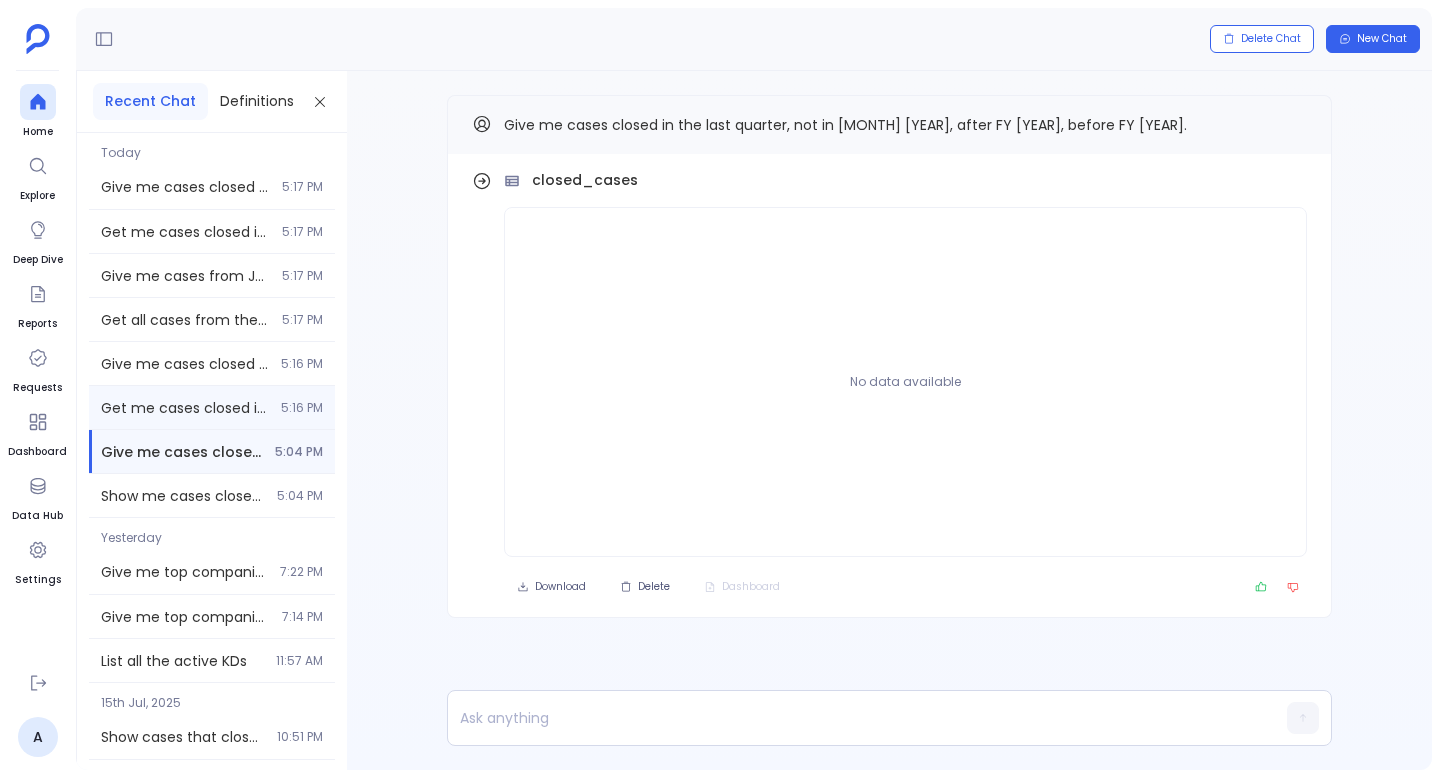 click on "Get me cases closed in current and last 2 months, between Jan 2024 and May 2024, not on weekends, and not in Feb 2024. 5:16 PM" at bounding box center [212, 407] 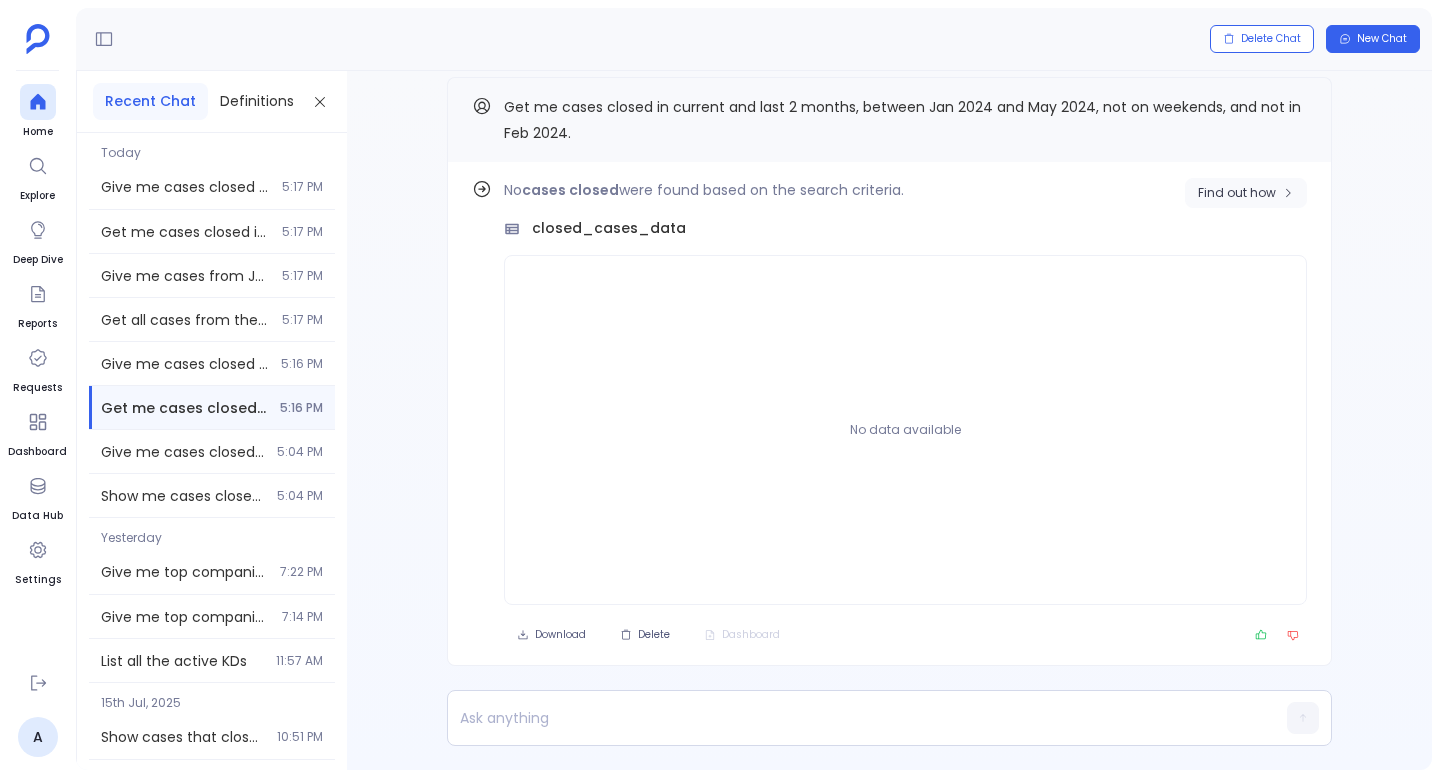 click on "Find out how" at bounding box center [1246, 193] 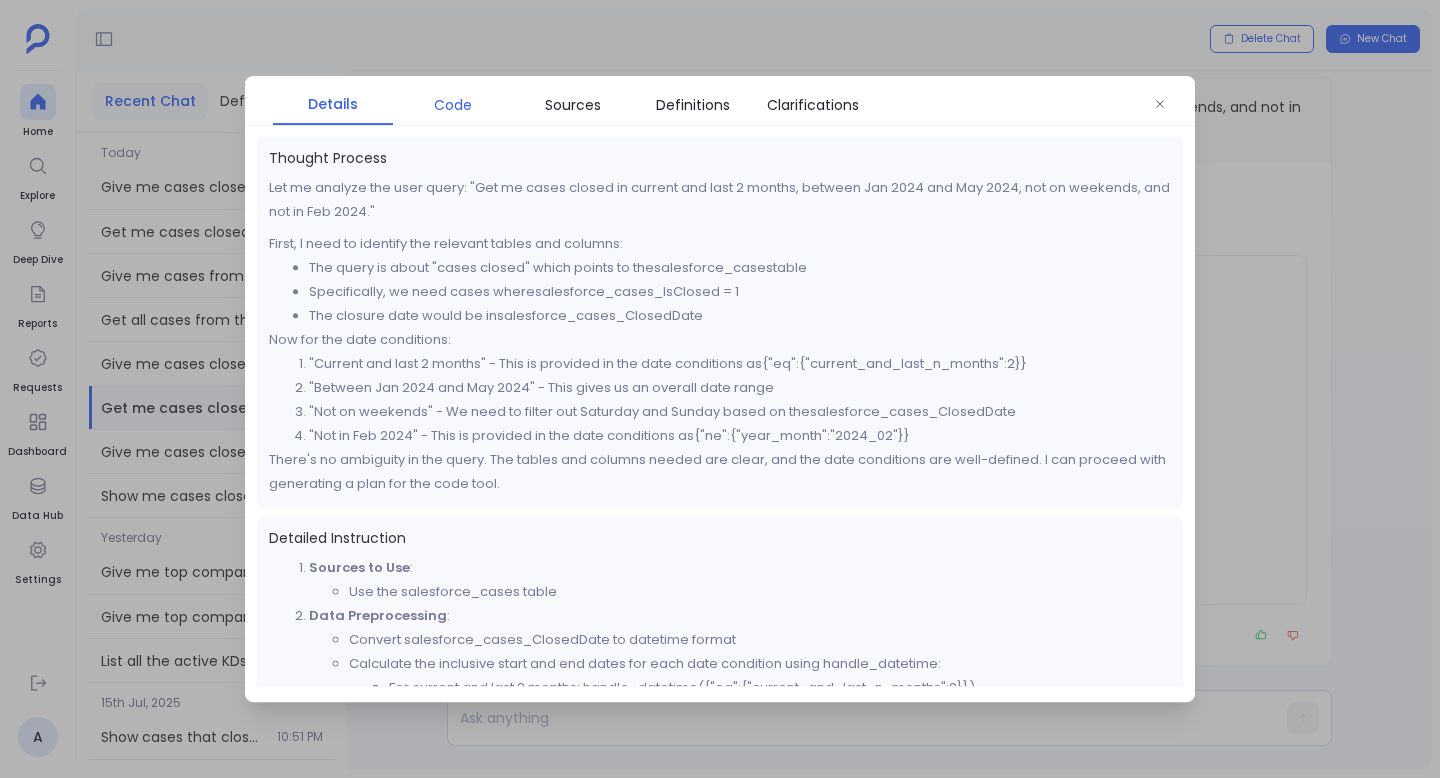 click on "Code" at bounding box center (453, 105) 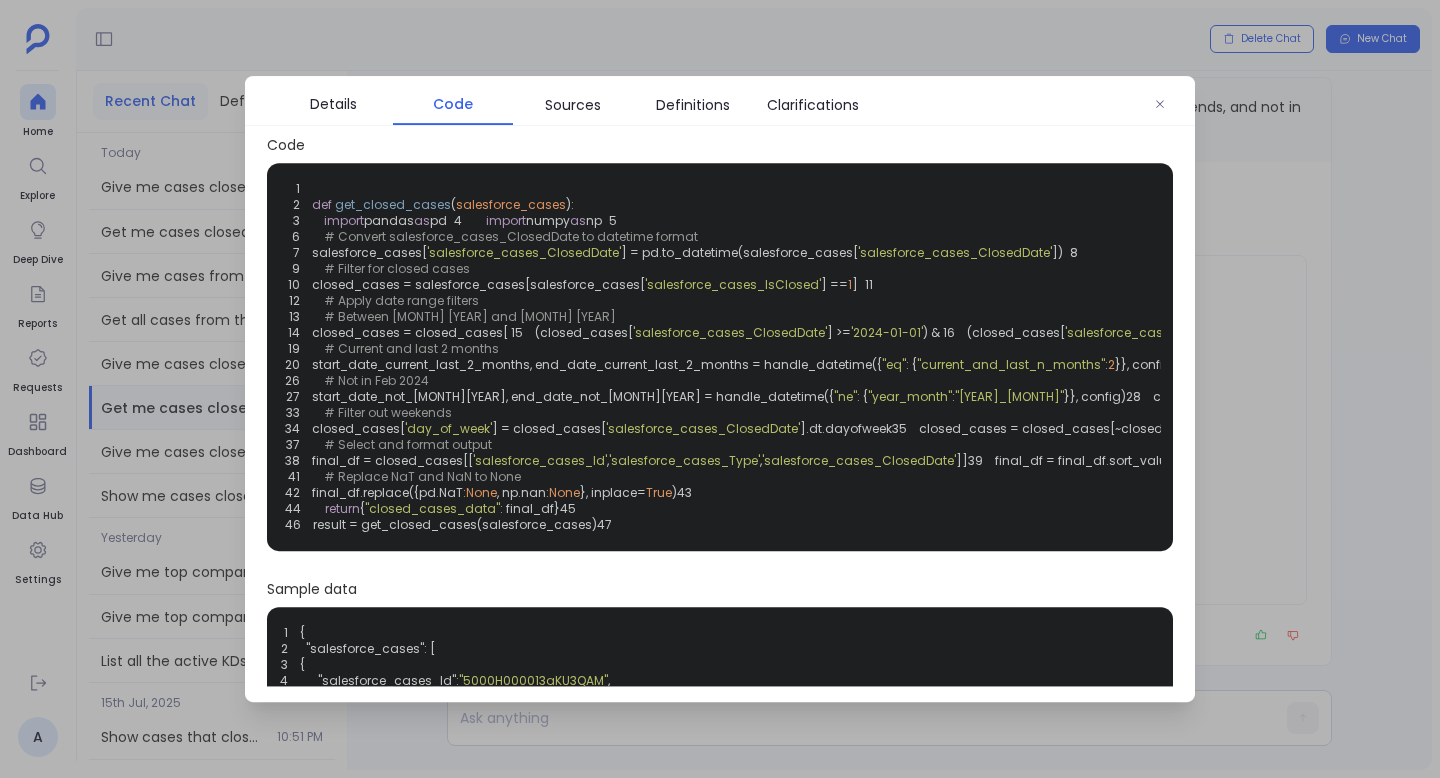 scroll, scrollTop: 26, scrollLeft: 0, axis: vertical 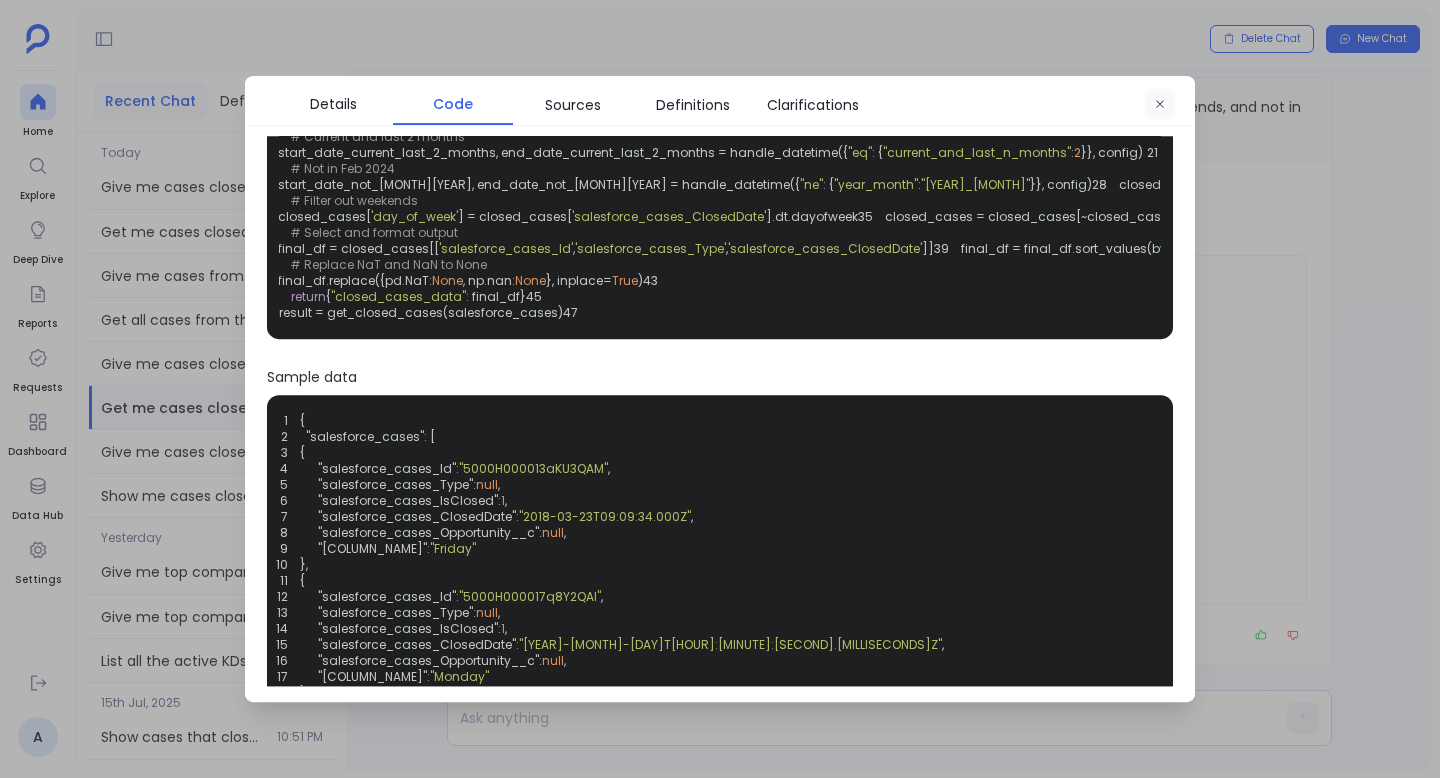 click 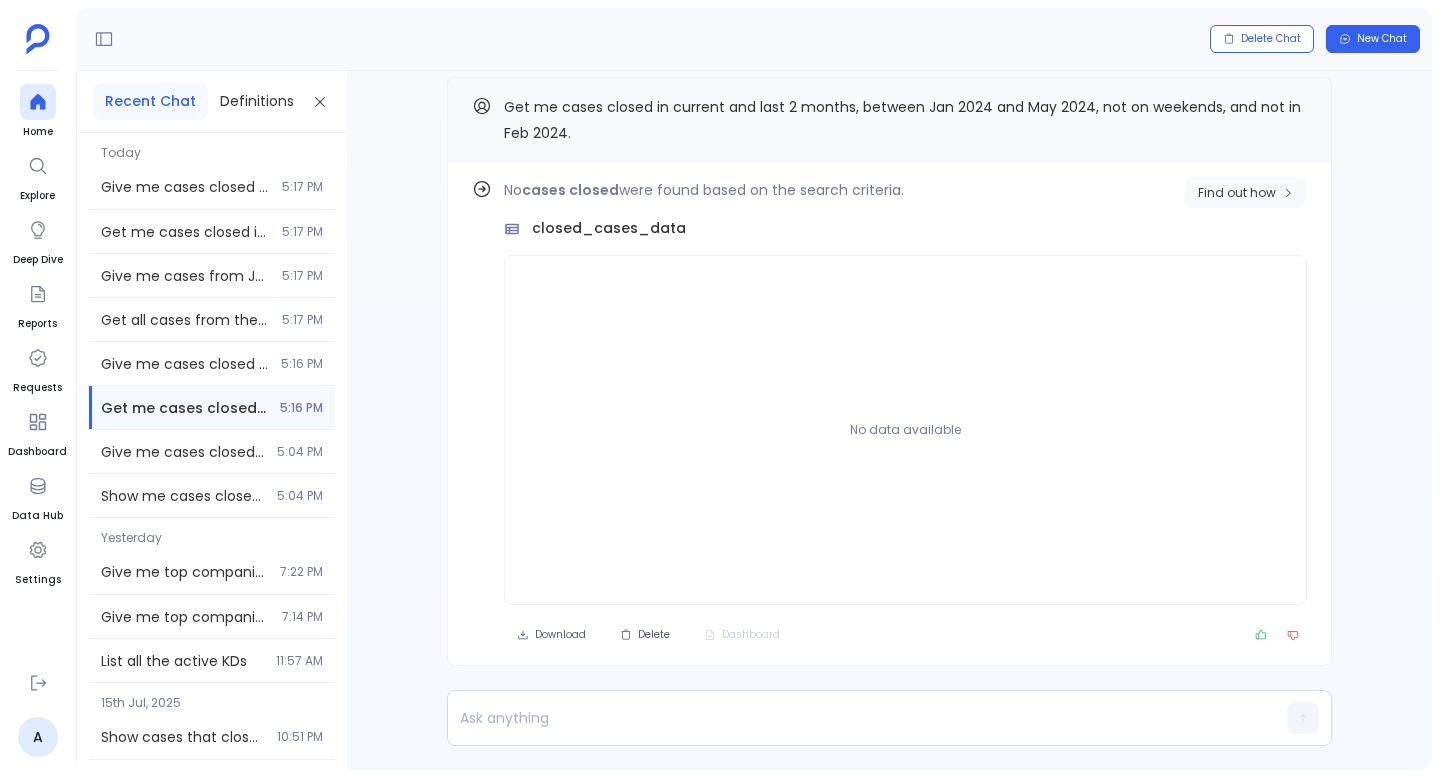 click on "Find out how" at bounding box center (1237, 193) 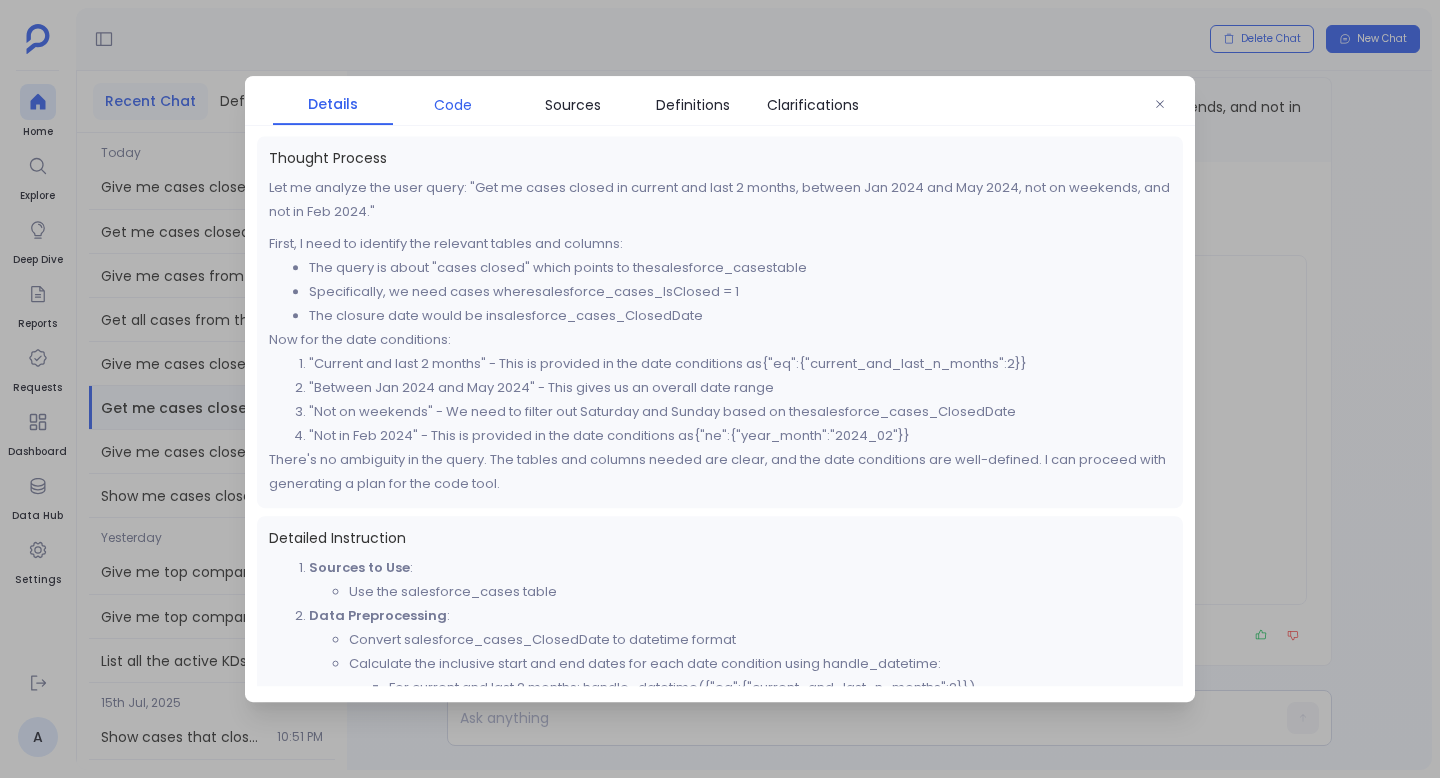 click on "Code" at bounding box center [453, 105] 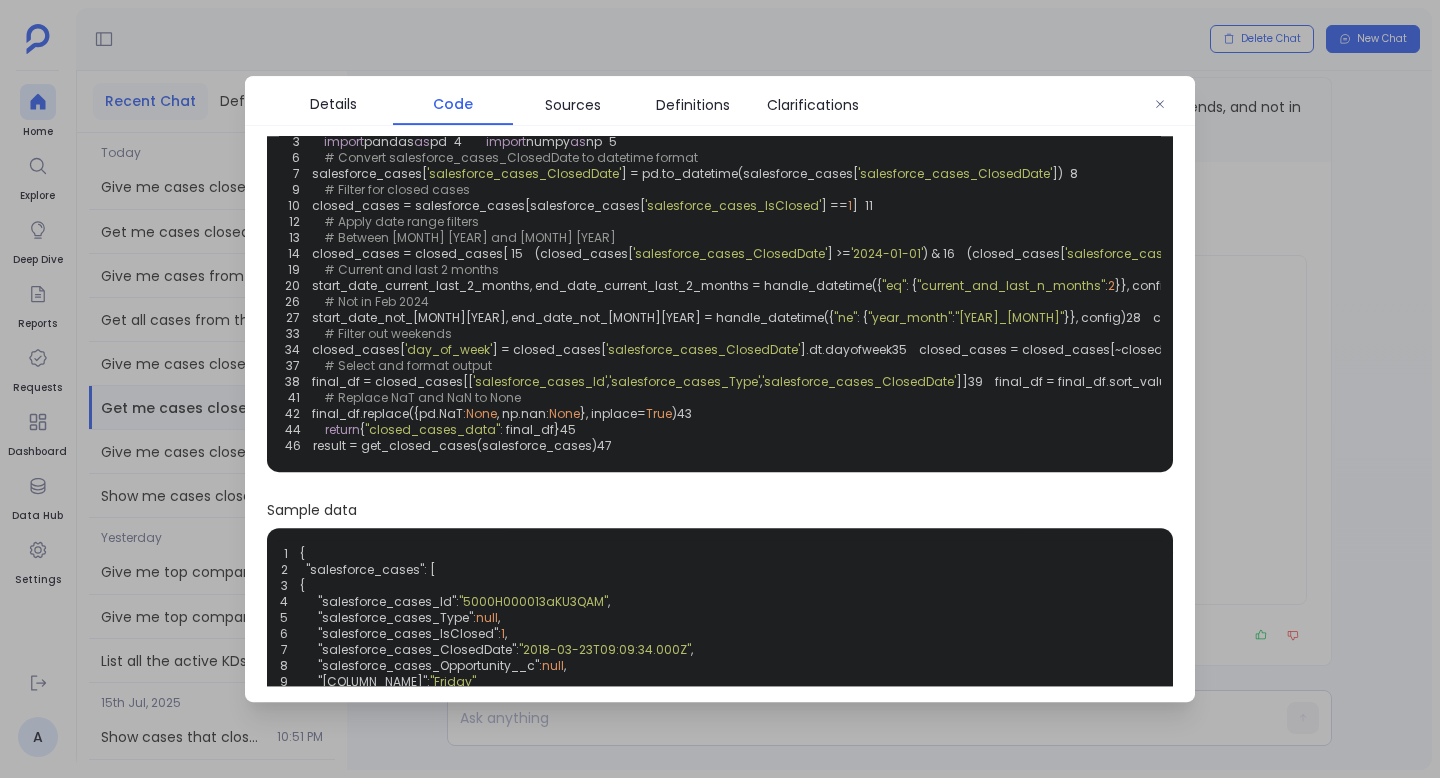 scroll, scrollTop: 112, scrollLeft: 0, axis: vertical 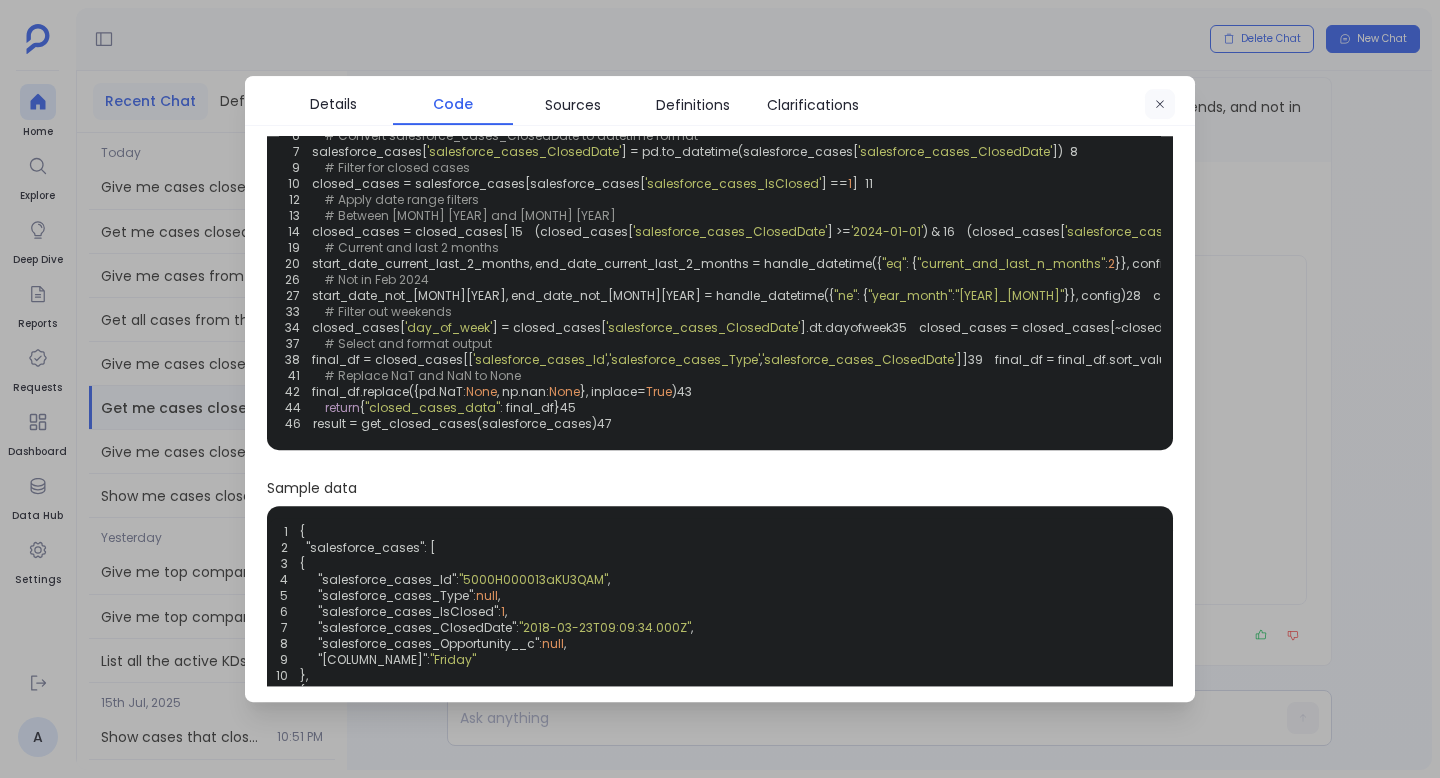 click 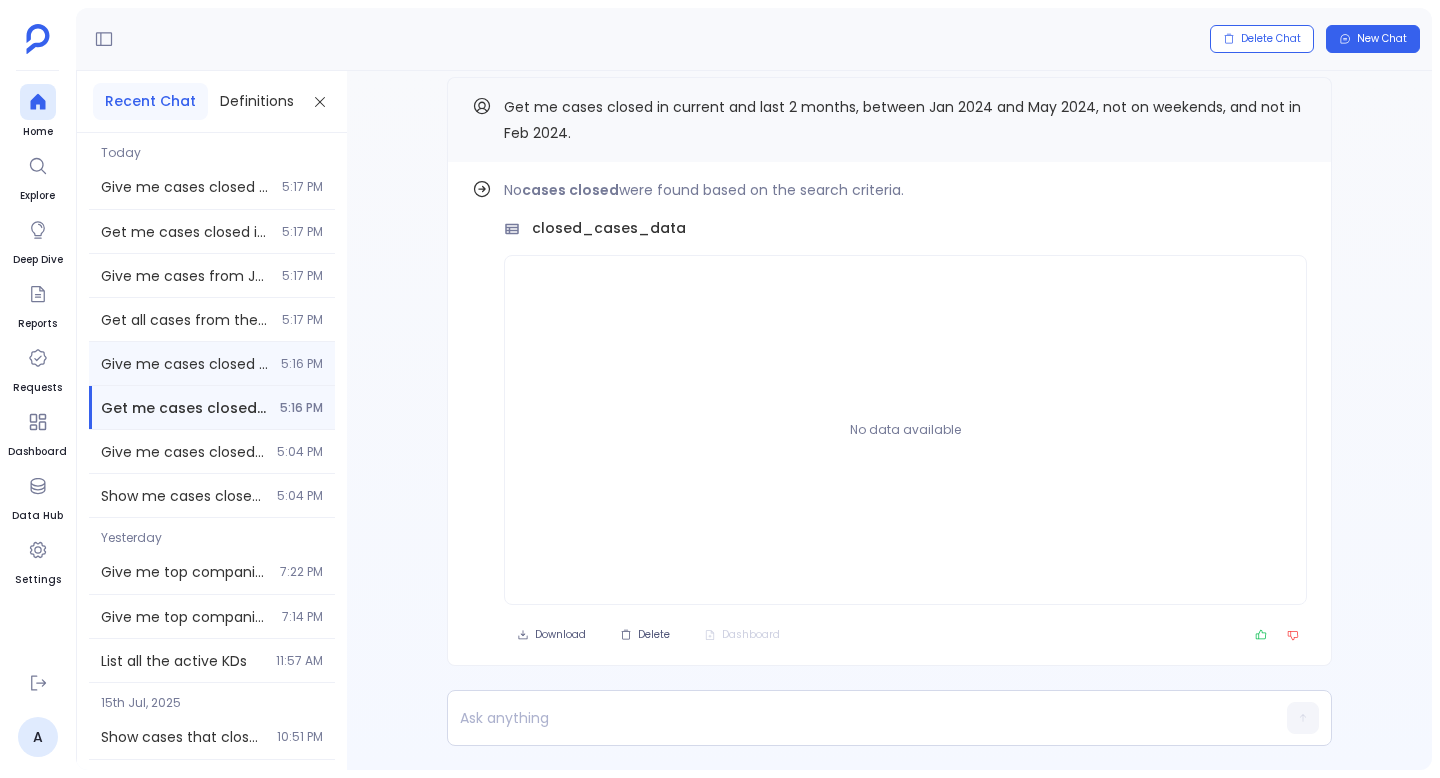 click on "Give me cases closed after Q3 2023, before Jan 2025, not in this quarter, not in FY 2024, and also not in December 2024. 5:16 PM" at bounding box center [212, 363] 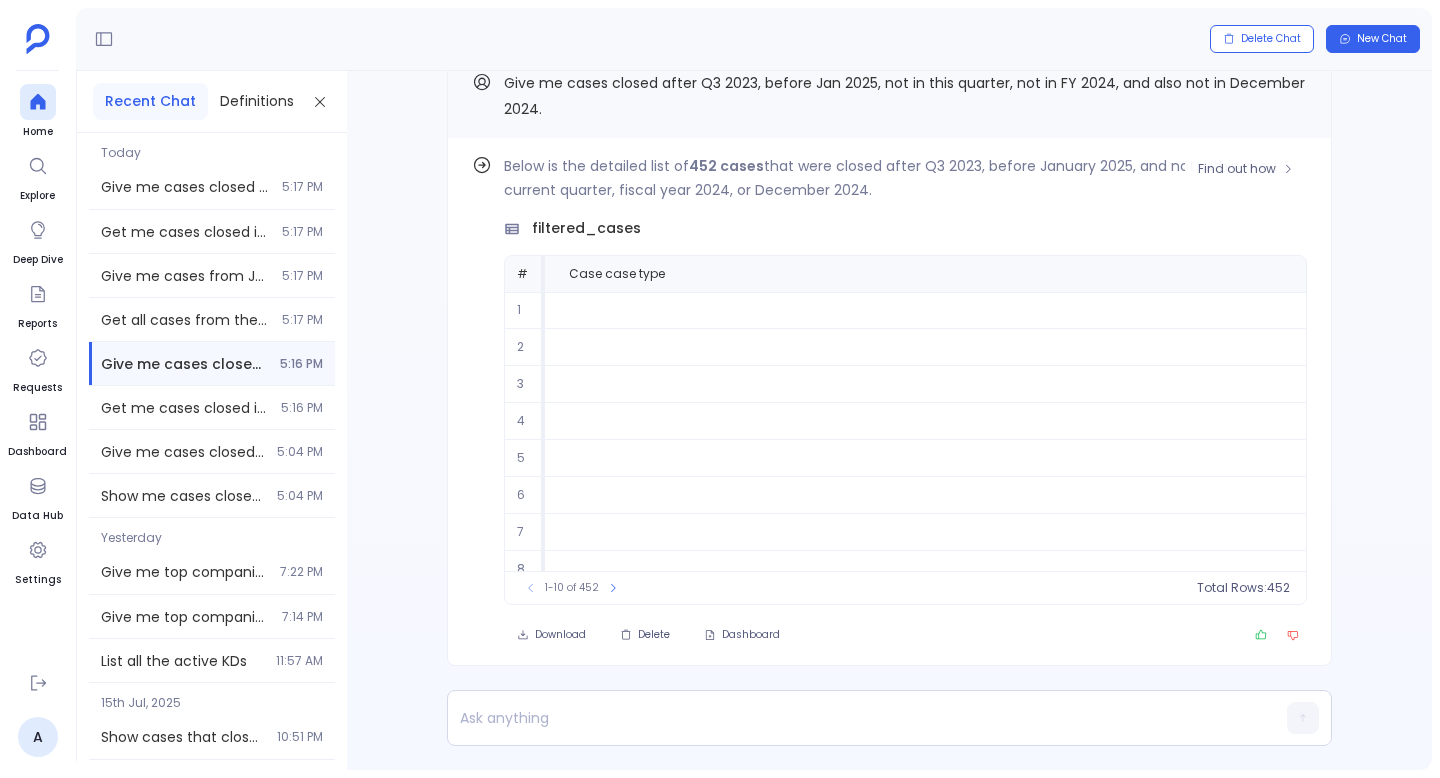 scroll, scrollTop: -42, scrollLeft: 0, axis: vertical 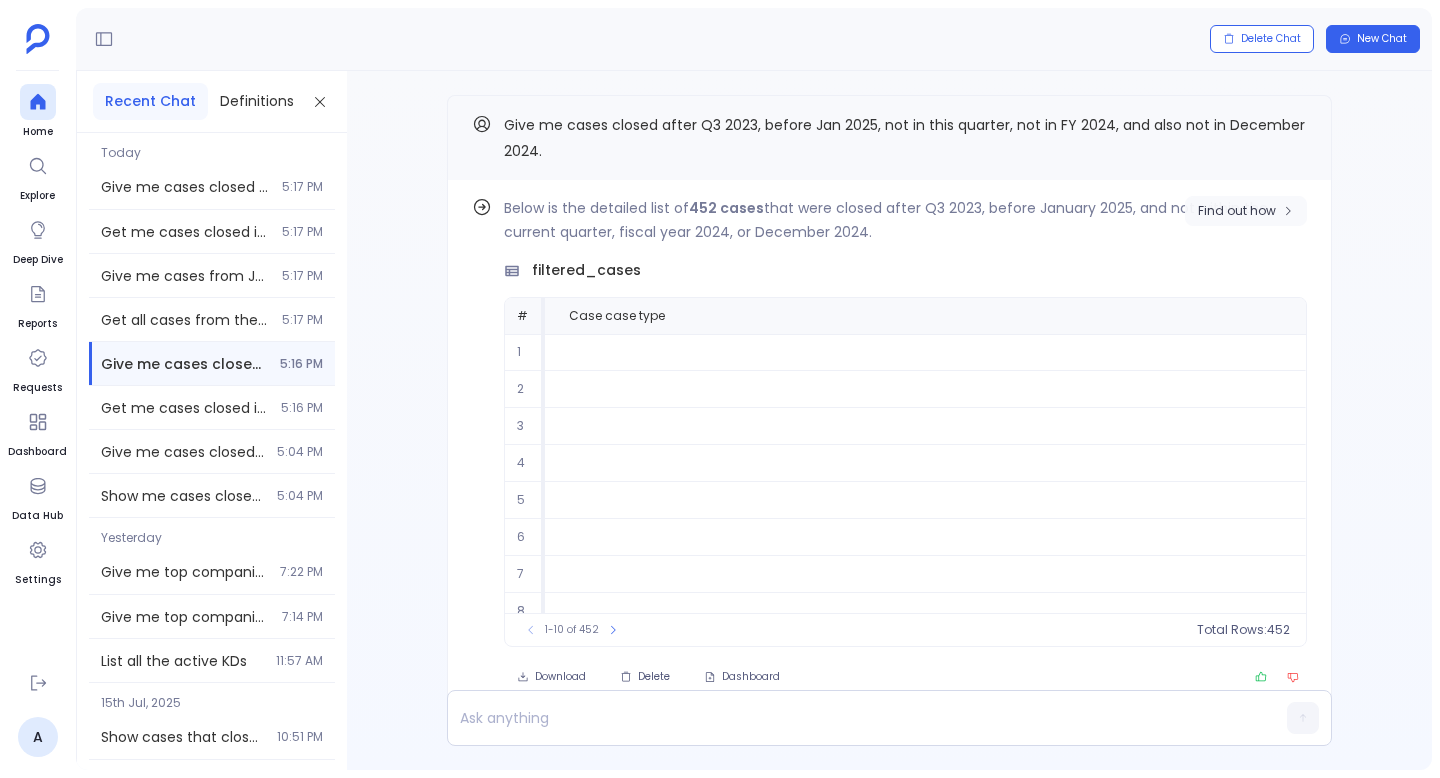 click on "Find out how" at bounding box center [1237, 211] 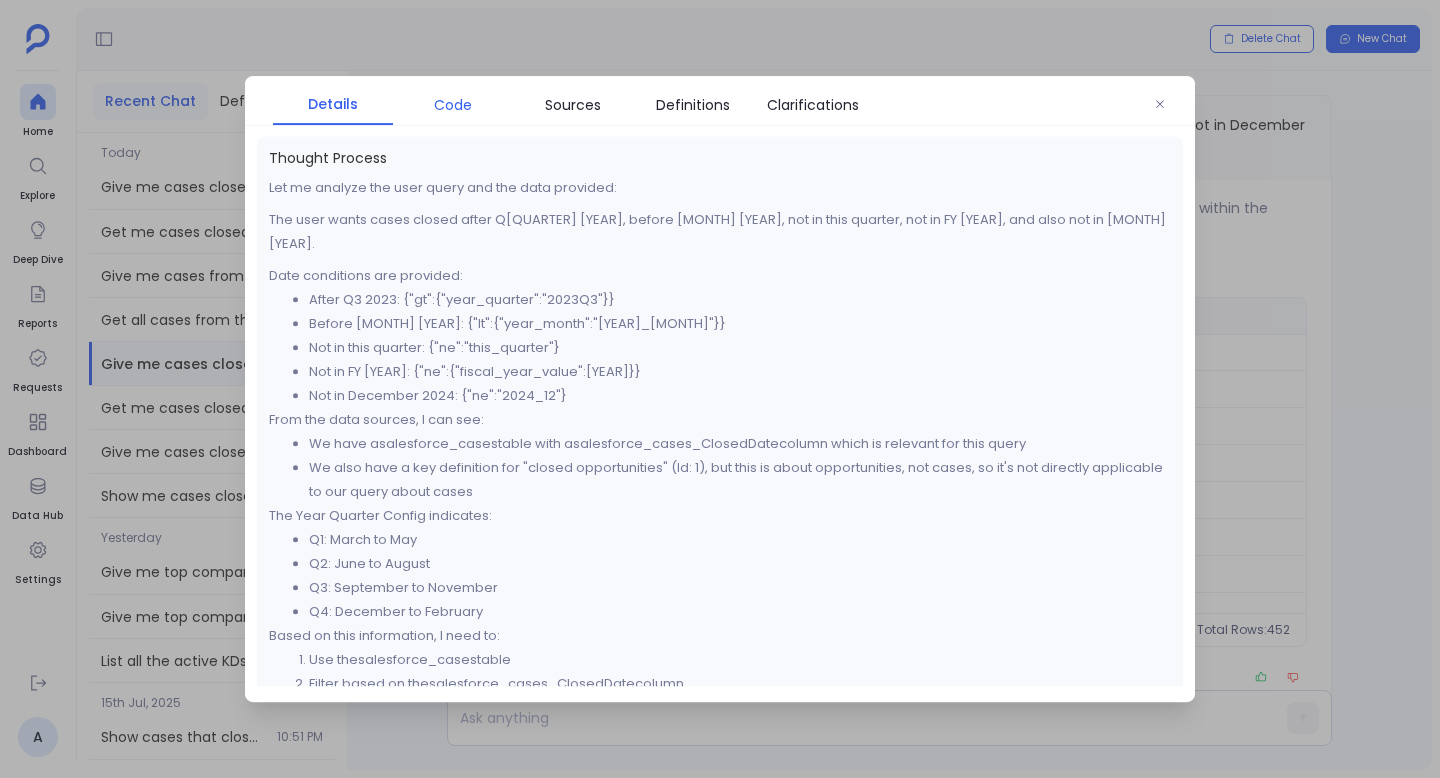 click on "Code" at bounding box center (453, 105) 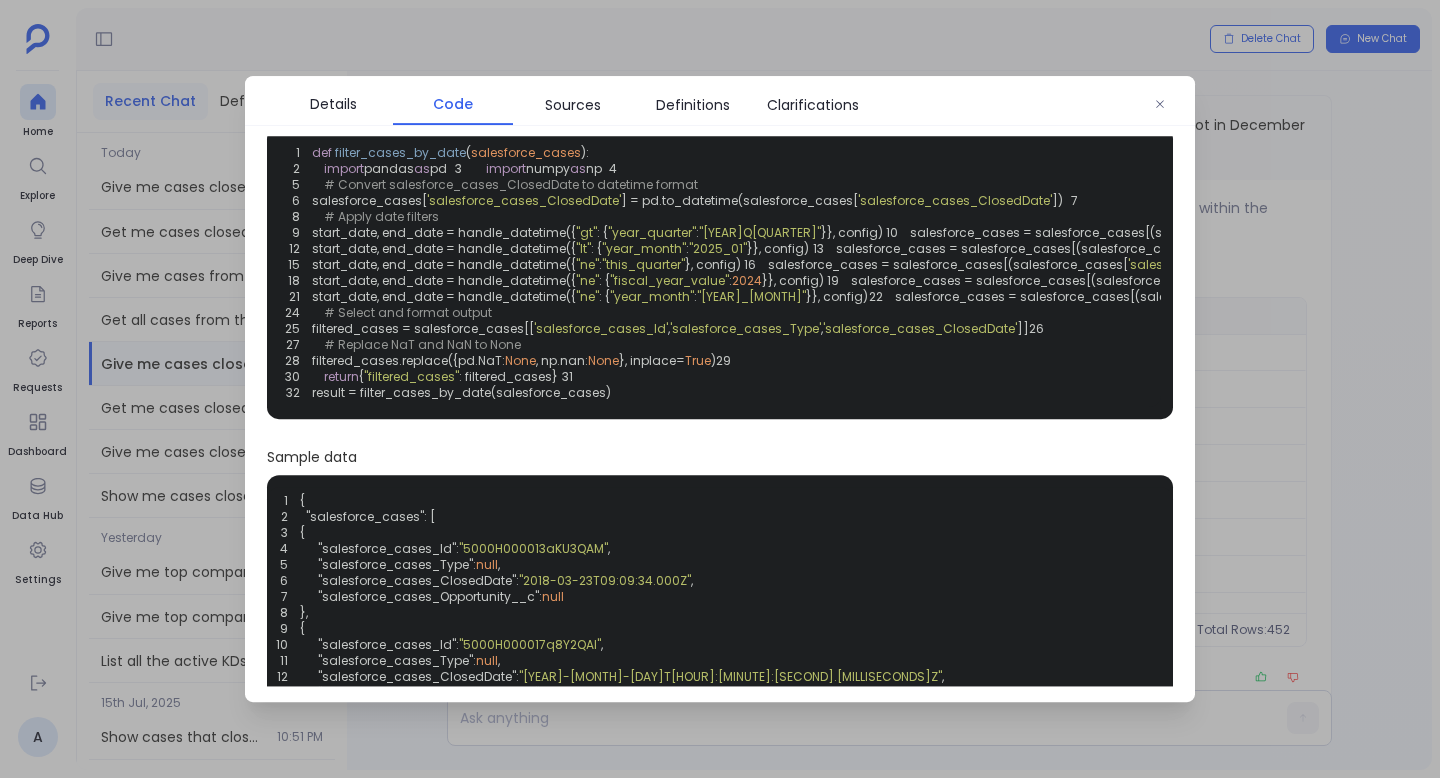 scroll, scrollTop: 83, scrollLeft: 0, axis: vertical 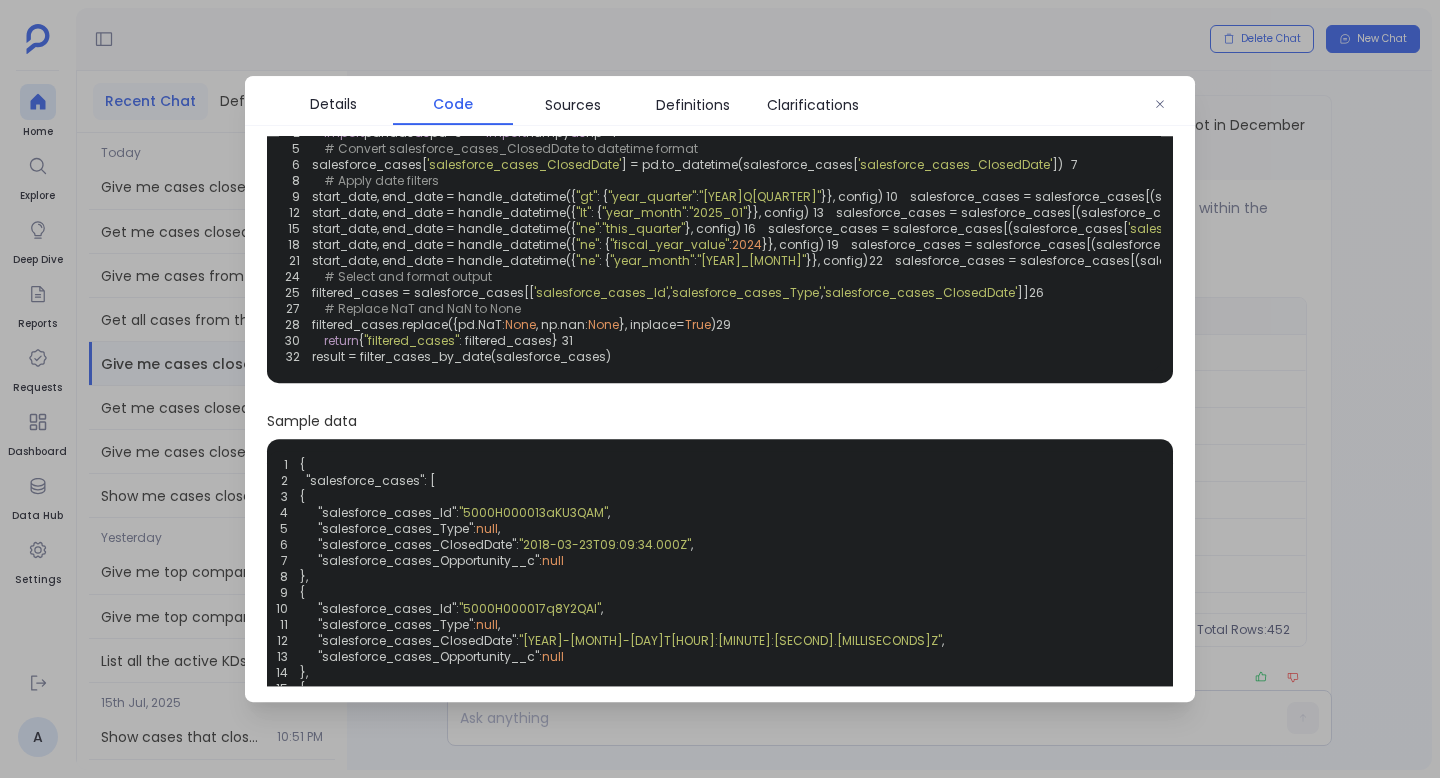 click on "Details Code Sources Definitions Clarifications Code 1 def   filter_cases_by_date ( salesforce_cases ):
2      import  pandas  as  pd
3      import  numpy  as  np
4
5      # Convert salesforce_cases_ClosedDate to datetime format
6     salesforce_cases[ 'salesforce_cases_ClosedDate' ] = pd.to_datetime(salesforce_cases[ 'salesforce_cases_ClosedDate' ])
7
8      # Apply date filters
9     start_date, end_date = handle_datetime({ "gt" : { "year_quarter" :  "2023Q3" }}, config)
10     salesforce_cases = salesforce_cases[(salesforce_cases[ 'salesforce_cases_ClosedDate' ] >= start_date) & (salesforce_cases[ 'salesforce_cases_ClosedDate' ] <= end_date)]
11
12     start_date, end_date = handle_datetime({ "lt" : { "year_month" :  "2025_01" }}, config)
13     salesforce_cases = salesforce_cases[(salesforce_cases[ 'salesforce_cases_ClosedDate' ] >= start_date) & (salesforce_cases[ 'salesforce_cases_ClosedDate' ] <= end_date)]
14
15     start_date, end_date = handle_datetime({ "ne" :  "this_quarter"" at bounding box center (720, 389) 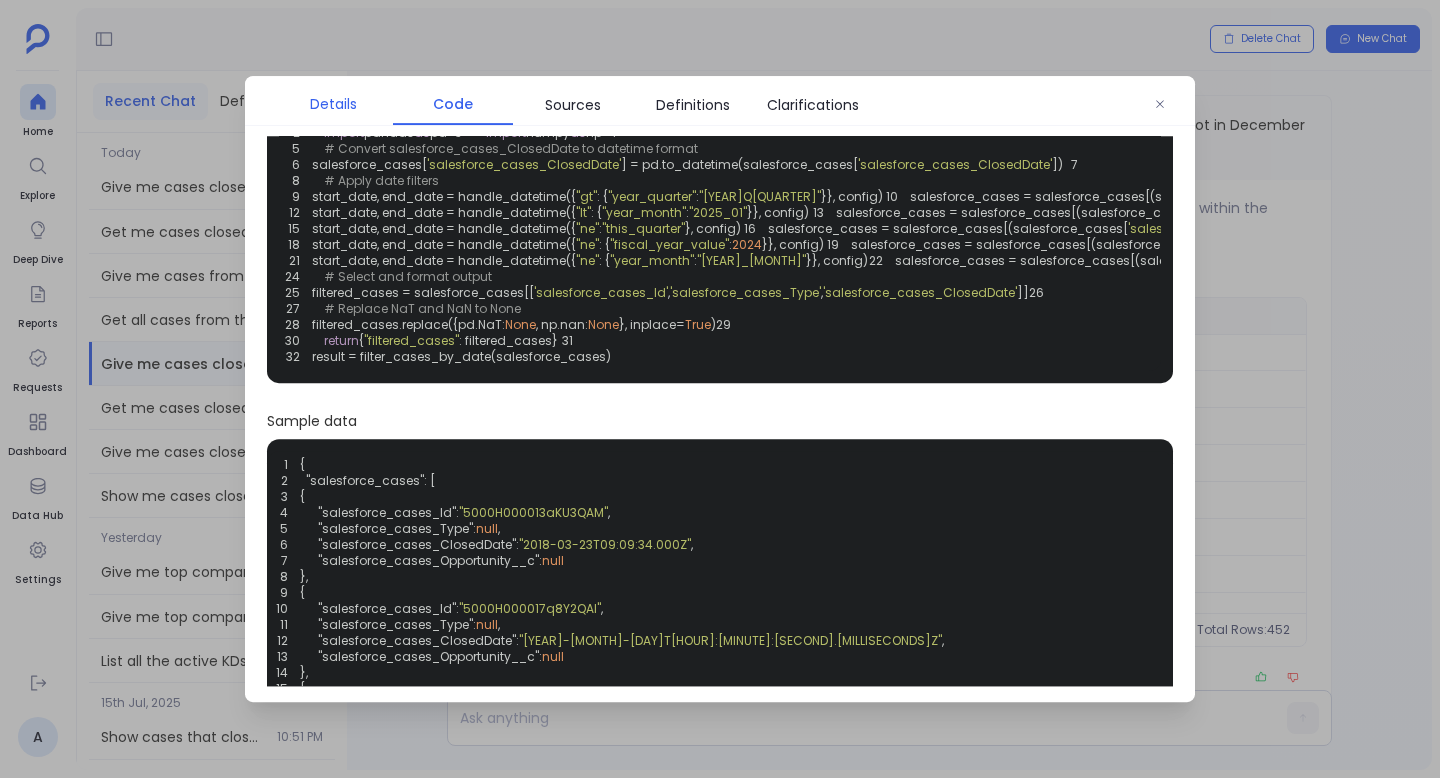 click on "Details" at bounding box center (333, 104) 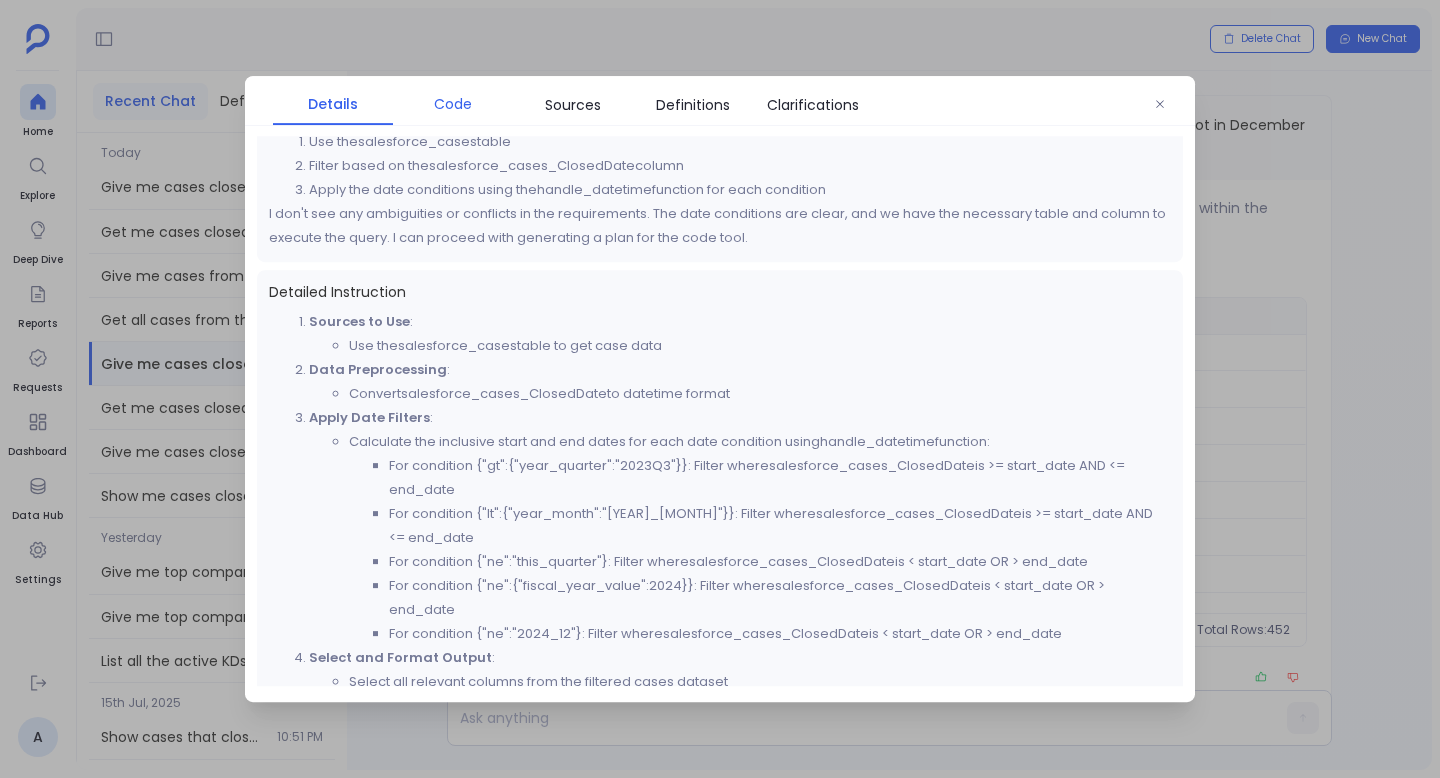click on "Code" at bounding box center [453, 104] 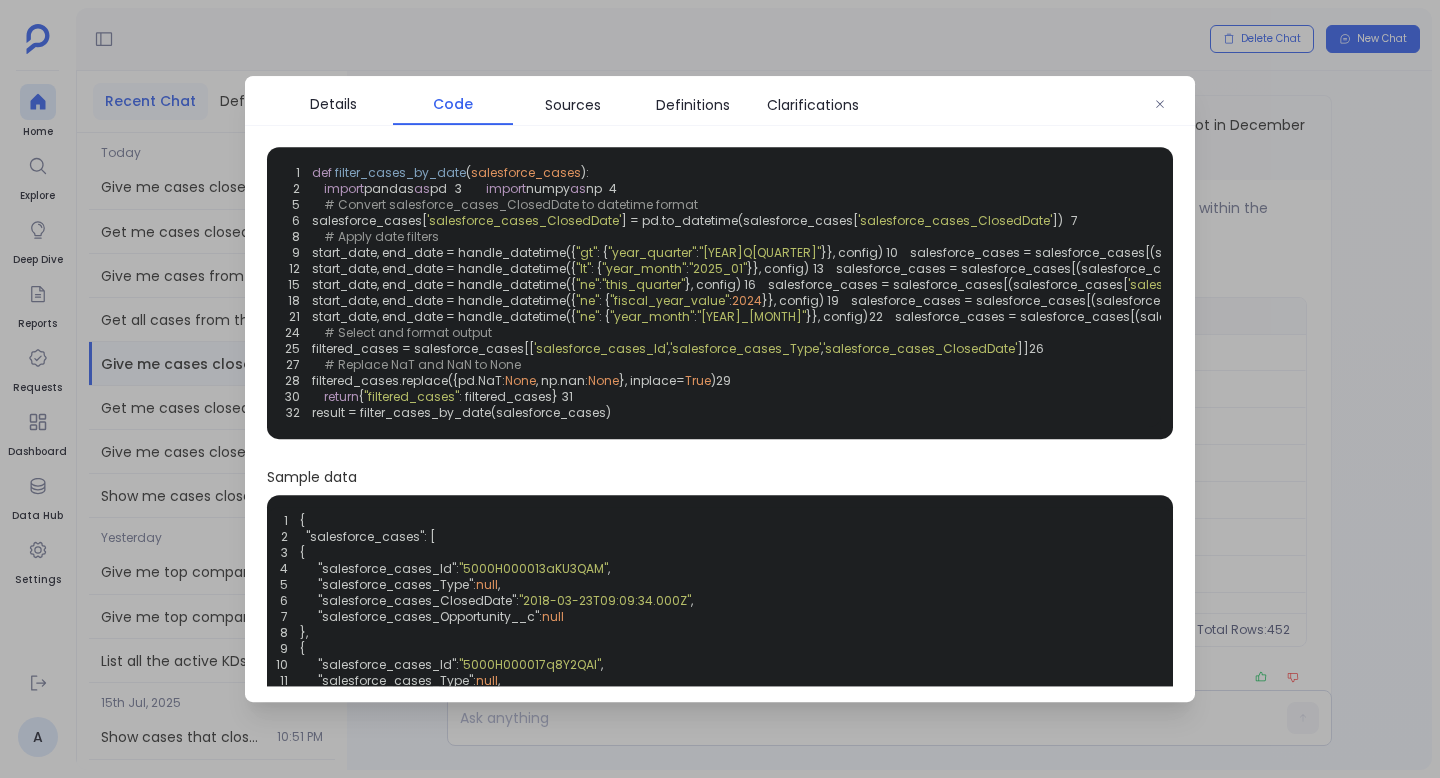 scroll, scrollTop: 28, scrollLeft: 0, axis: vertical 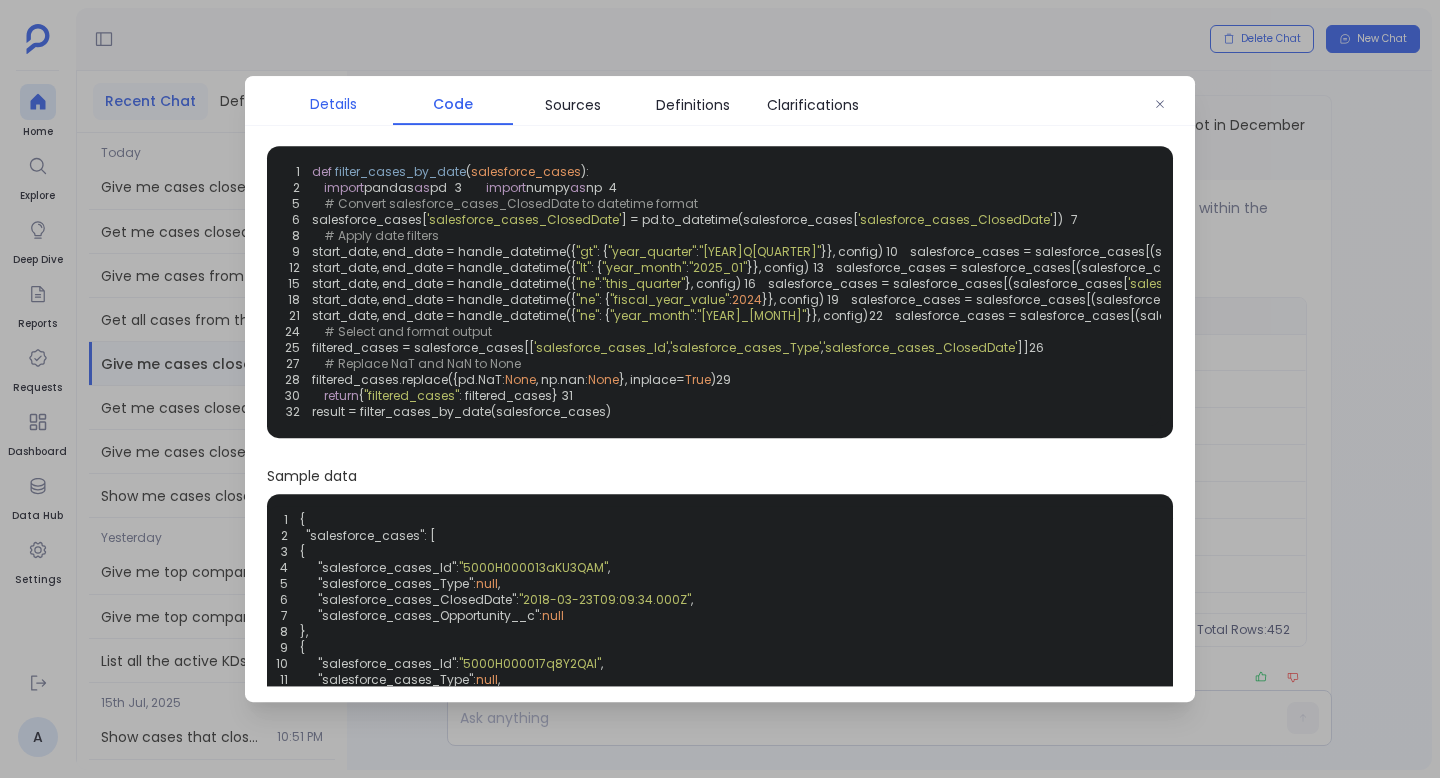 click on "Details" at bounding box center [333, 104] 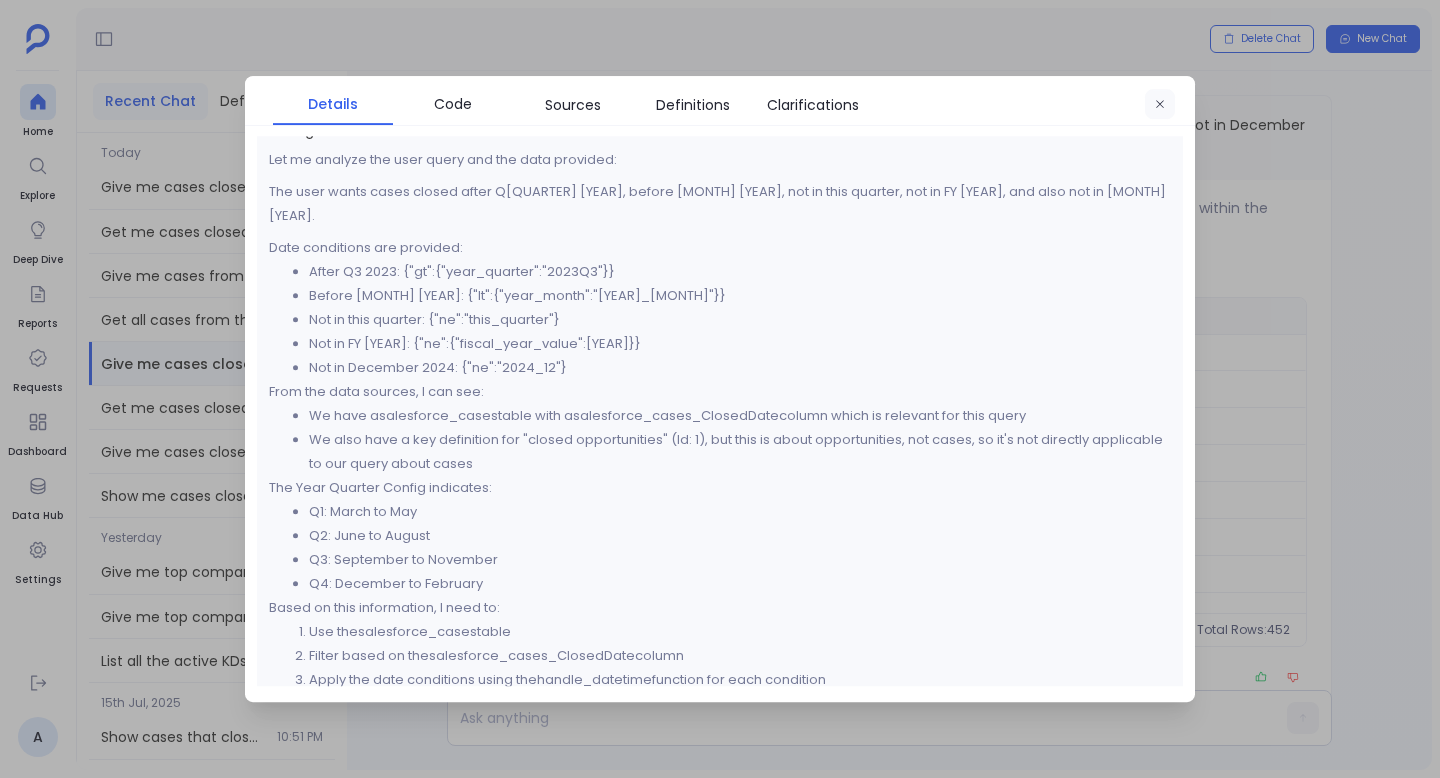 click at bounding box center (1160, 105) 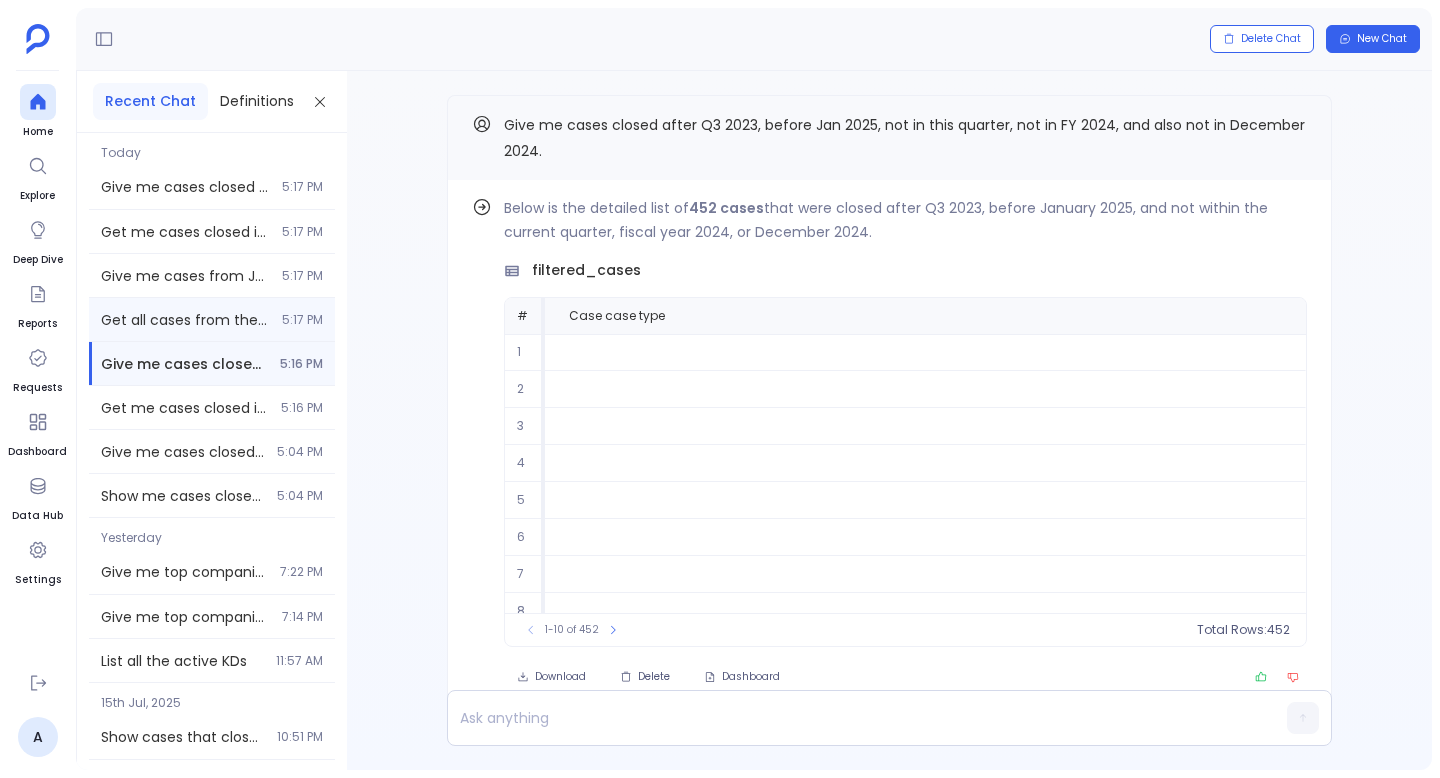 click on "Get all cases from the last 2 fiscal years, closed in Q4 only, not in FY 2023, and excluding July 2023. 5:17 PM" at bounding box center [212, 319] 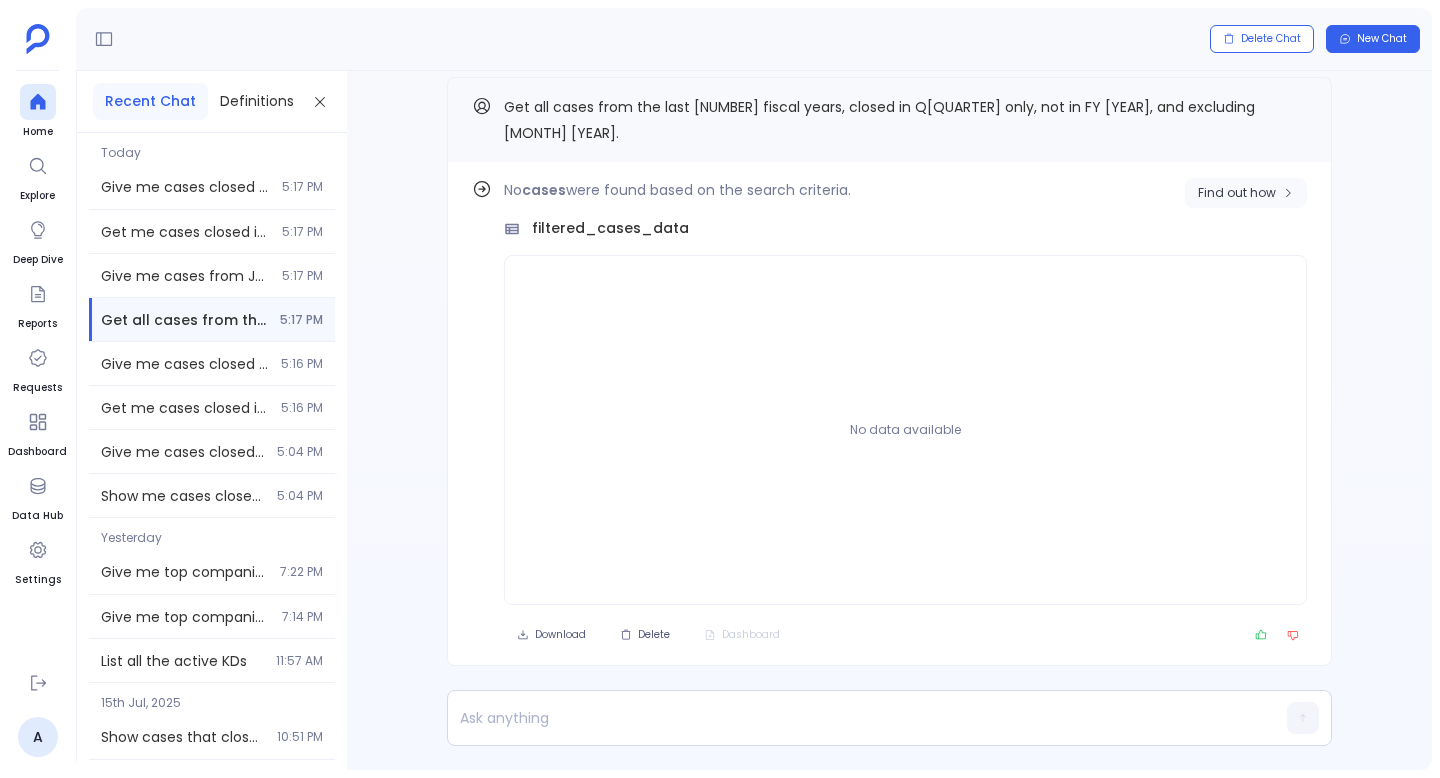click on "Find out how" at bounding box center (1246, 193) 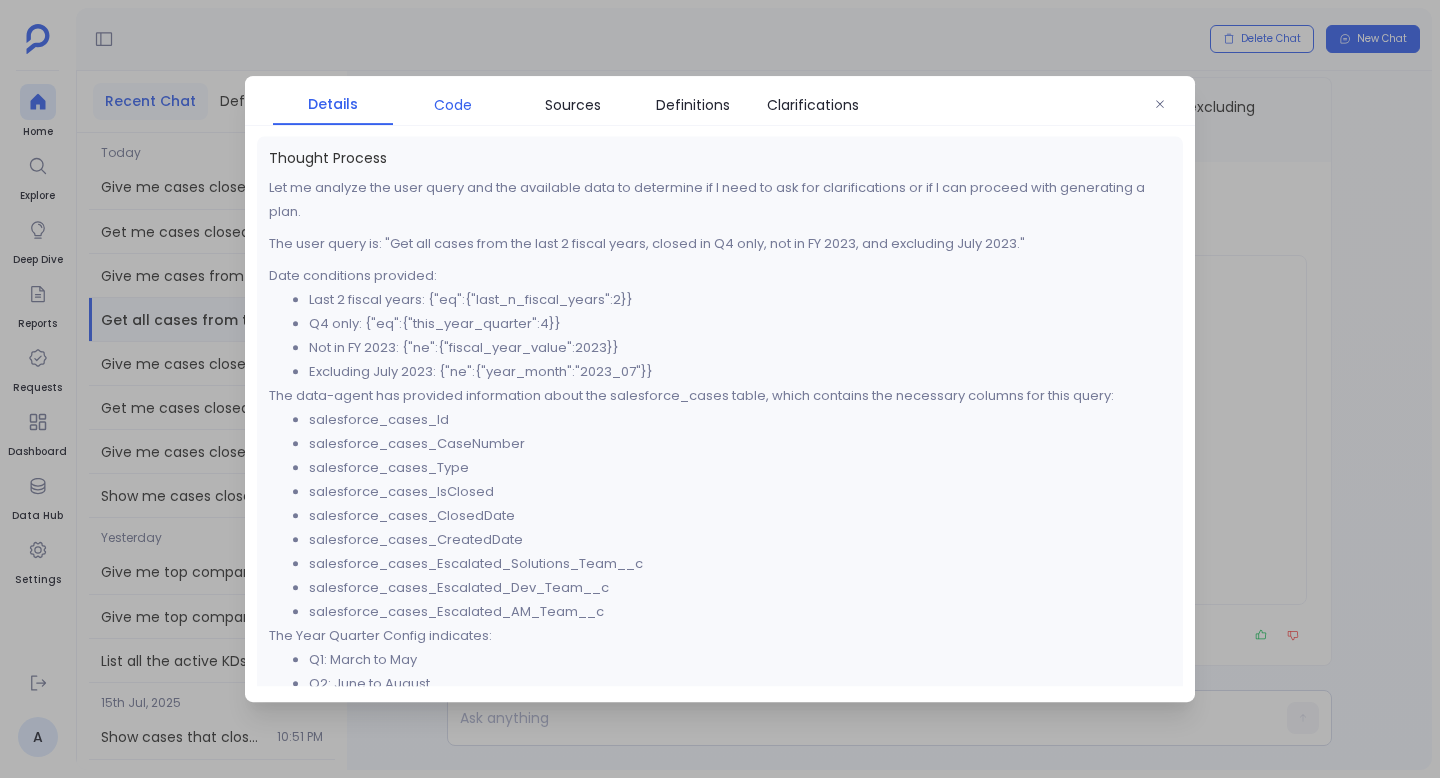 click on "Code" at bounding box center (453, 105) 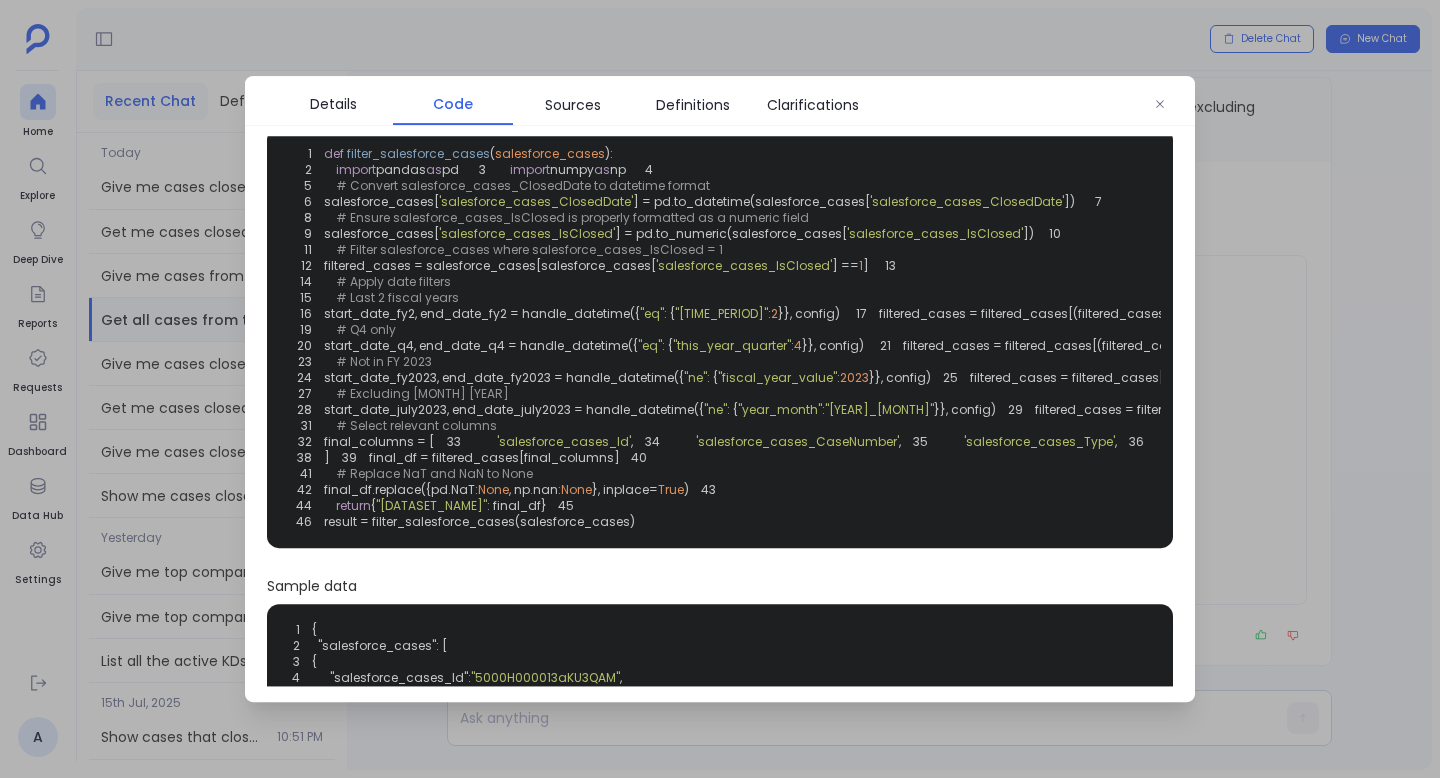 scroll, scrollTop: 56, scrollLeft: 0, axis: vertical 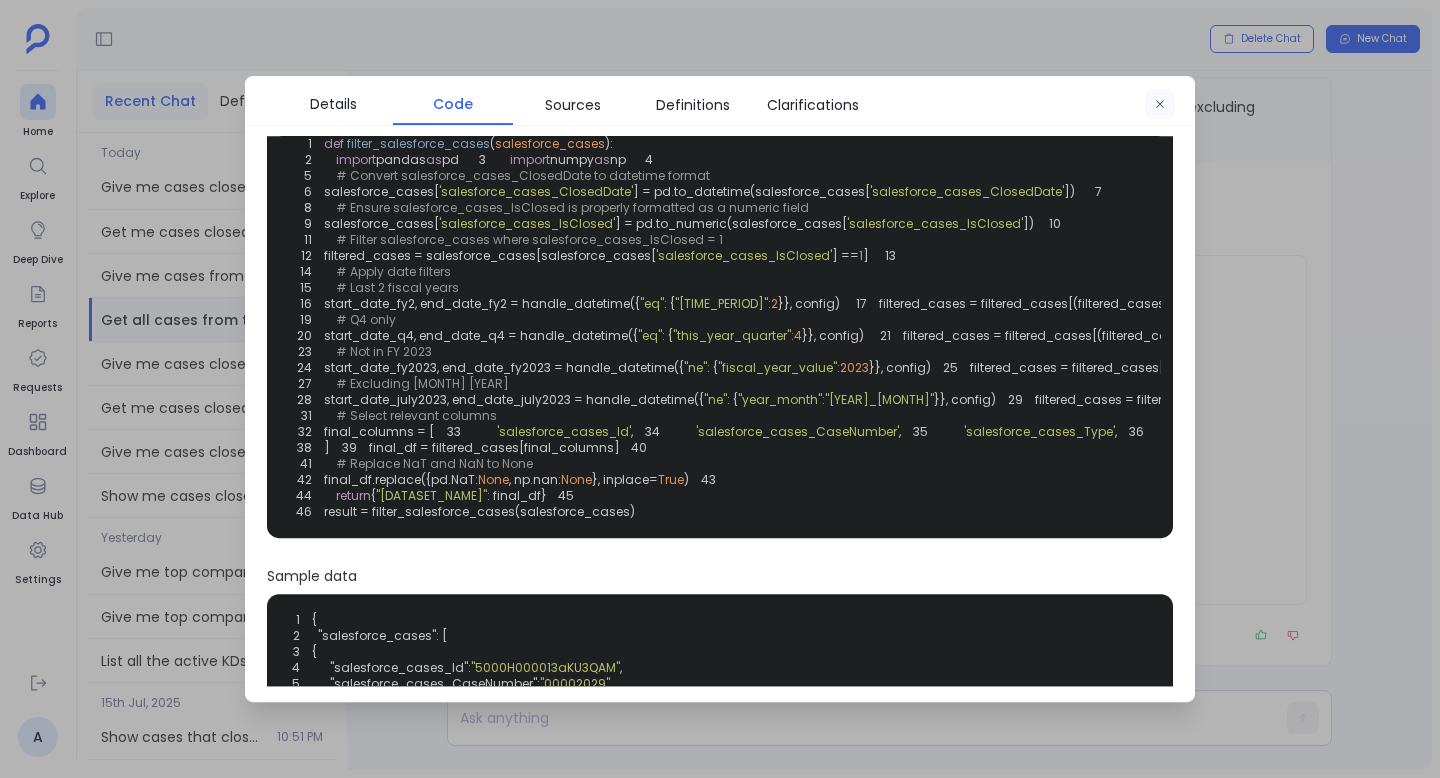 click 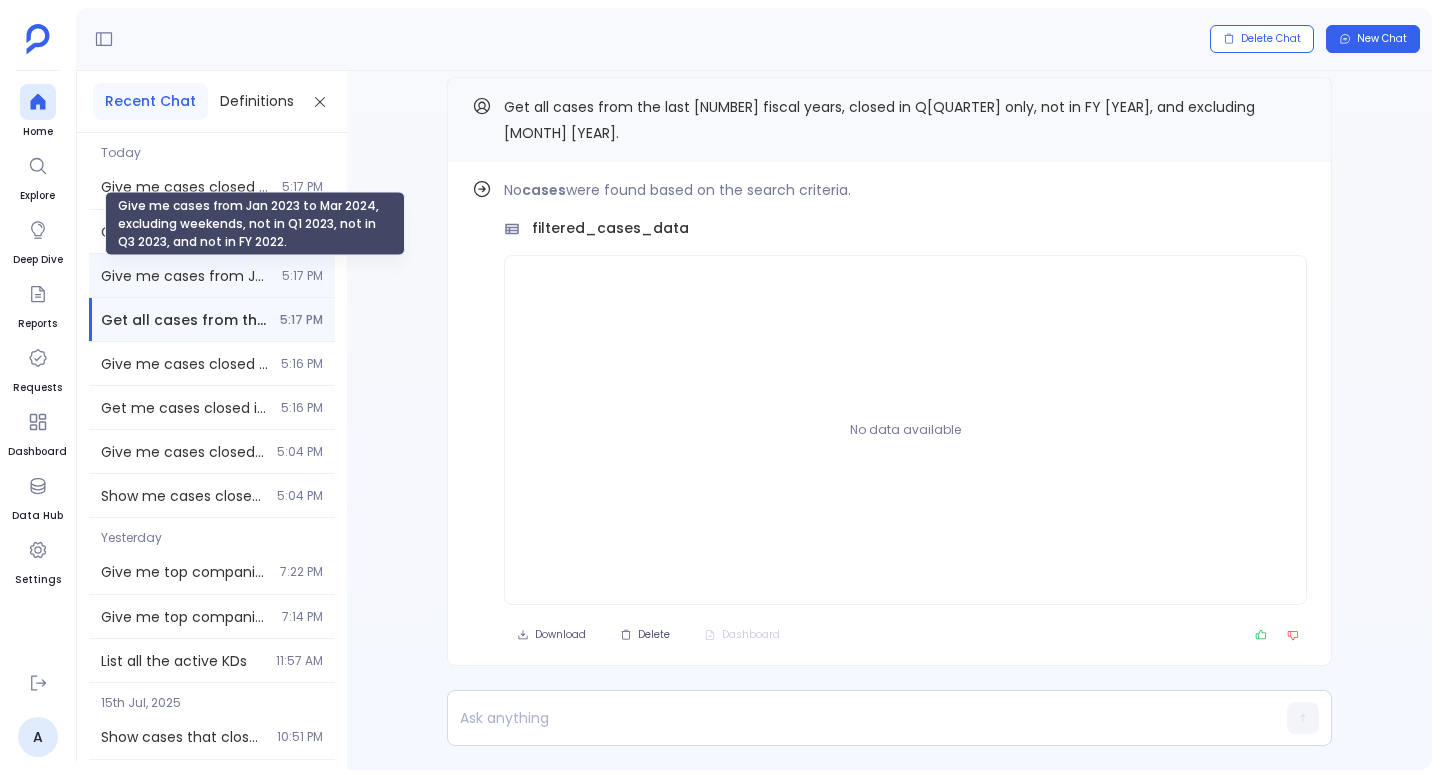 click on "Give me cases from Jan 2023 to Mar 2024, excluding weekends, not in Q1 2023, not in Q3 2023, and not in FY 2022." at bounding box center [185, 276] 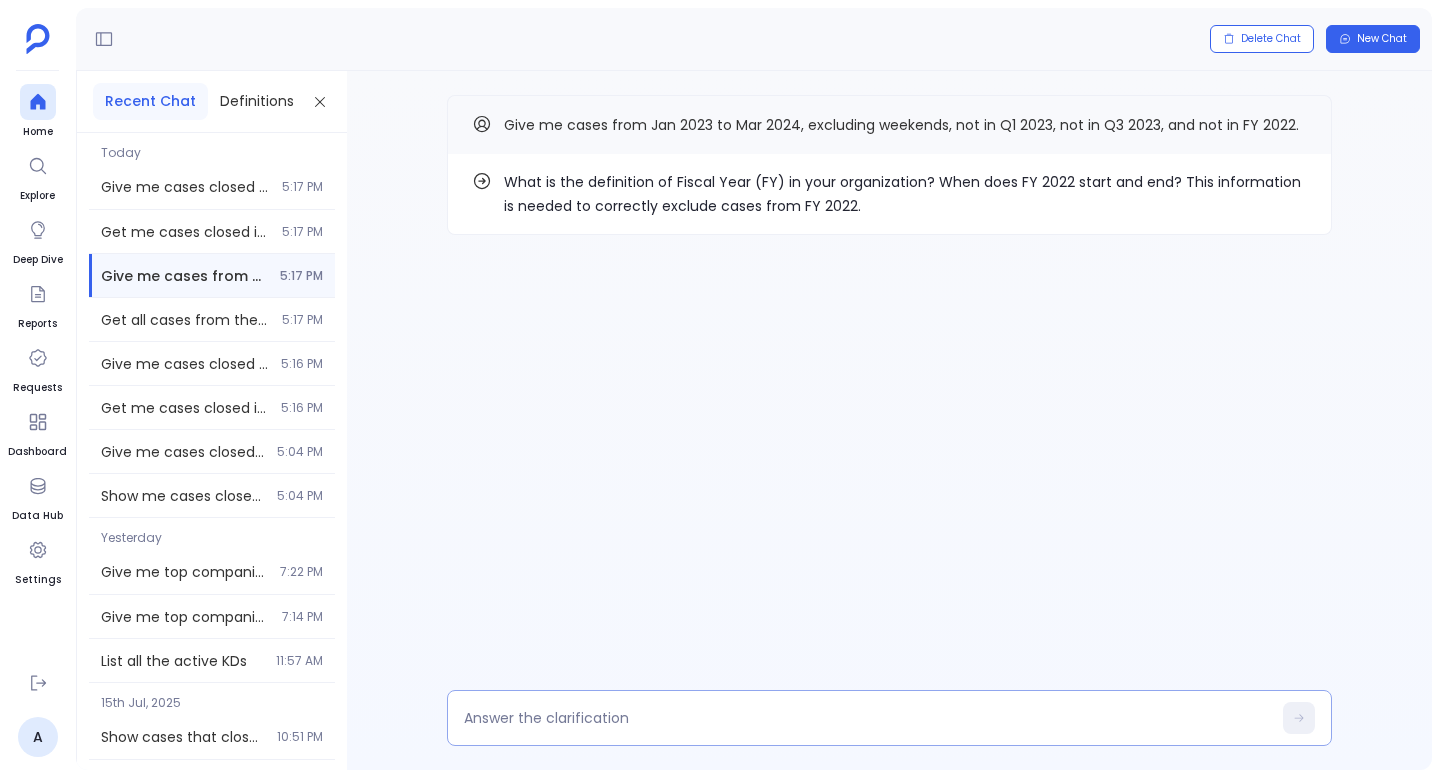 click at bounding box center [889, 718] 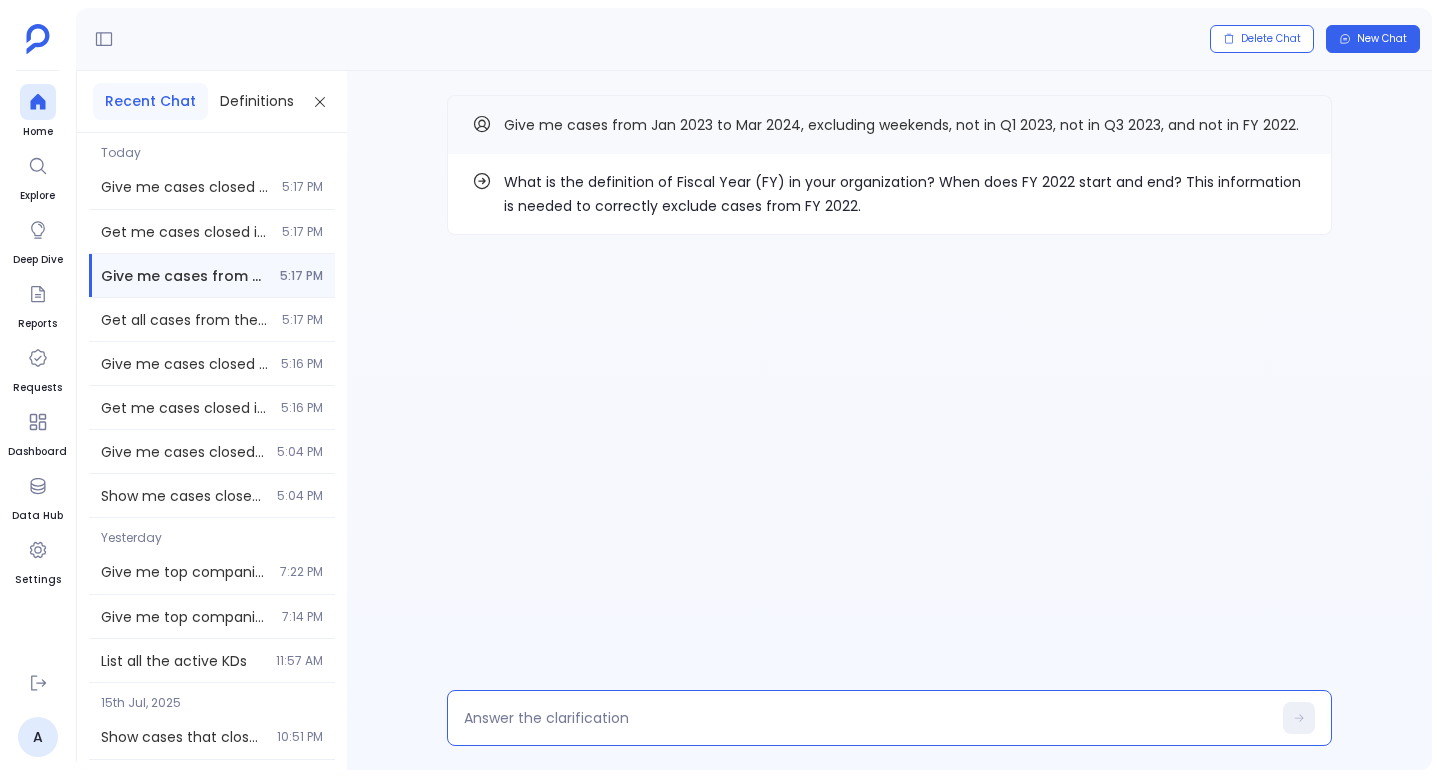 click at bounding box center (867, 718) 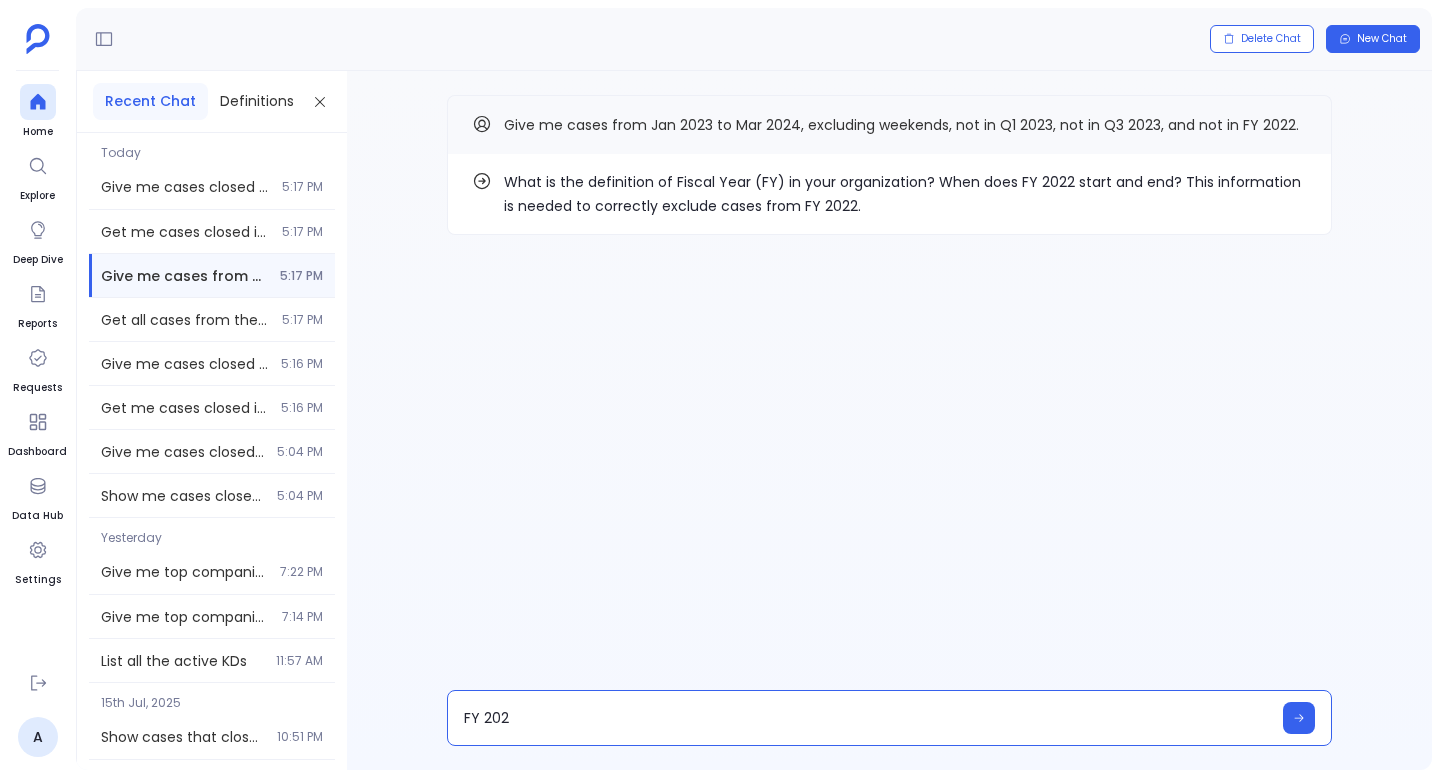 type on "FY 2022" 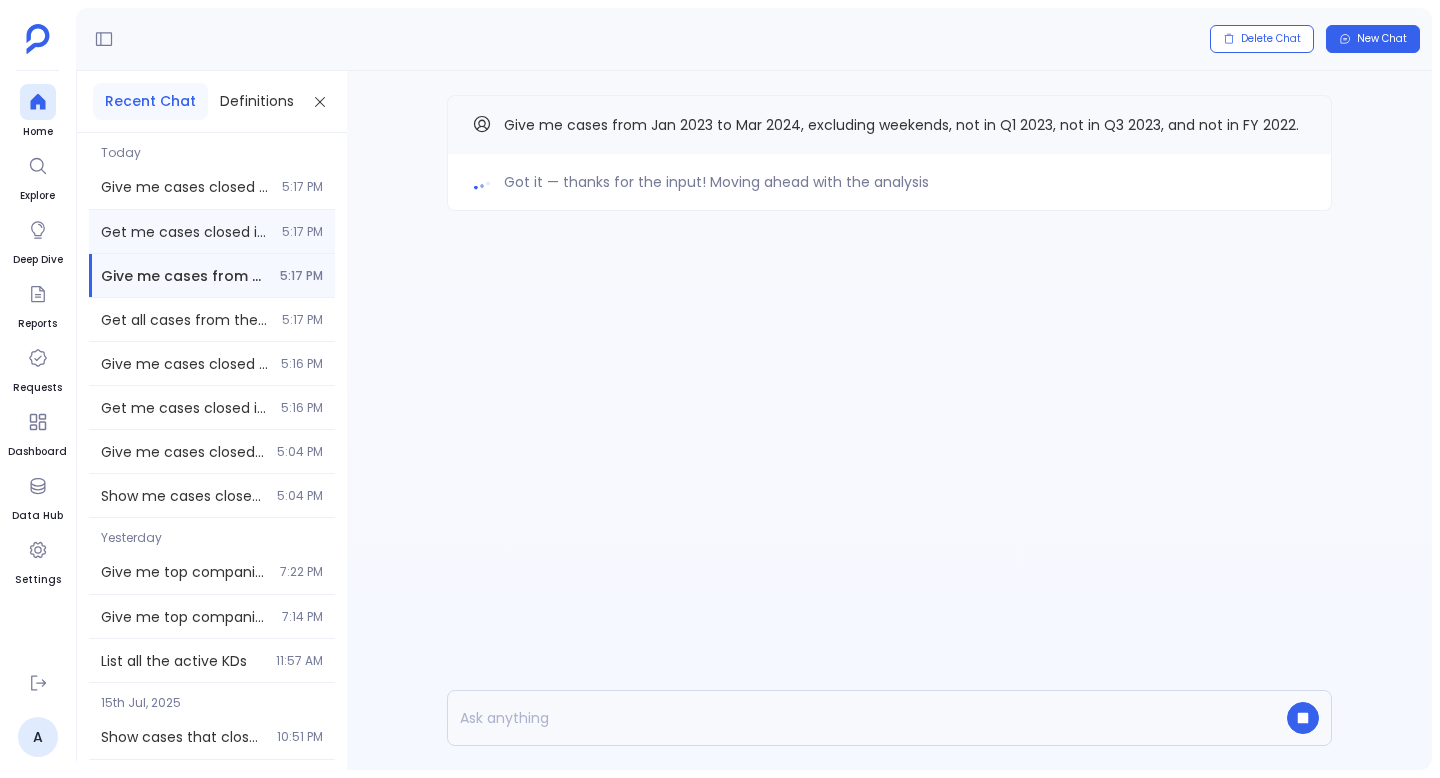 click on "Get me cases closed in the upcoming fiscal yaer." at bounding box center (185, 232) 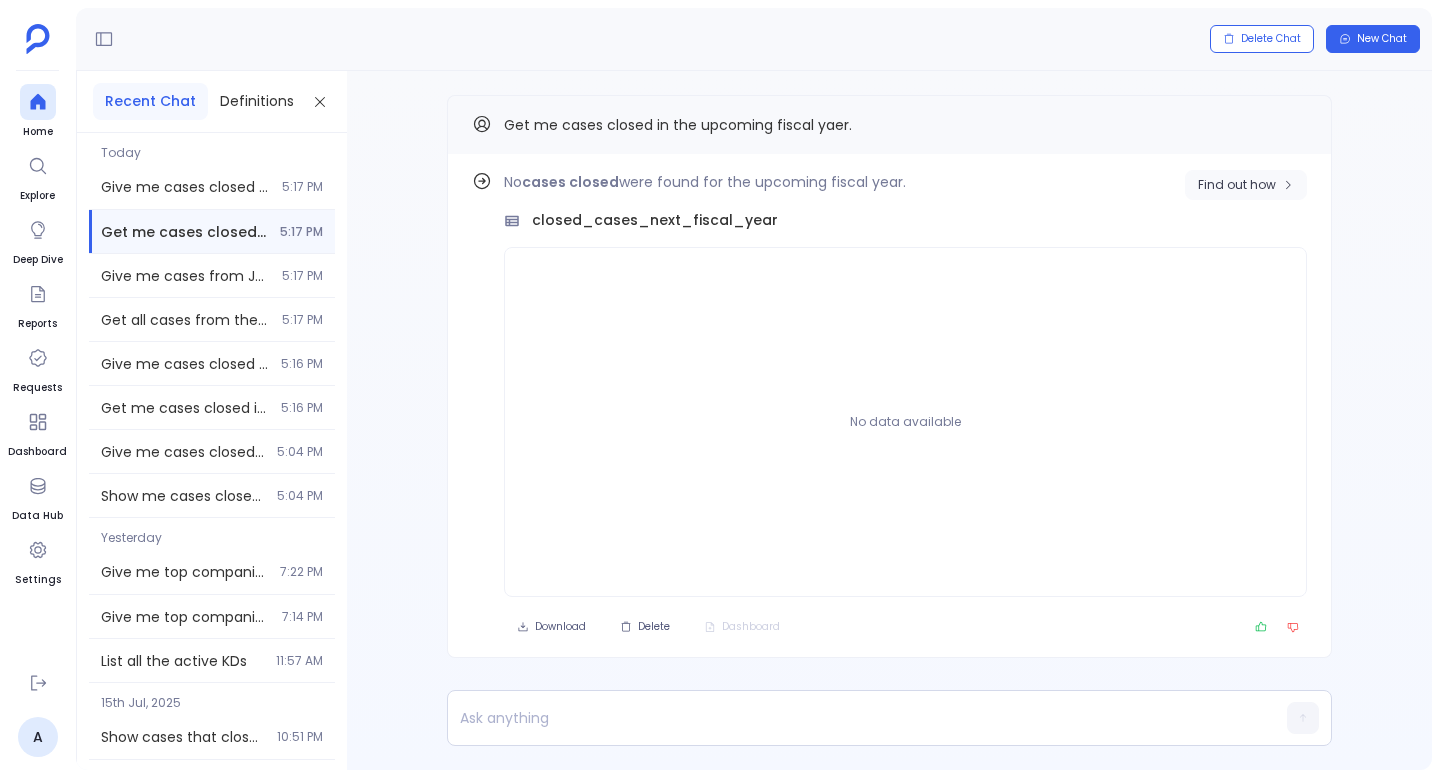 click on "Find out how" at bounding box center [1237, 185] 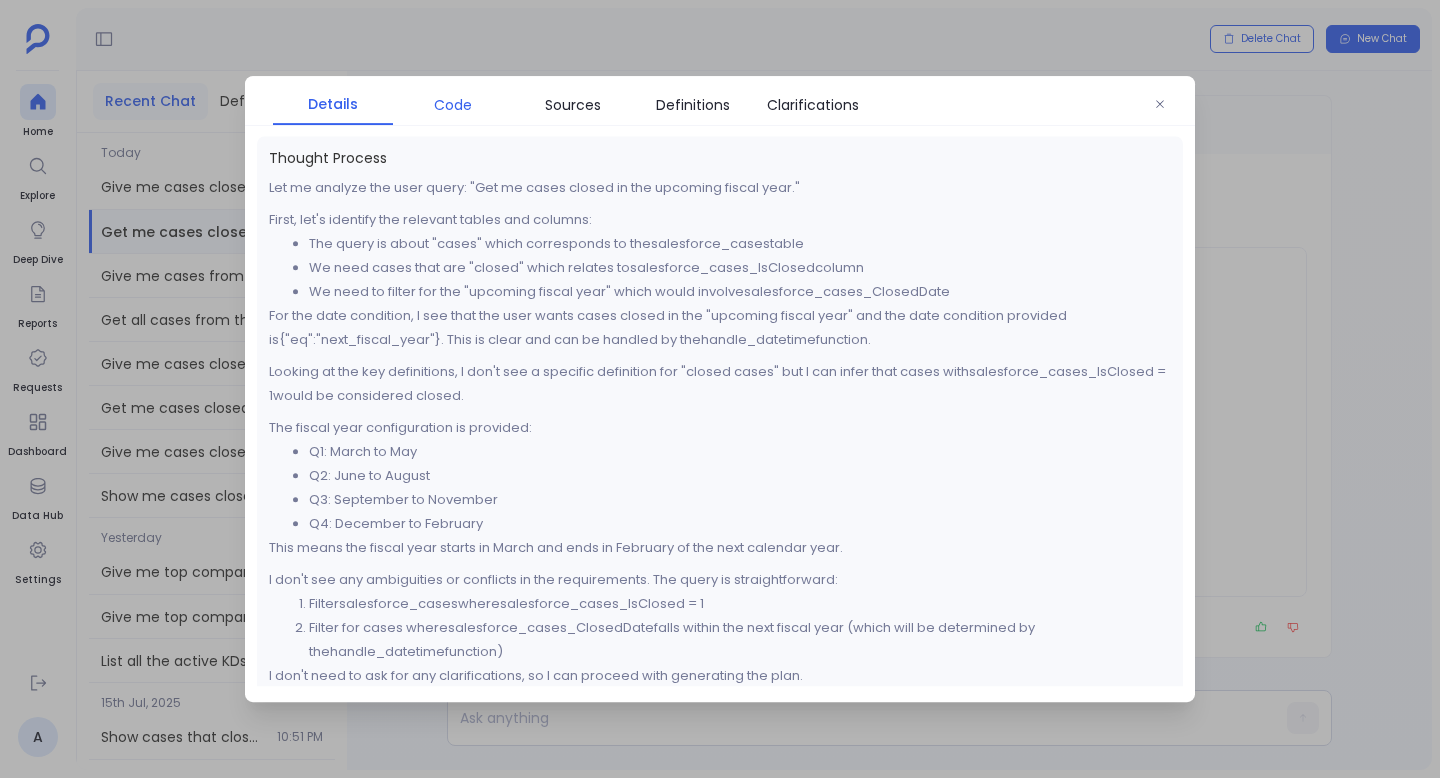 click on "Code" at bounding box center [453, 105] 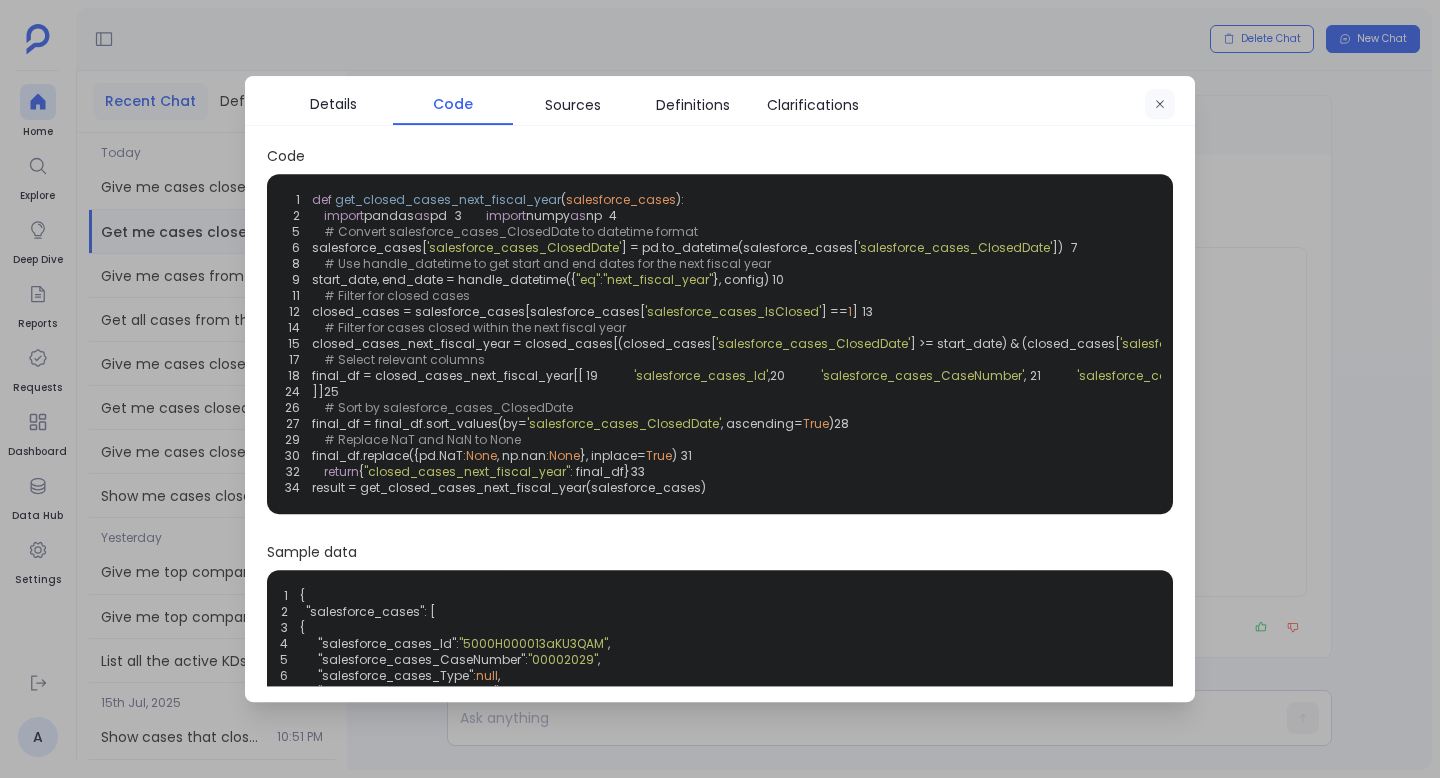 click 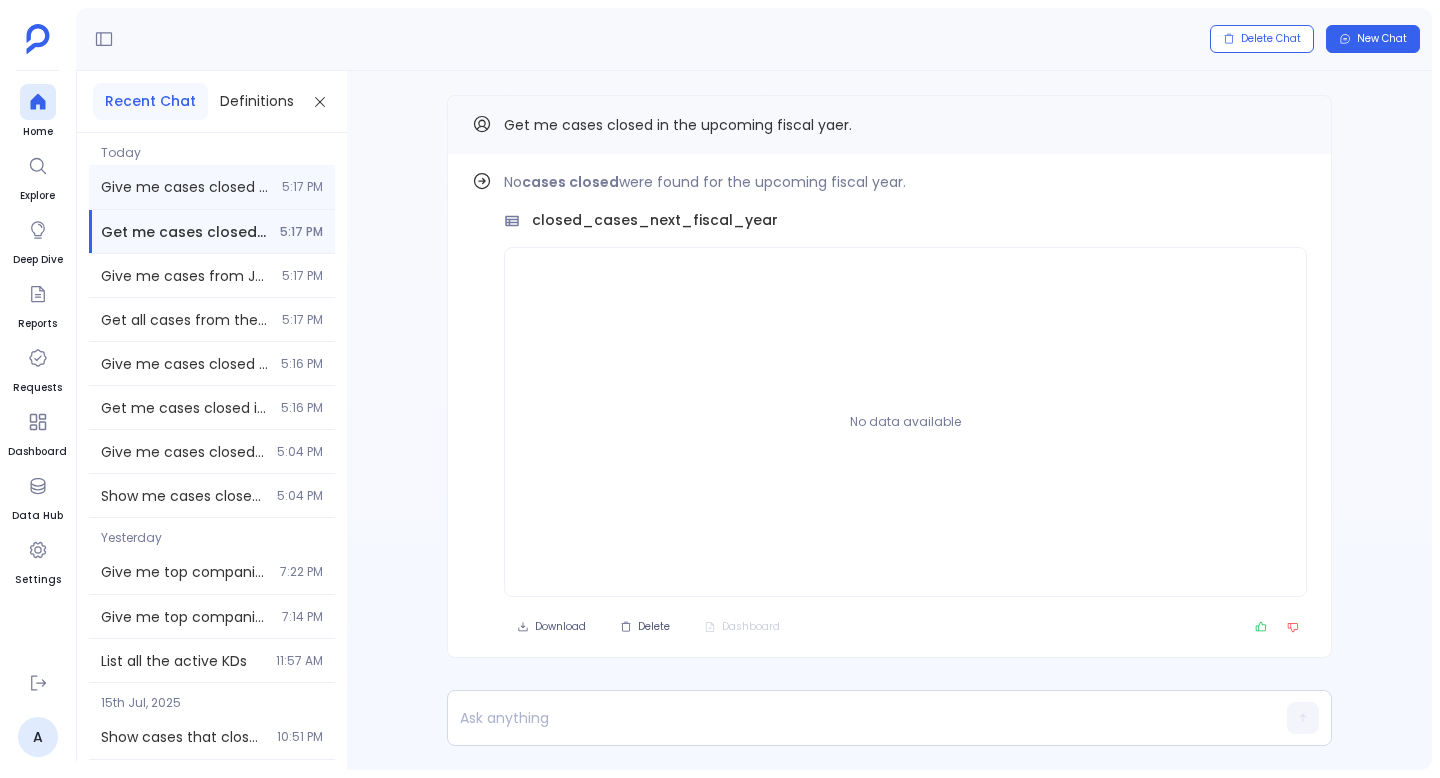click on "Give me cases closed quarter on quarter. 5:17 PM" at bounding box center [212, 187] 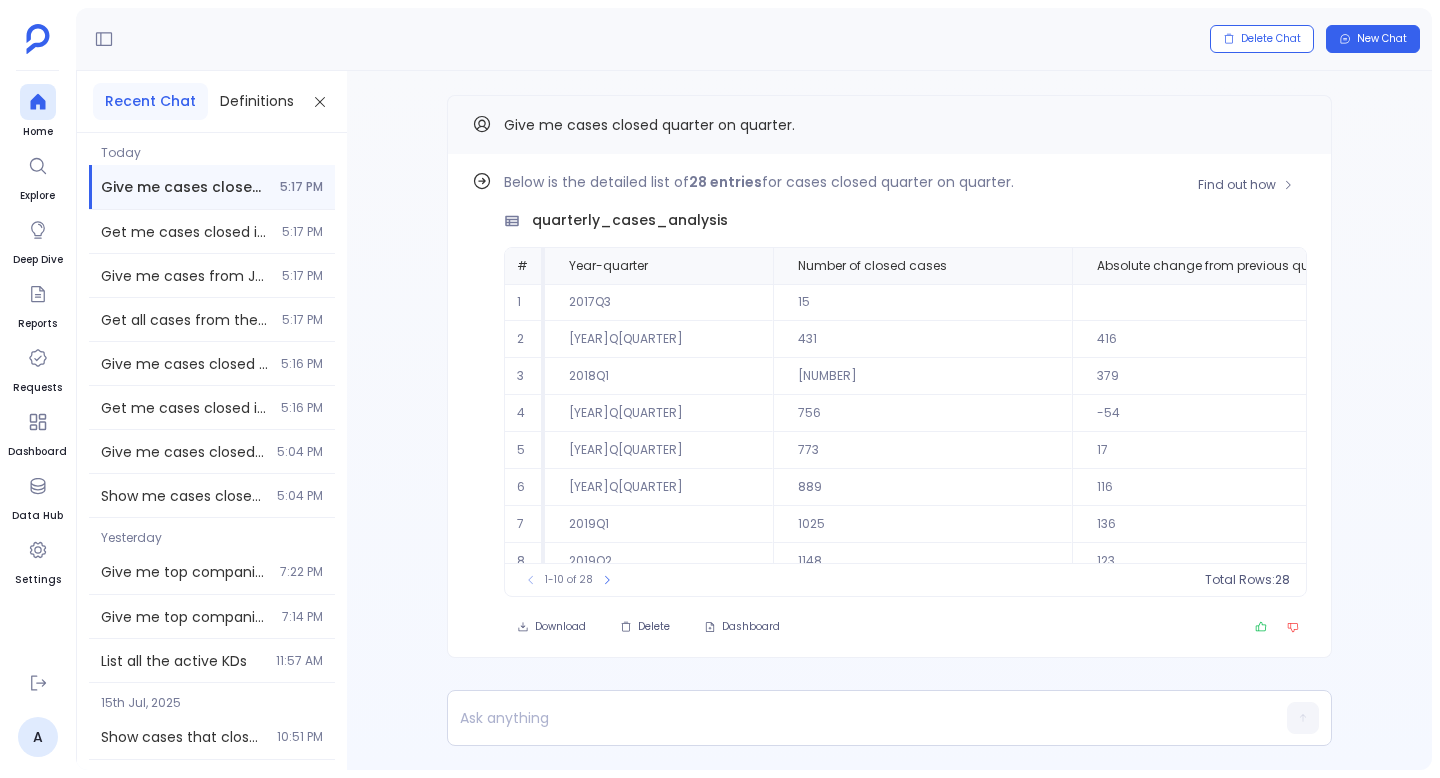 click on "quarterly_cases_analysis" at bounding box center [905, 220] 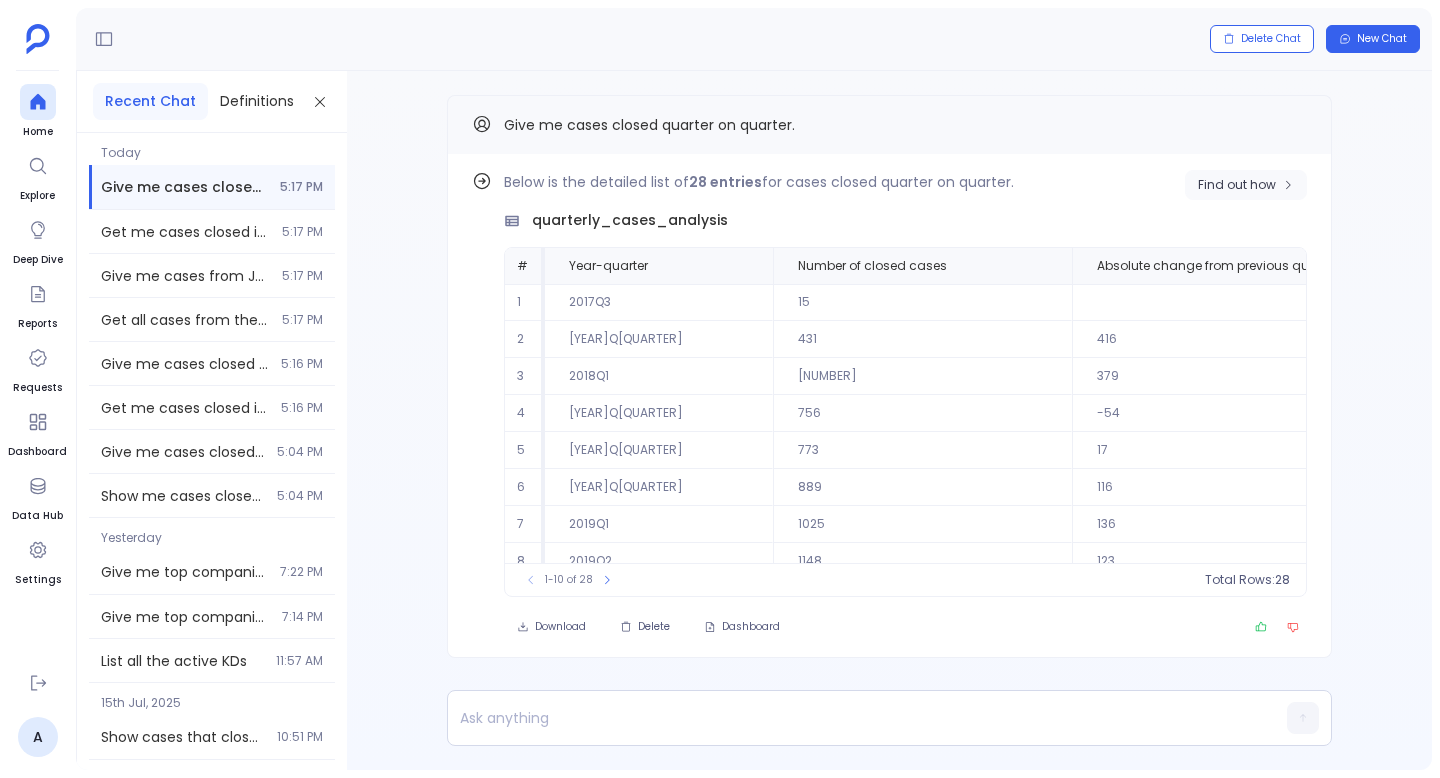 click on "Find out how" at bounding box center [1237, 185] 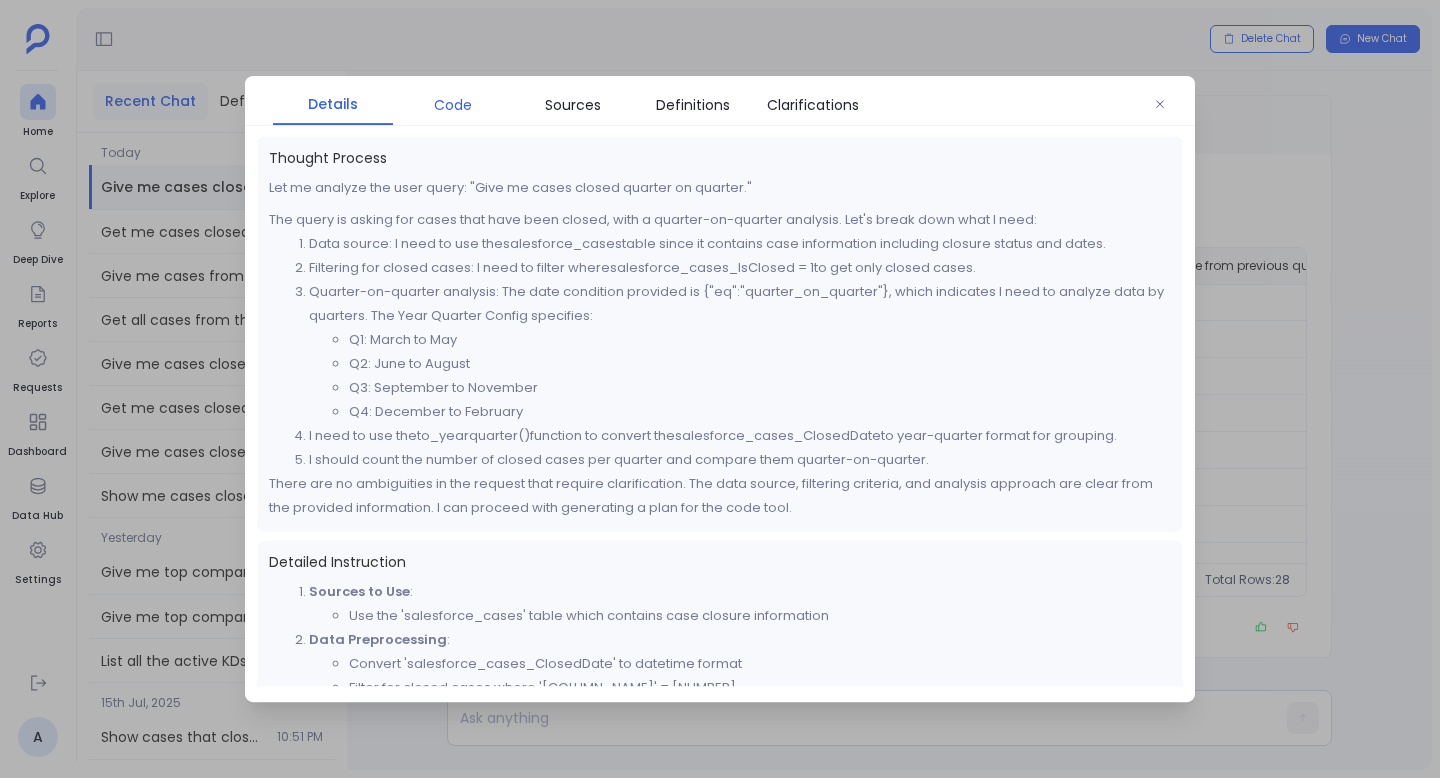 click on "Code" at bounding box center [453, 105] 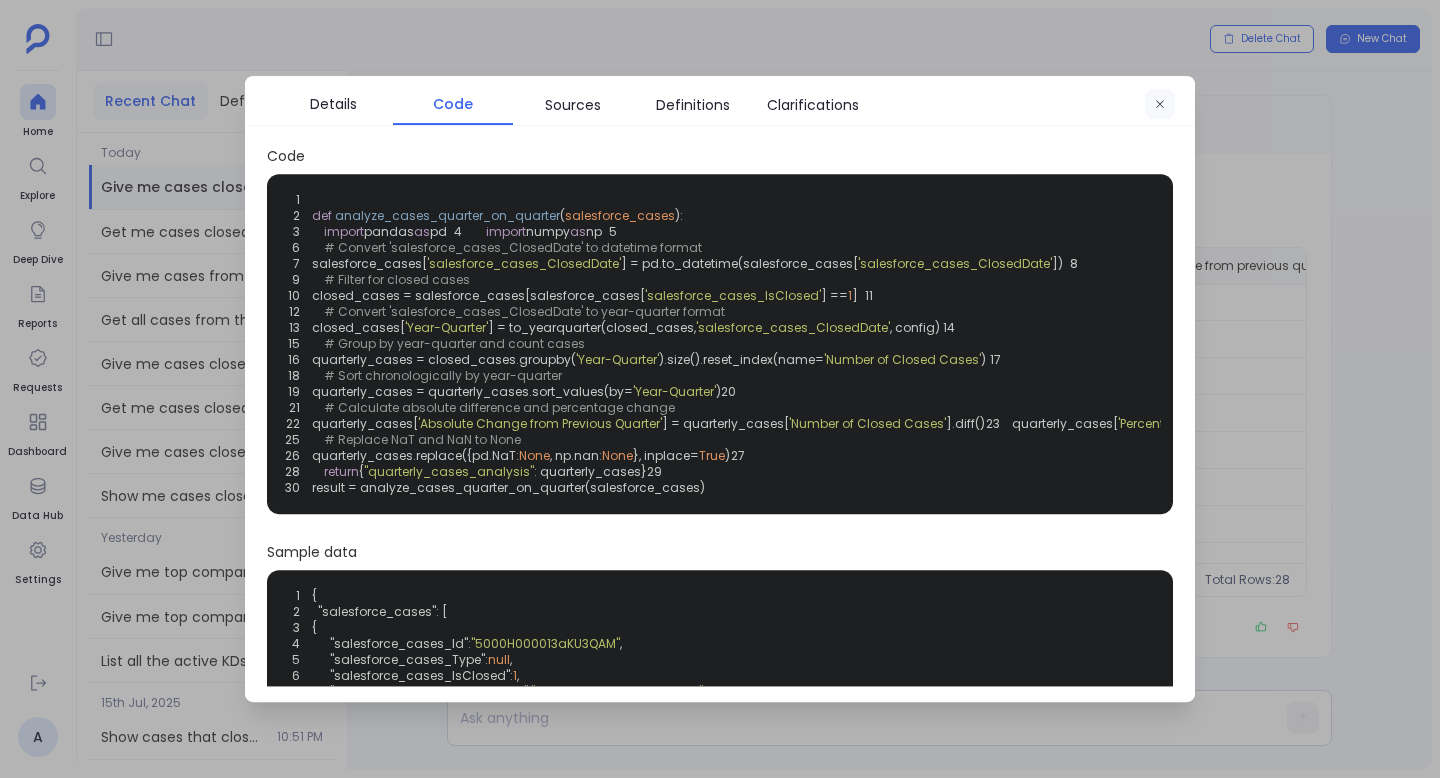 click at bounding box center [1160, 105] 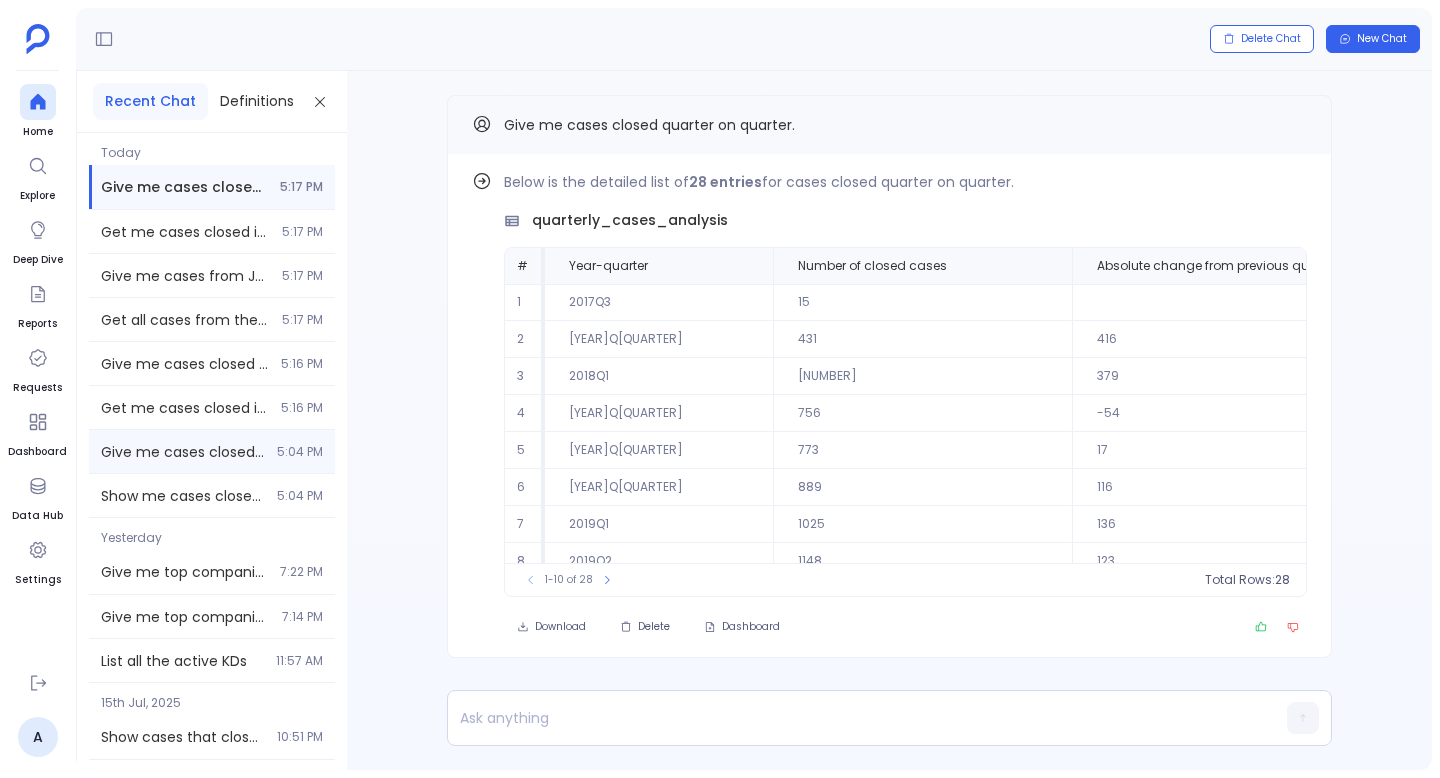 click on "Give me cases closed in the last quarter, not in March 2024, after FY 2021, before FY 2025. 5:04 PM" at bounding box center (212, 451) 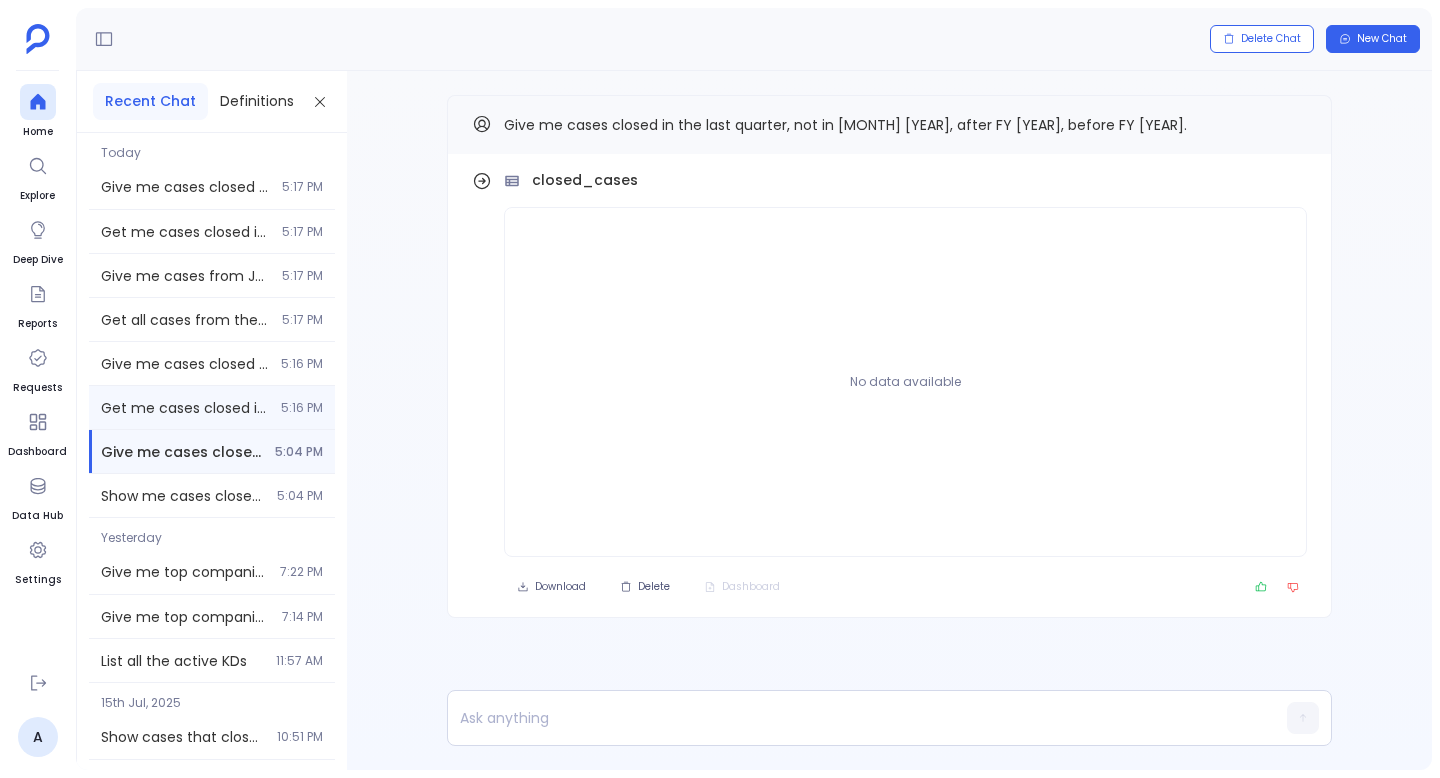 click on "Get me cases closed in current and last 2 months, between Jan 2024 and May 2024, not on weekends, and not in Feb 2024. 5:16 PM" at bounding box center [212, 407] 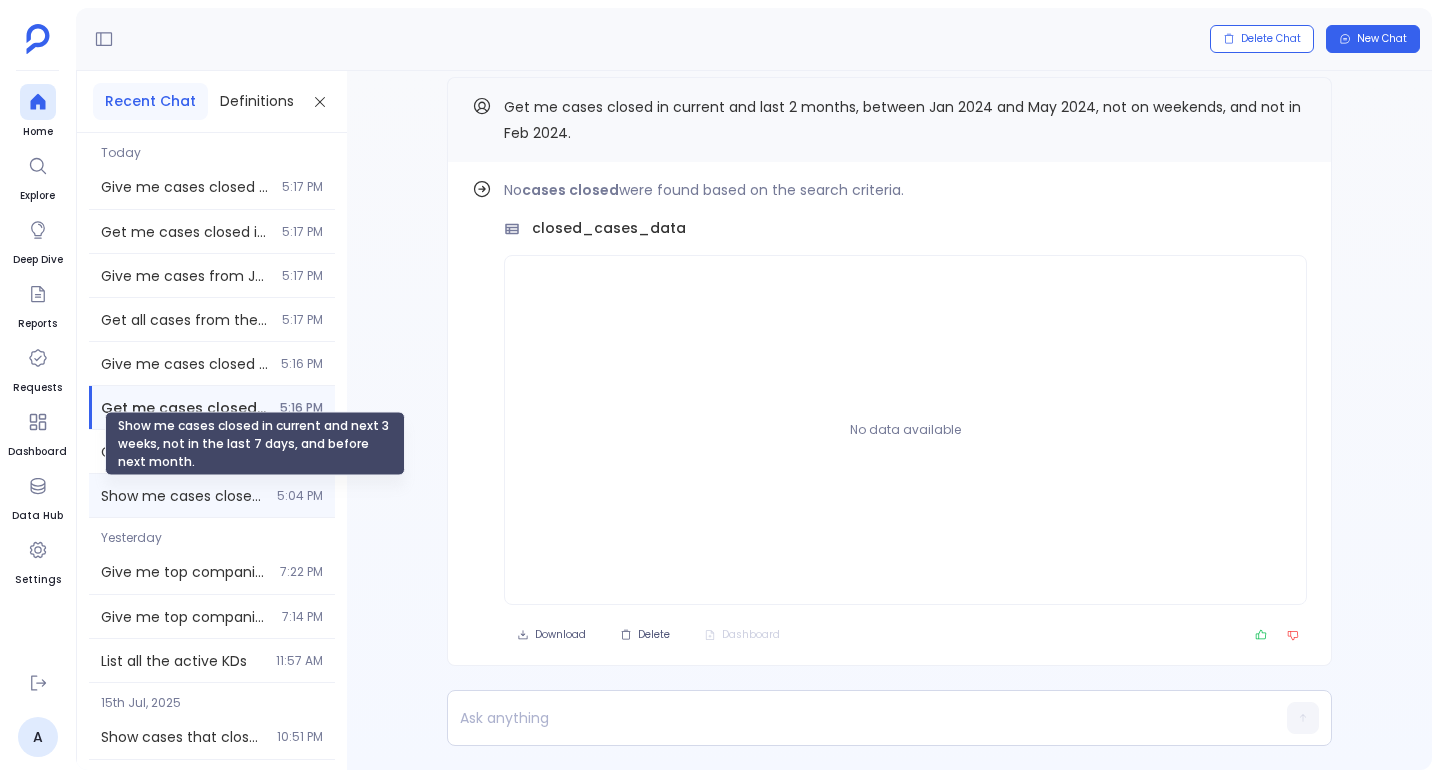 click on "Show me cases closed in current and next 3 weeks, not in the last 7 days, and before next month." at bounding box center [183, 496] 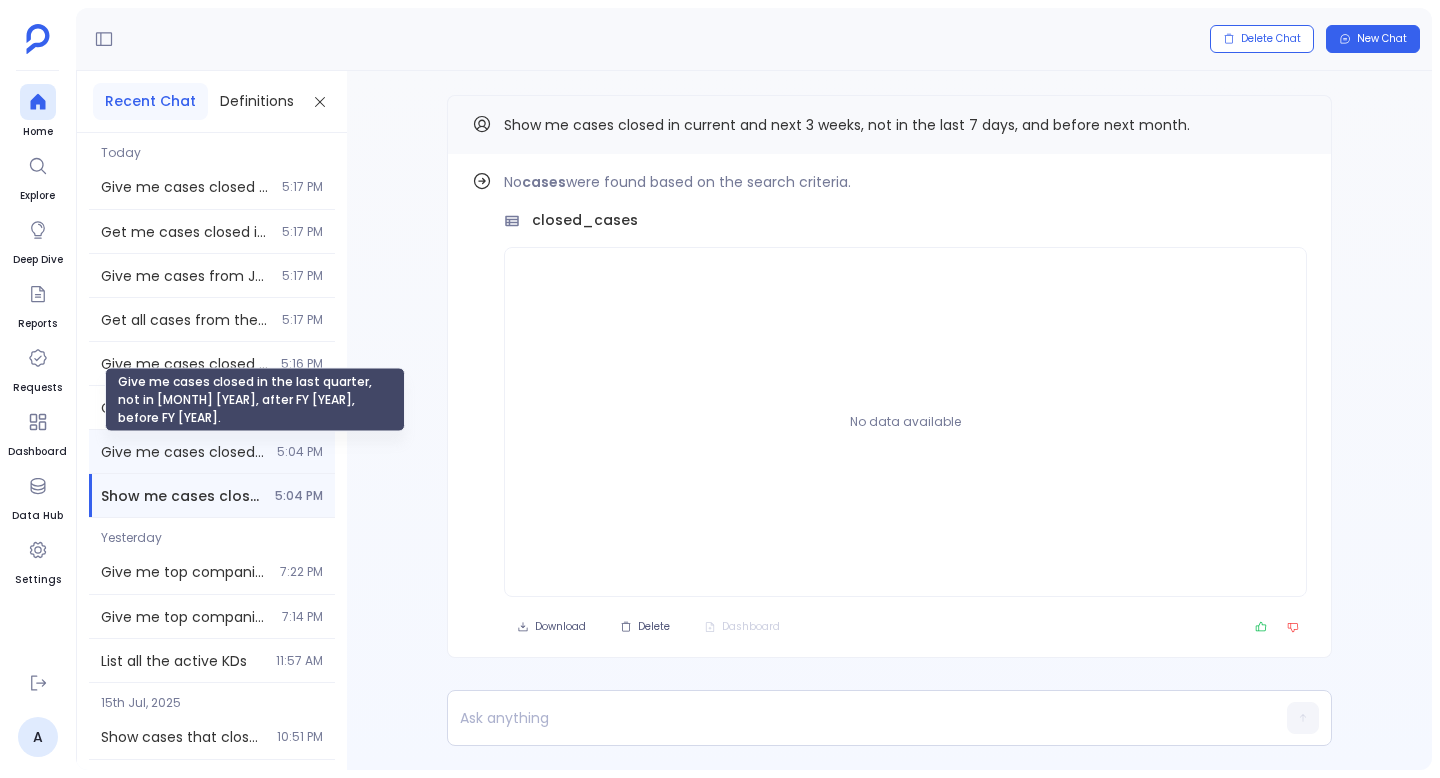 click on "Give me cases closed in the last quarter, not in March 2024, after FY 2021, before FY 2025." at bounding box center [183, 452] 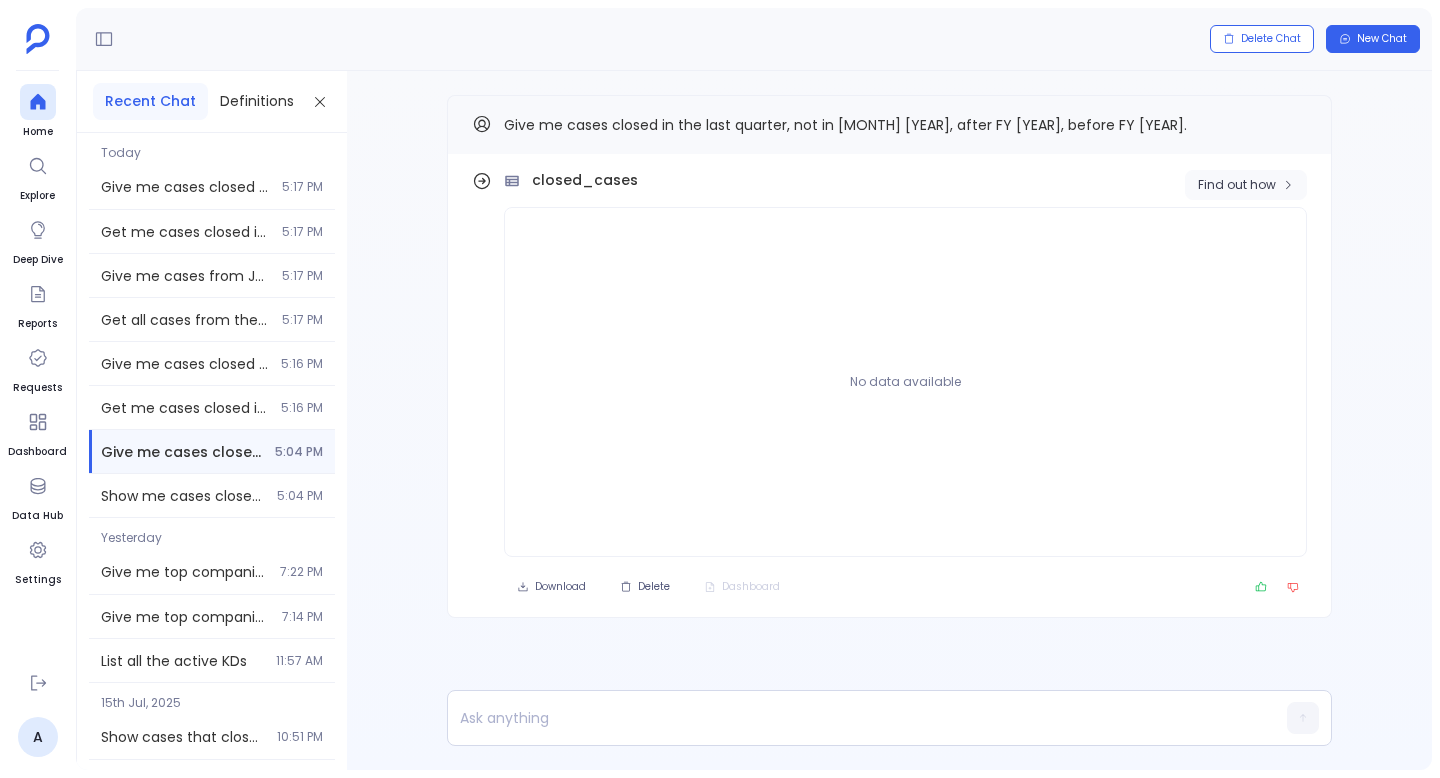 click on "Find out how" at bounding box center [1246, 185] 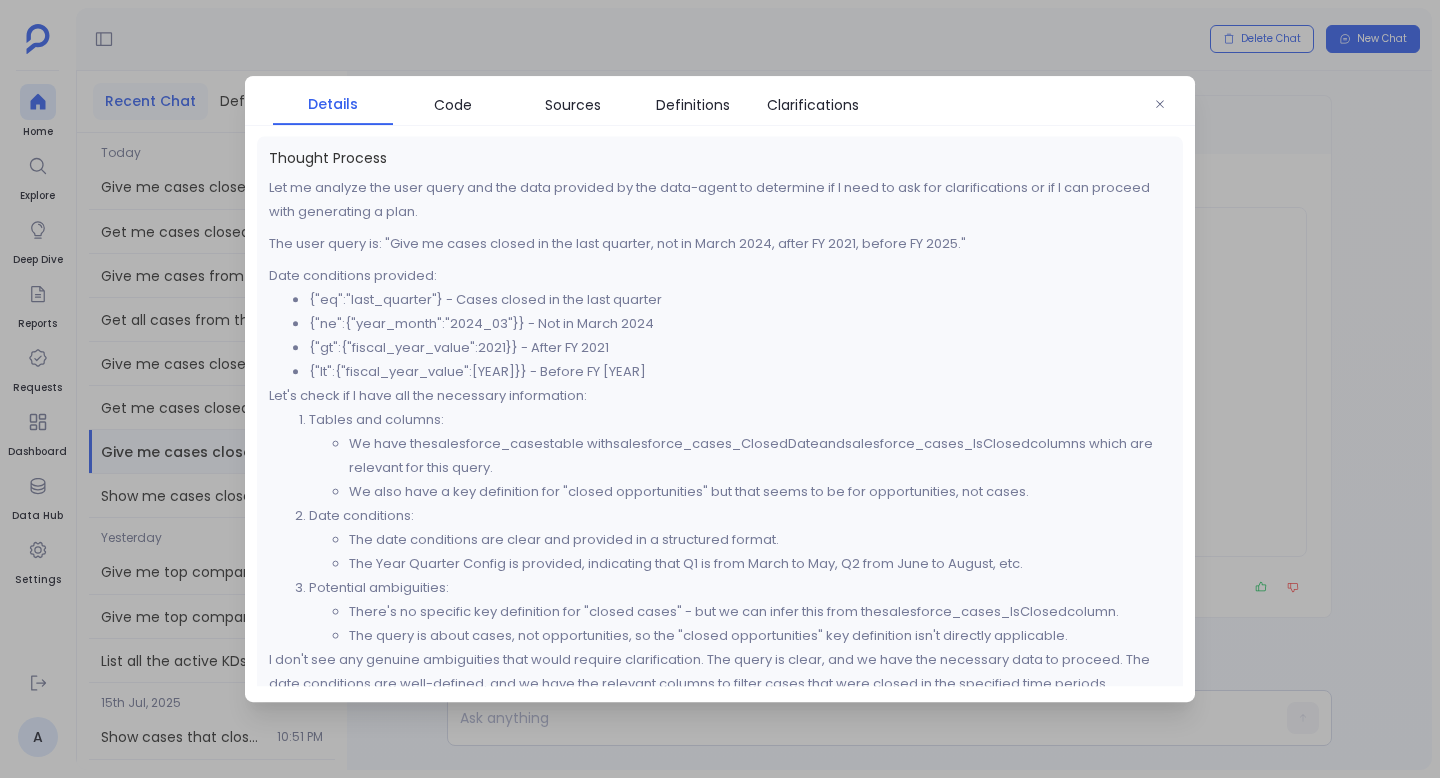 click on "Details Code Sources Definitions Clarifications" at bounding box center [720, 101] 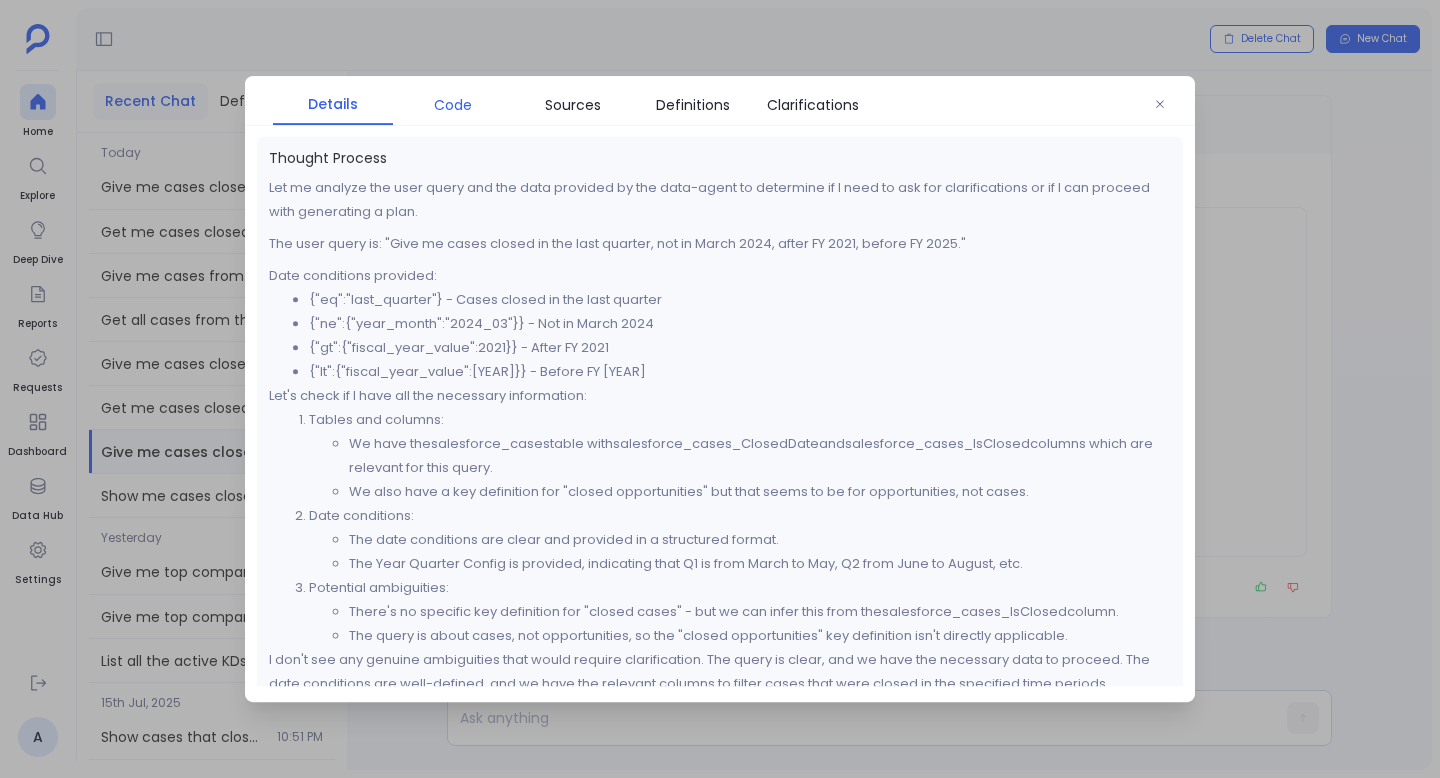 click on "Code" at bounding box center (453, 105) 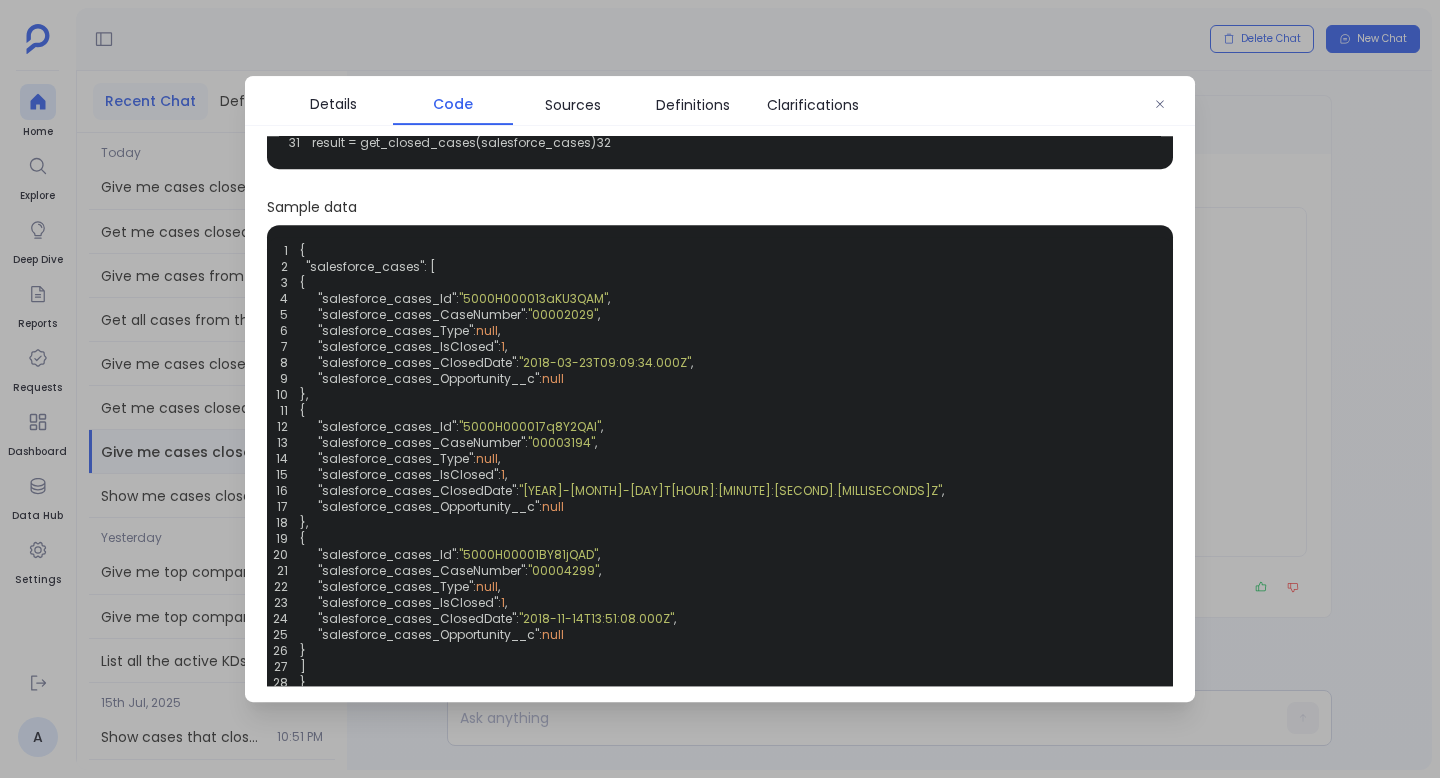 scroll, scrollTop: 373, scrollLeft: 0, axis: vertical 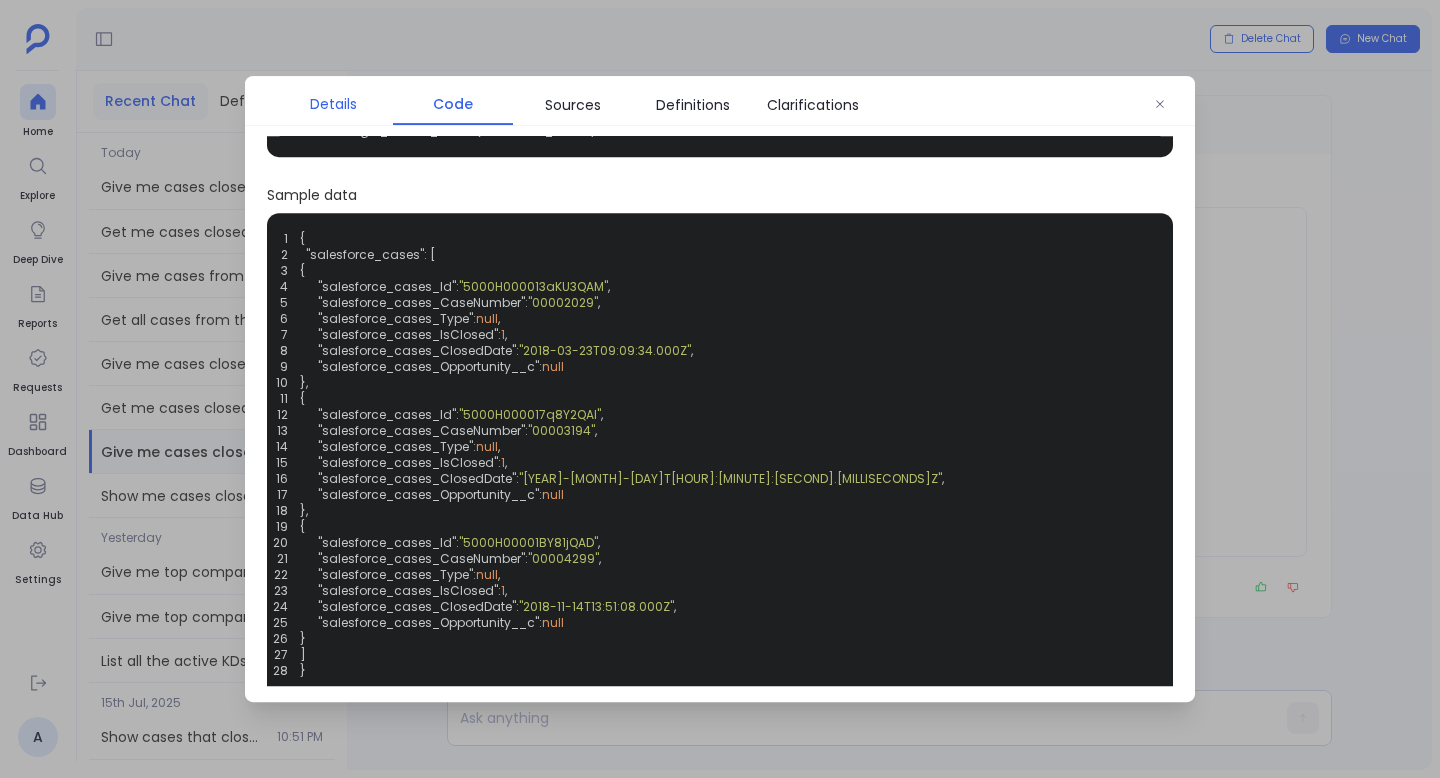 click on "Details" at bounding box center (333, 104) 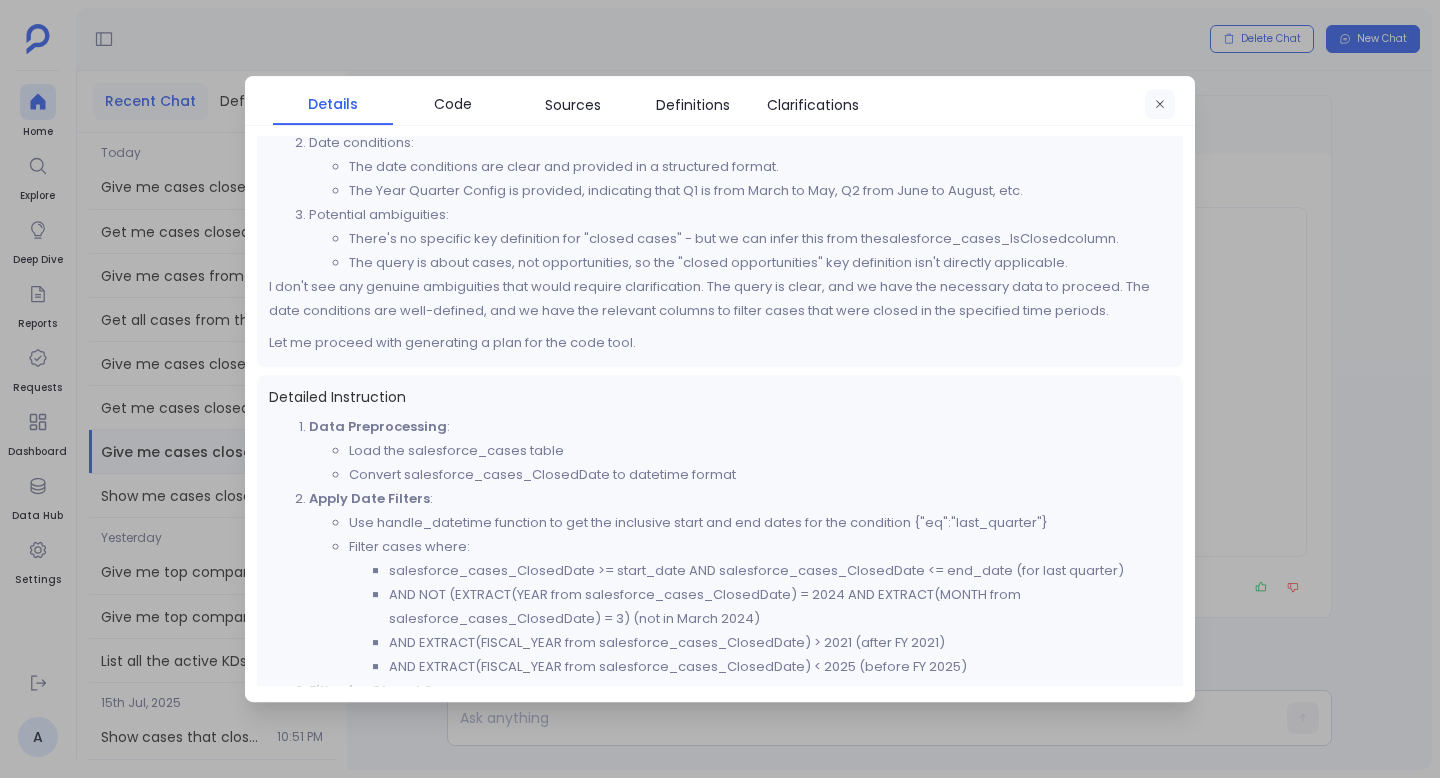 click at bounding box center [1160, 105] 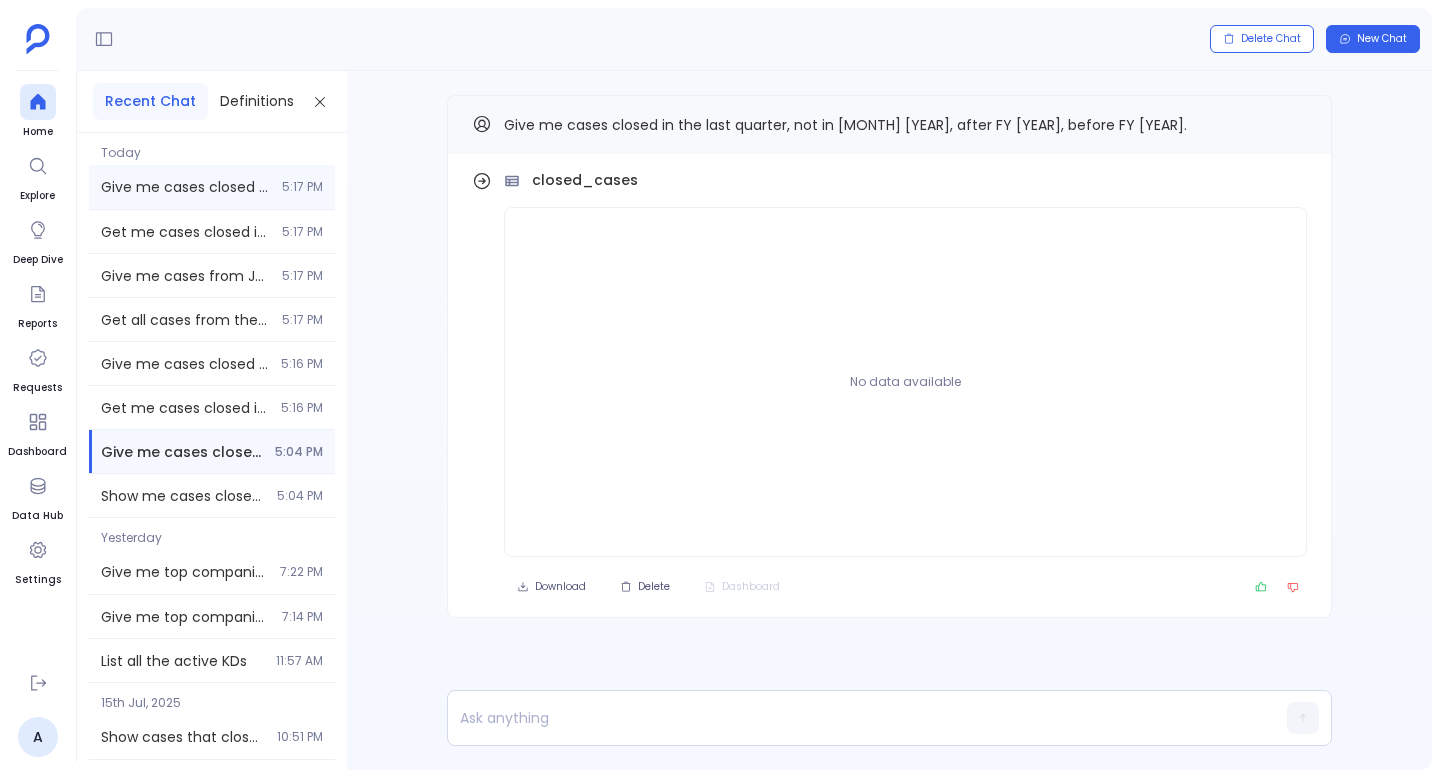 click on "Give me cases closed quarter on quarter. 5:17 PM" at bounding box center (212, 187) 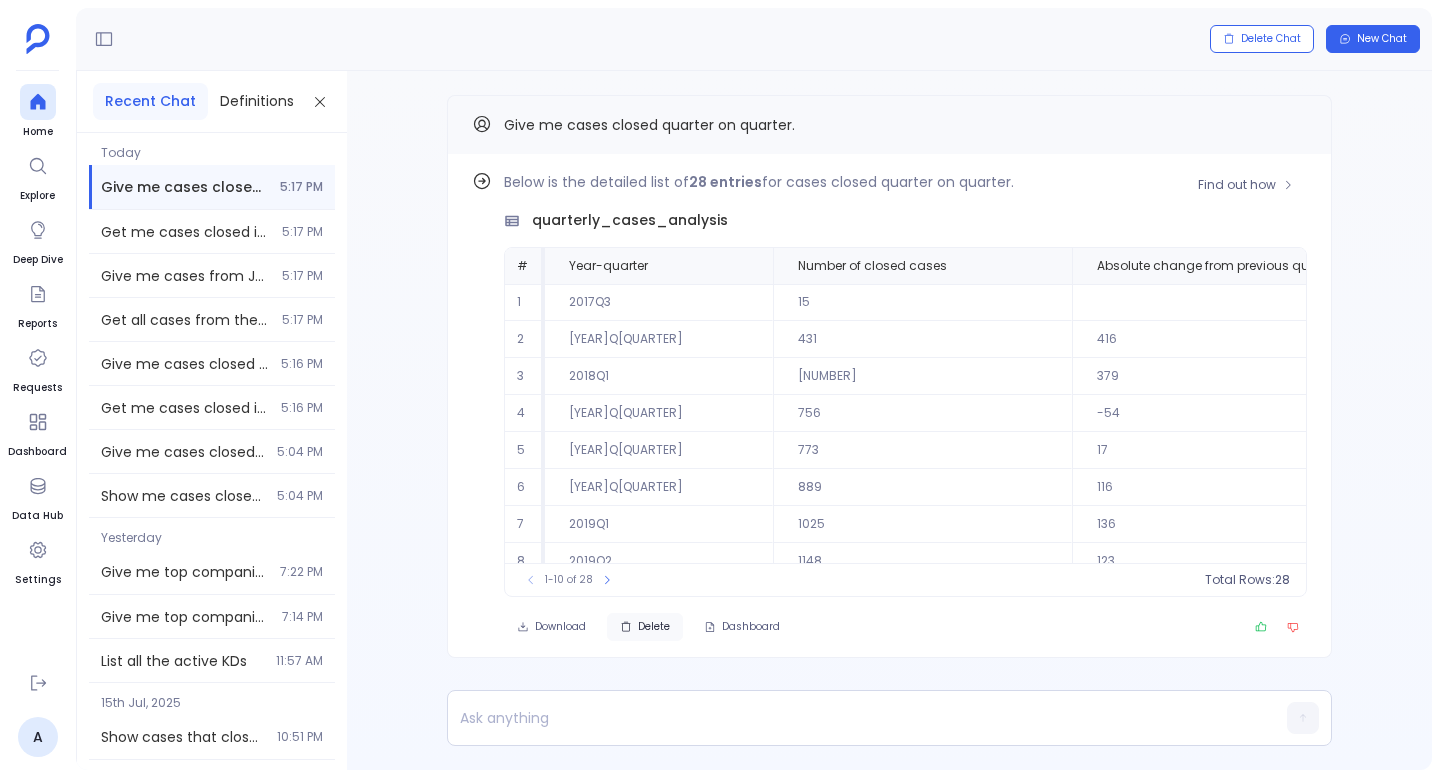click on "Delete" at bounding box center [645, 627] 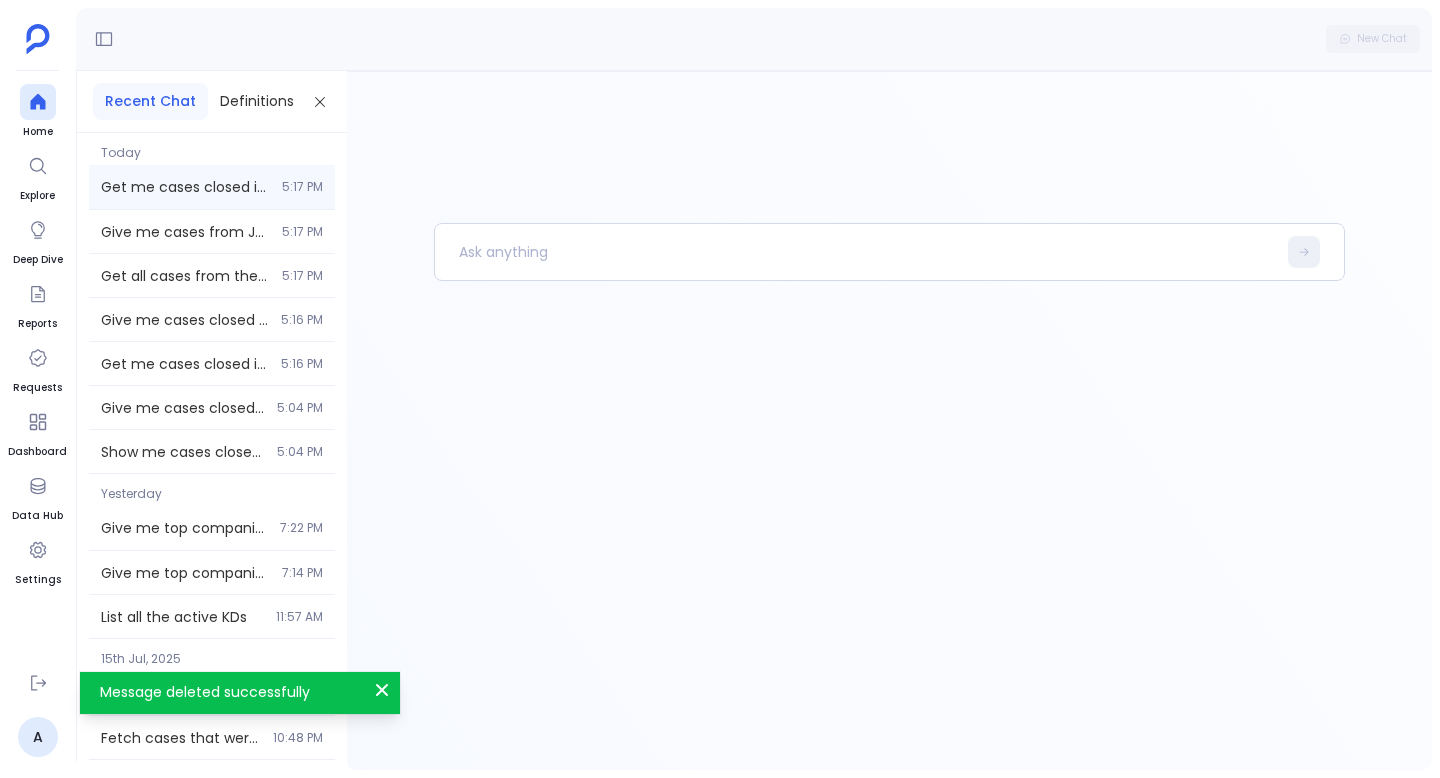 click on "Get me cases closed in the upcoming fiscal yaer. 5:17 PM" at bounding box center (212, 187) 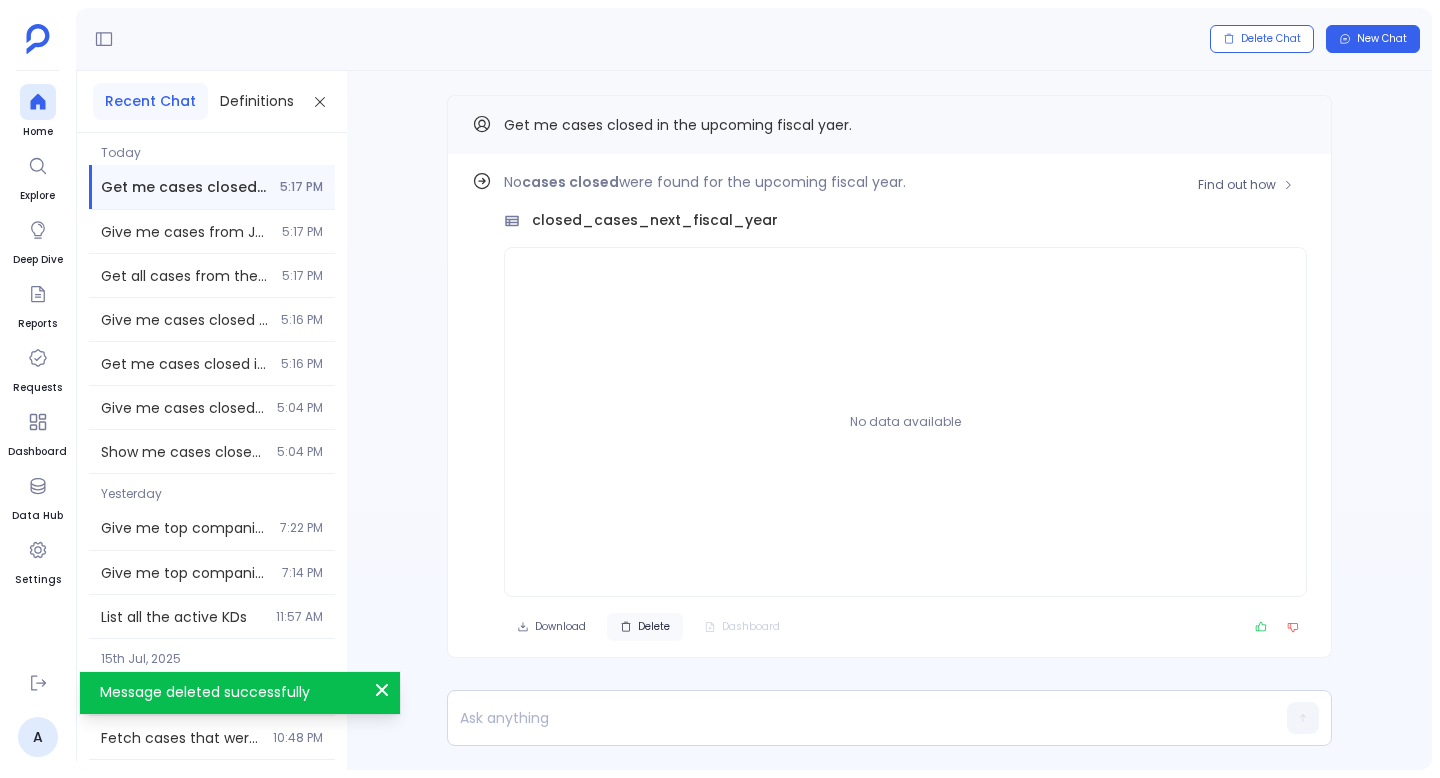 click on "Delete" at bounding box center (645, 627) 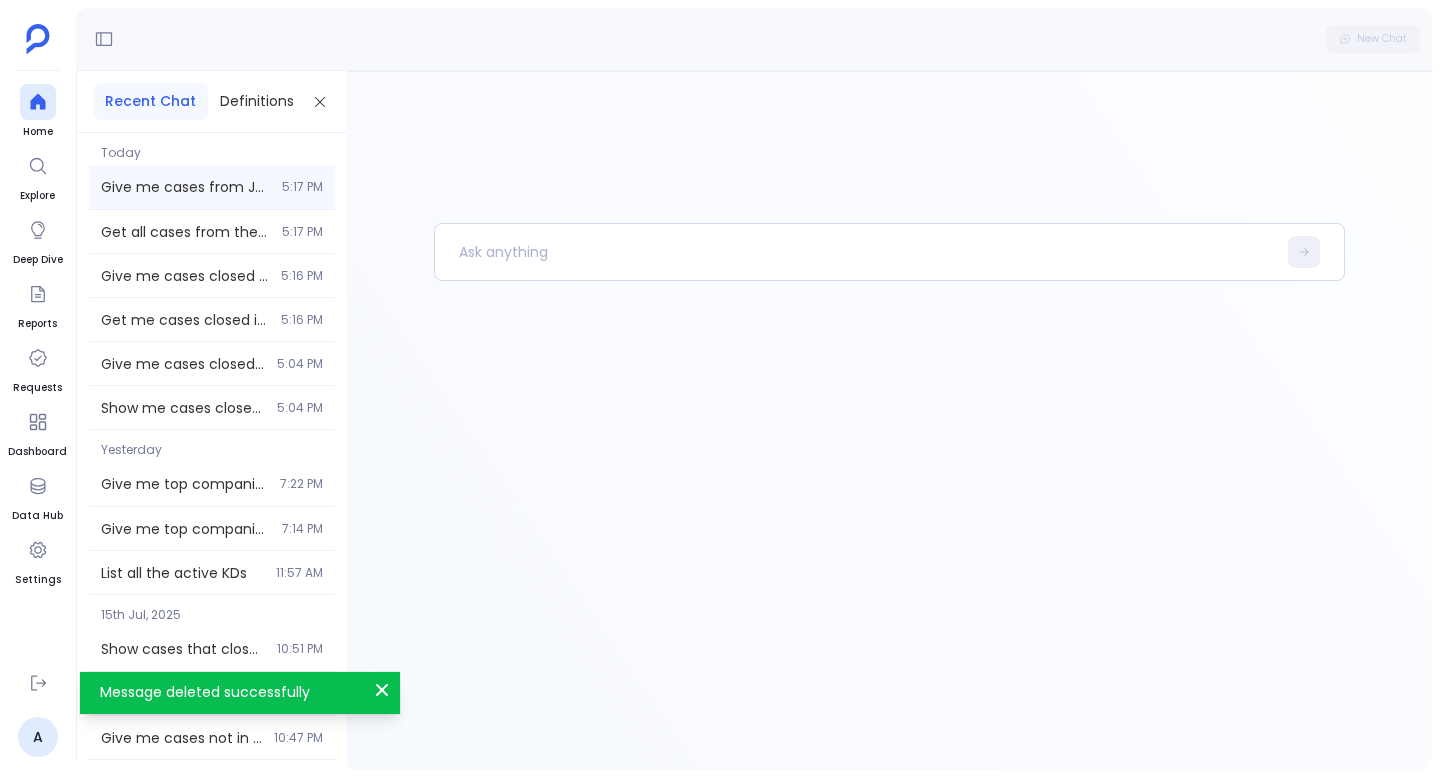 click on "Give me cases from Jan 2023 to Mar 2024, excluding weekends, not in Q1 2023, not in Q3 2023, and not in FY 2022. 5:17 PM" at bounding box center (212, 187) 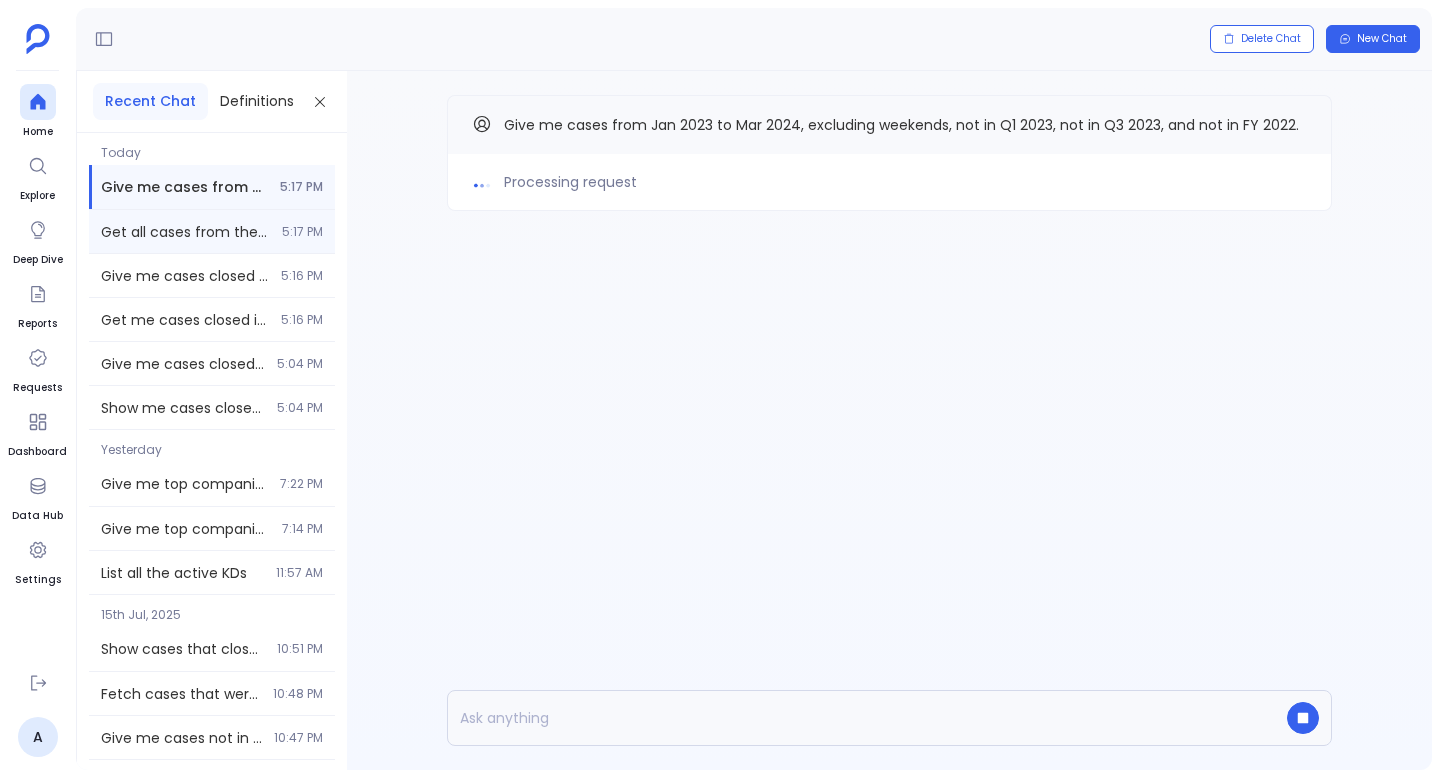 click on "5:17 PM" at bounding box center [302, 232] 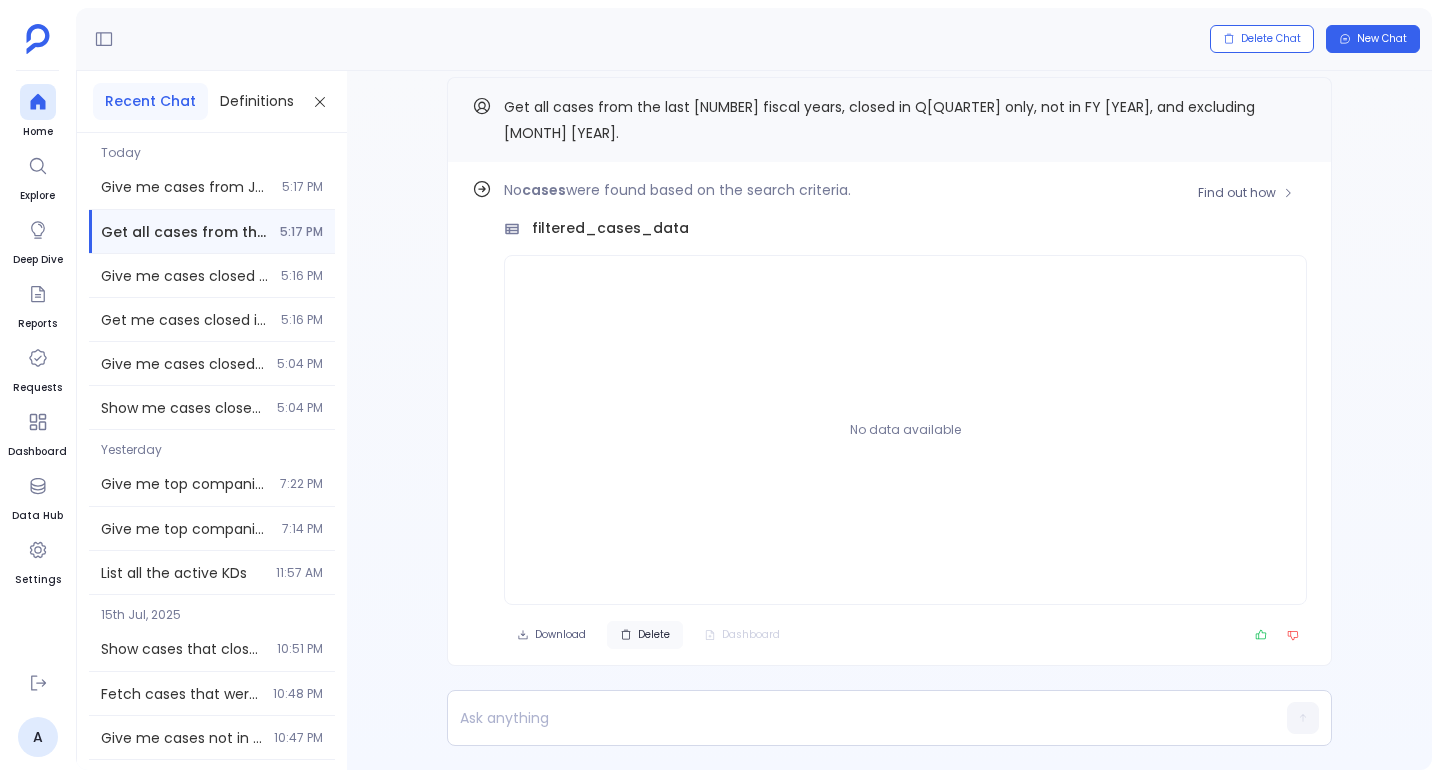 click on "Delete" at bounding box center [645, 635] 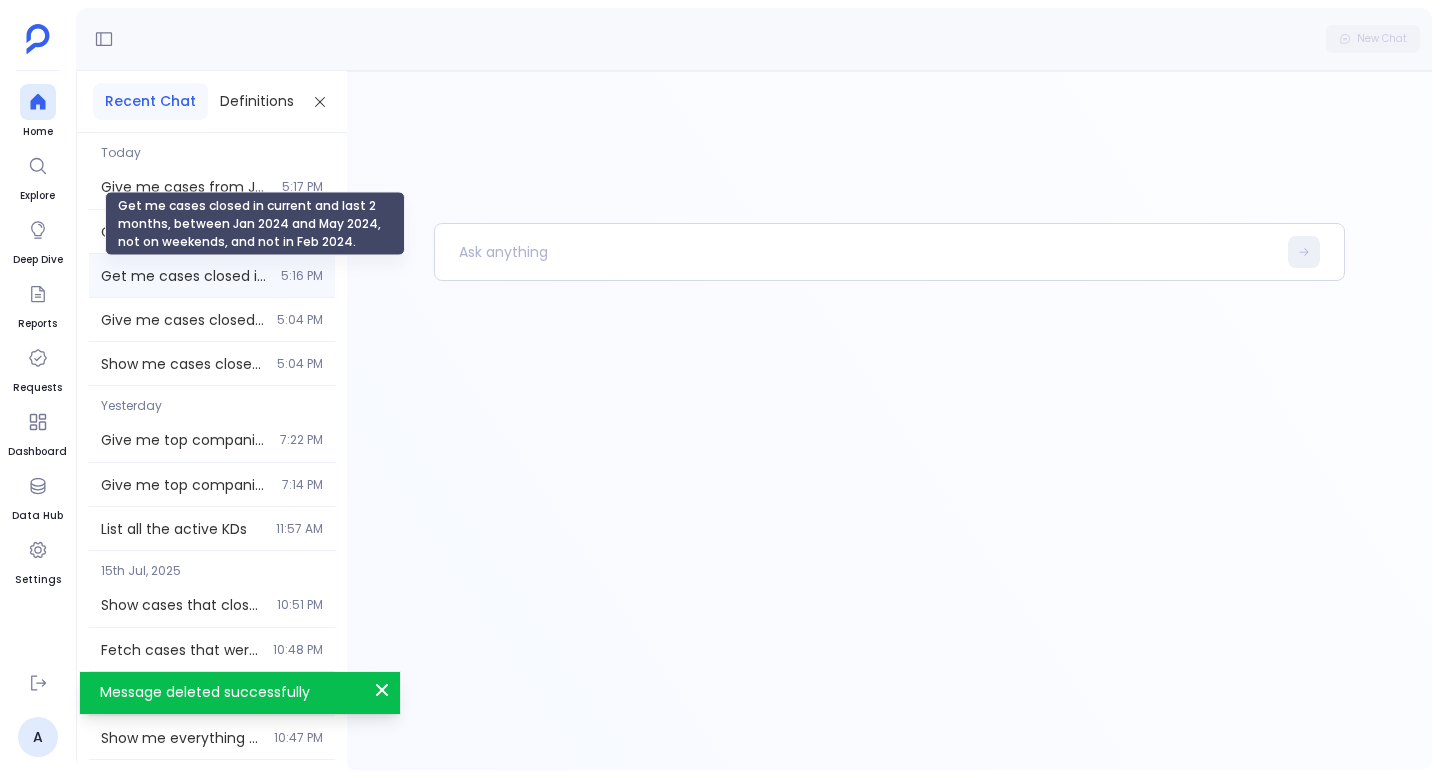 click on "Get me cases closed in current and last 2 months, between Jan 2024 and May 2024, not on weekends, and not in Feb 2024." at bounding box center [185, 276] 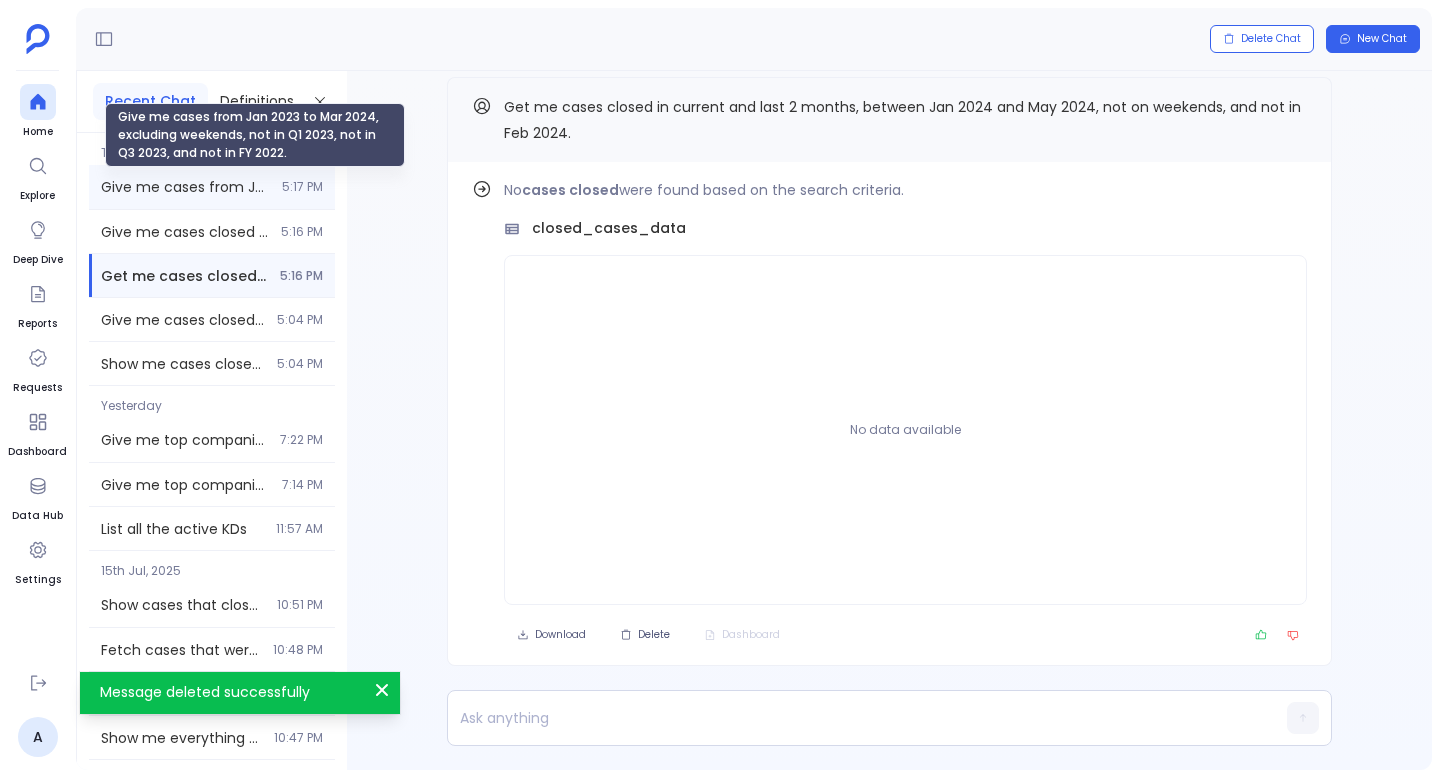 click on "Give me cases from Jan 2023 to Mar 2024, excluding weekends, not in Q1 2023, not in Q3 2023, and not in FY 2022." at bounding box center (185, 187) 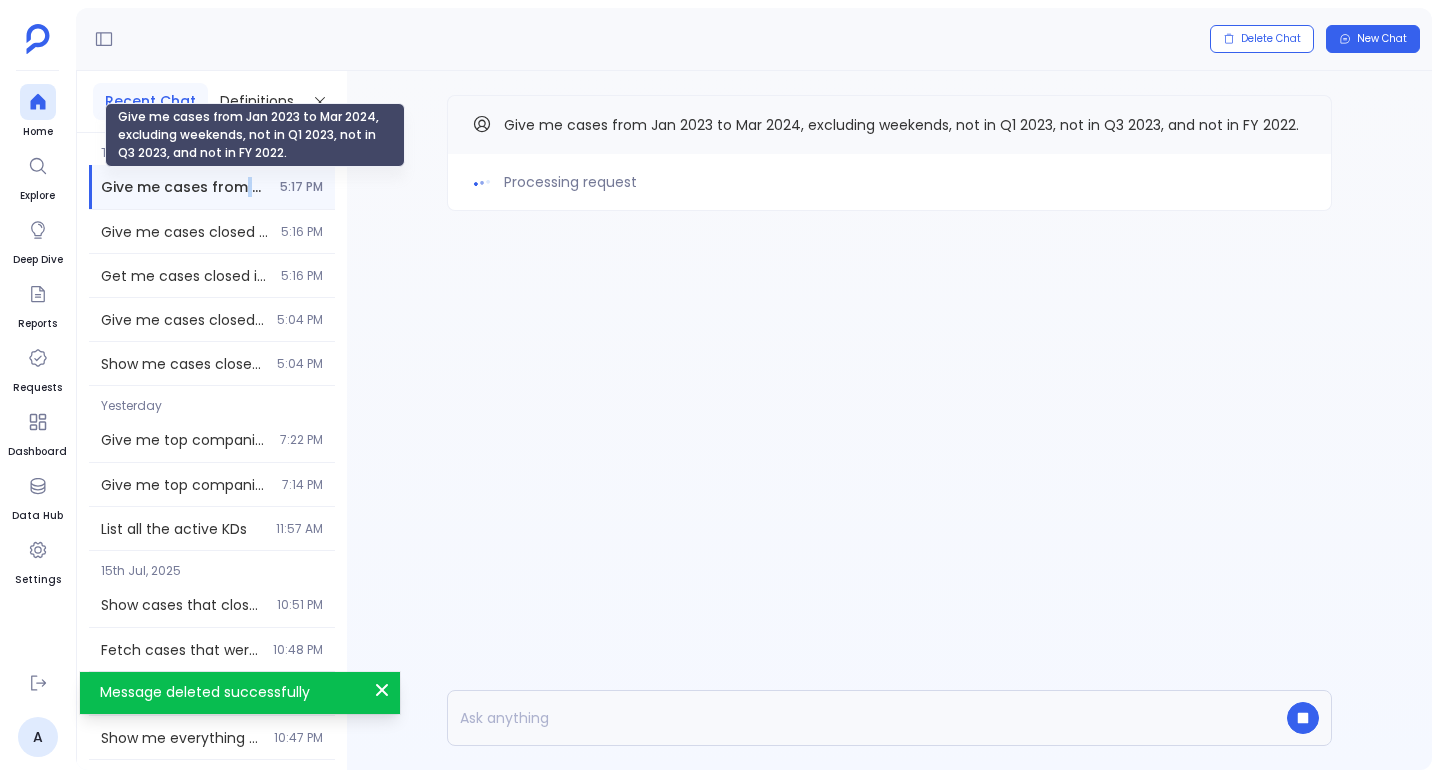 click on "Give me cases from Jan 2023 to Mar 2024, excluding weekends, not in Q1 2023, not in Q3 2023, and not in FY 2022." at bounding box center [184, 187] 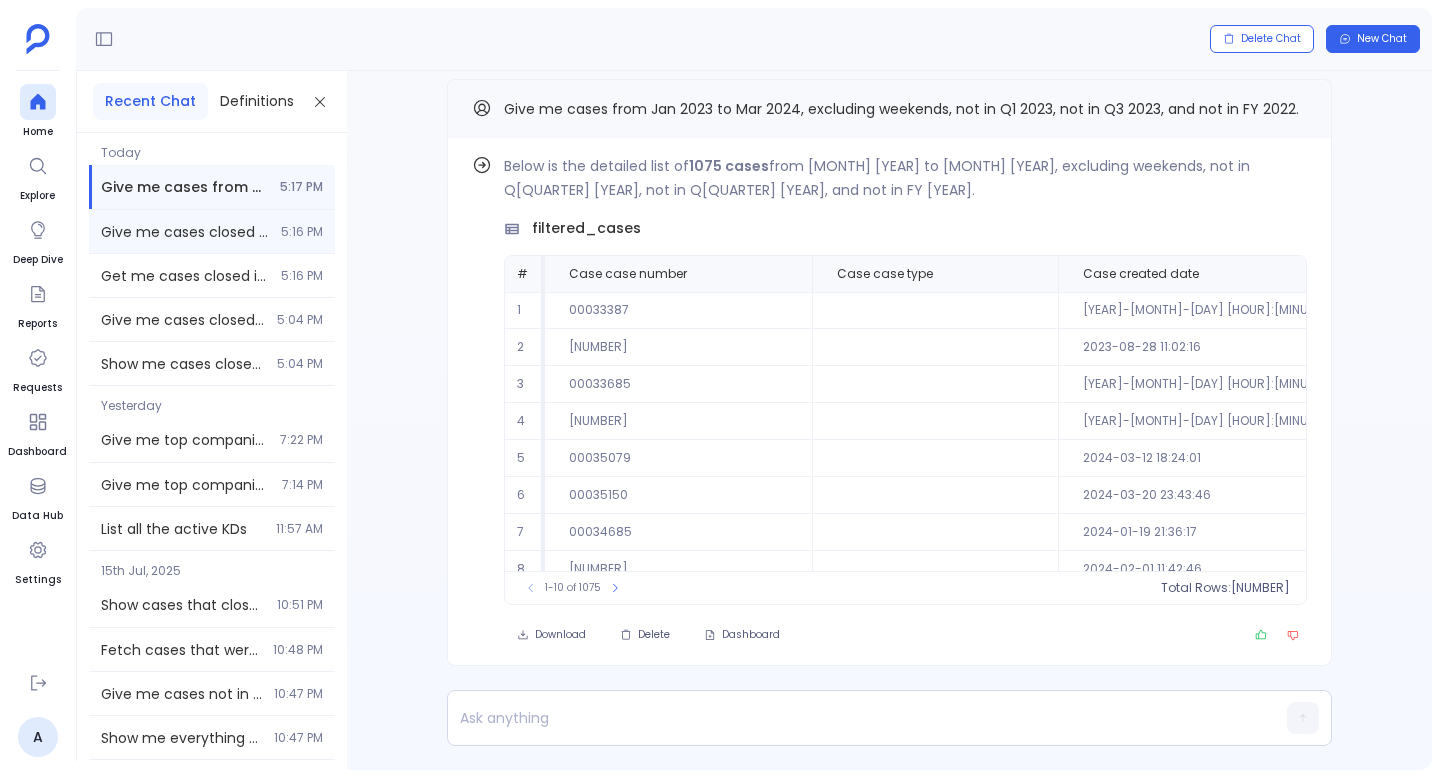 click on "5:16 PM" at bounding box center (302, 232) 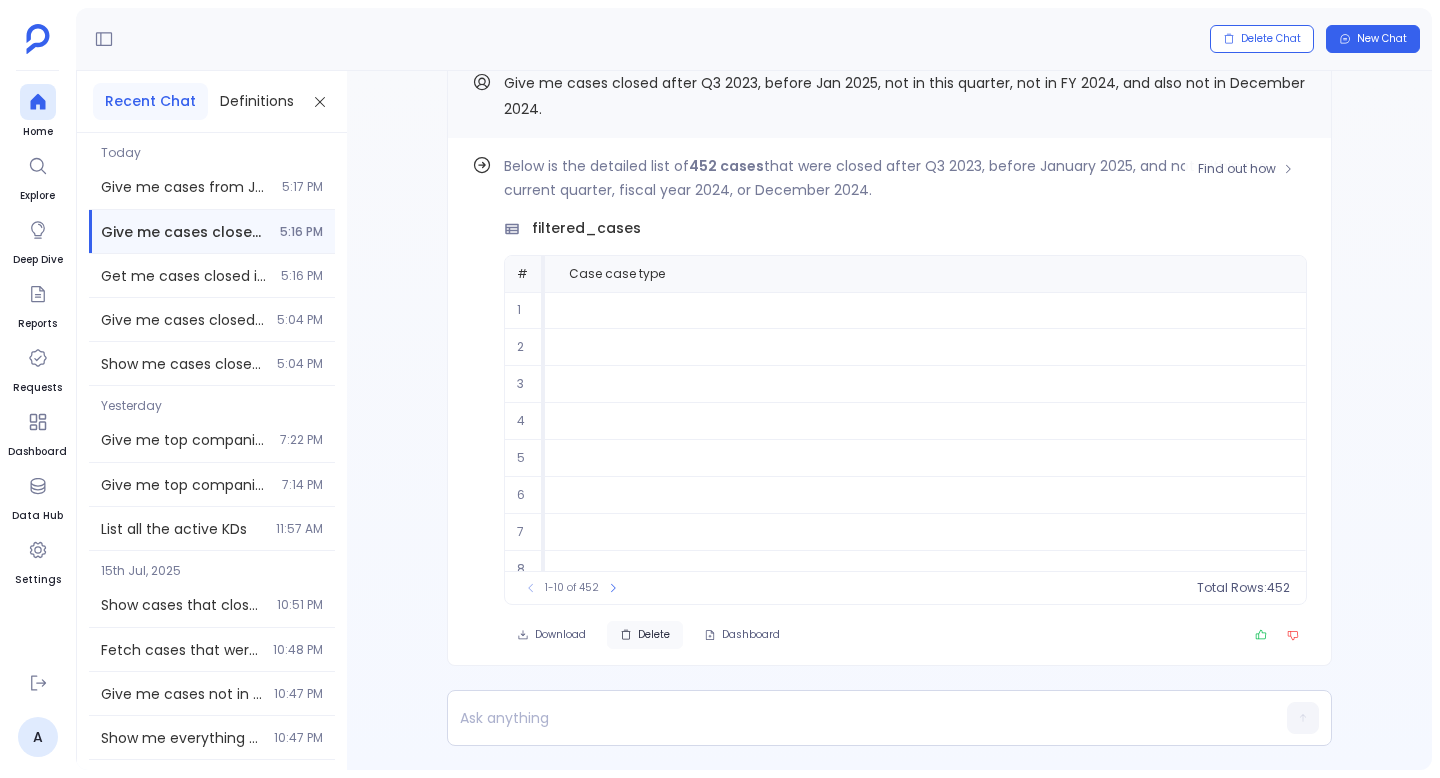 click on "Delete" at bounding box center [645, 635] 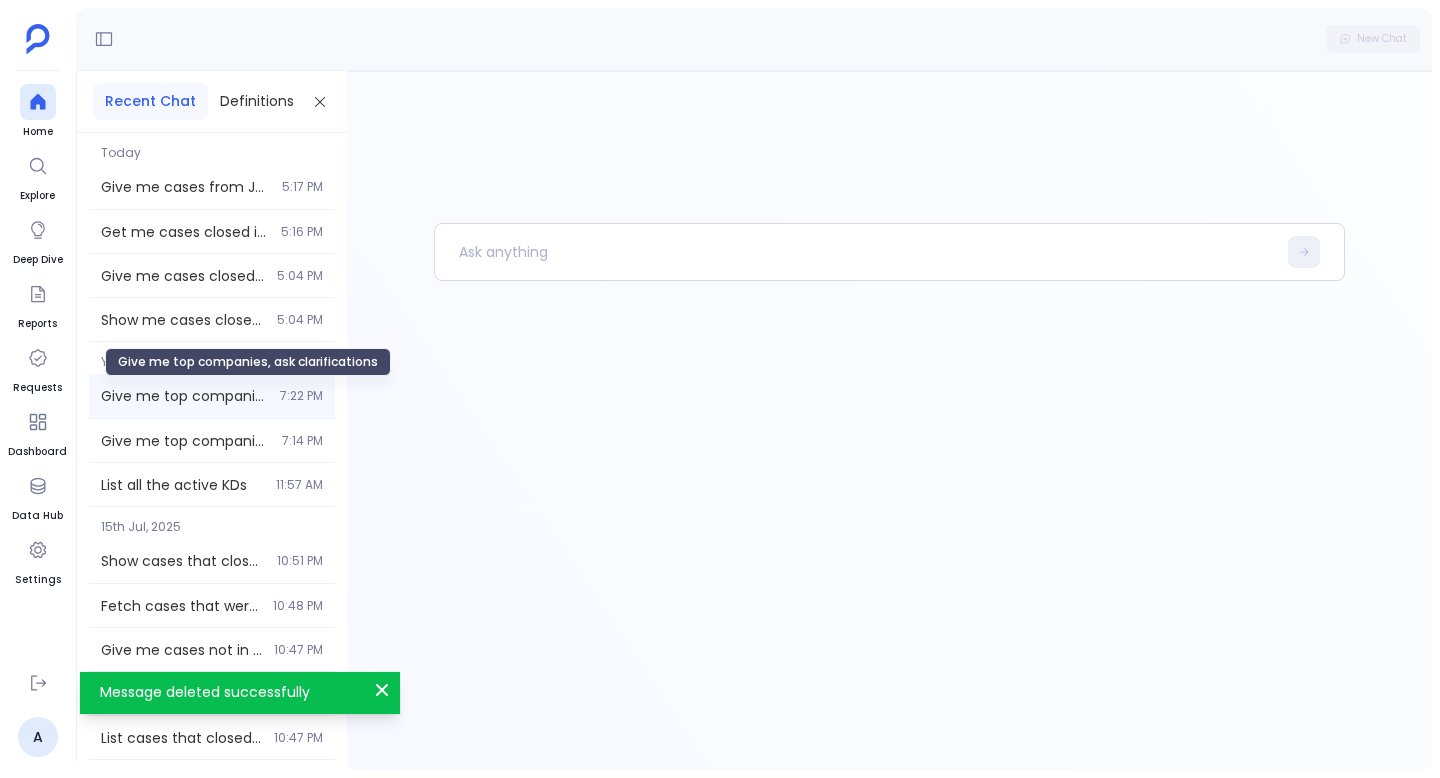 click on "Message deleted successfully Close Home Explore Deep Dive Reports Requests Dashboard Data Hub Settings A New Chat Recent Chat Definitions Today Give me cases from Jan 2023 to Mar 2024, excluding weekends, not in Q1 2023, not in Q3 2023, and not in FY 2022. 5:17 PM Get me cases closed in current and last 2 months, between Jan 2024 and May 2024, not on weekends, and not in Feb 2024. 5:16 PM Give me cases closed in the last quarter, not in March 2024, after FY 2021, before FY 2025. 5:04 PM Show me cases closed in current and next 3 weeks, not in the last 7 days, and before next month. 5:04 PM Yesterday Give me top companies, ask clarifications 7:22 PM Give me top companies, ask clarifications 7:14 PM List all the active KDs 11:57 AM 15th Jul, 2025 Show cases that closed after tomorrow. 10:51 PM Fetch cases that were closed in the past few weeks. 10:48 PM Give me cases not in nxt 3 months. 10:47 PM Show me everything closed during the curent quarter. 10:47 PM 10:47 PM 10:47 PM 10:47 PM 10:47 PM" at bounding box center (720, 389) 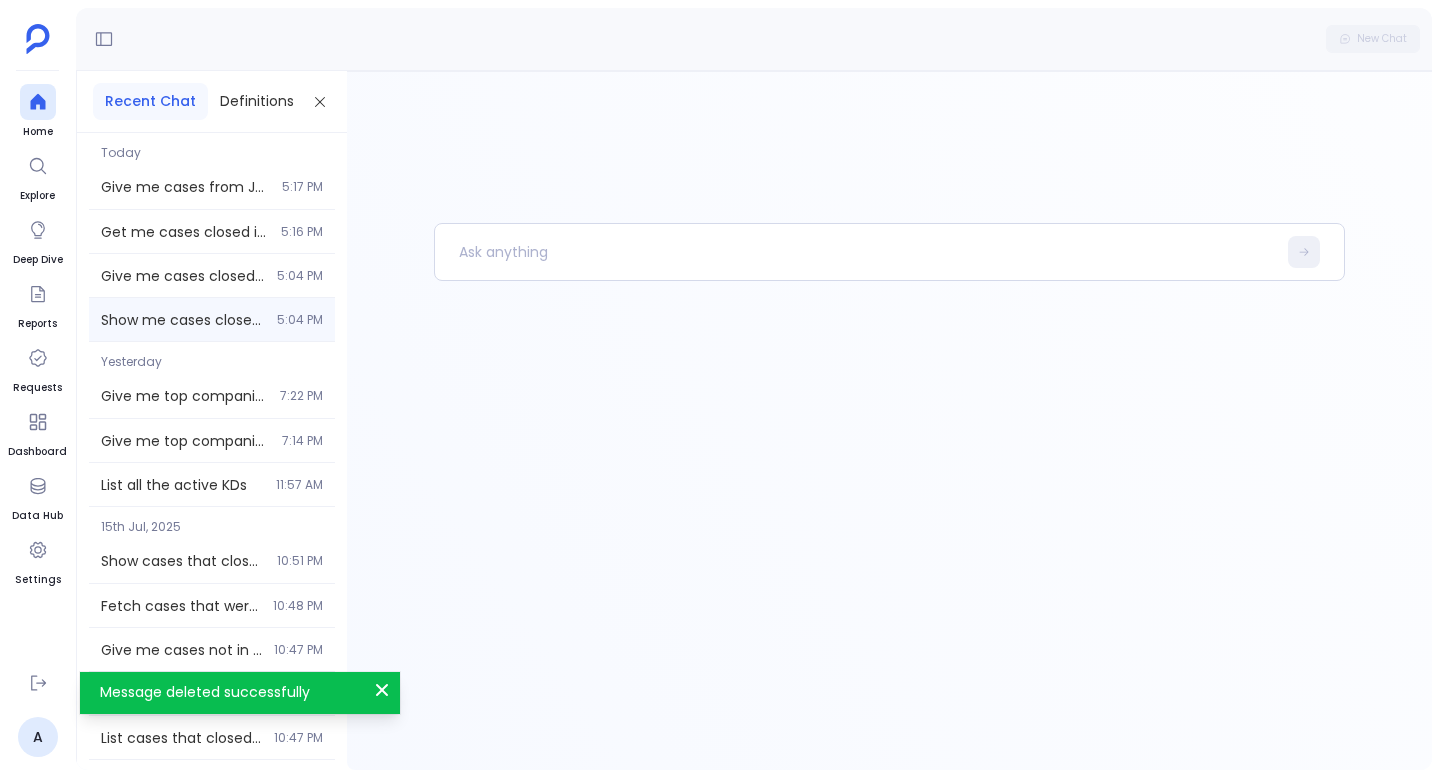 click on "Show me cases closed in current and next 3 weeks, not in the last 7 days, and before next month. 5:04 PM" at bounding box center (212, 319) 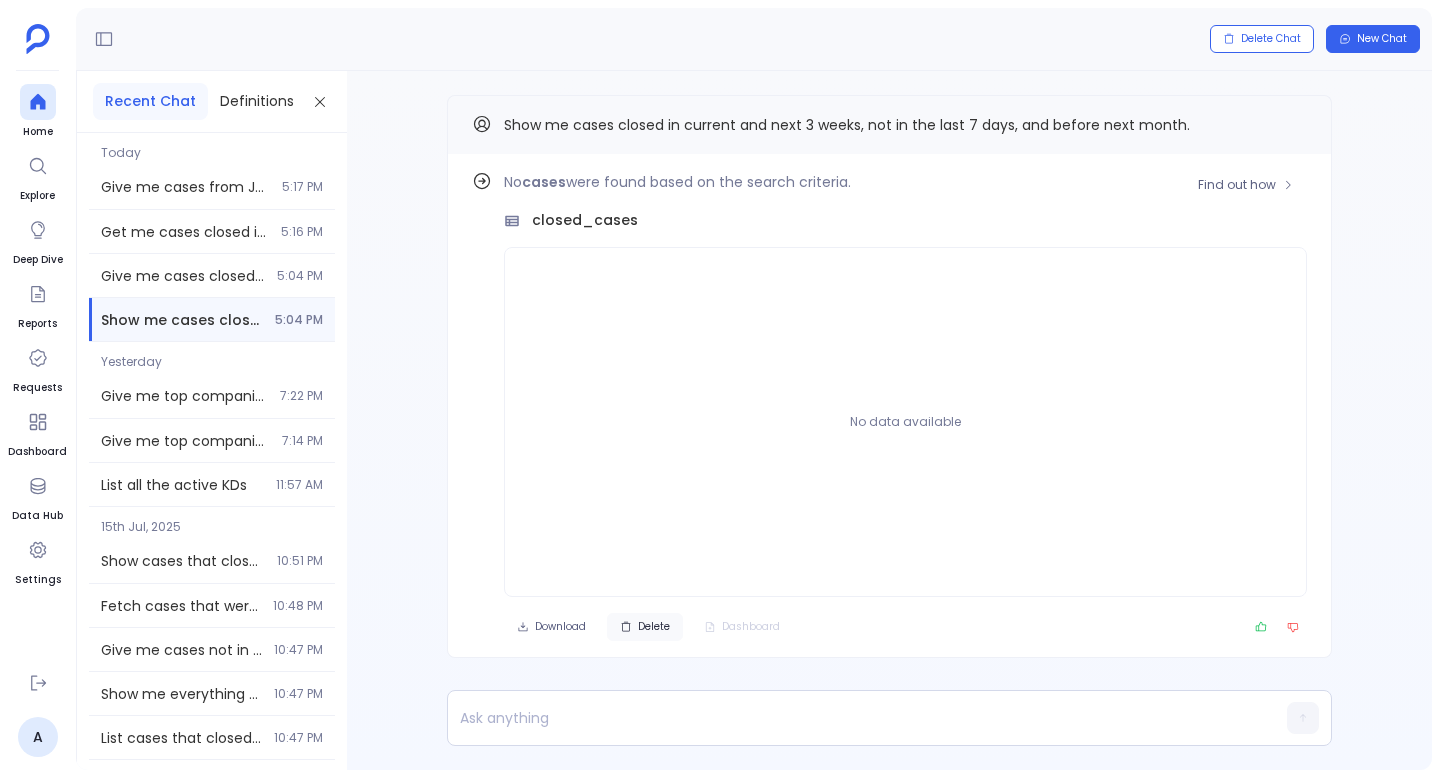 click on "Delete" at bounding box center [654, 627] 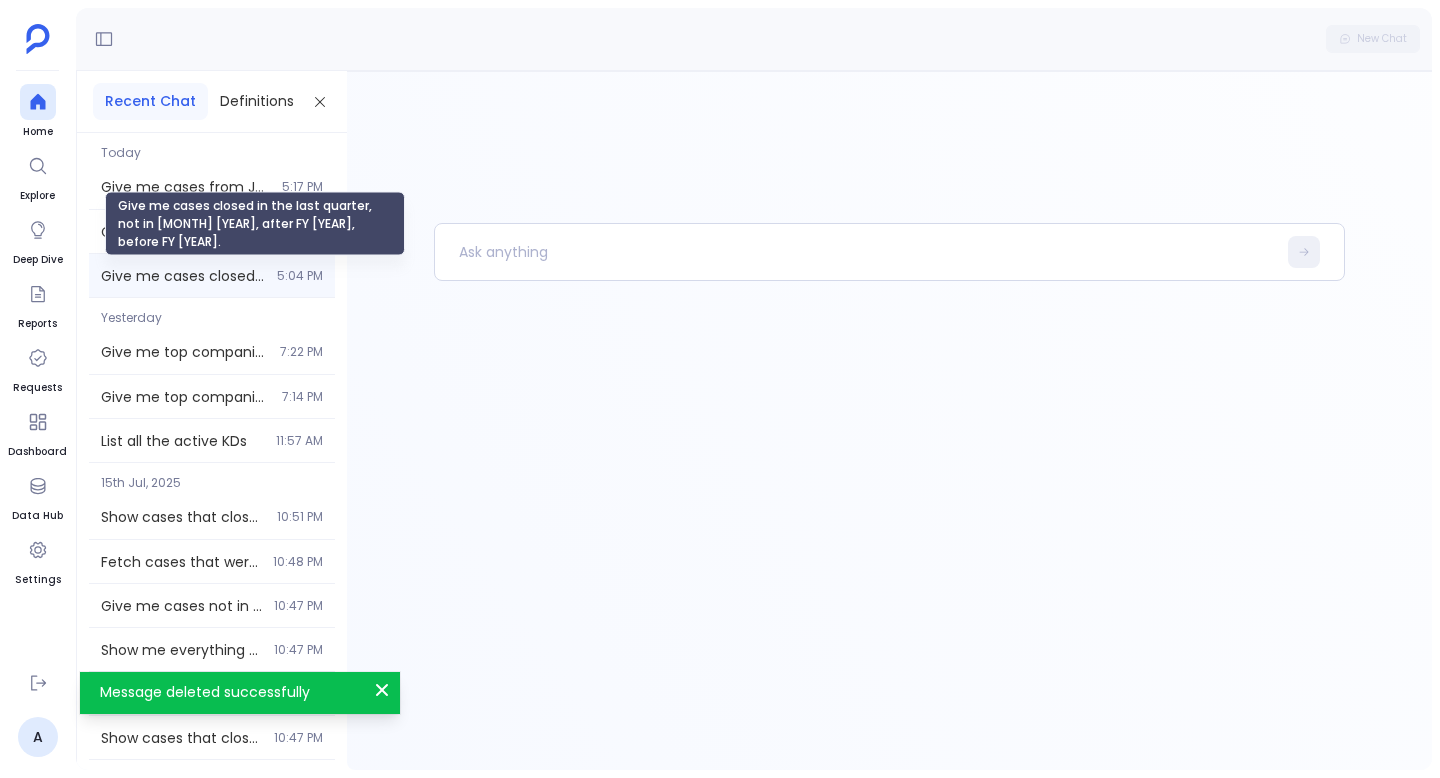 click on "Give me cases closed in the last quarter, not in March 2024, after FY 2021, before FY 2025." at bounding box center (183, 276) 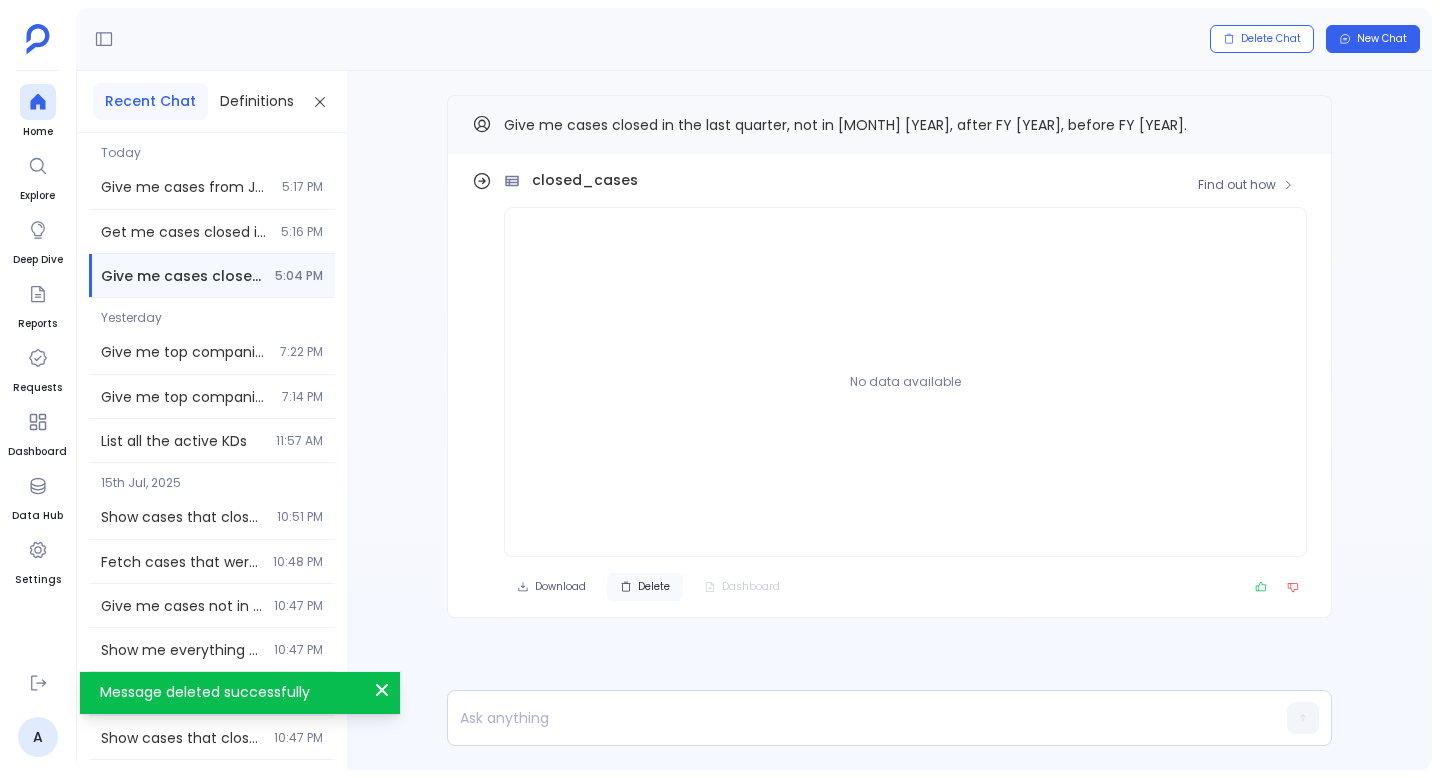 click on "Delete" at bounding box center [645, 587] 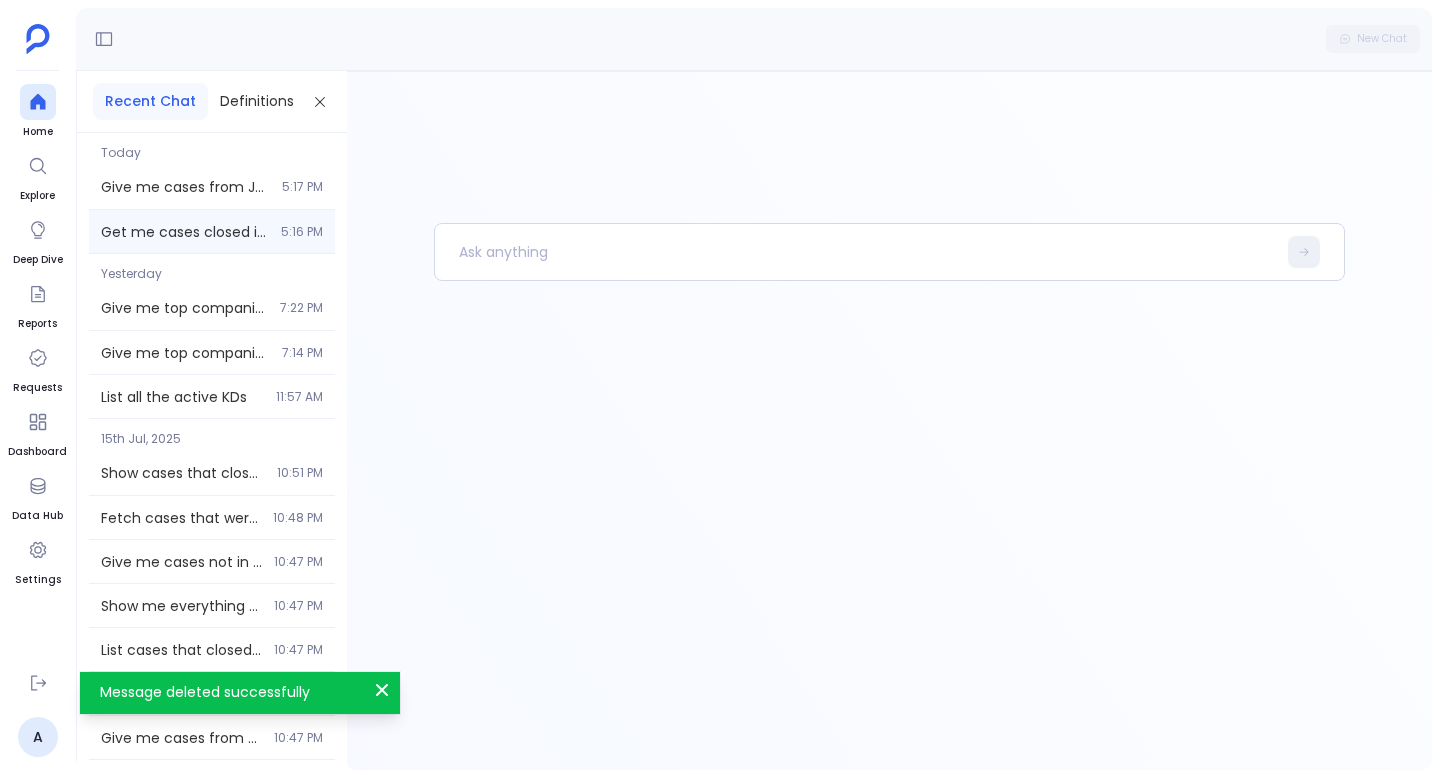 click on "5:16 PM" at bounding box center [302, 232] 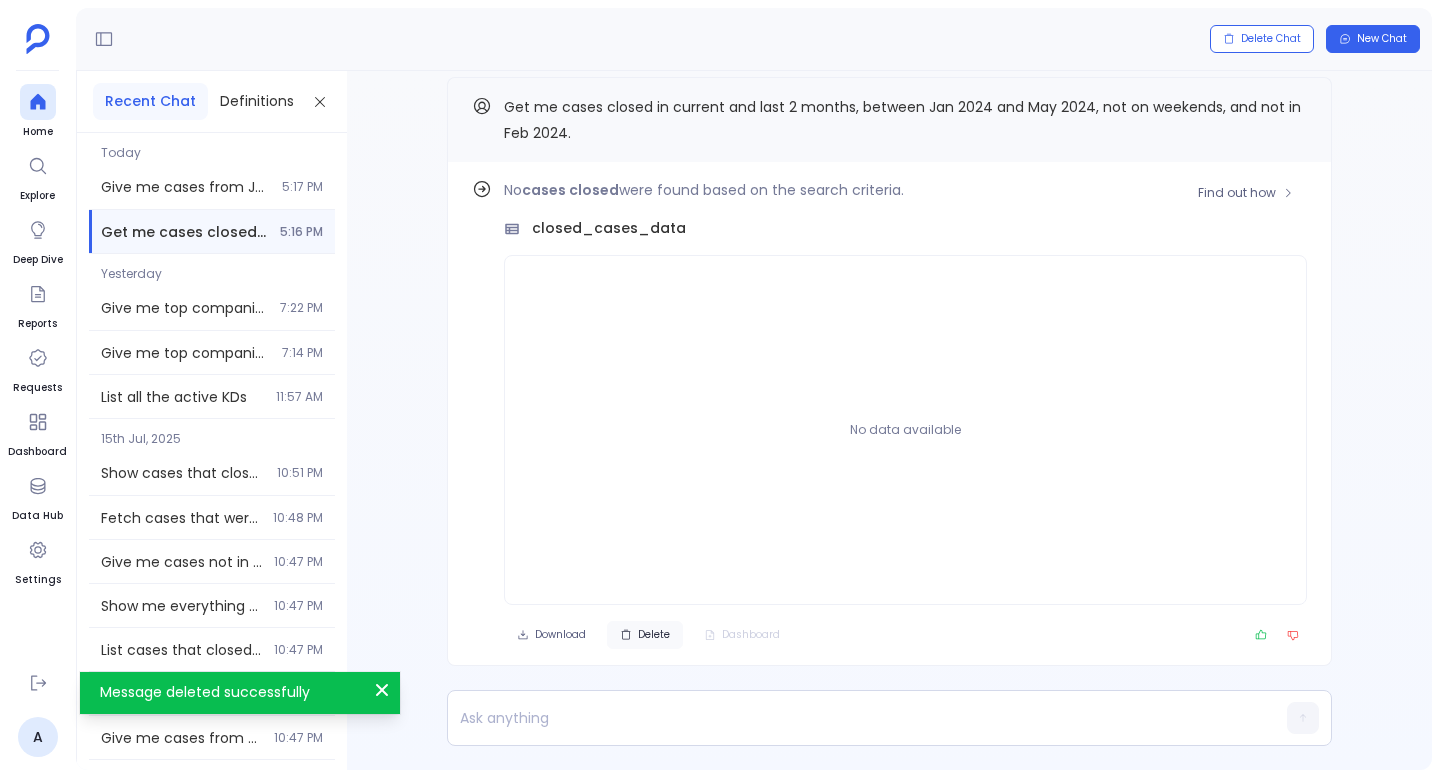 click on "Delete" at bounding box center (645, 635) 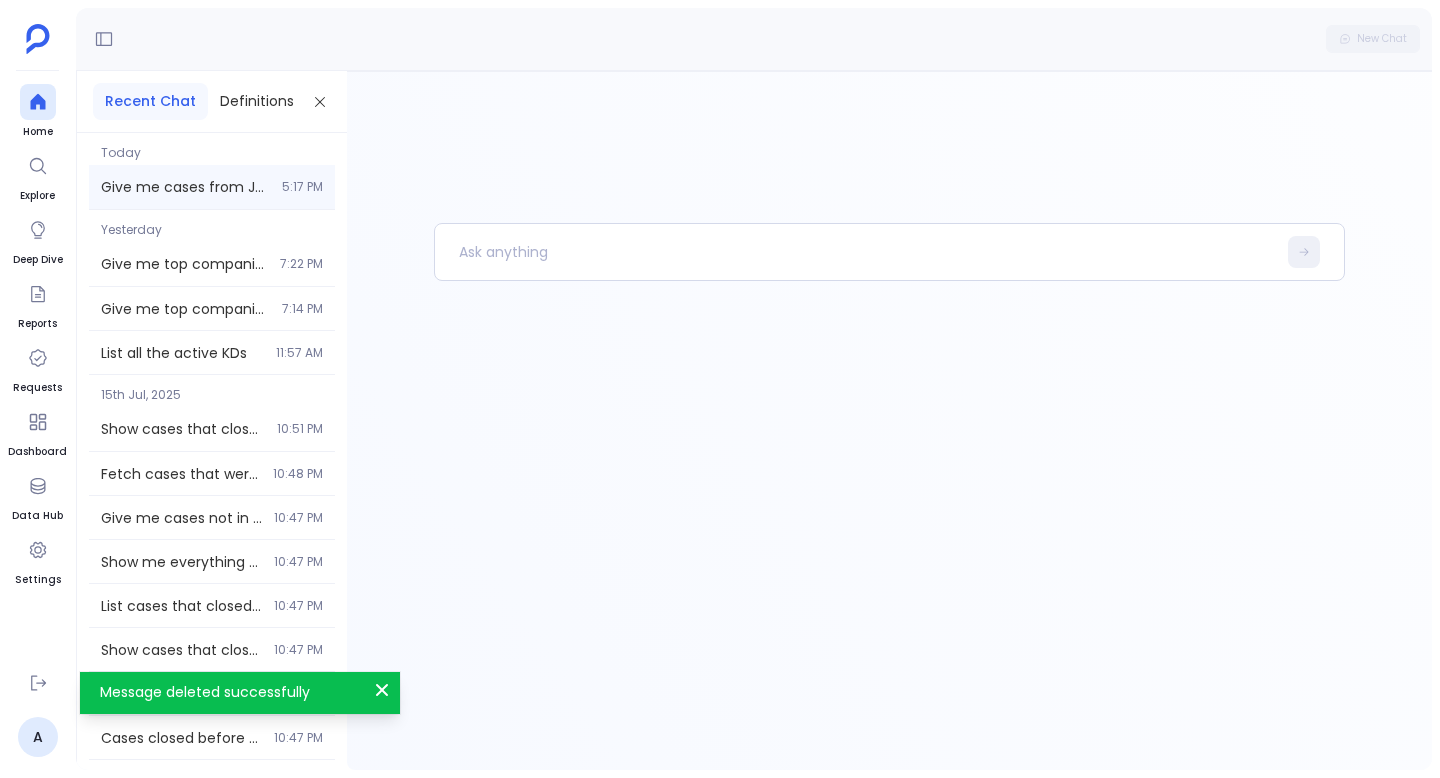 click on "Give me cases from Jan 2023 to Mar 2024, excluding weekends, not in Q1 2023, not in Q3 2023, and not in FY 2022. 5:17 PM" at bounding box center [212, 187] 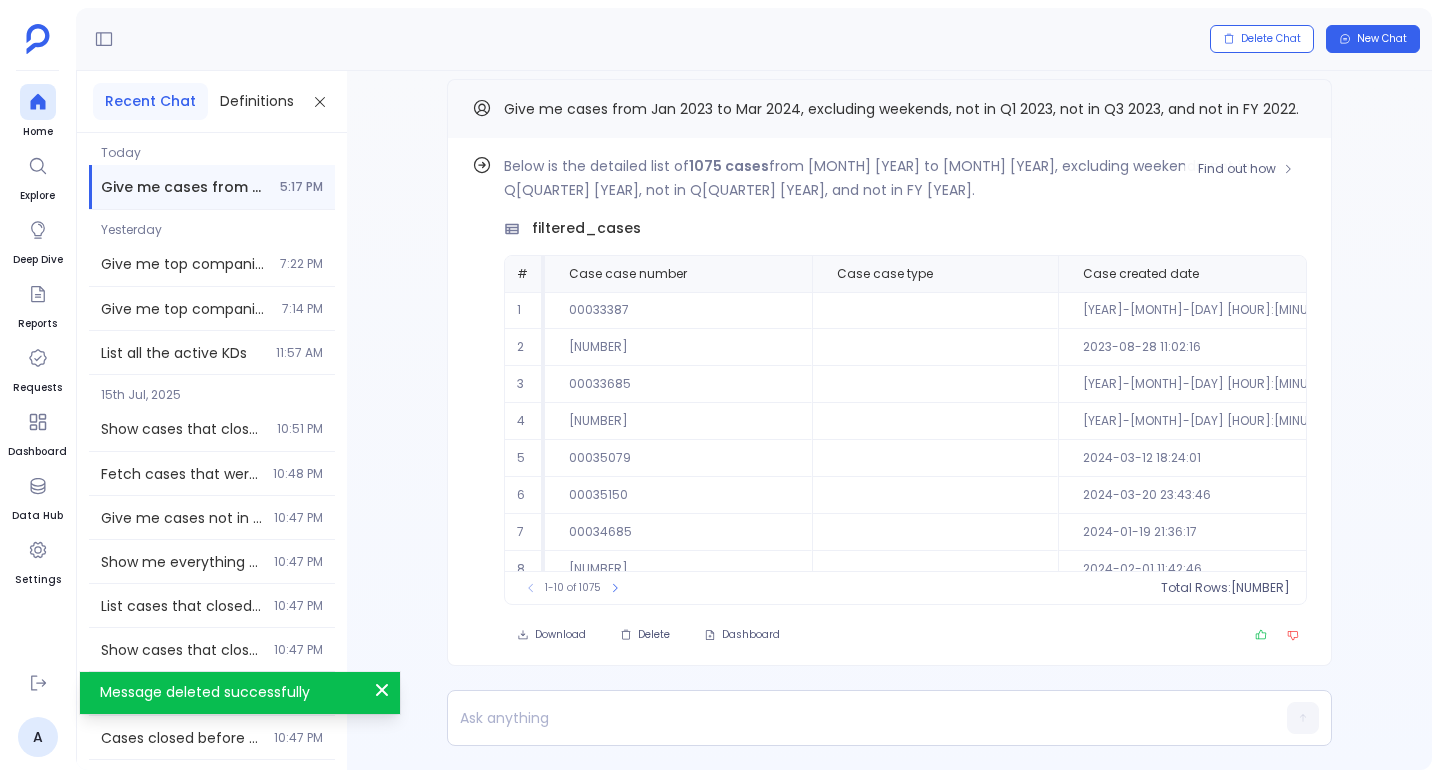 scroll, scrollTop: -16, scrollLeft: 0, axis: vertical 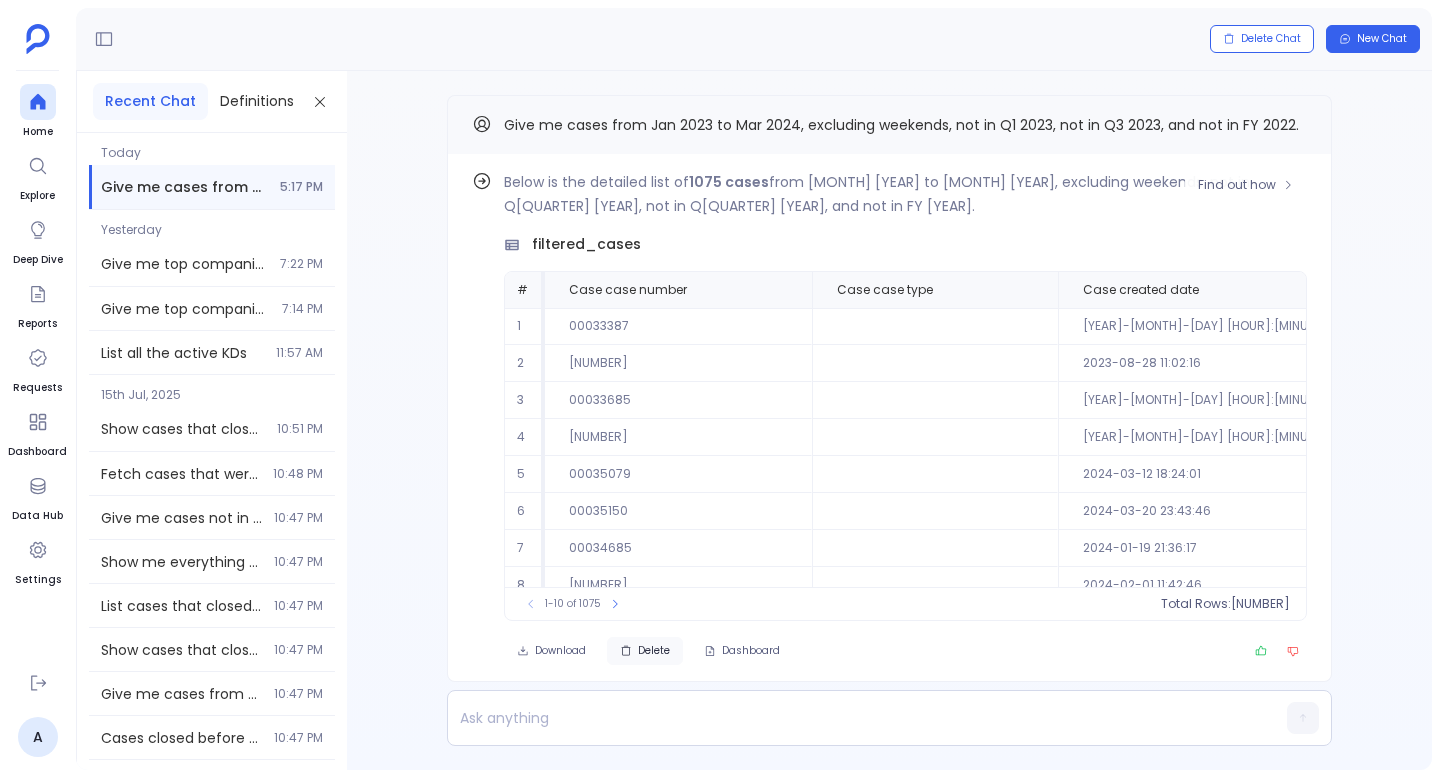 click on "Delete" at bounding box center [645, 651] 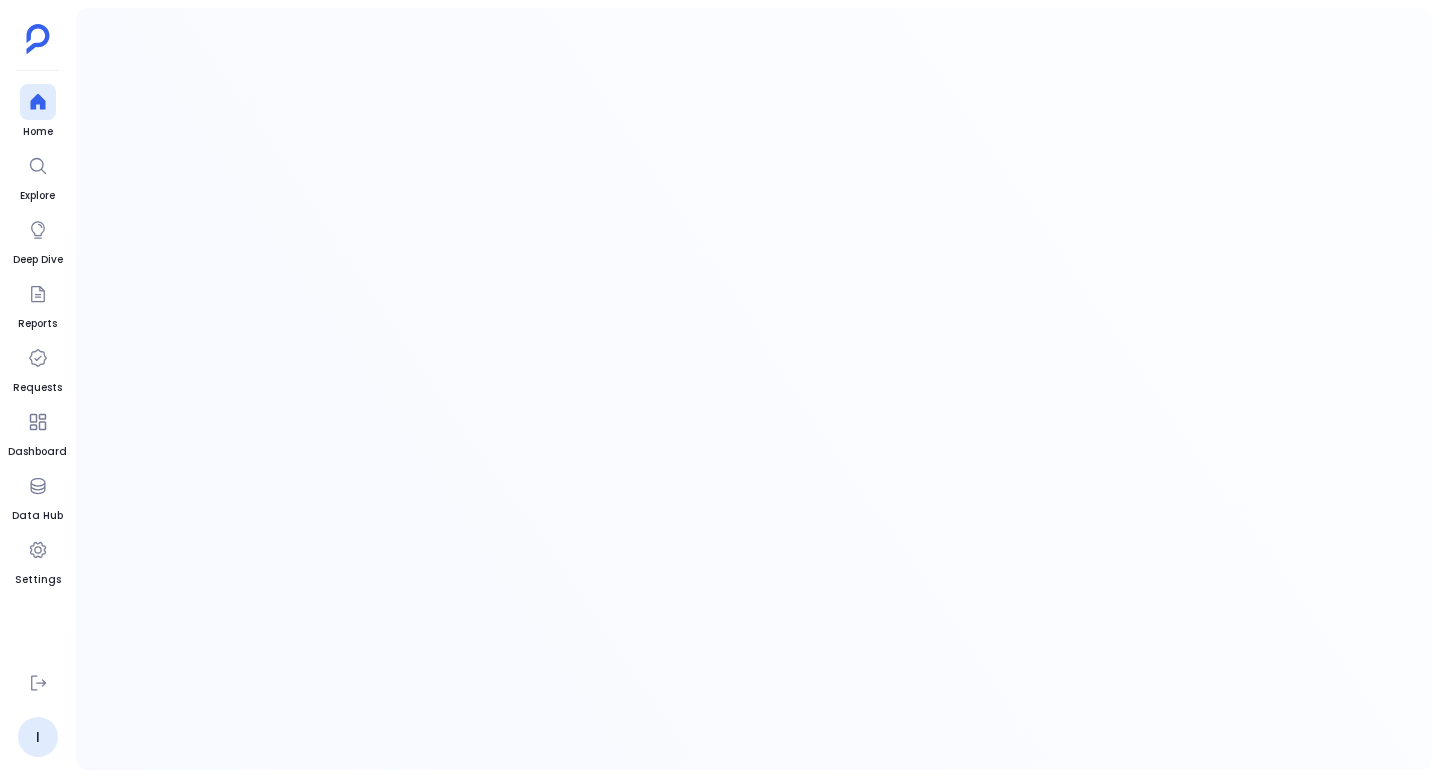 scroll, scrollTop: 0, scrollLeft: 0, axis: both 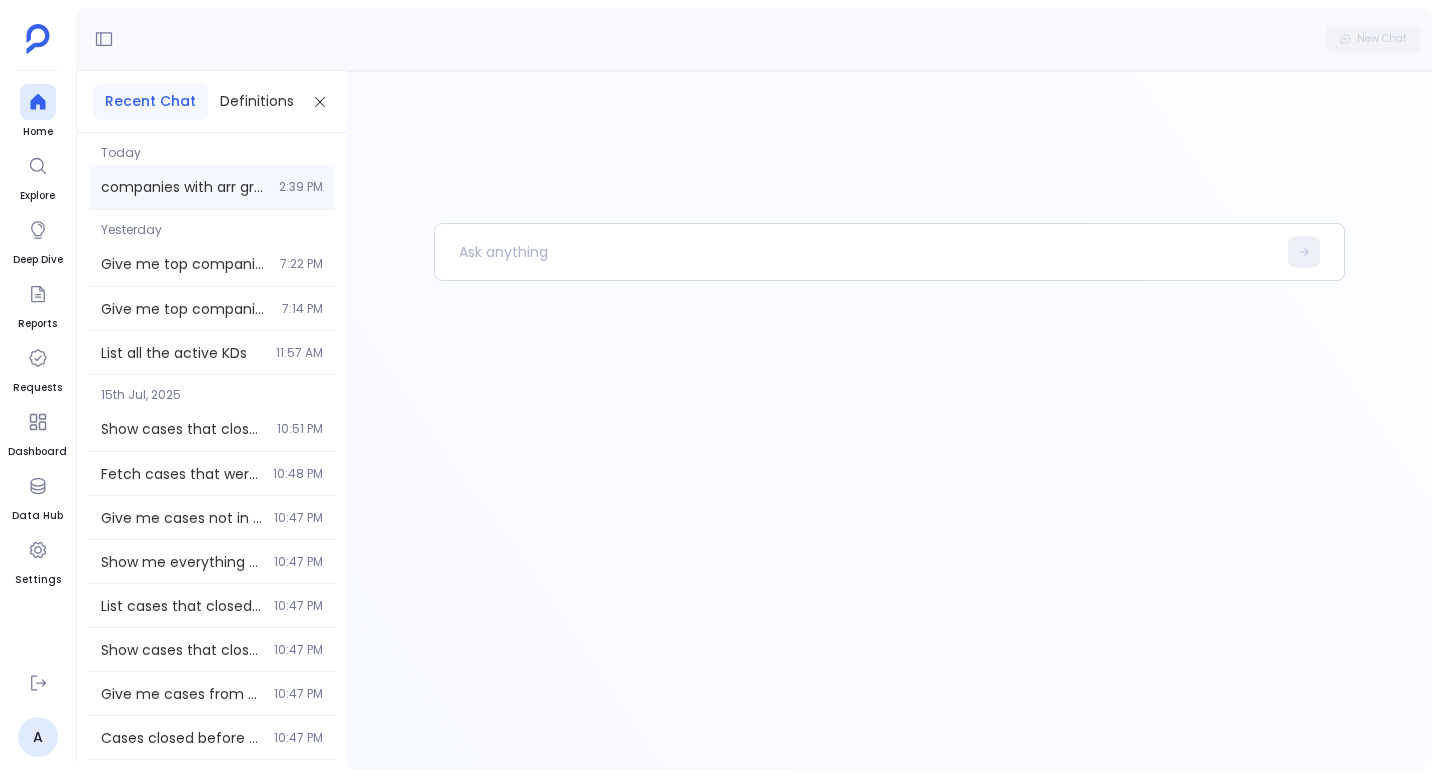 click on "companies with arr greater than 1000k" at bounding box center (184, 187) 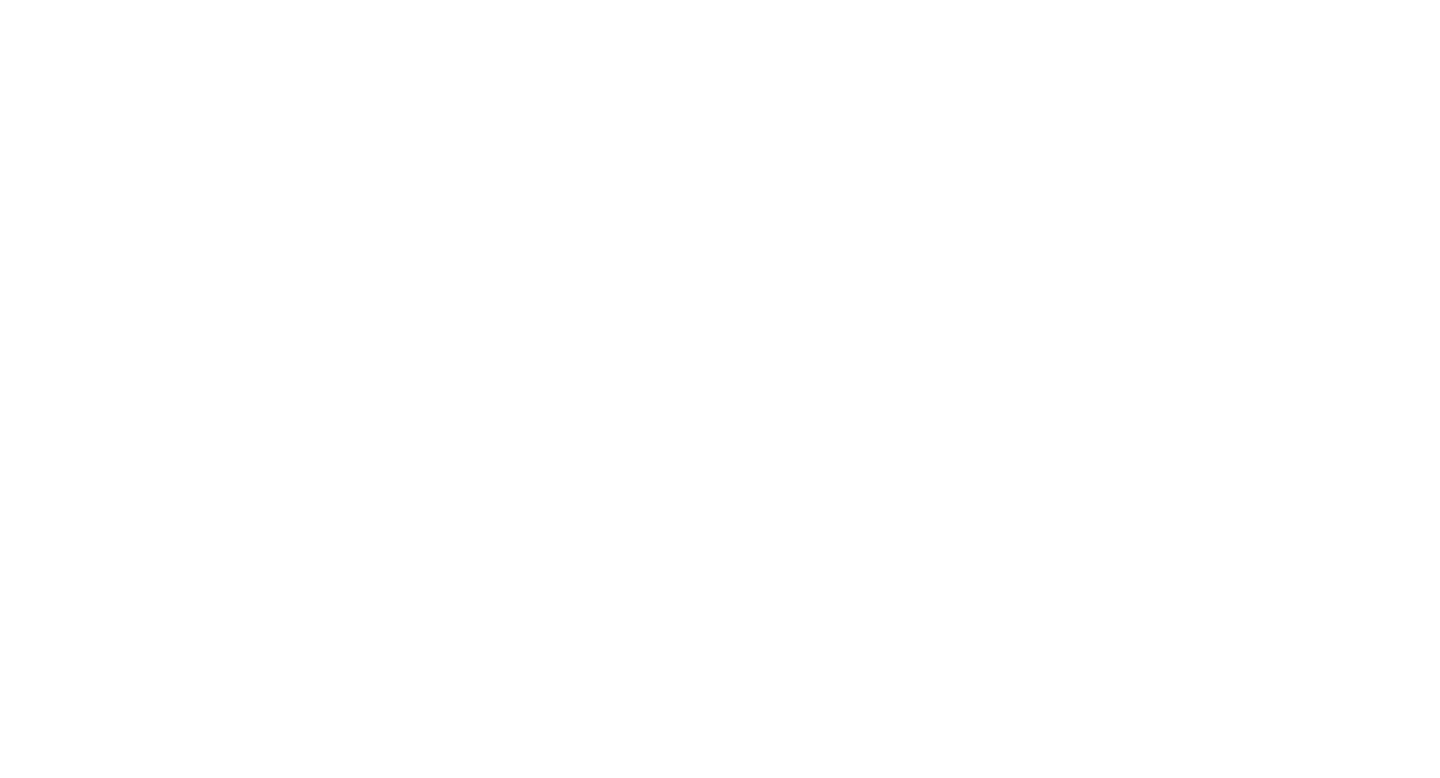 scroll, scrollTop: 0, scrollLeft: 0, axis: both 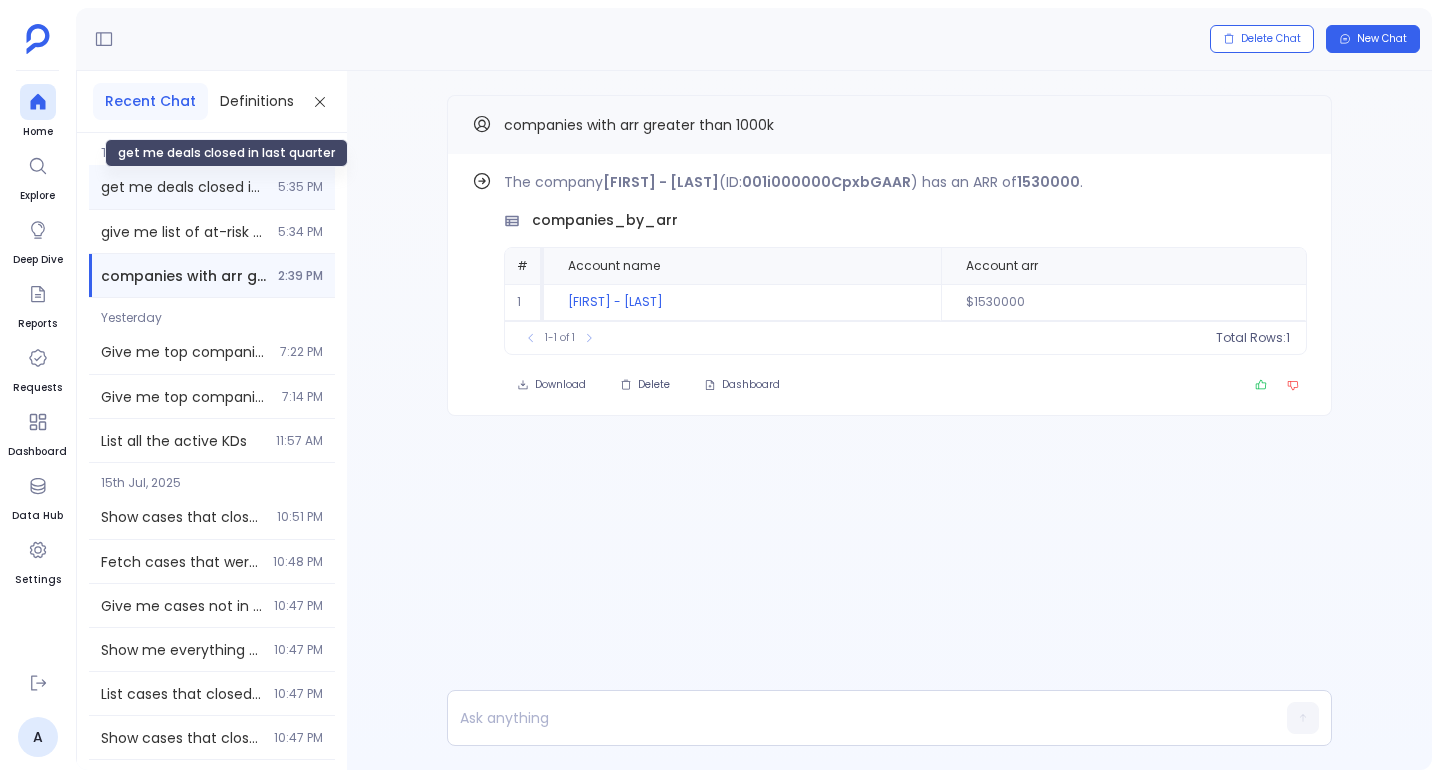 click on "get me deals closed in last quarter" at bounding box center (183, 187) 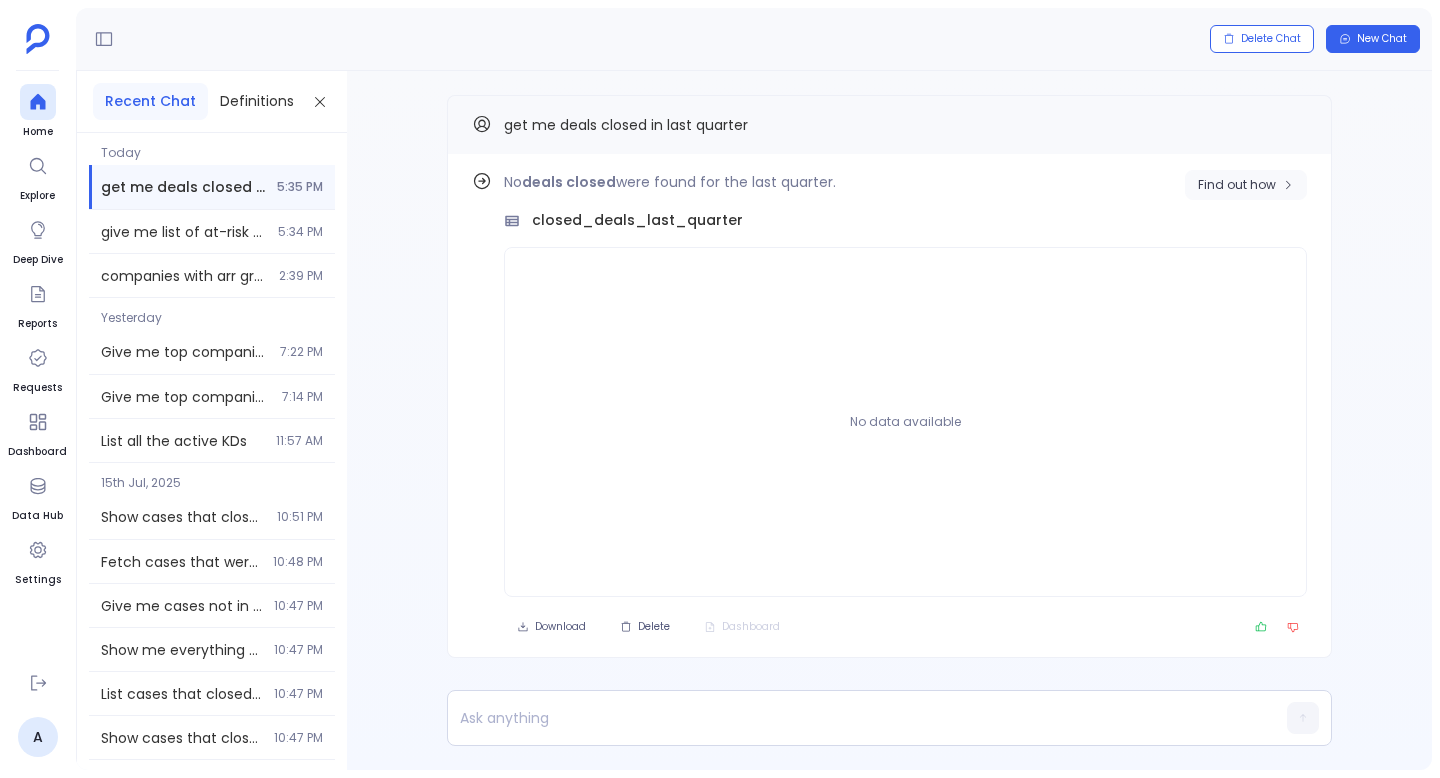 click on "Find out how" at bounding box center (1237, 185) 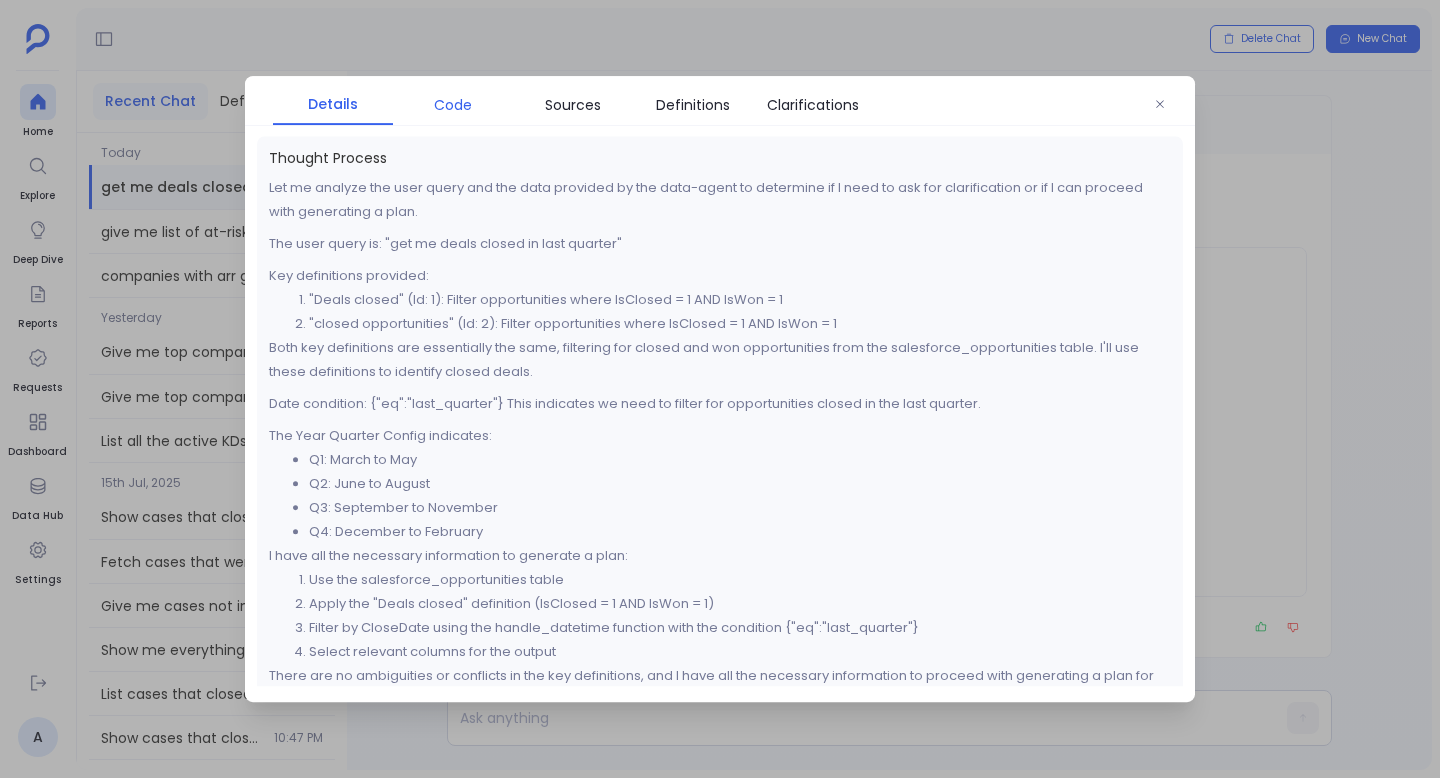 click on "Code" at bounding box center (453, 105) 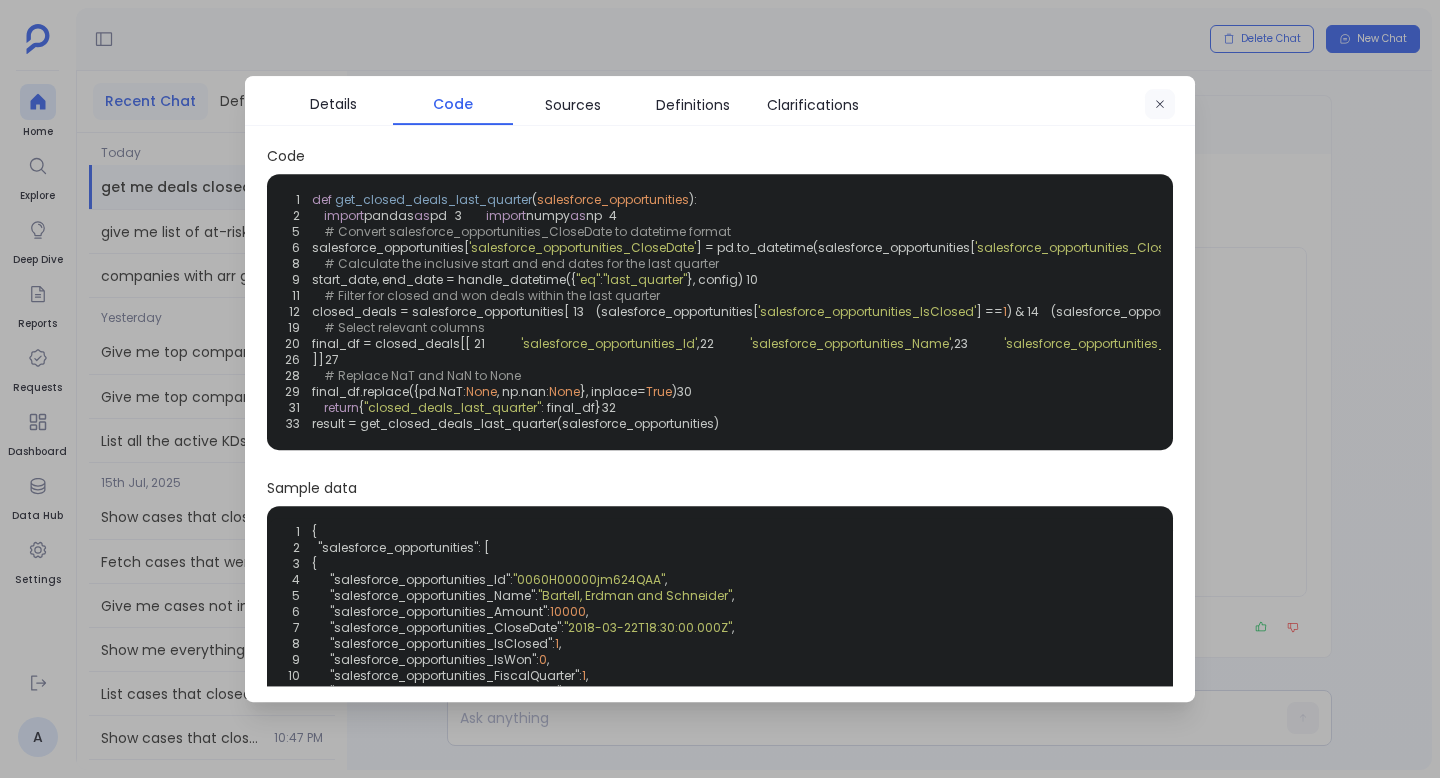 click at bounding box center [1160, 105] 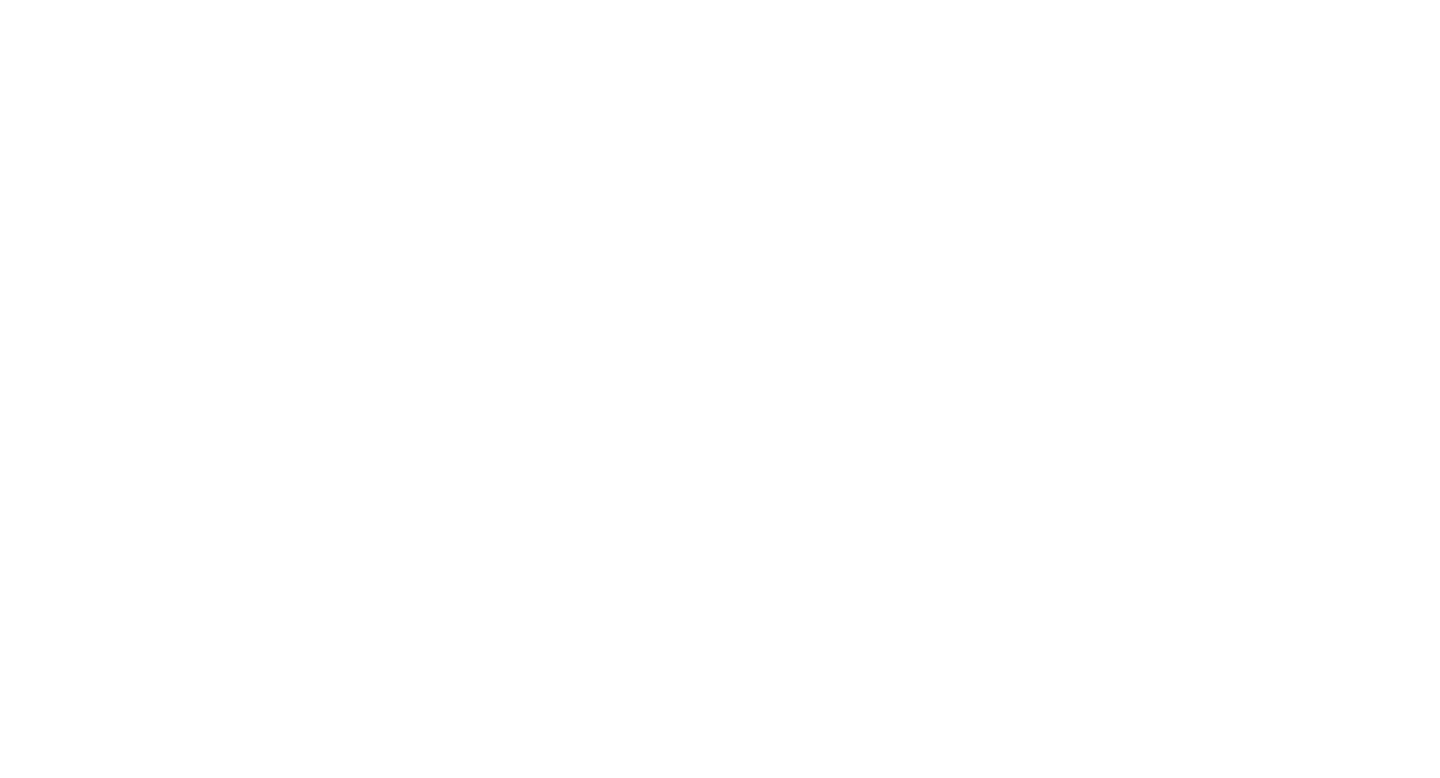scroll, scrollTop: 0, scrollLeft: 0, axis: both 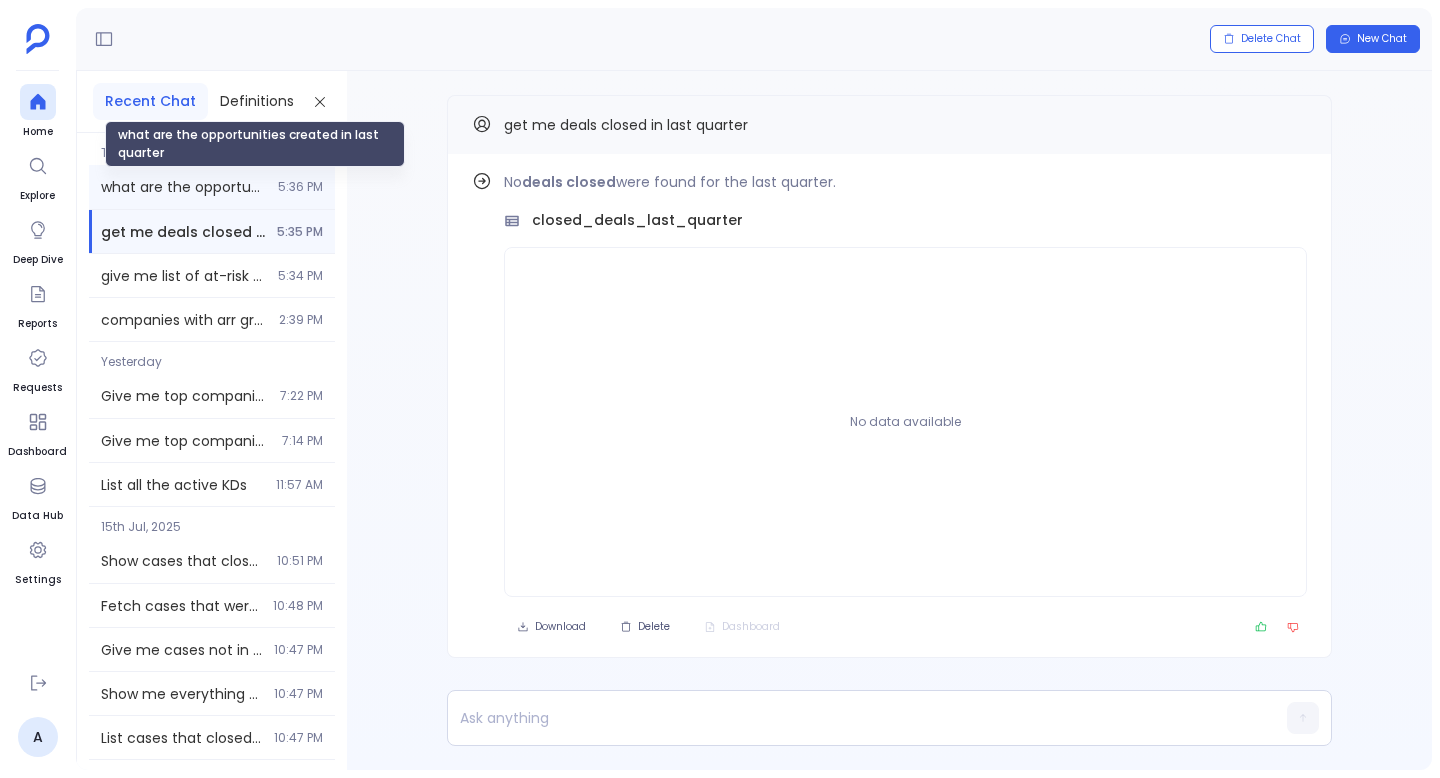 click on "what are the opportunities created in last quarter" at bounding box center (183, 187) 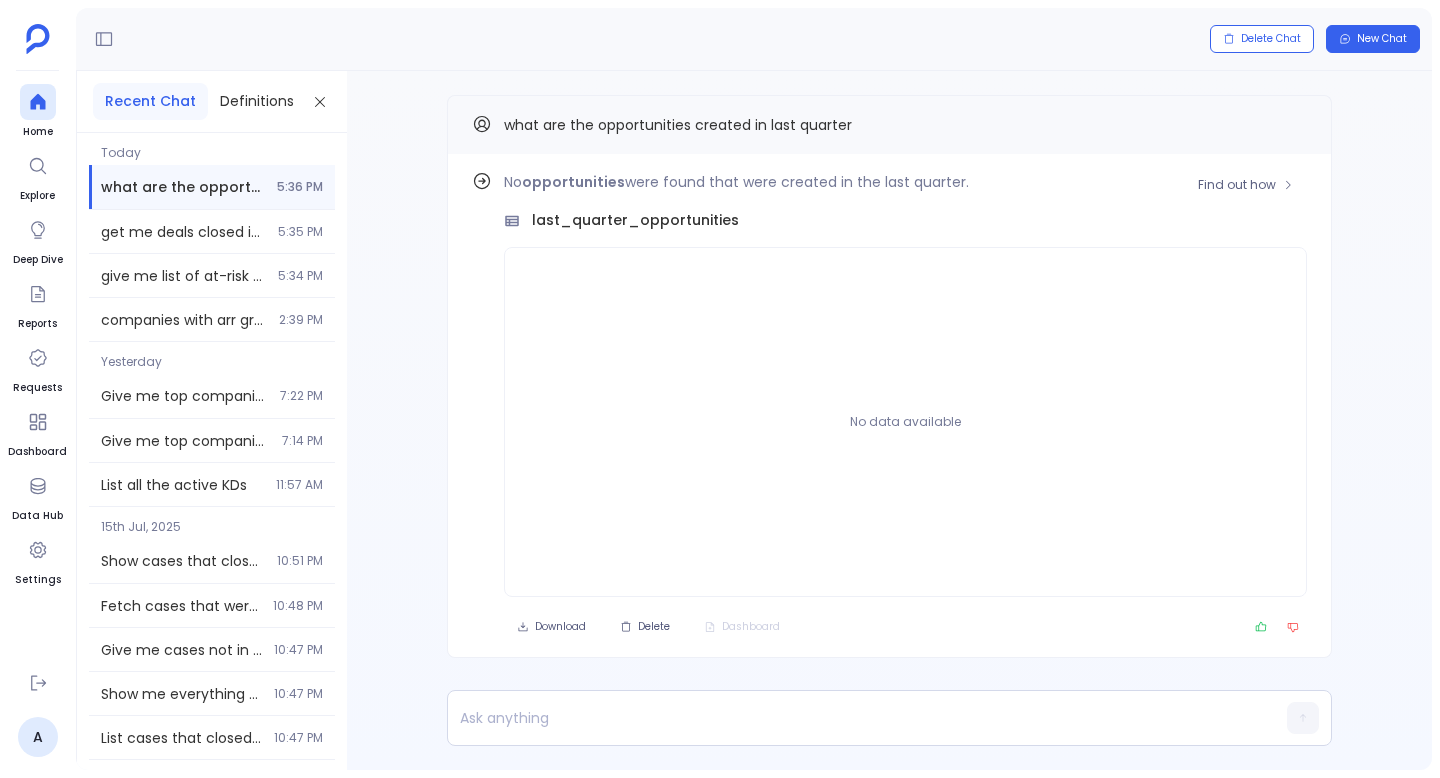 click on "No  opportunities  were found that were created in the last quarter. last_quarter_opportunities No data available" at bounding box center (905, 383) 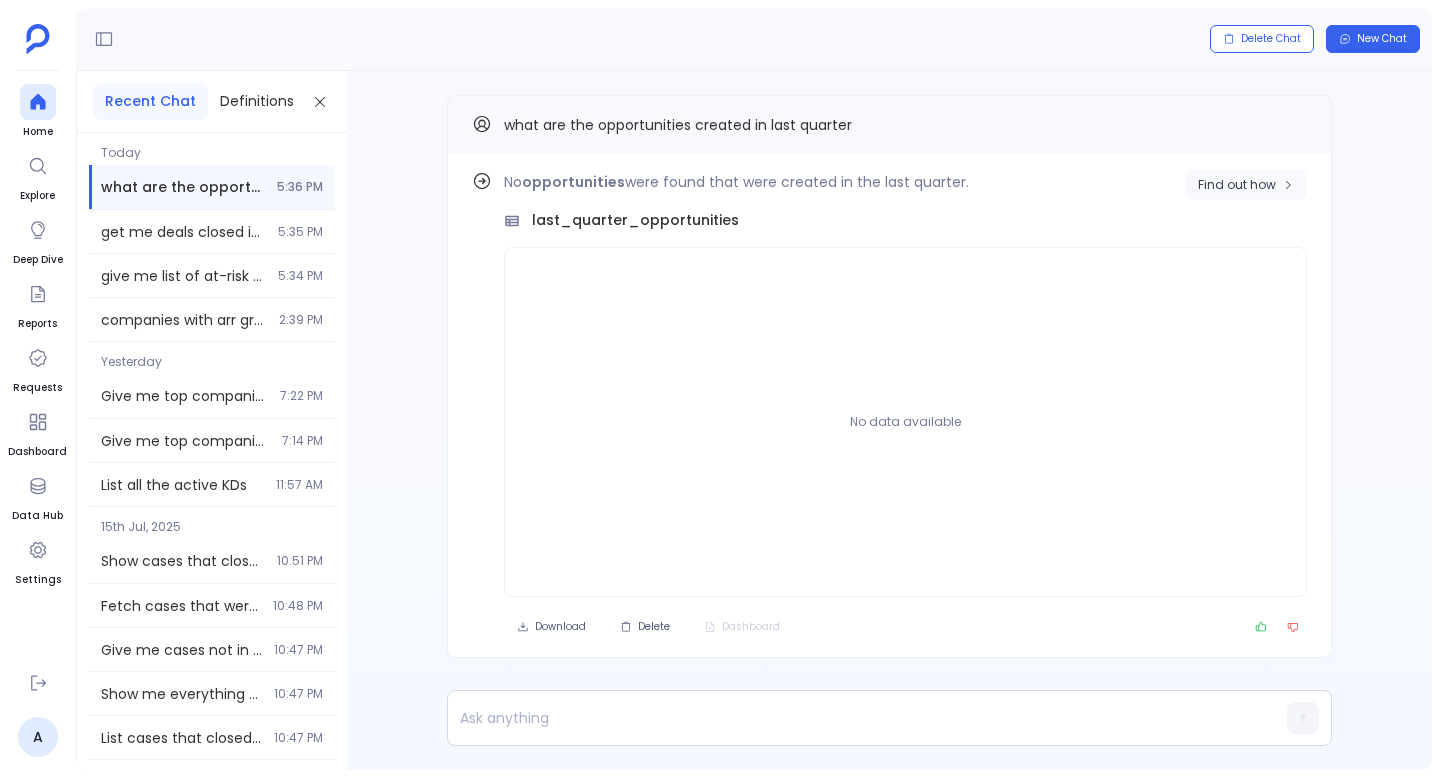 click on "Find out how" at bounding box center [1237, 185] 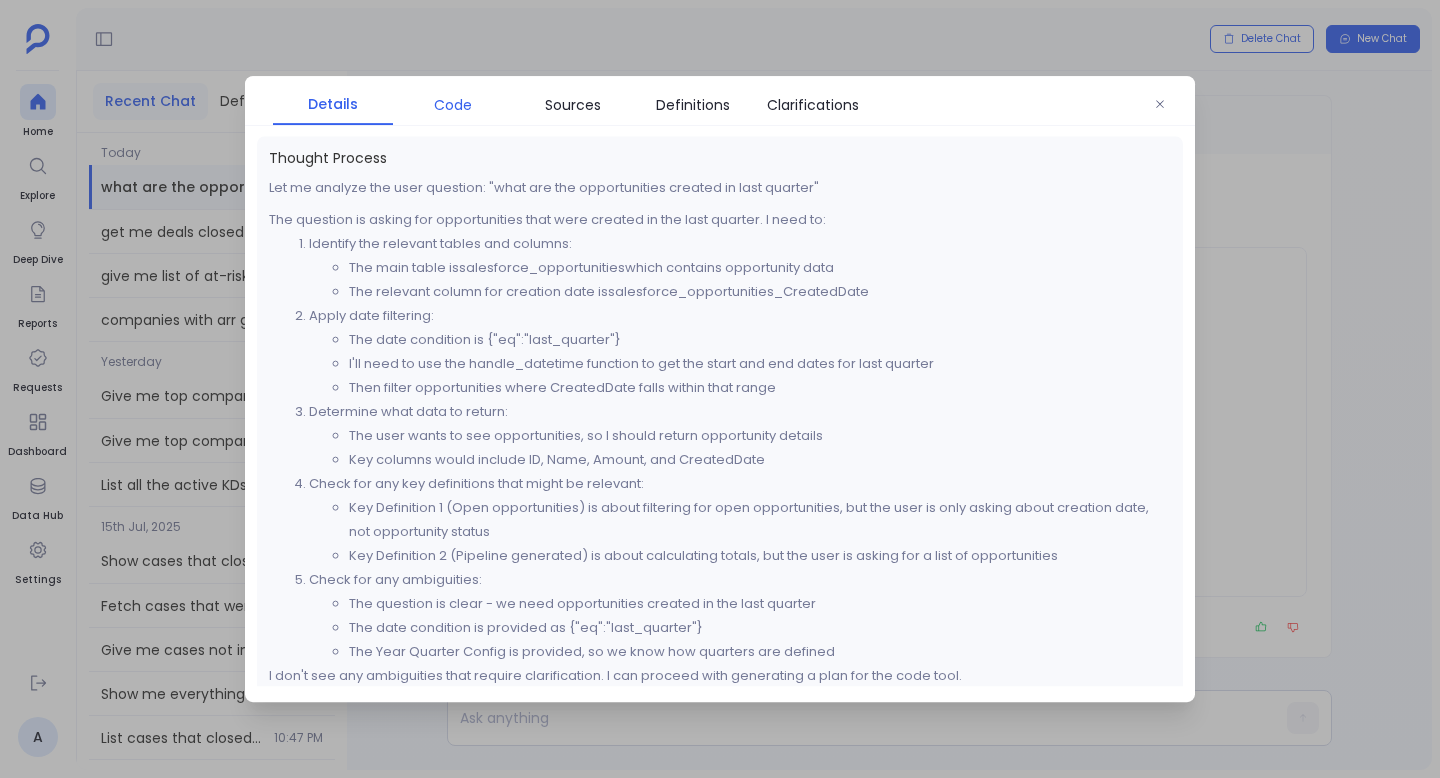 click on "Code" at bounding box center [453, 105] 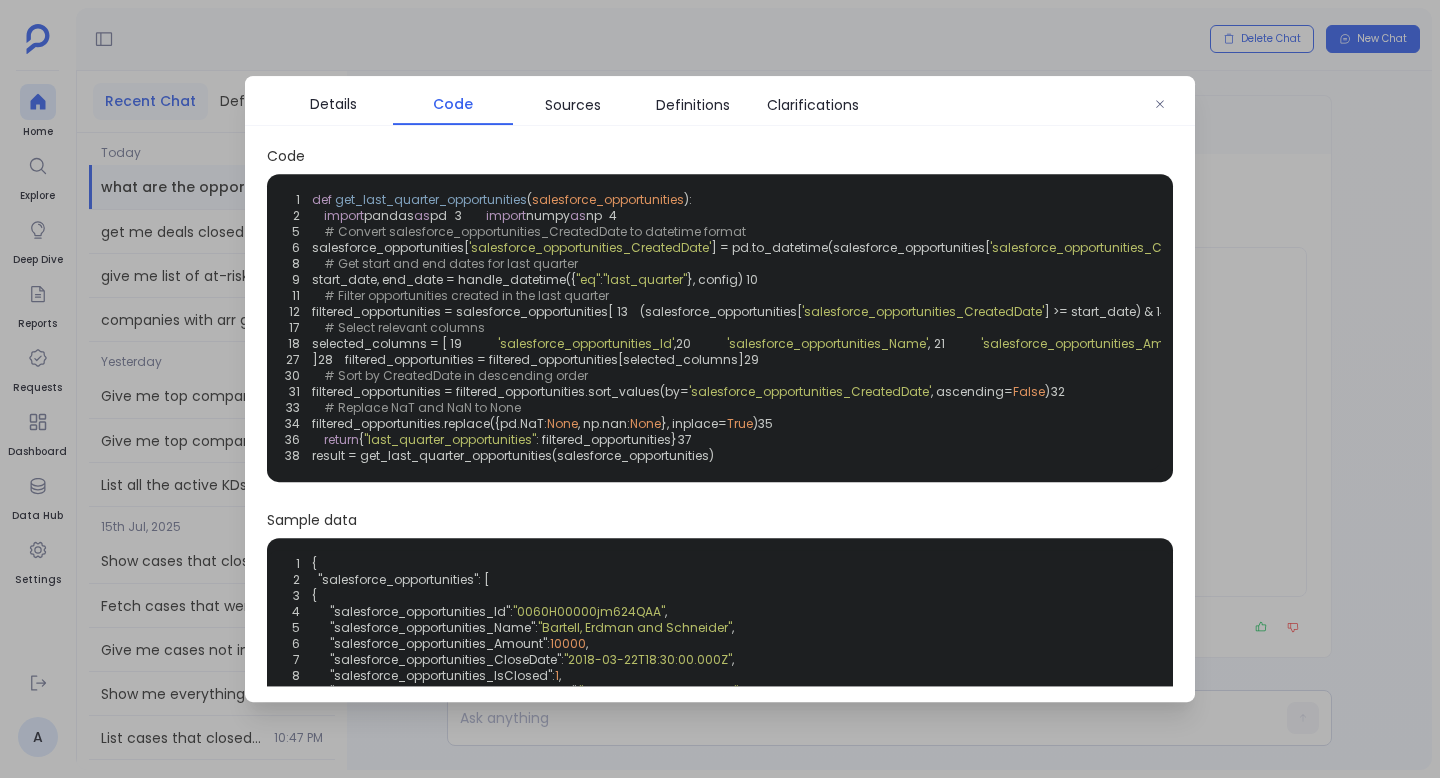 click on "Details Code Sources Definitions Clarifications" at bounding box center [720, 101] 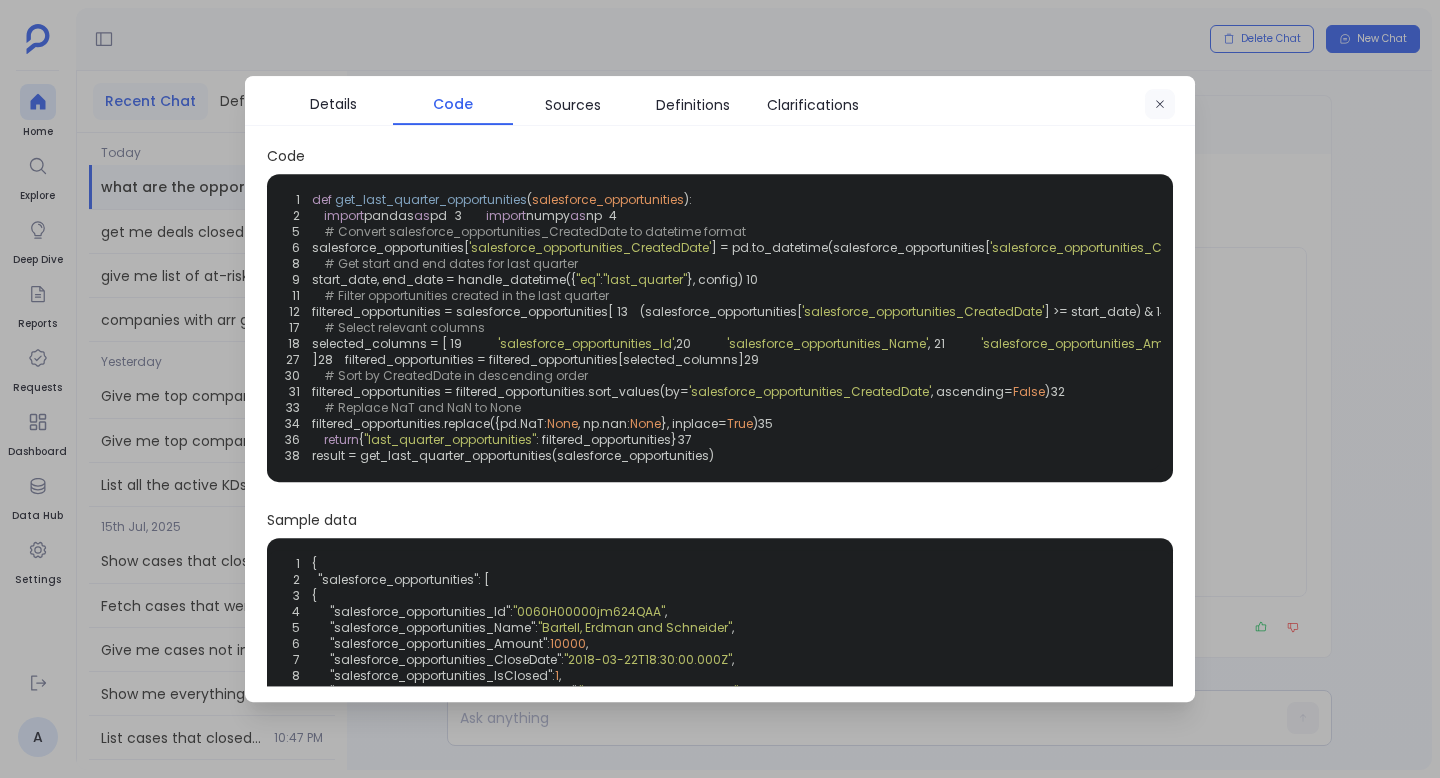 click 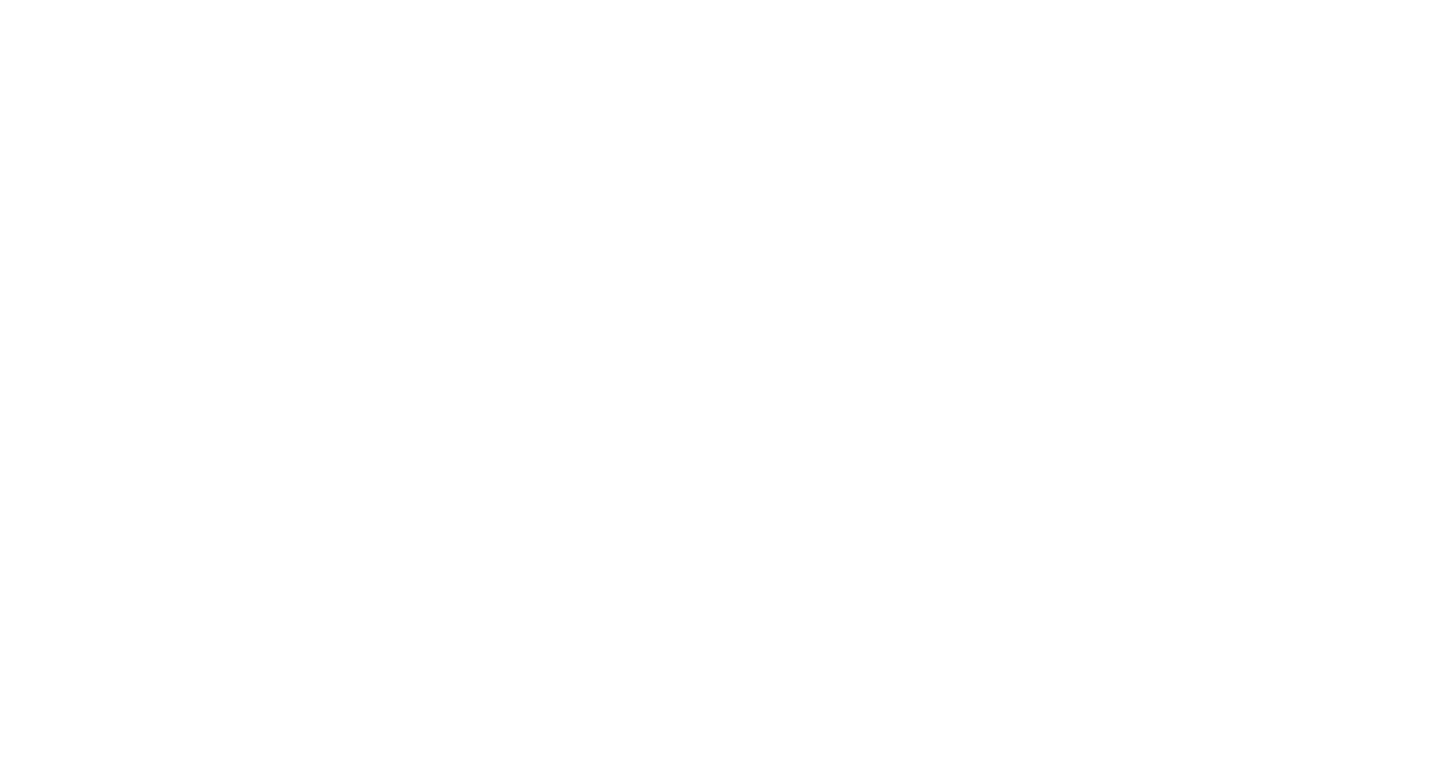 scroll, scrollTop: 0, scrollLeft: 0, axis: both 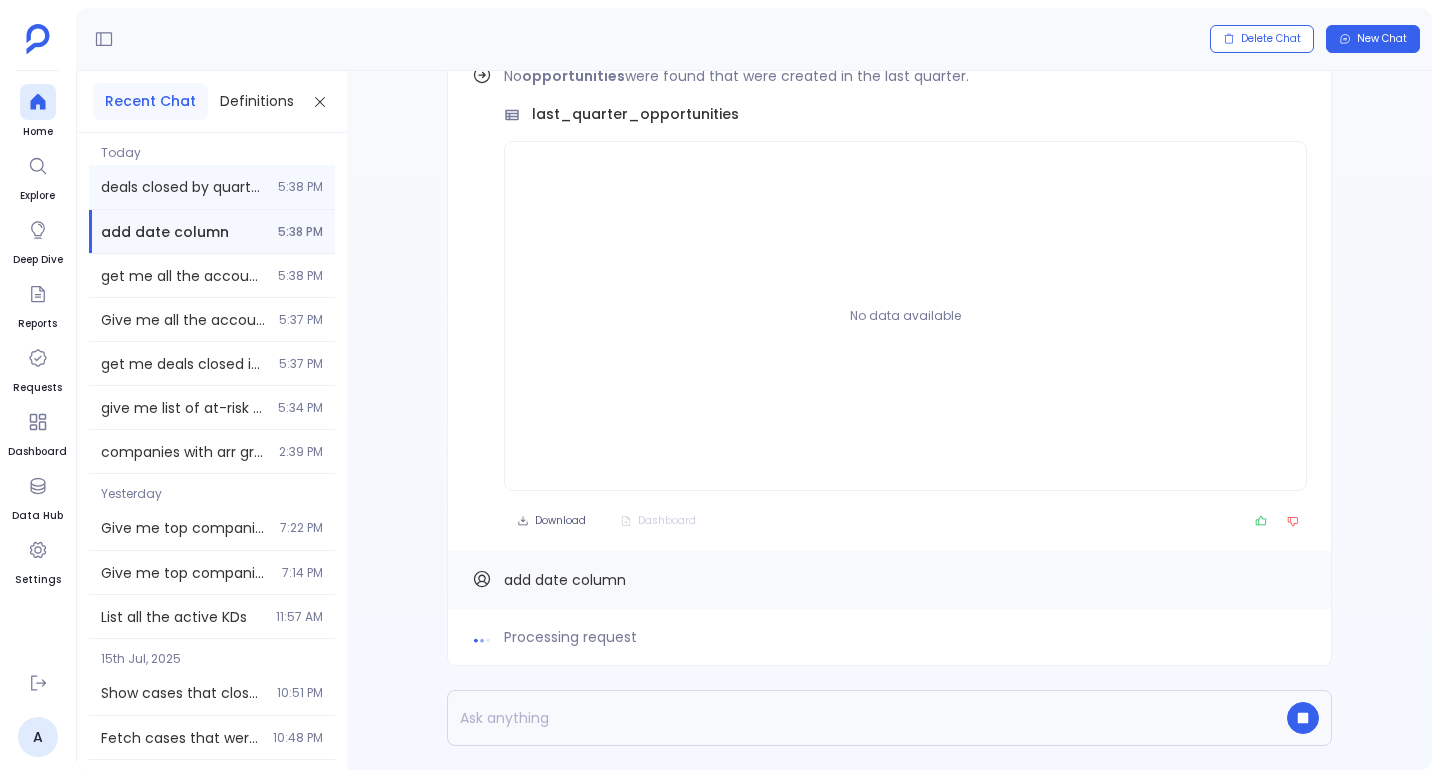 click on "deals closed by quarter on quarter for last year 5:38 PM" at bounding box center (212, 187) 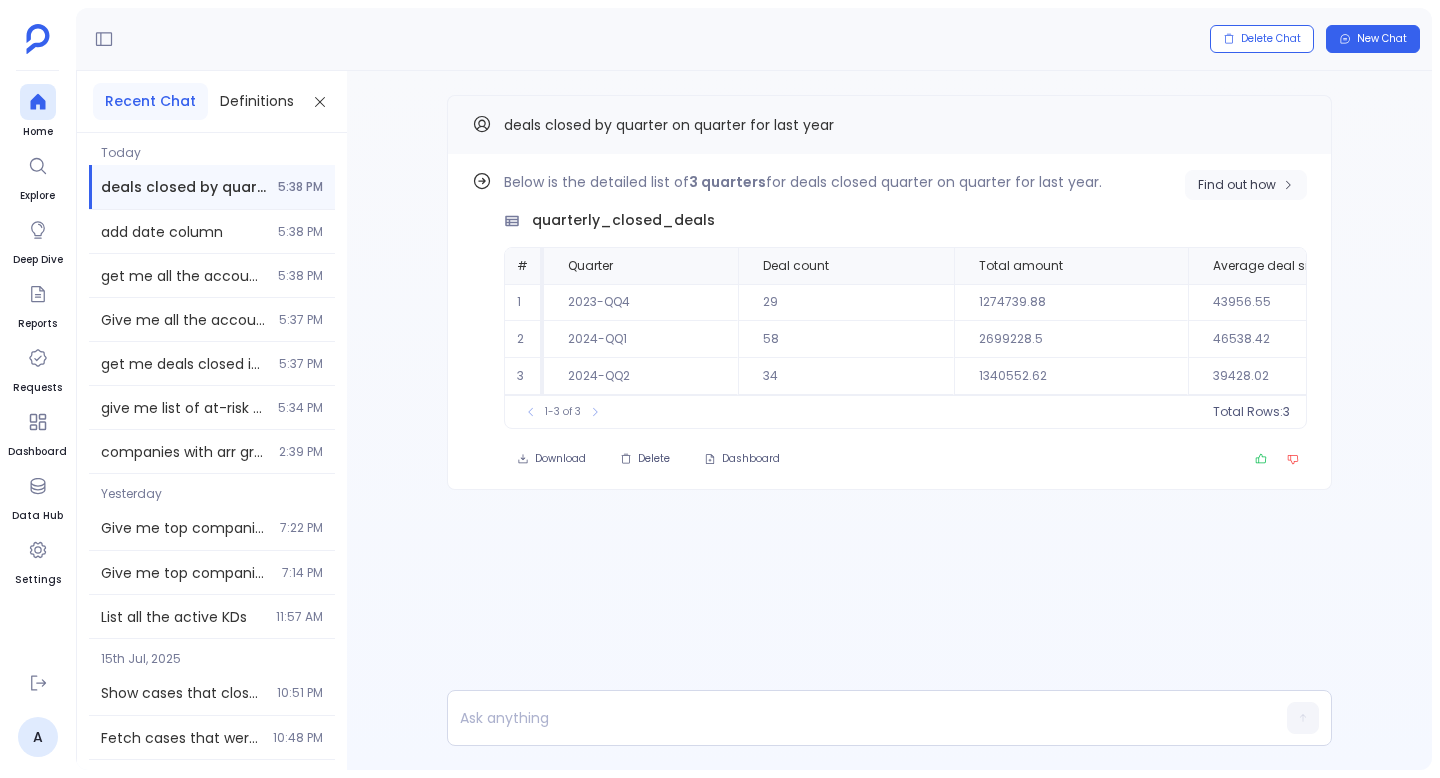 click on "Find out how Below is the detailed list of 3 quarters for deals closed quarter on quarter for last year. quarterly_closed_deals # Quarter Deal count Total amount Average deal size 1 [DATE] 29 1274739.88 43956.55 2 [DATE] 58 2699228.5 46538.42 3 [DATE] 34 1340552.62 39428.02
To pick up a draggable item, press the space bar.
While dragging, use the arrow keys to move the item.
Press space again to drop the item in its new position, or press escape to cancel.
1-3 of 3 Total Rows:  3 Download Delete Dashboard" at bounding box center (889, 322) 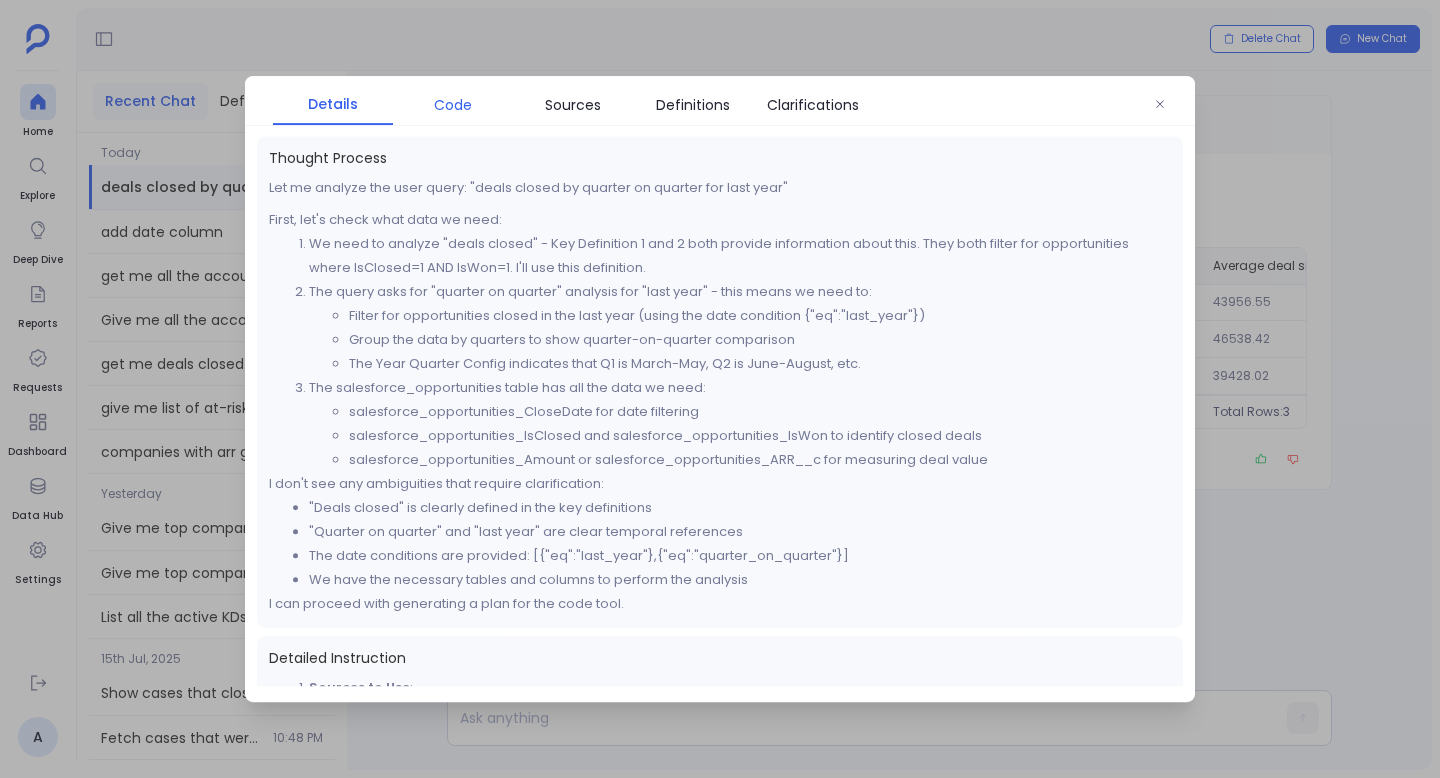 click on "Code" at bounding box center [453, 105] 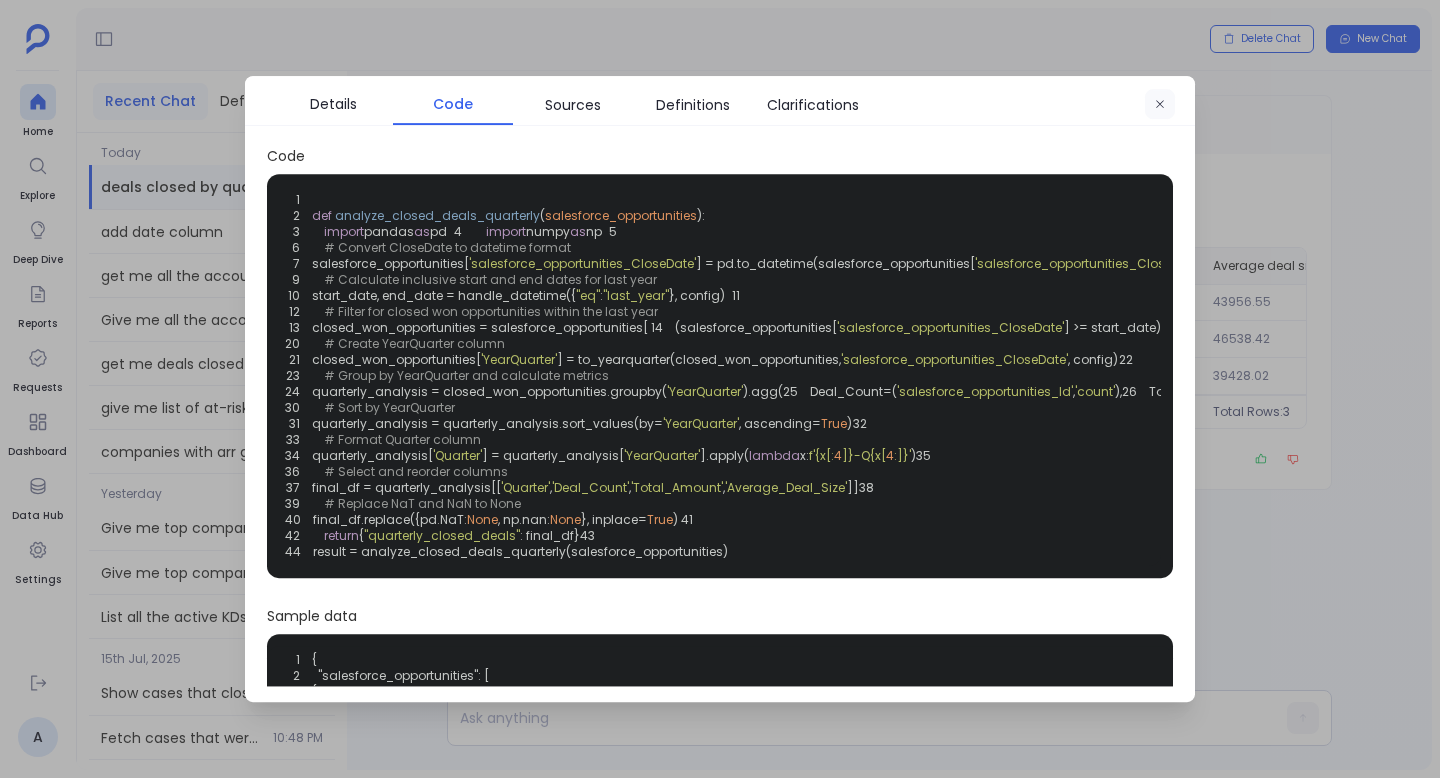click 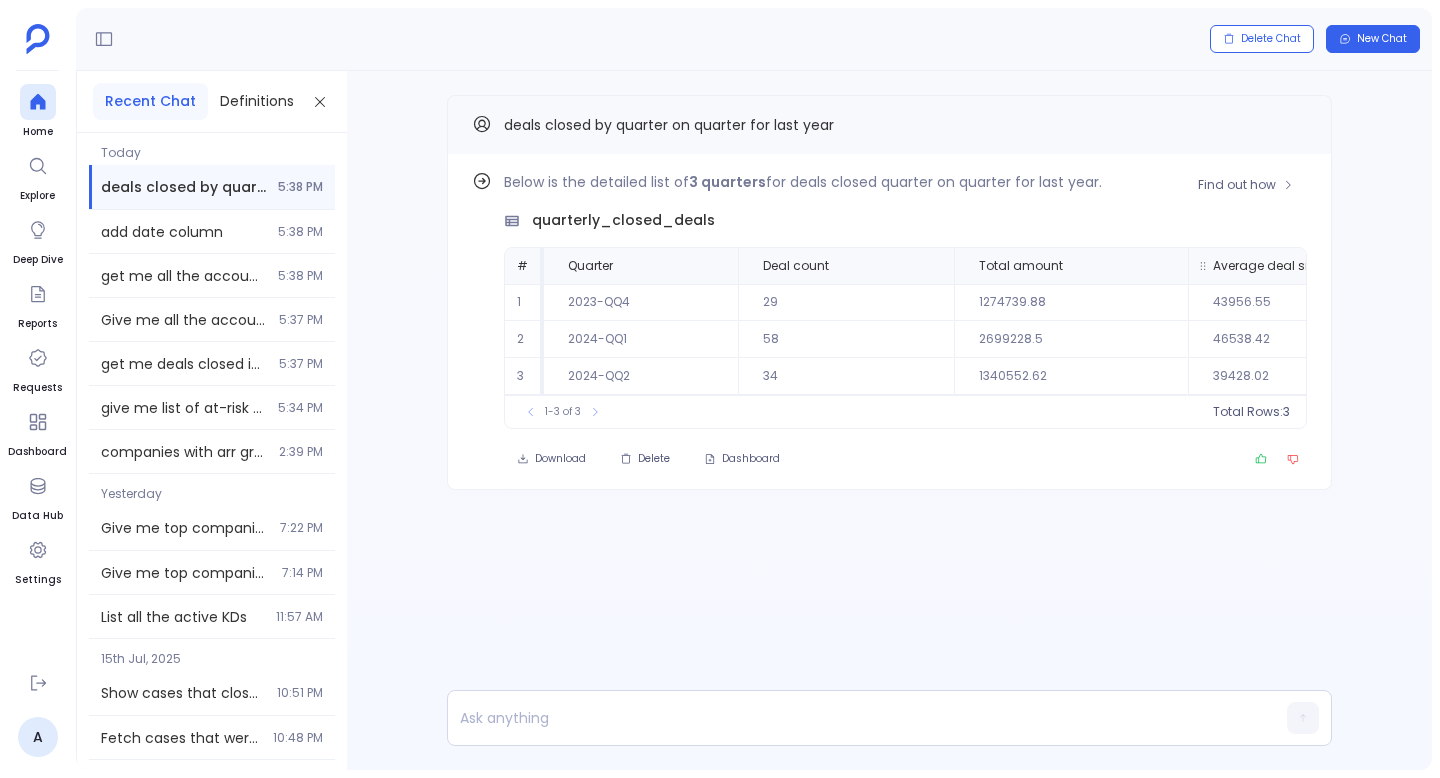 scroll, scrollTop: 0, scrollLeft: 133, axis: horizontal 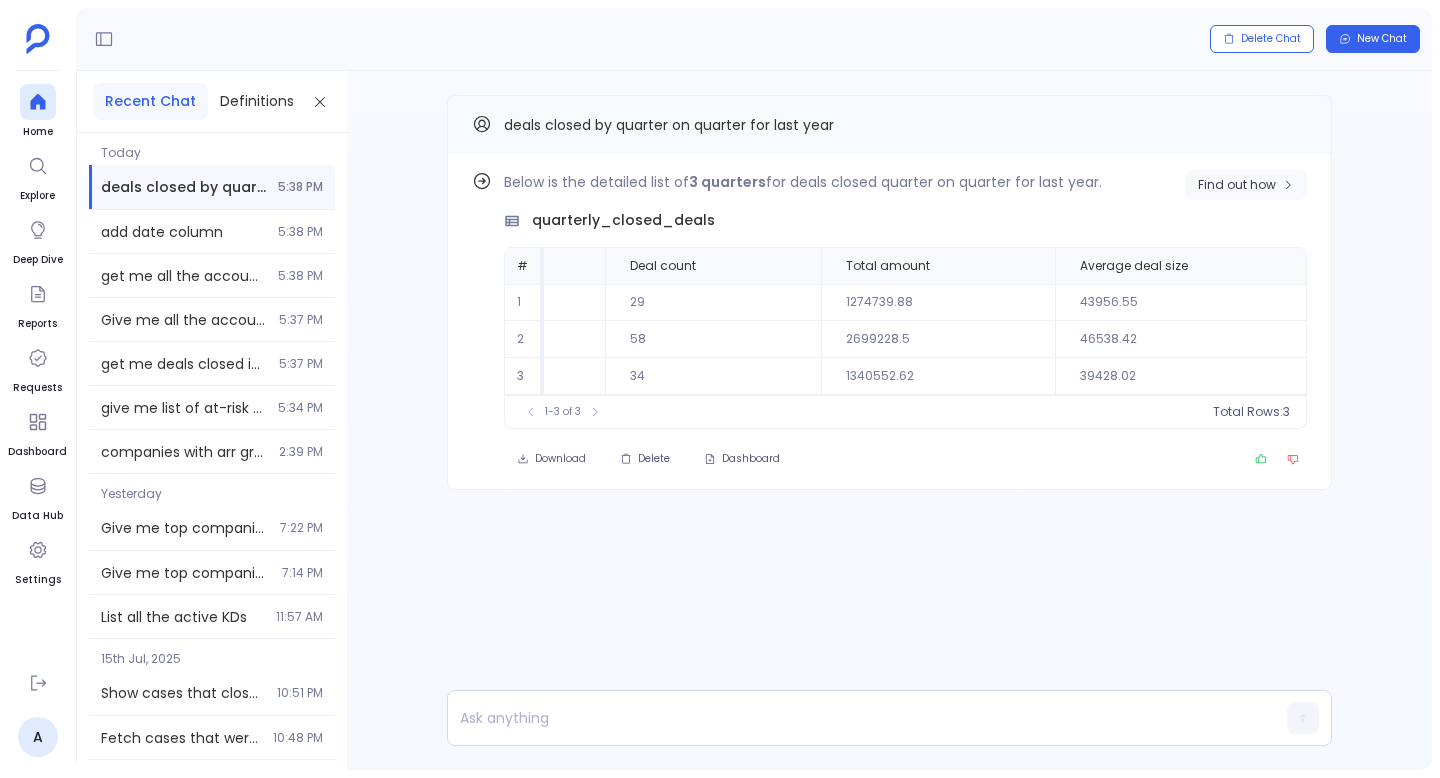 click on "Find out how" at bounding box center (1237, 185) 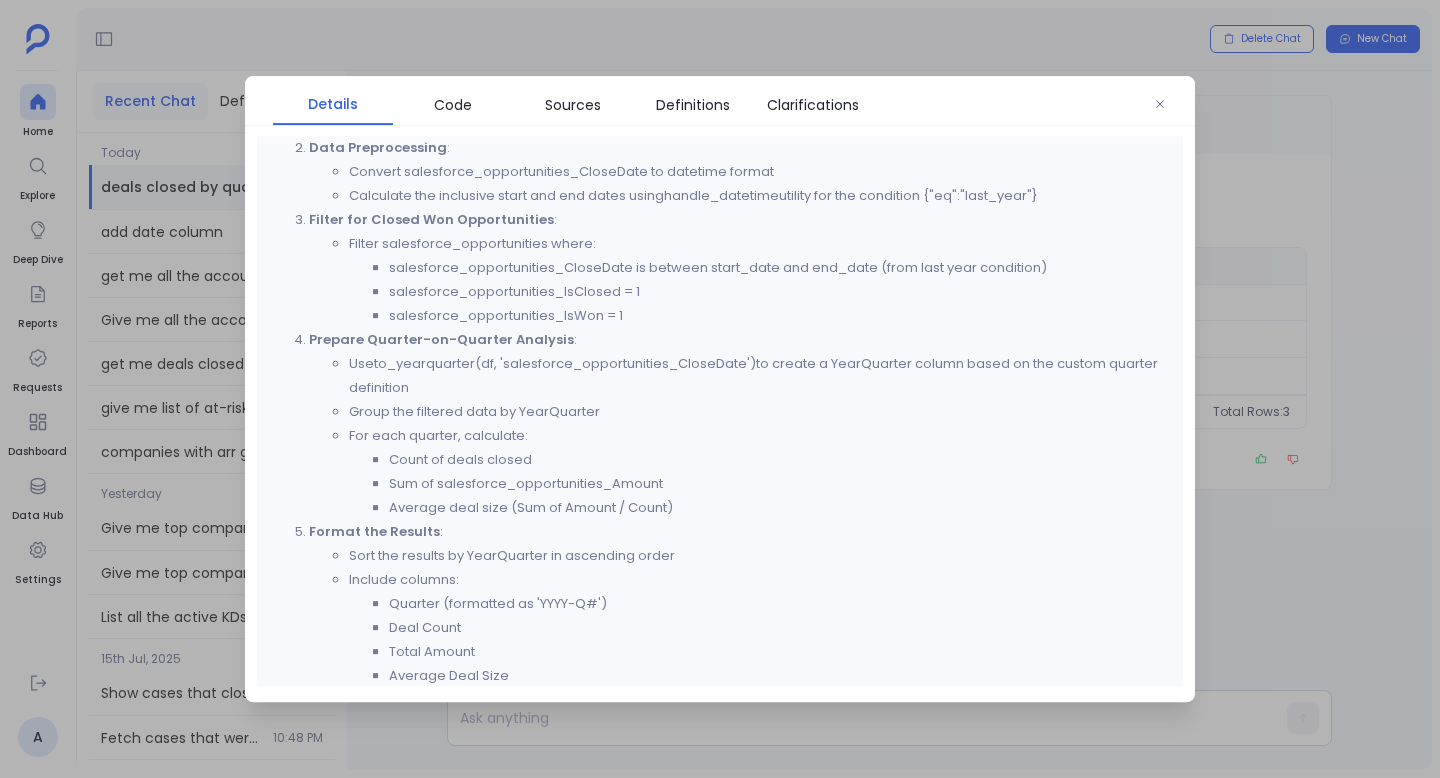 scroll, scrollTop: 591, scrollLeft: 0, axis: vertical 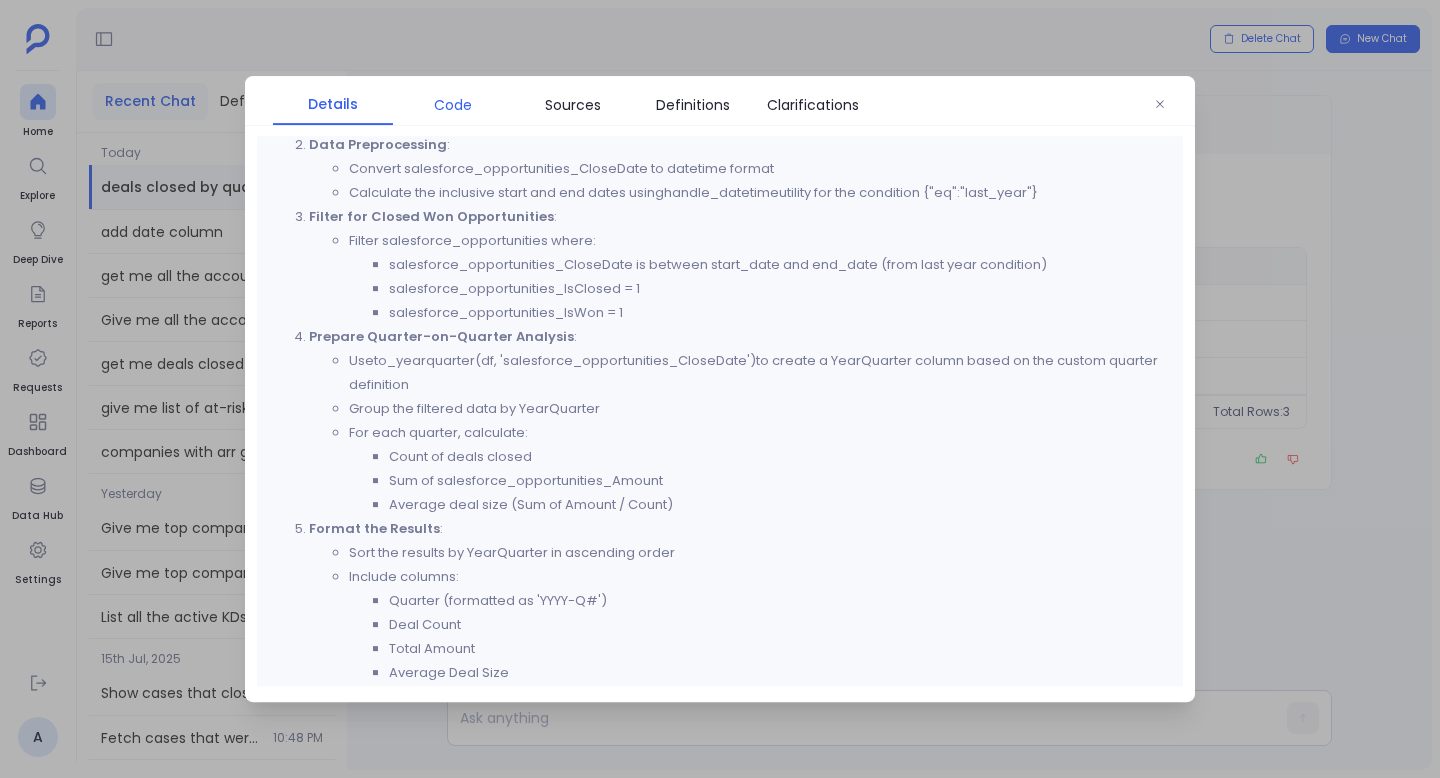 click on "Code" at bounding box center [453, 105] 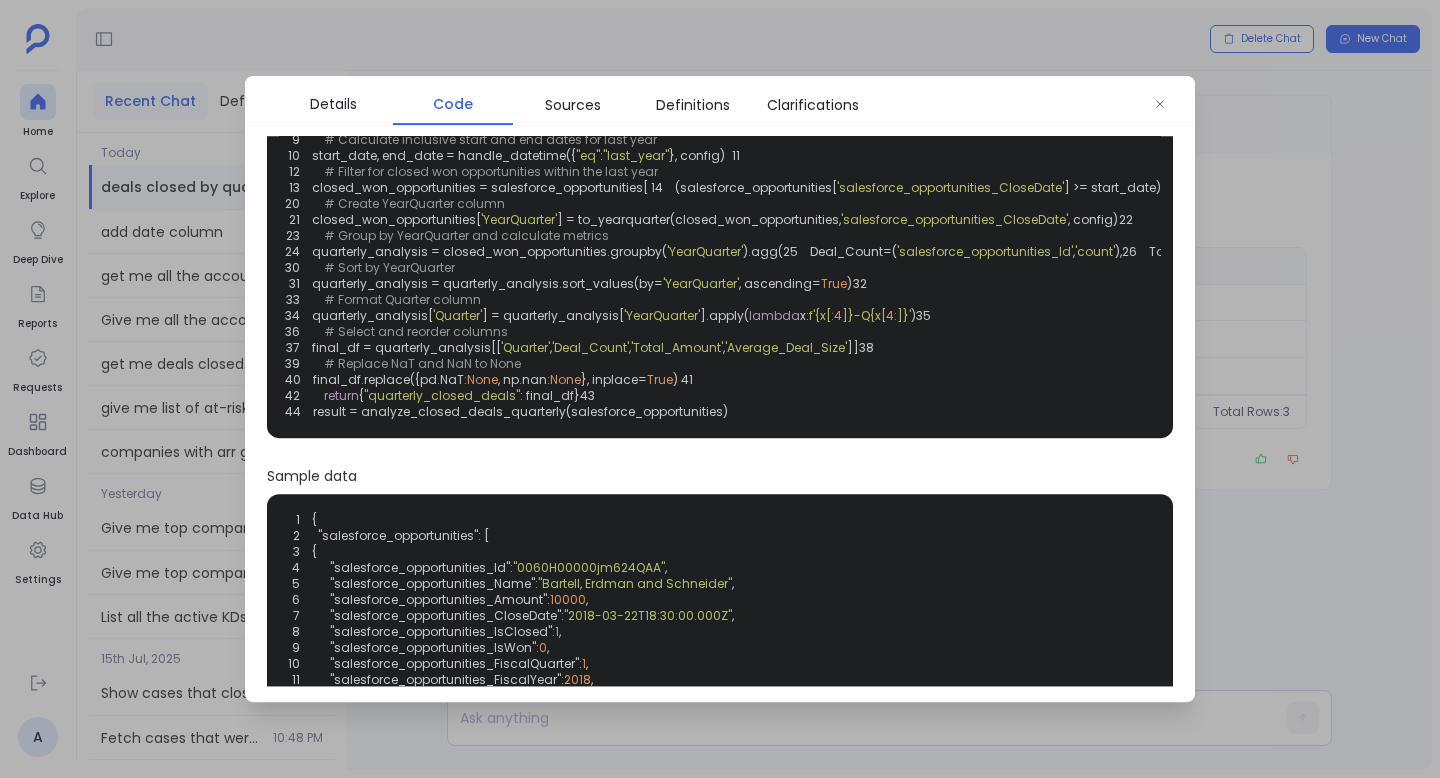scroll, scrollTop: 226, scrollLeft: 0, axis: vertical 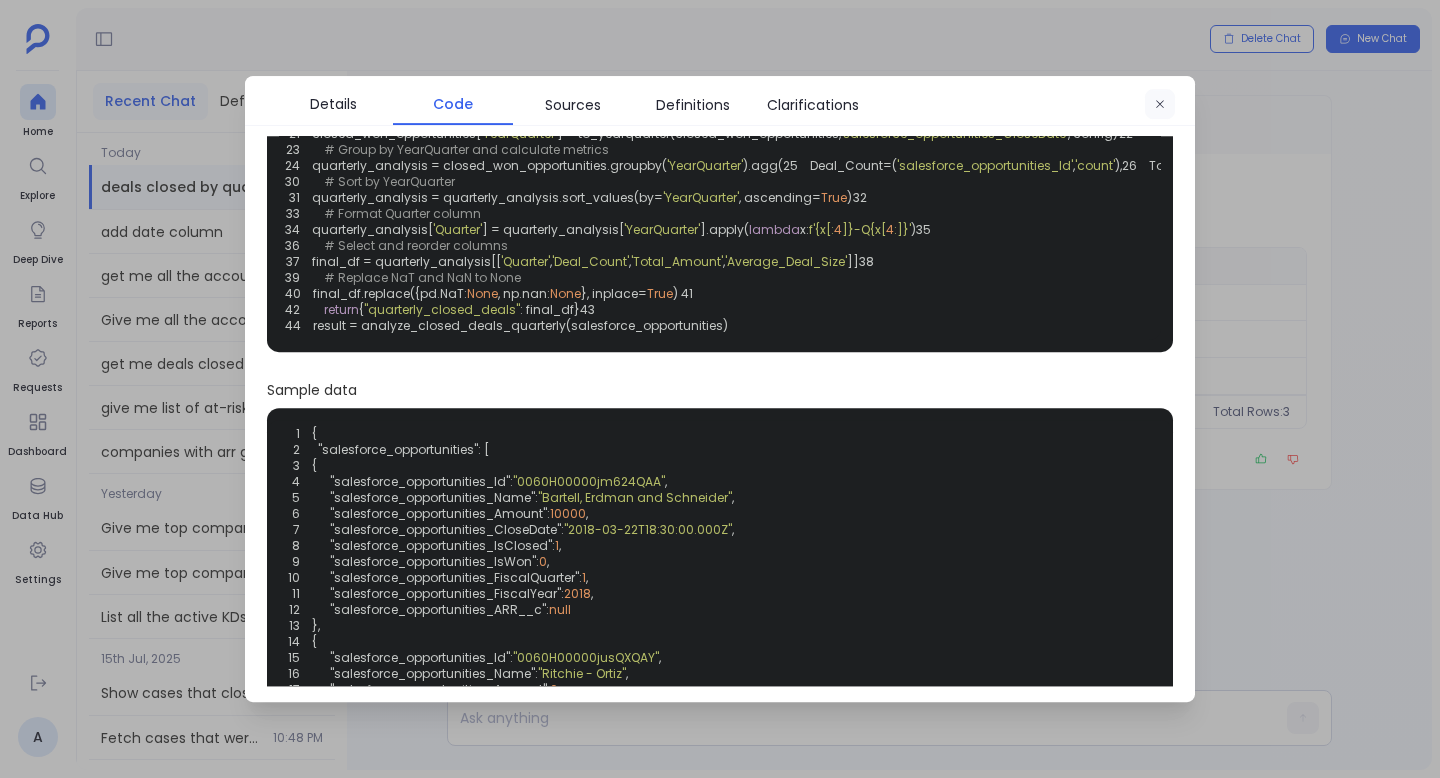 click at bounding box center (1160, 105) 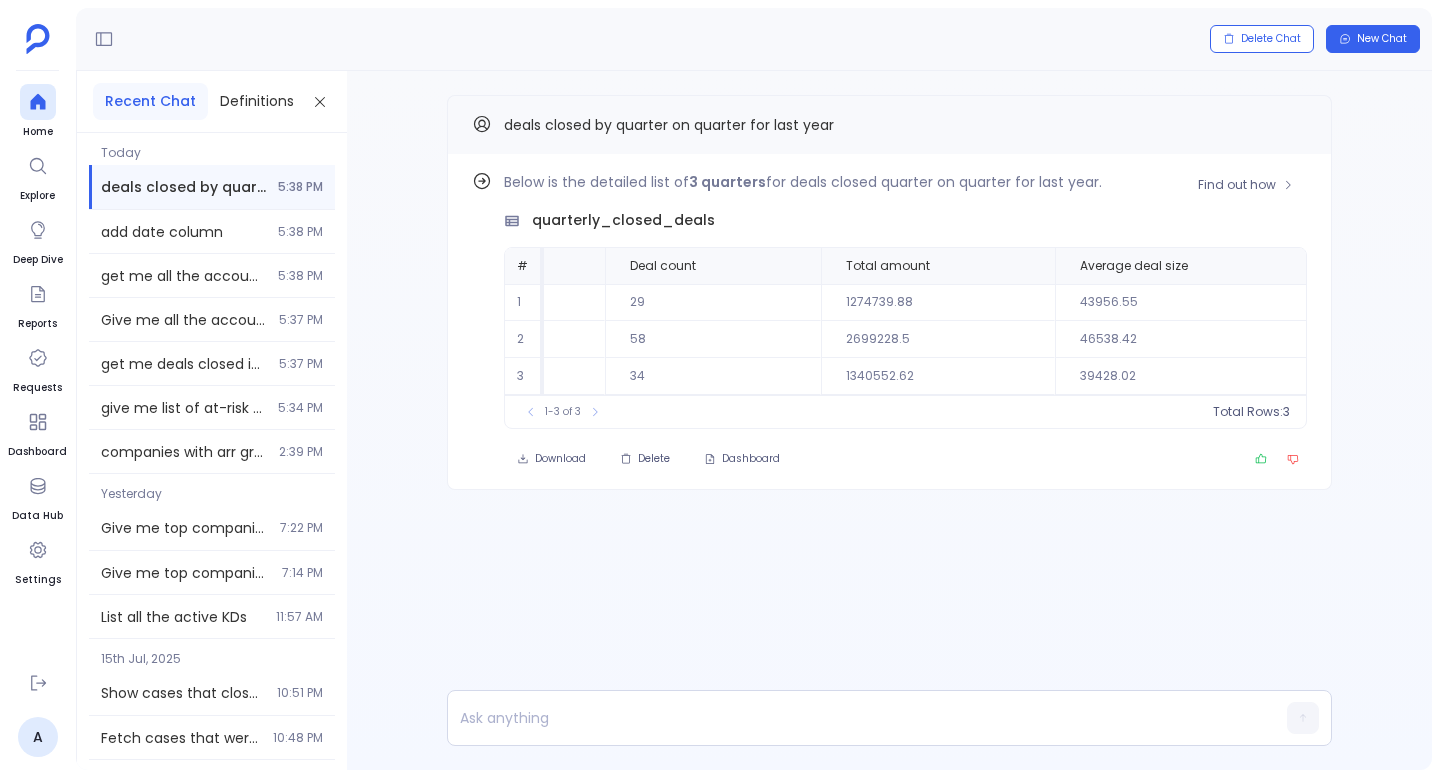 scroll, scrollTop: 0, scrollLeft: 0, axis: both 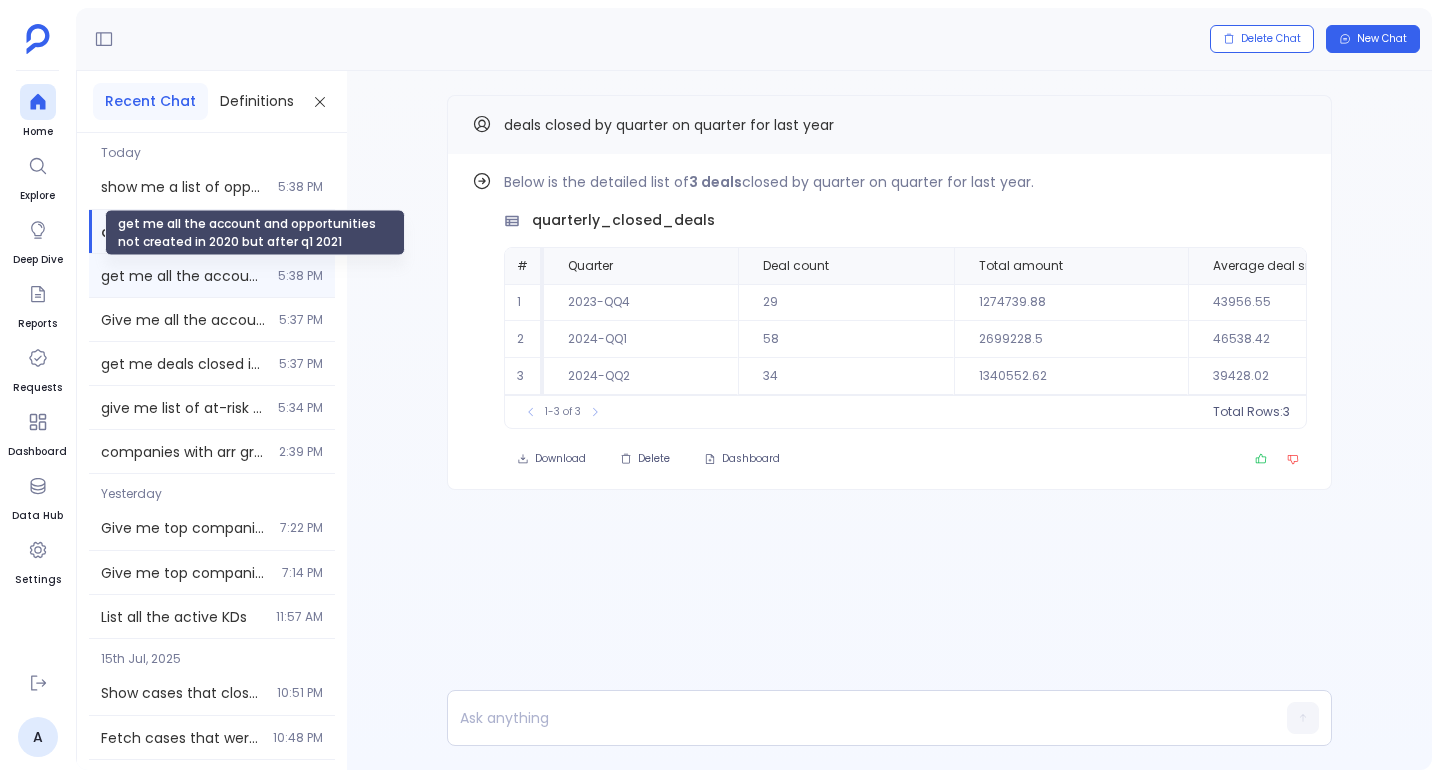 click on "get me all the account and opportunities not created in 2020 but after q1 2021" at bounding box center [183, 276] 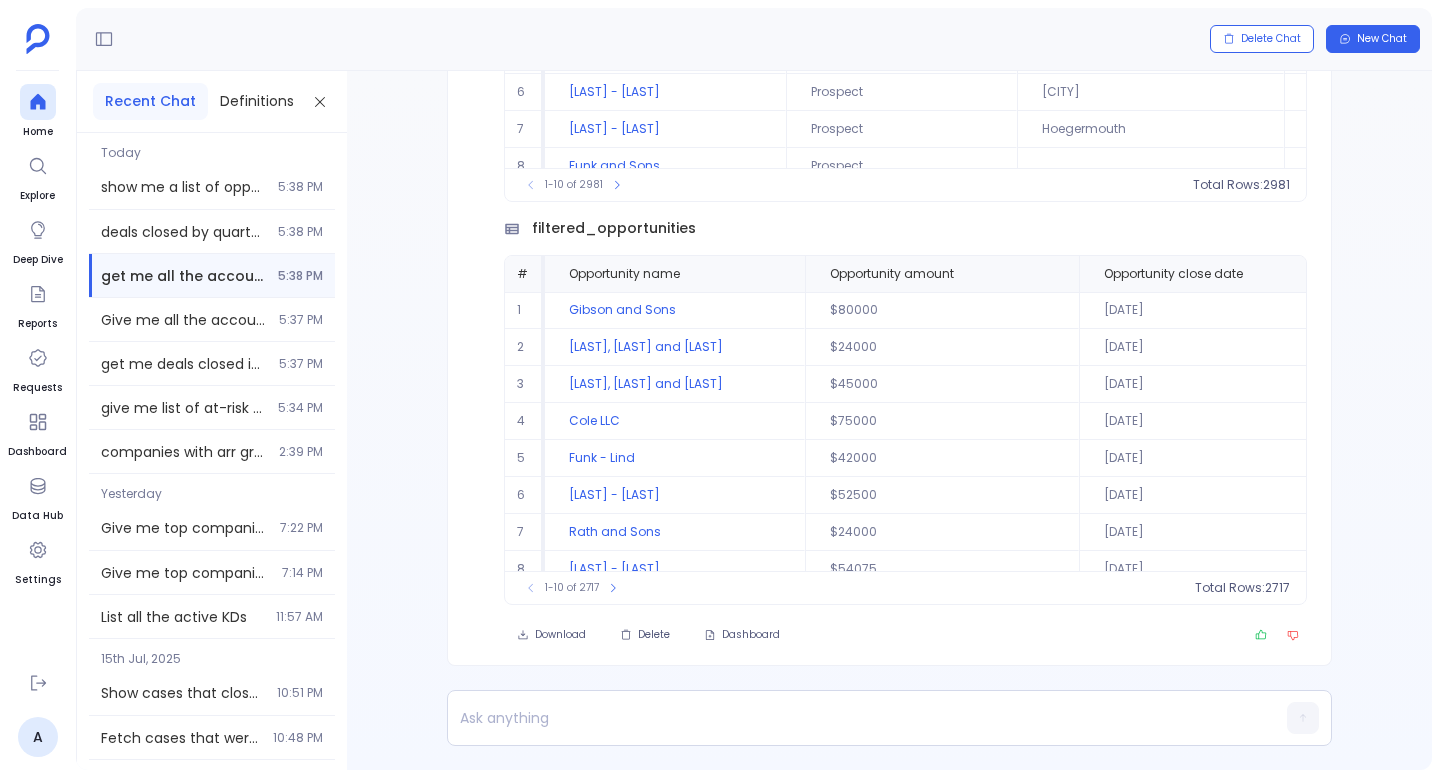 scroll, scrollTop: -395, scrollLeft: 0, axis: vertical 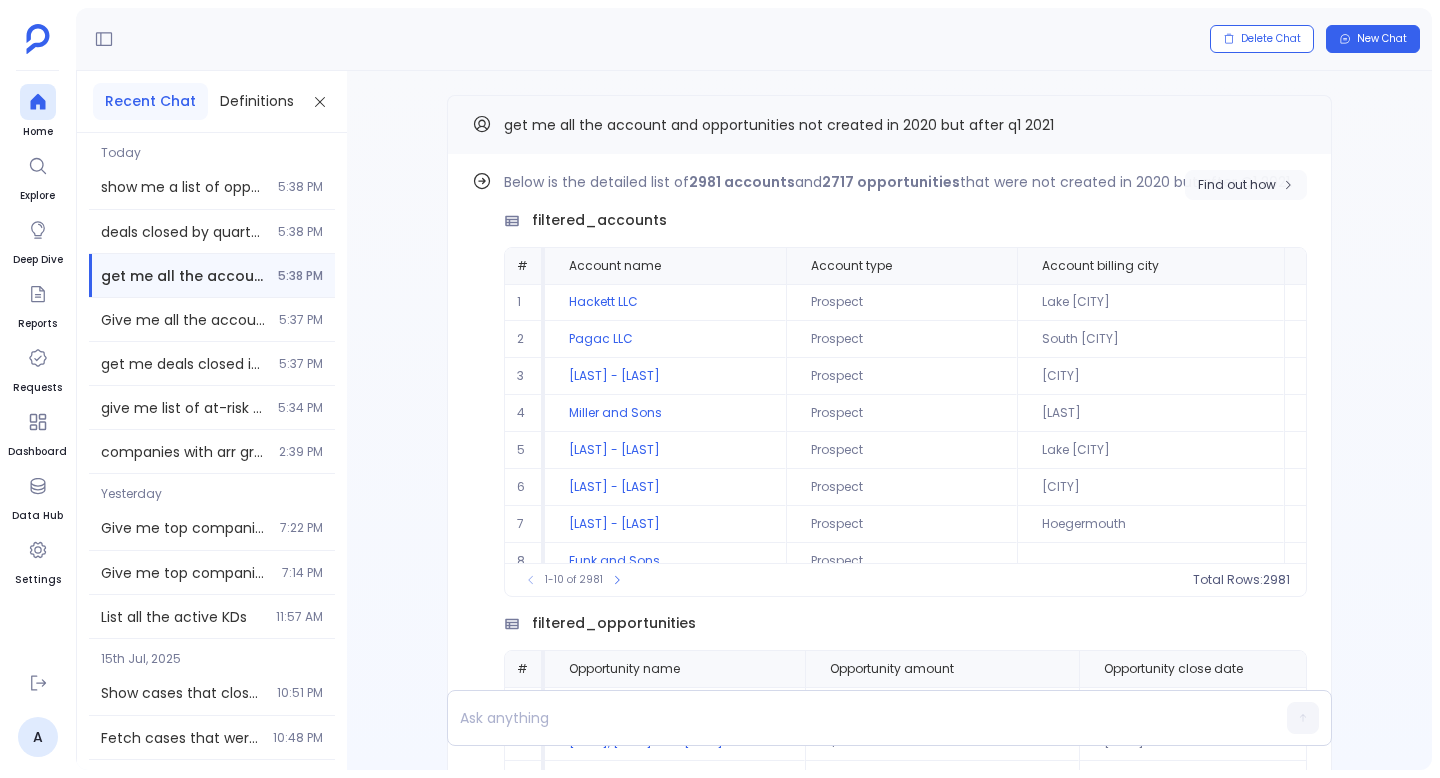 click on "Find out how" at bounding box center (1246, 185) 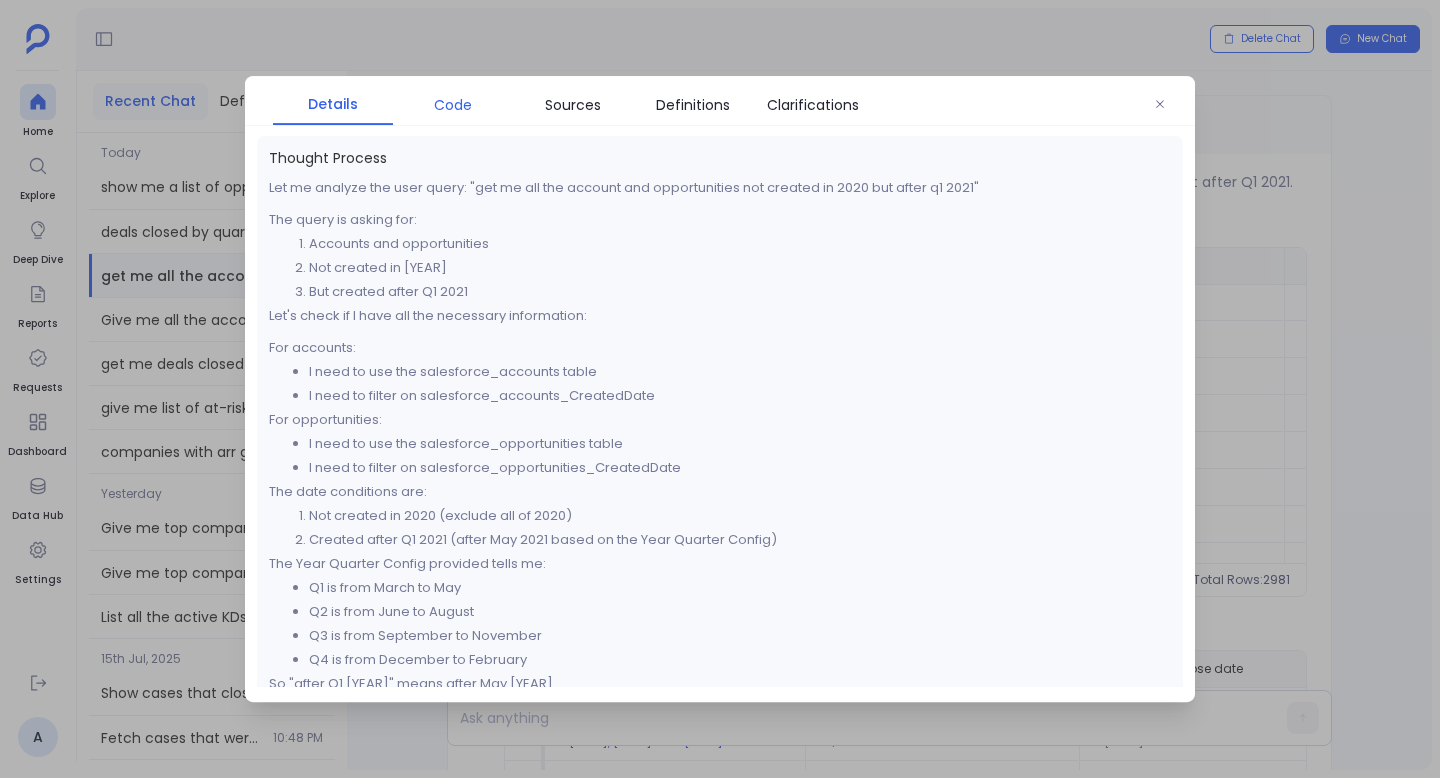 click on "Code" at bounding box center (453, 105) 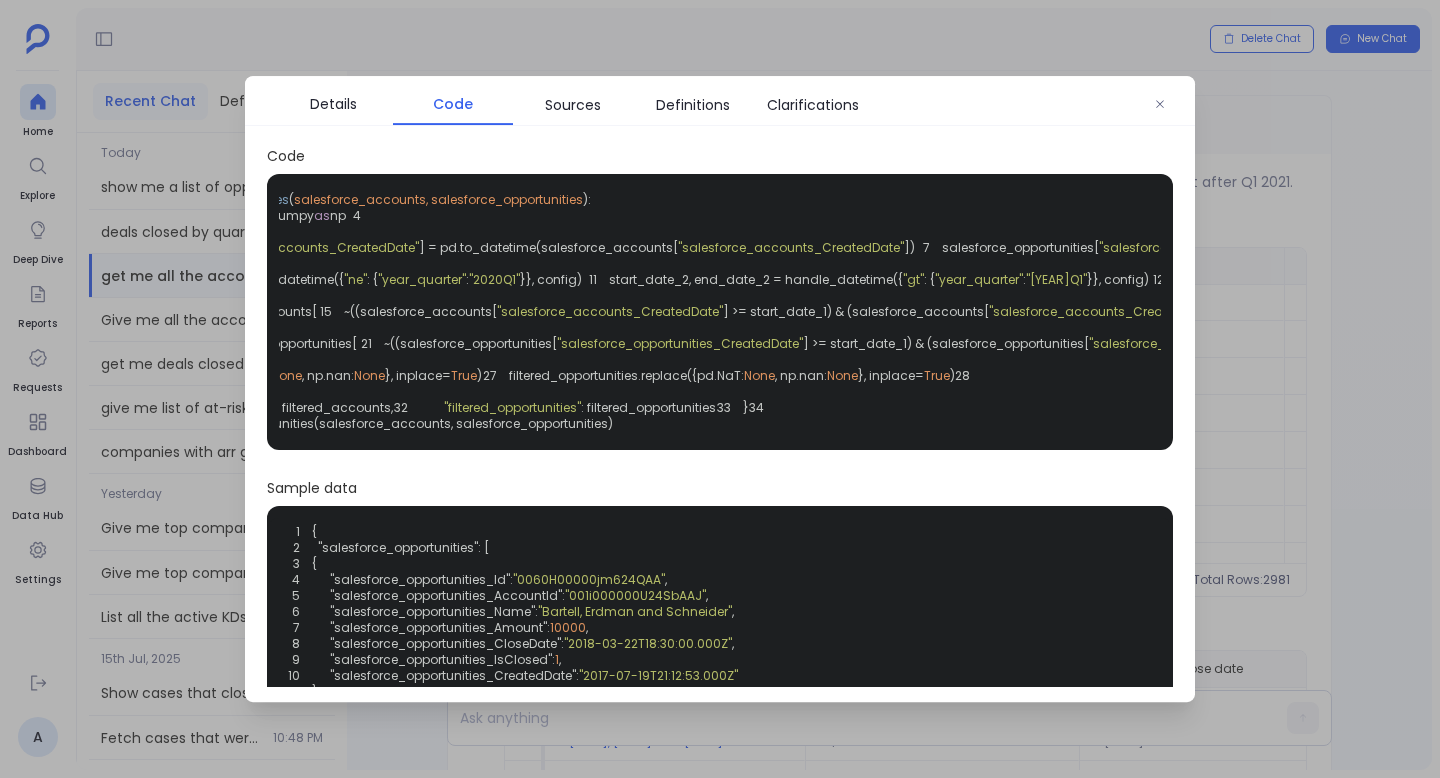 scroll, scrollTop: 0, scrollLeft: 0, axis: both 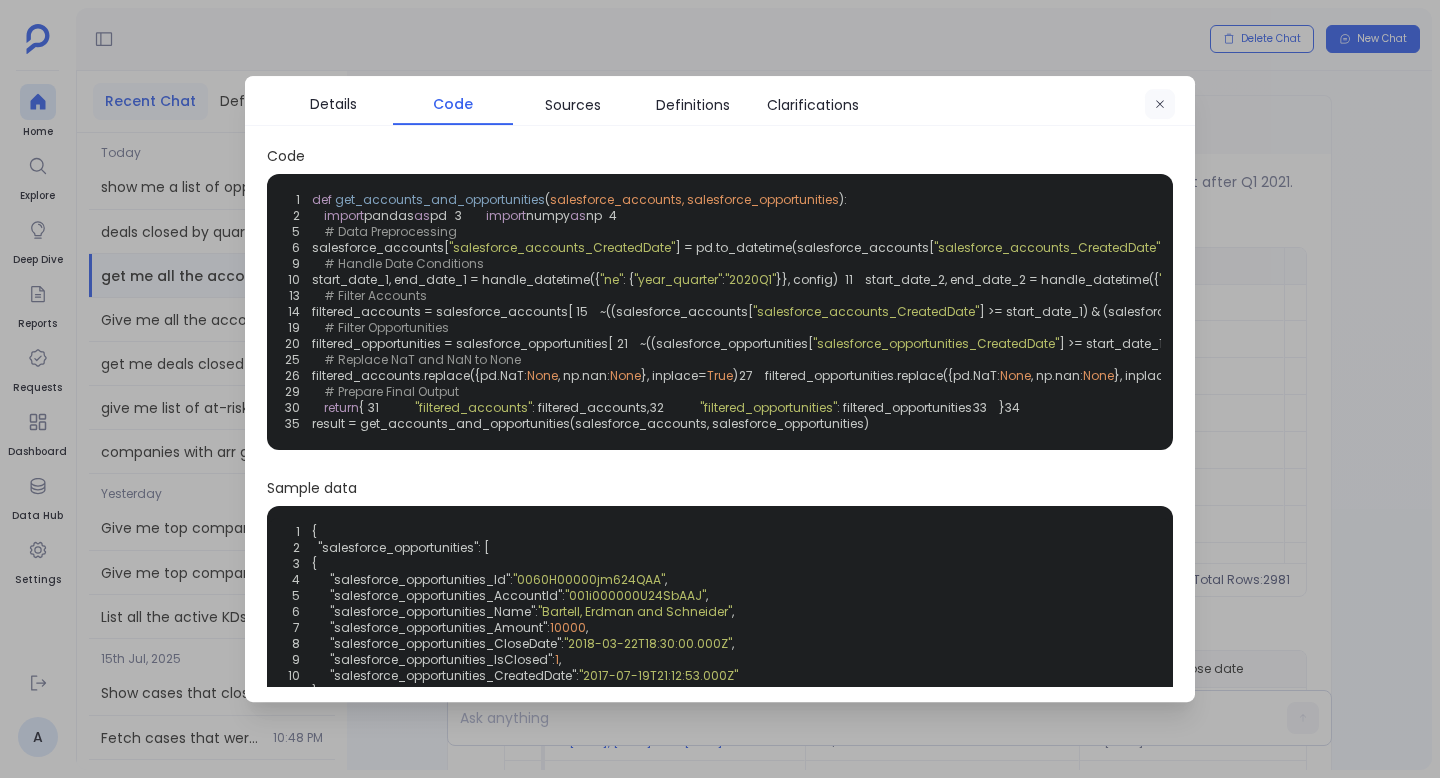 click at bounding box center (1160, 105) 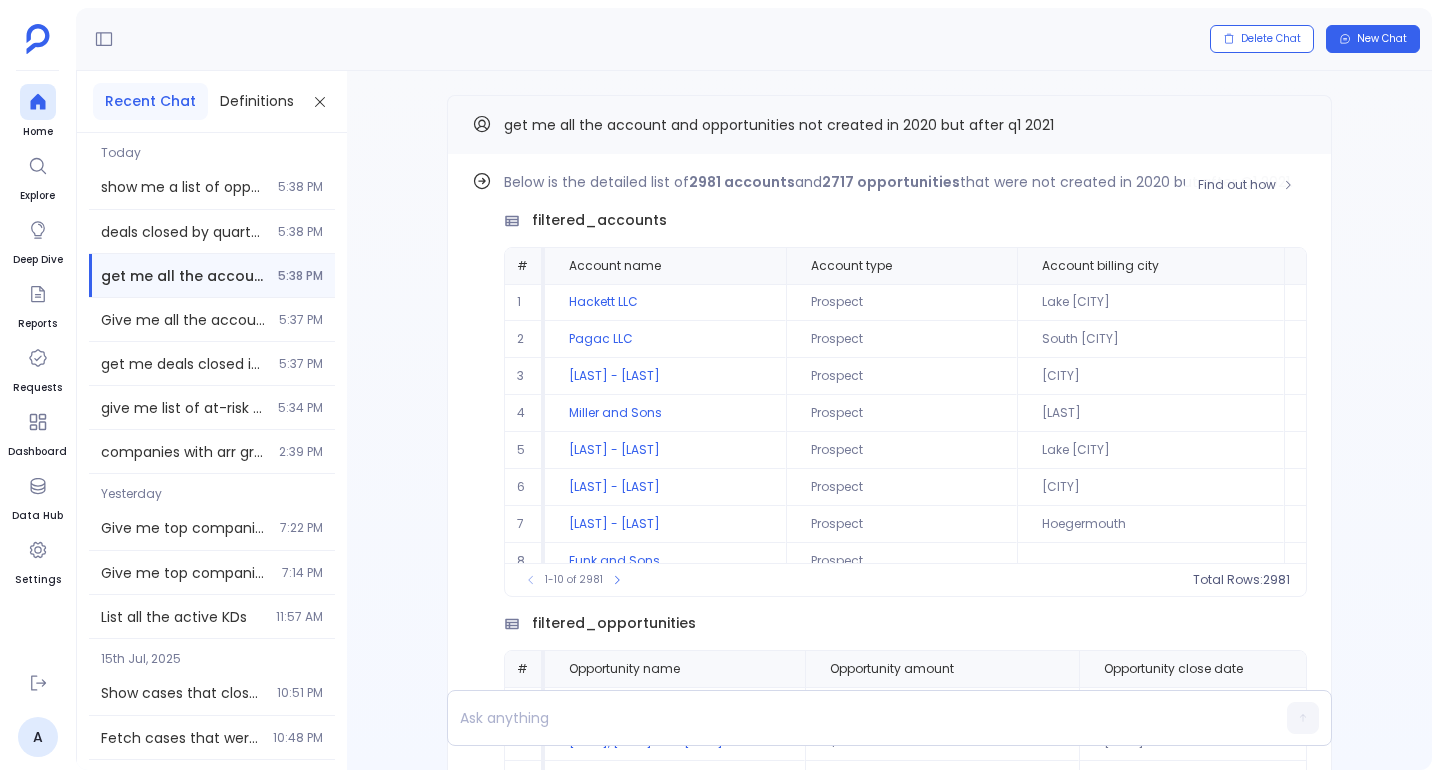 scroll, scrollTop: -206, scrollLeft: 0, axis: vertical 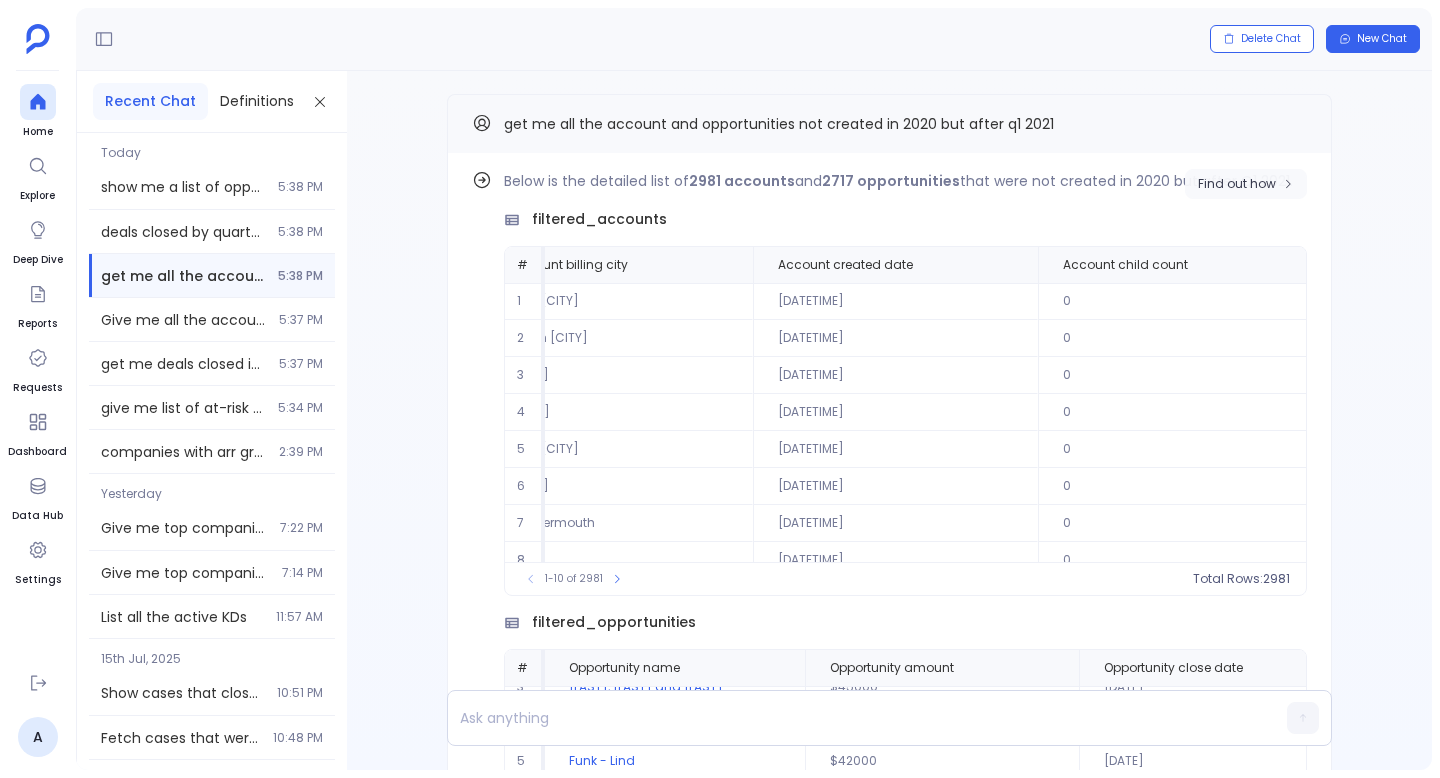 click on "Find out how" at bounding box center (1237, 184) 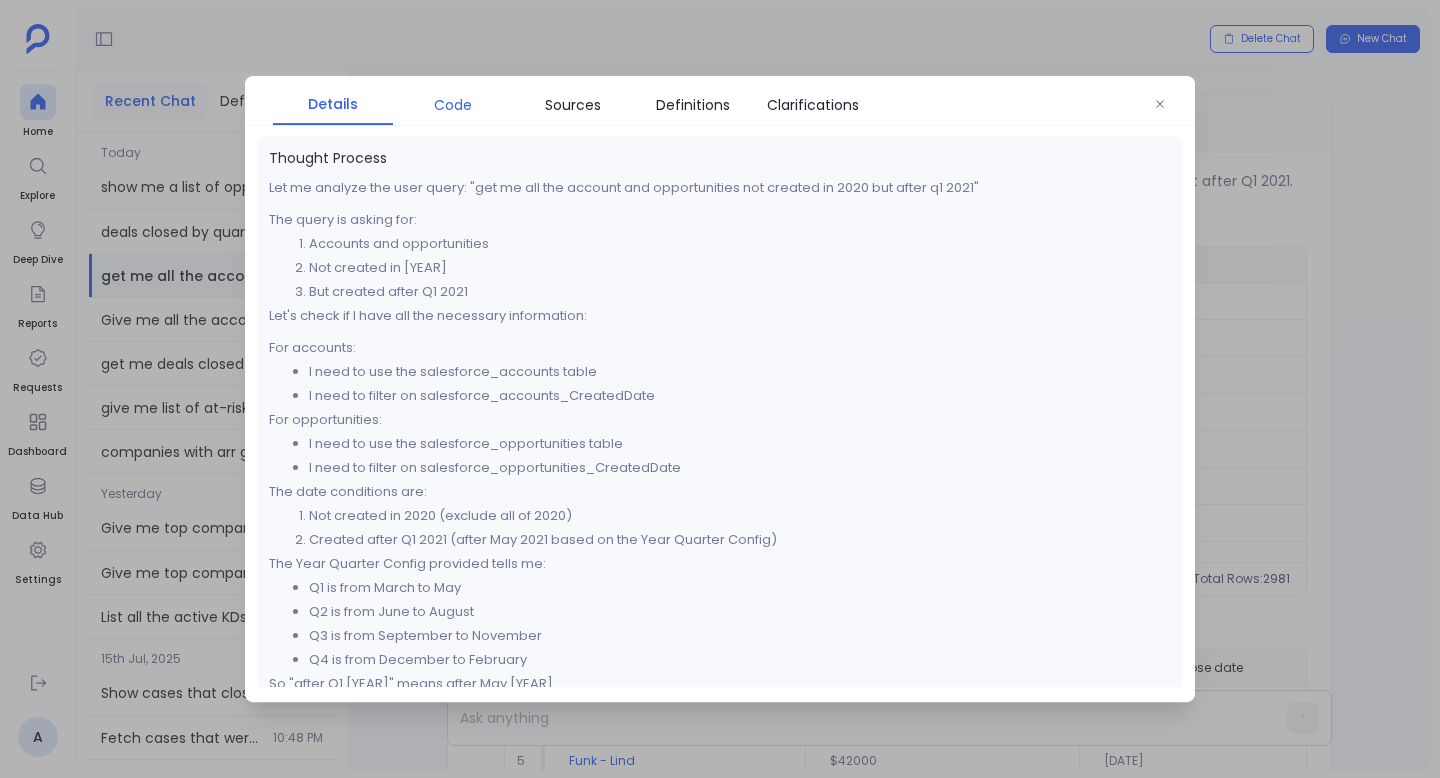 click on "Code" at bounding box center [453, 105] 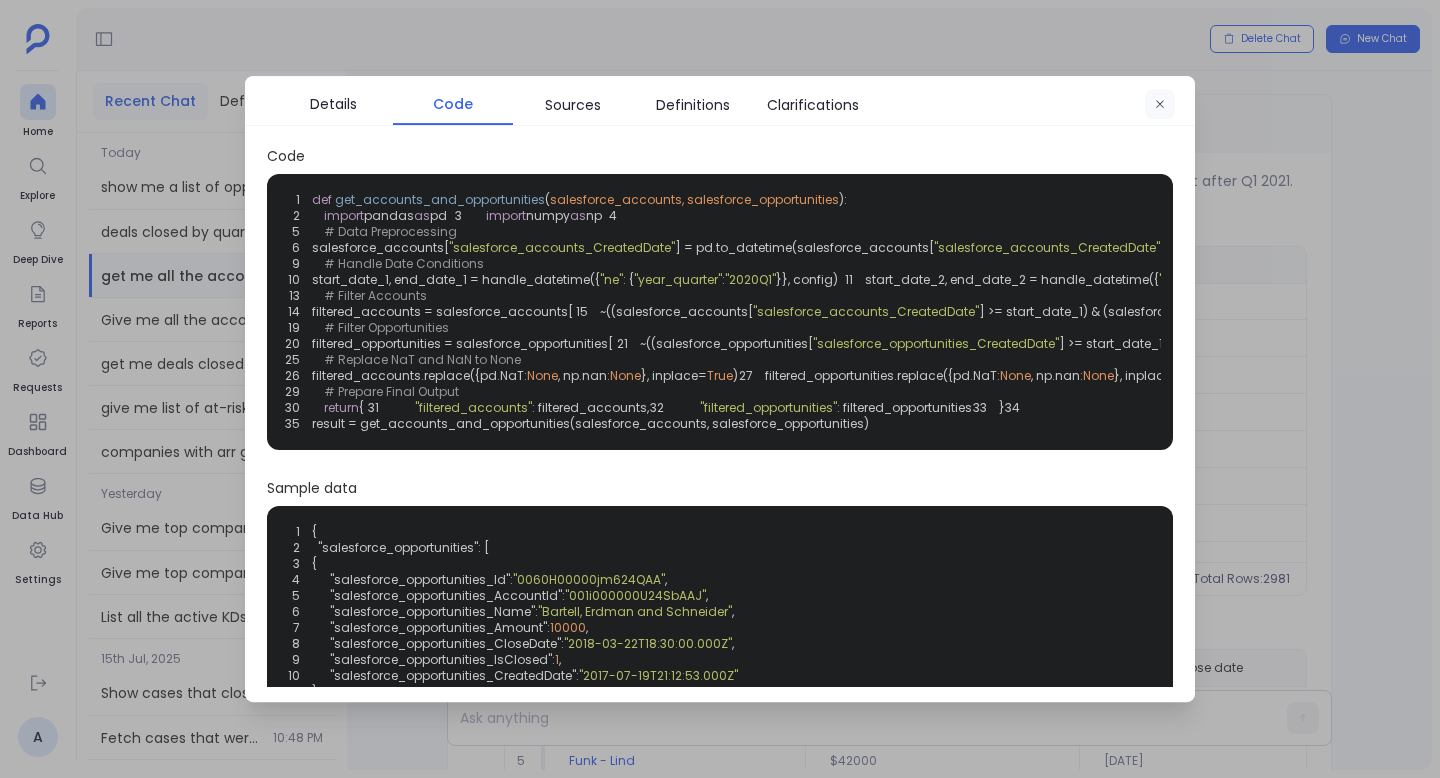 click 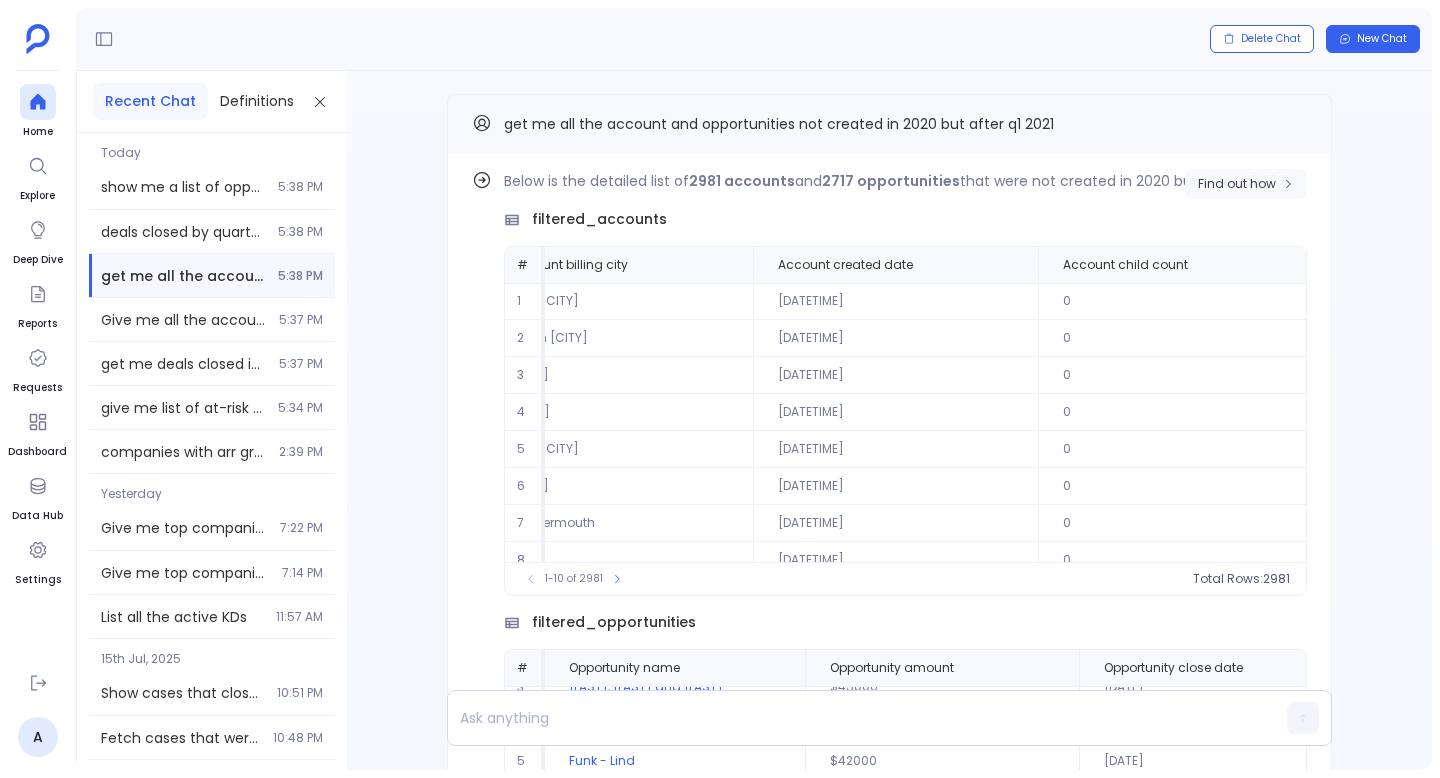 click on "Find out how" at bounding box center (1237, 184) 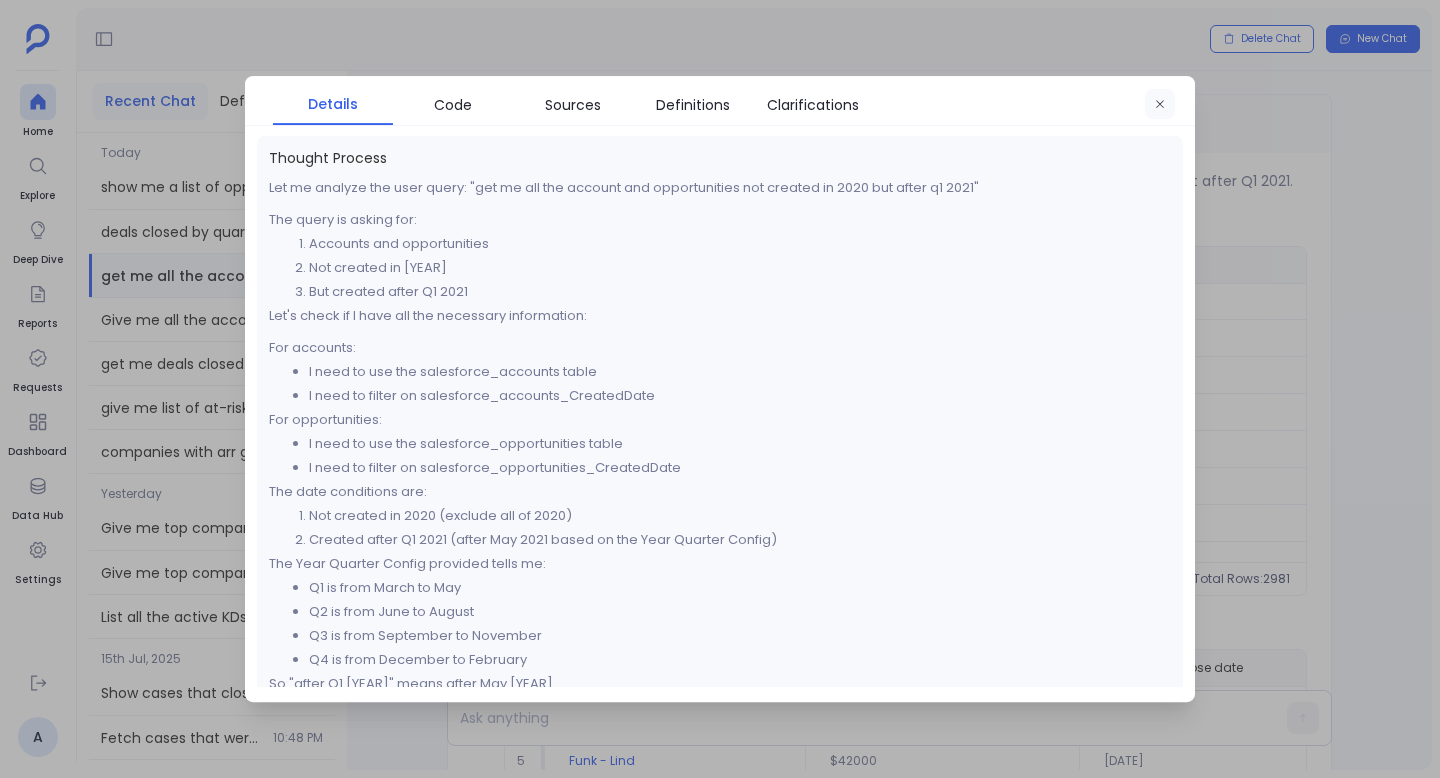 click at bounding box center (1160, 105) 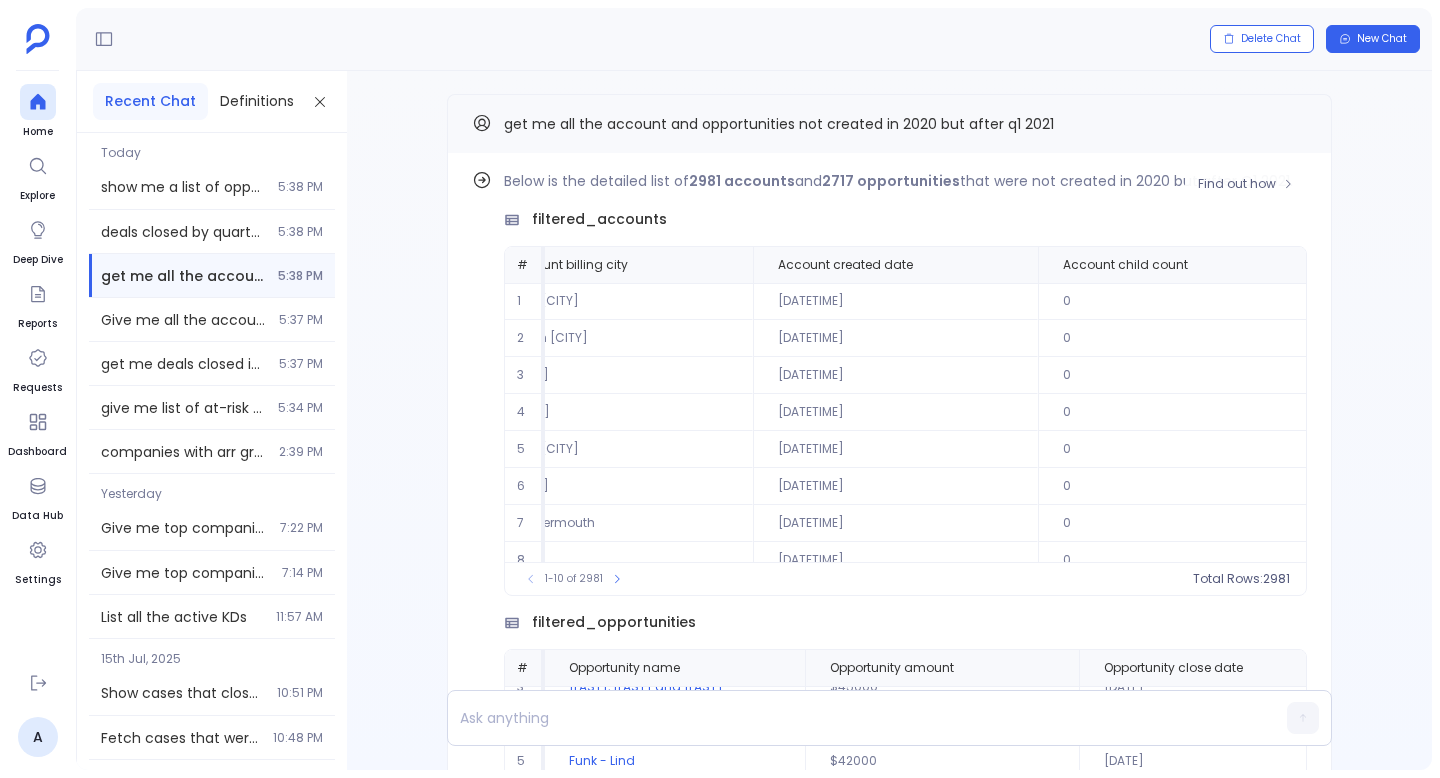 scroll, scrollTop: 96, scrollLeft: 531, axis: both 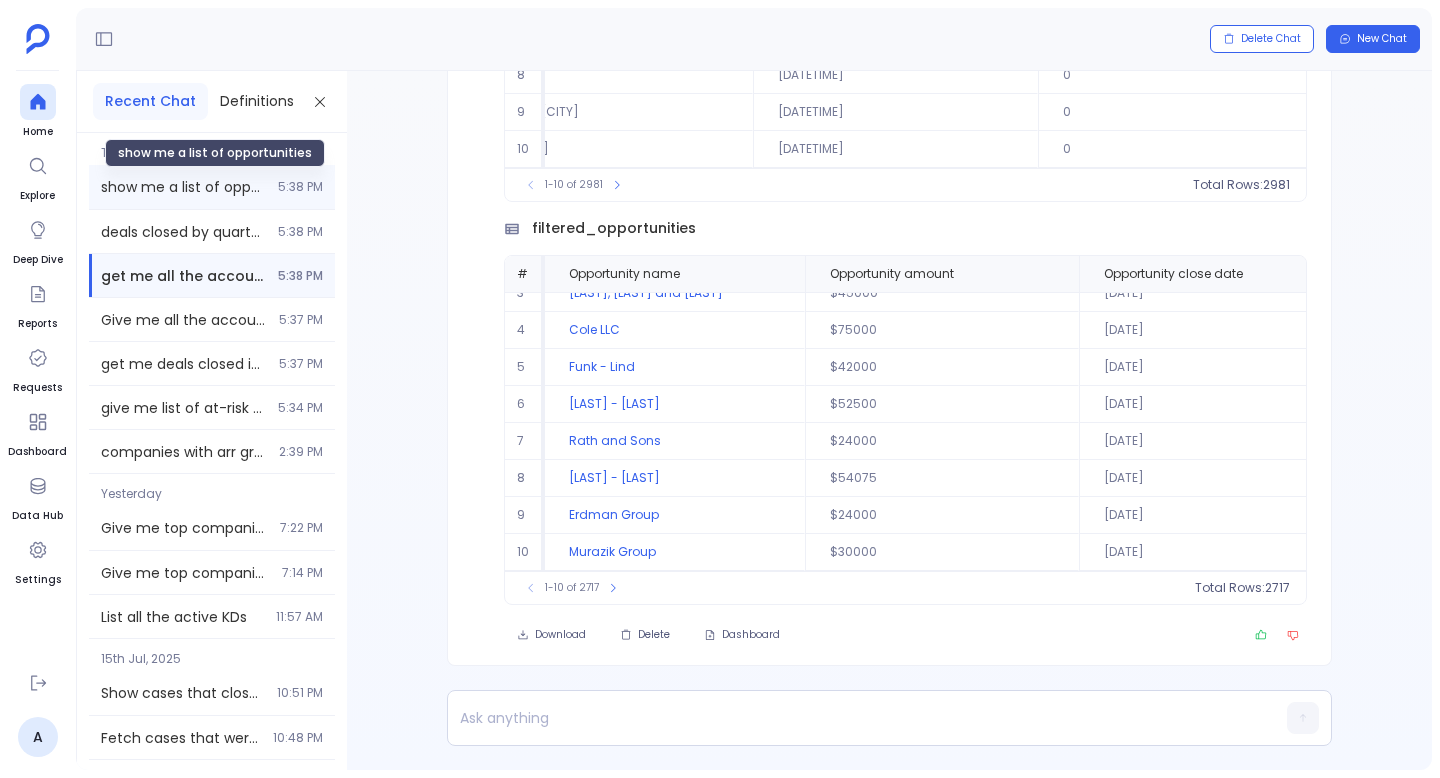 click on "show me a list of opportunities" at bounding box center [183, 187] 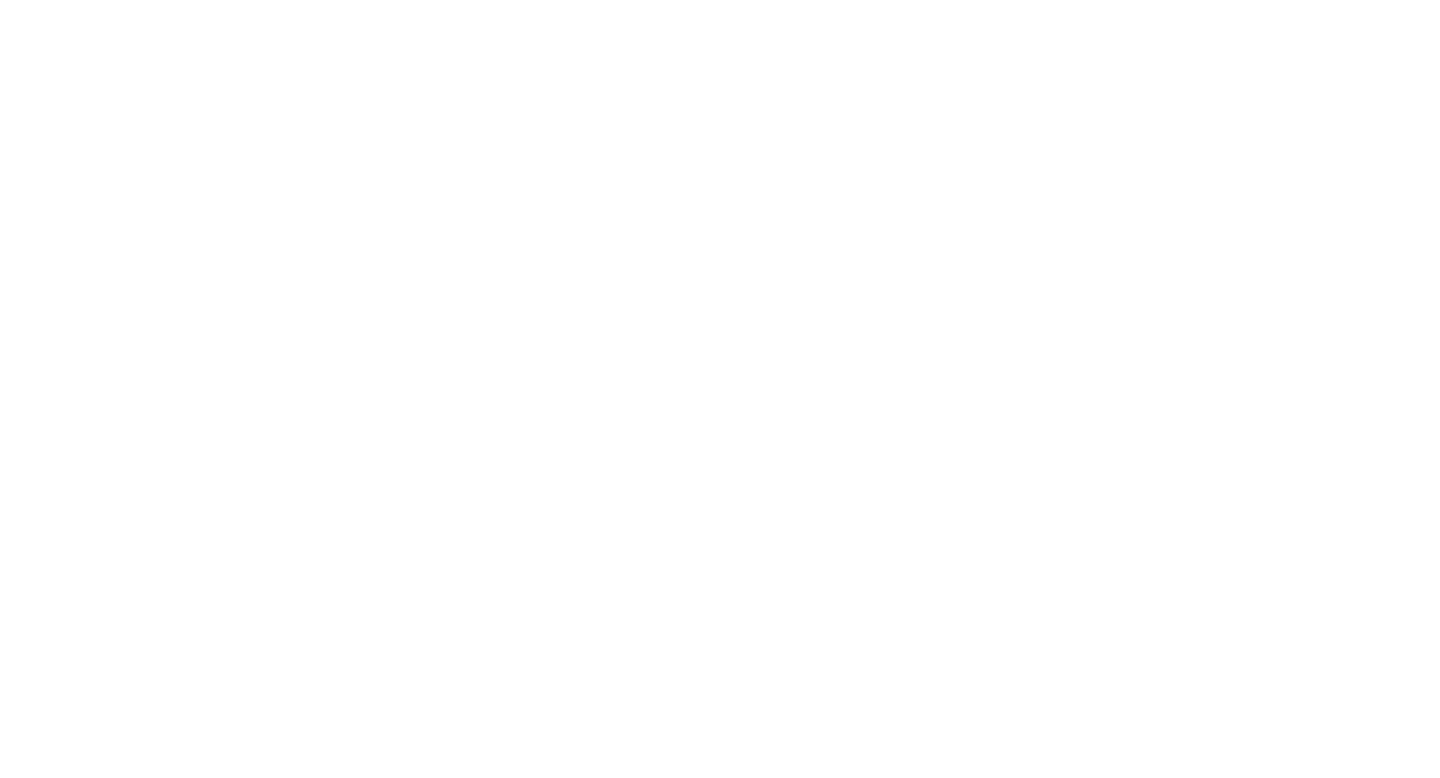 scroll, scrollTop: 0, scrollLeft: 0, axis: both 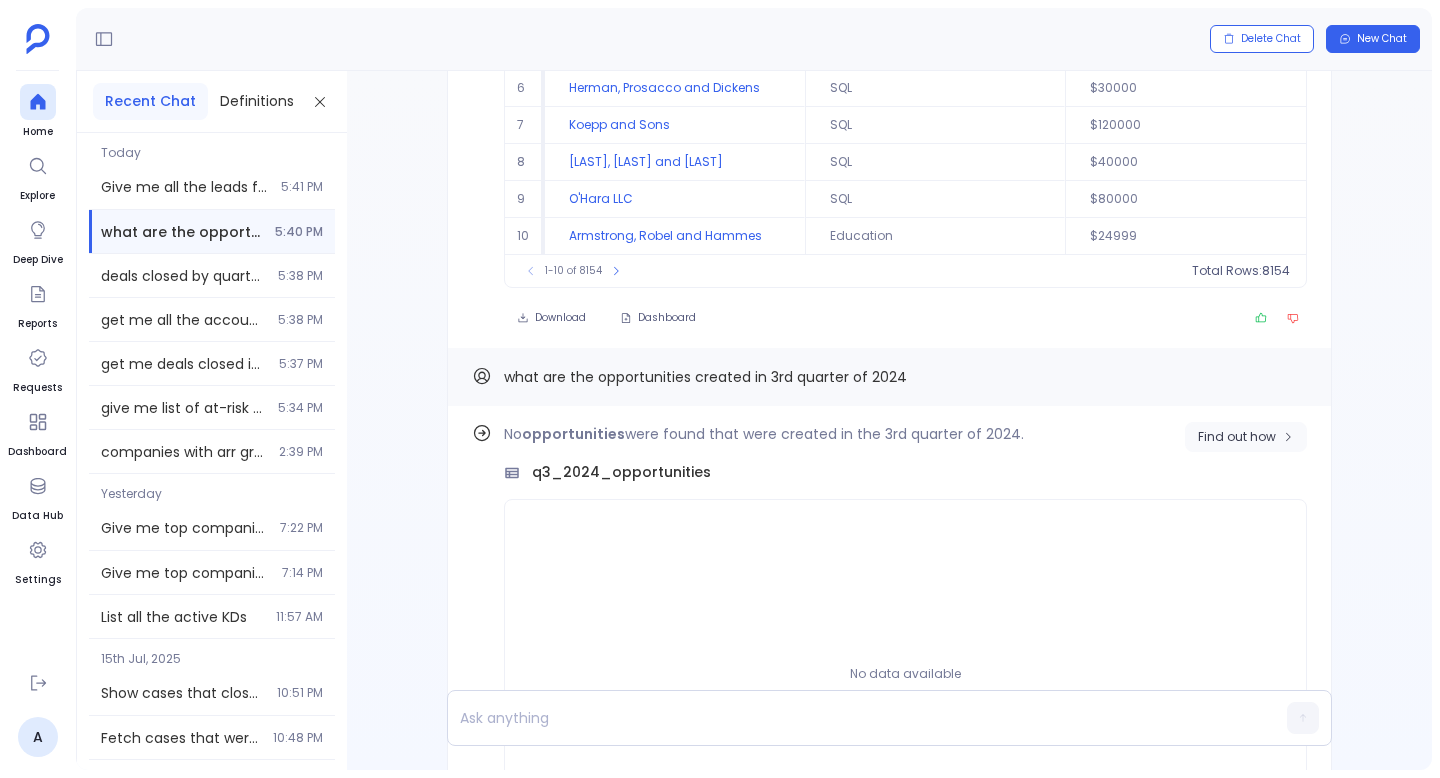 click on "Find out how" at bounding box center (1246, 437) 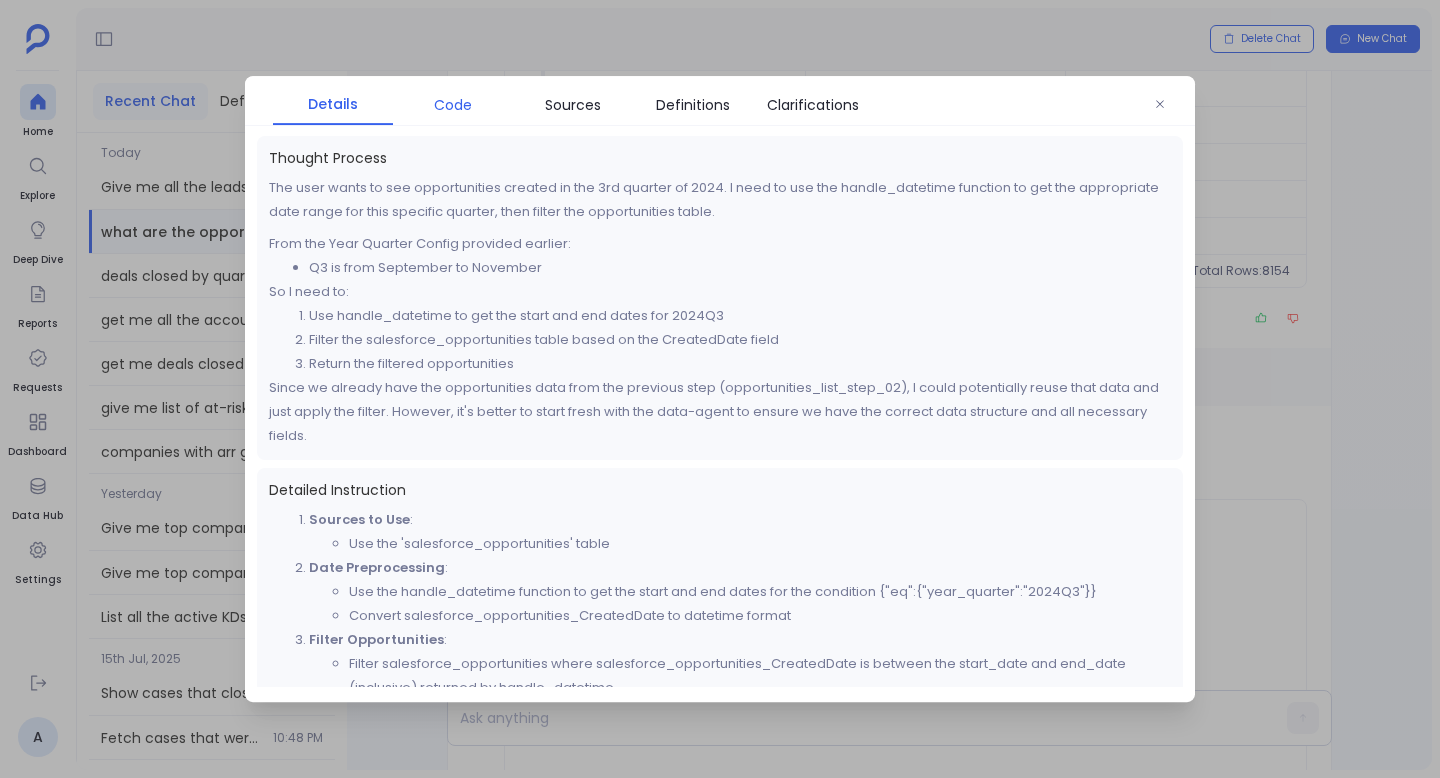 click on "Code" at bounding box center [453, 105] 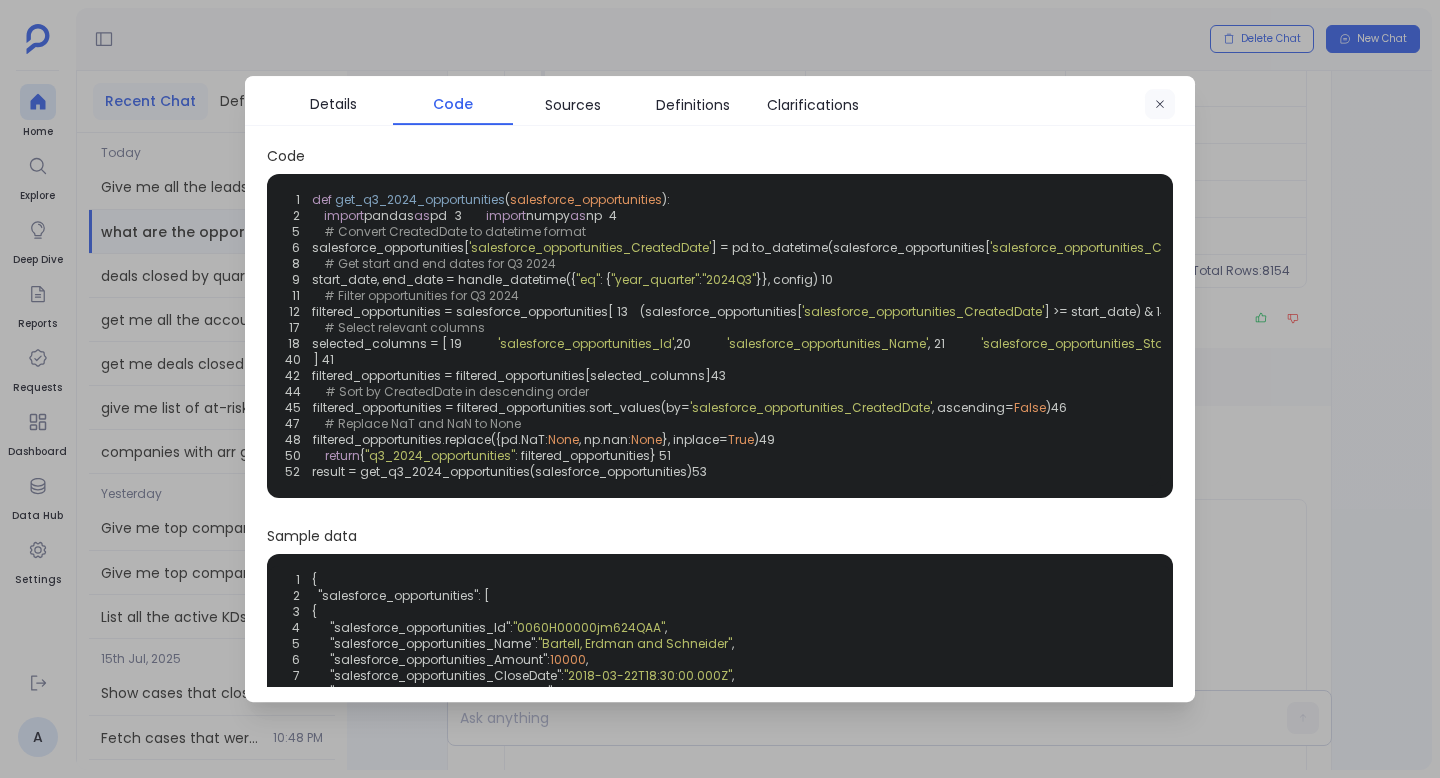 click at bounding box center (1160, 105) 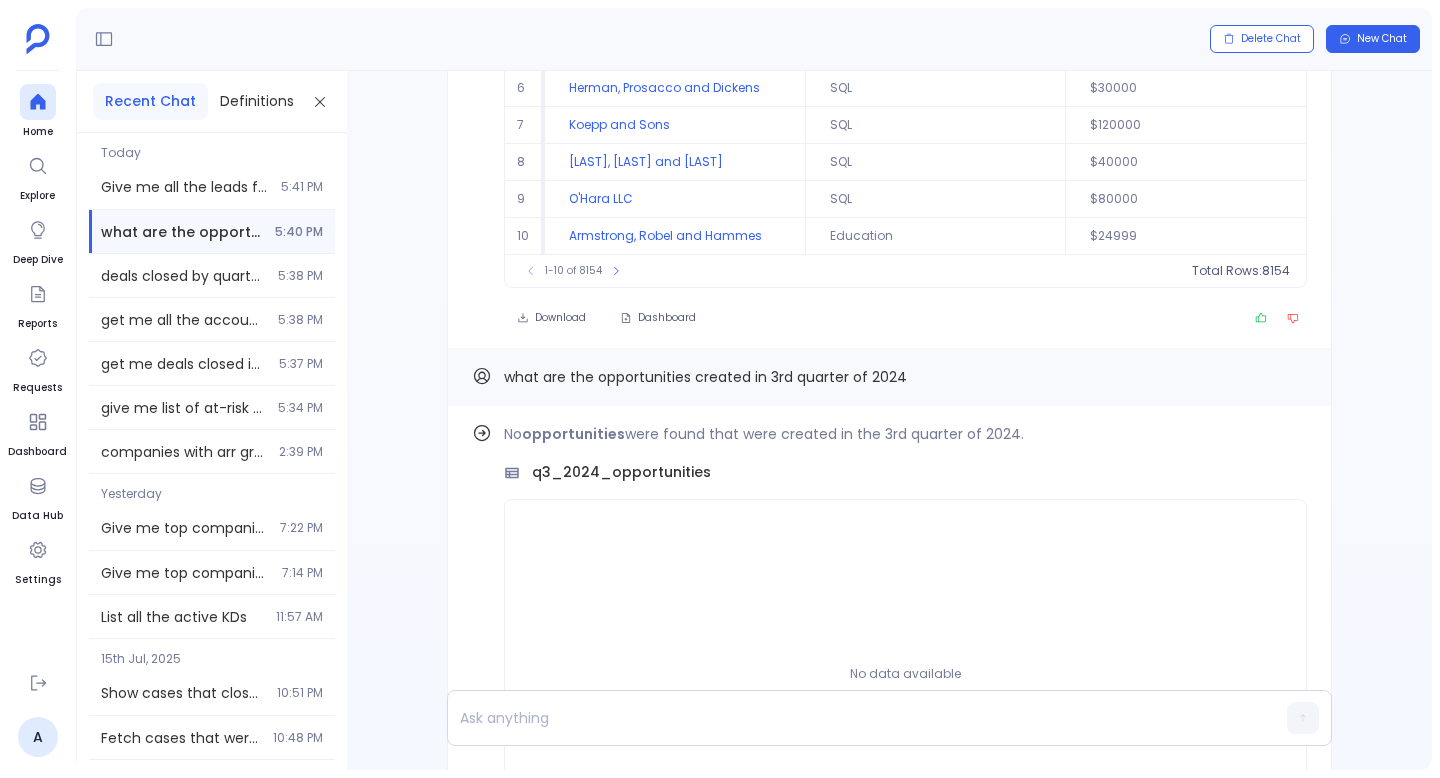 scroll, scrollTop: 0, scrollLeft: 0, axis: both 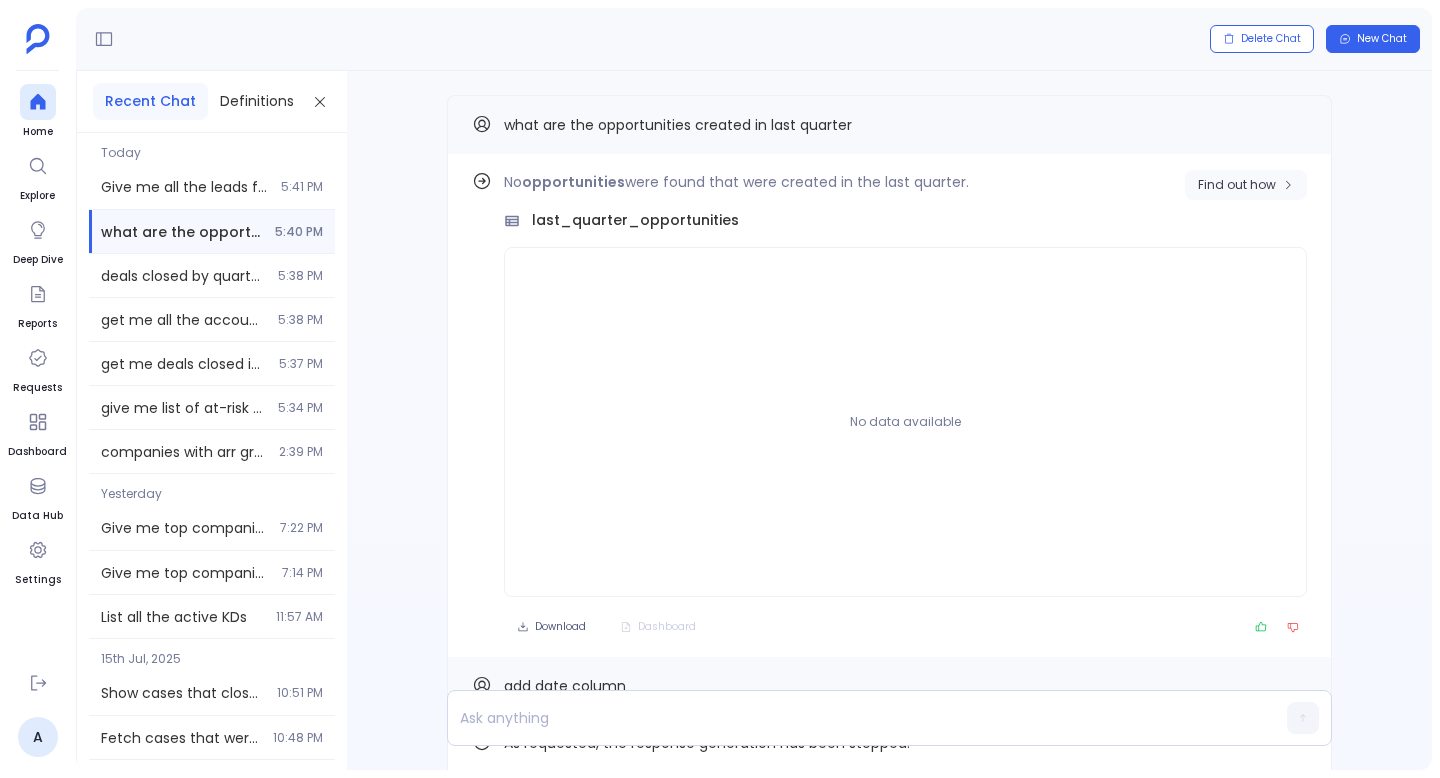 click on "Find out how" at bounding box center (1237, 185) 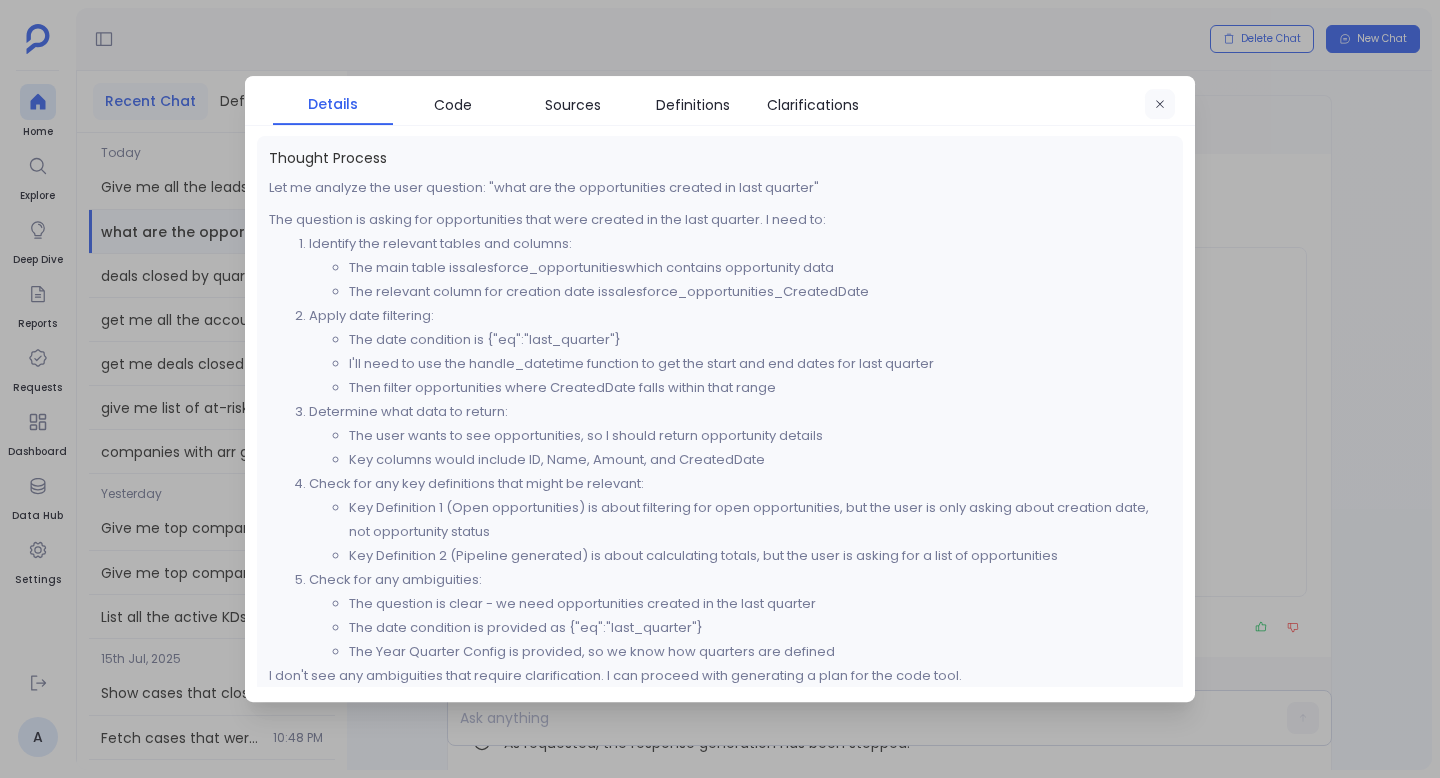 click at bounding box center [1160, 105] 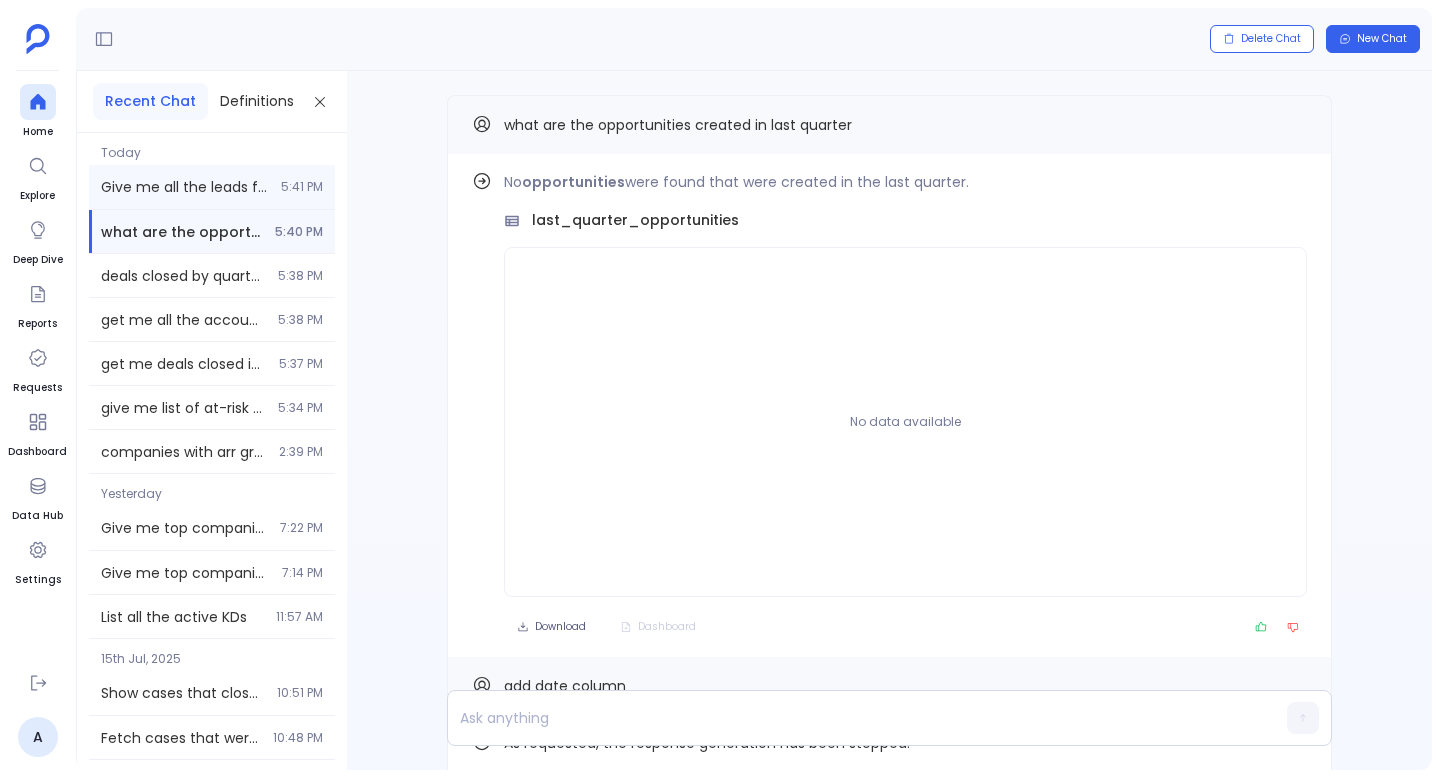 click on "Give me all the leads from q1 2025 5:41 PM" at bounding box center [212, 187] 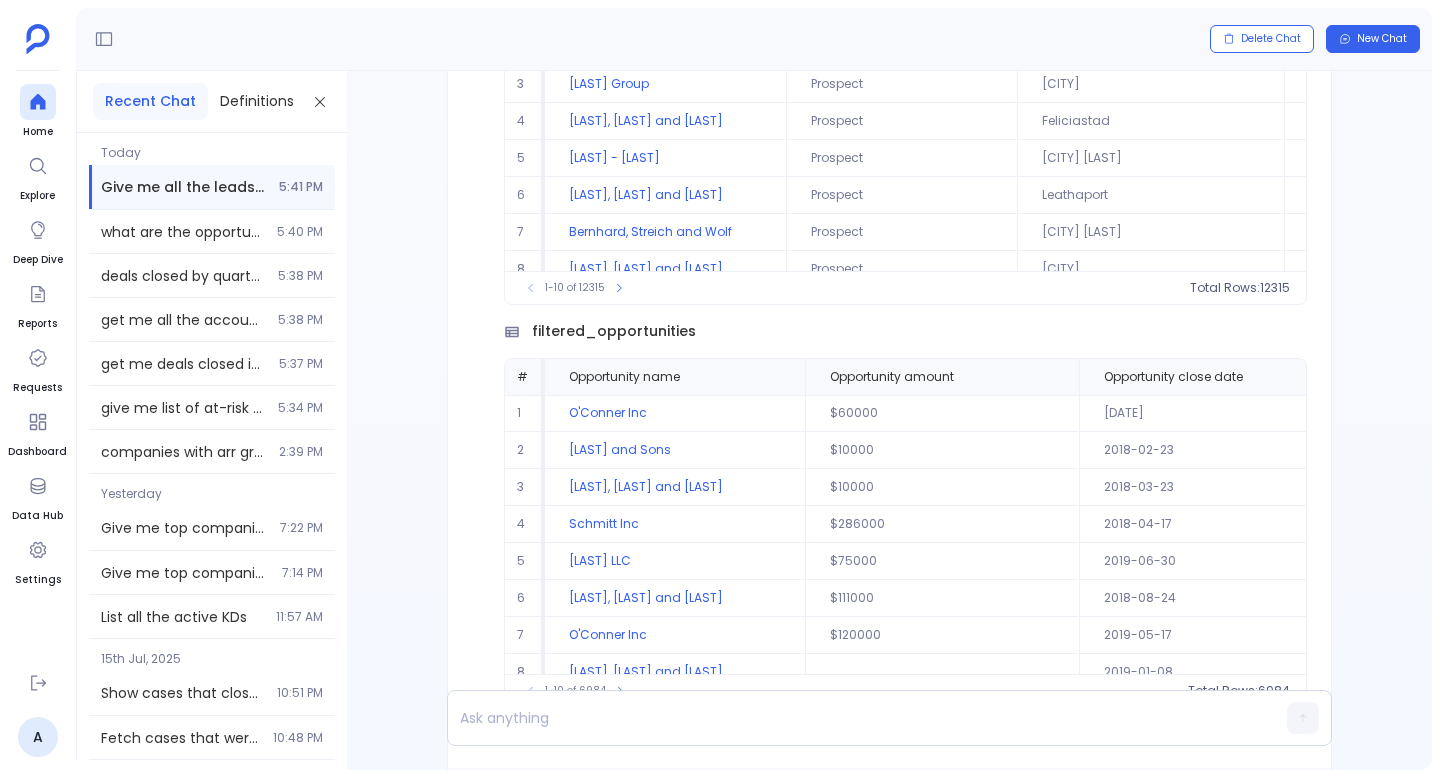 scroll, scrollTop: -956, scrollLeft: 0, axis: vertical 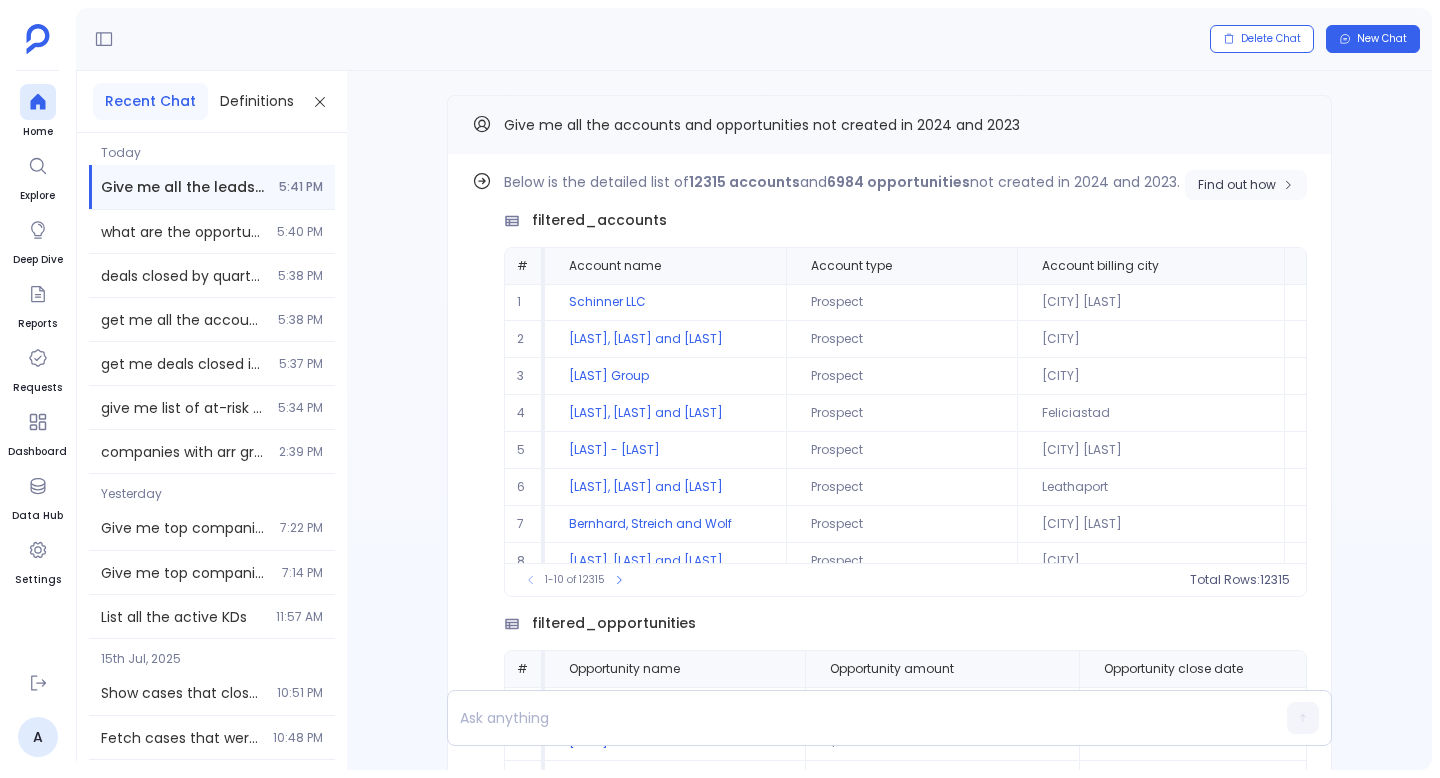 click on "Find out how" at bounding box center [1237, 185] 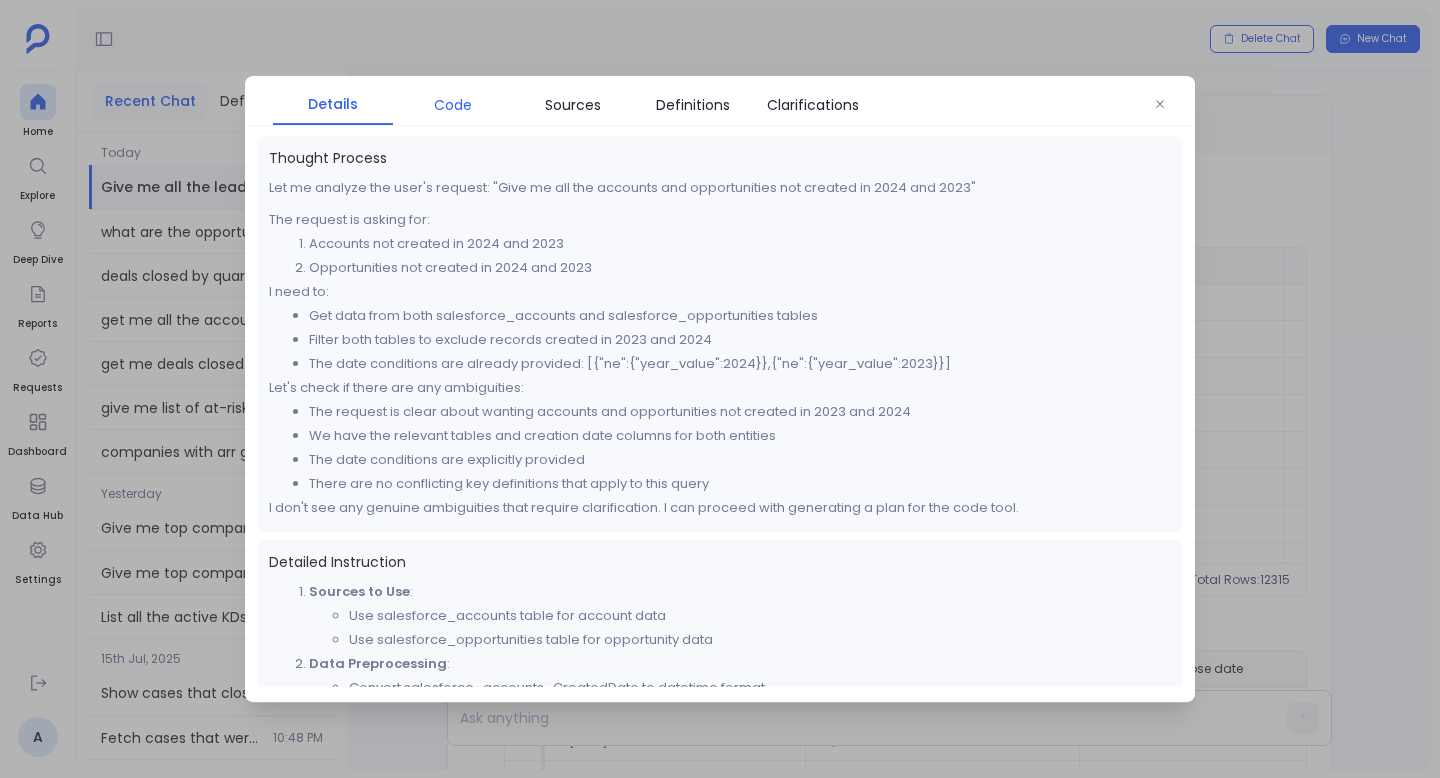 click on "Code" at bounding box center (453, 105) 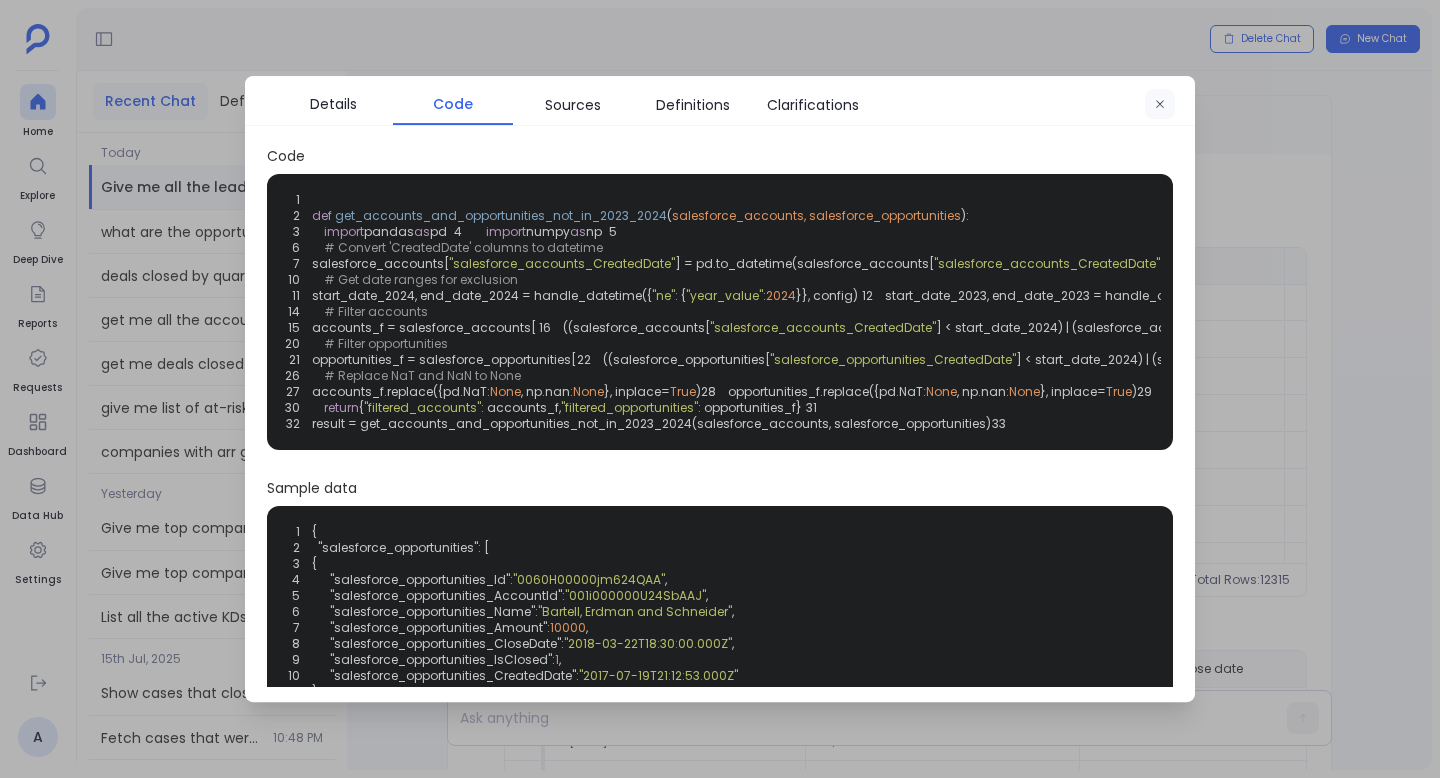 click 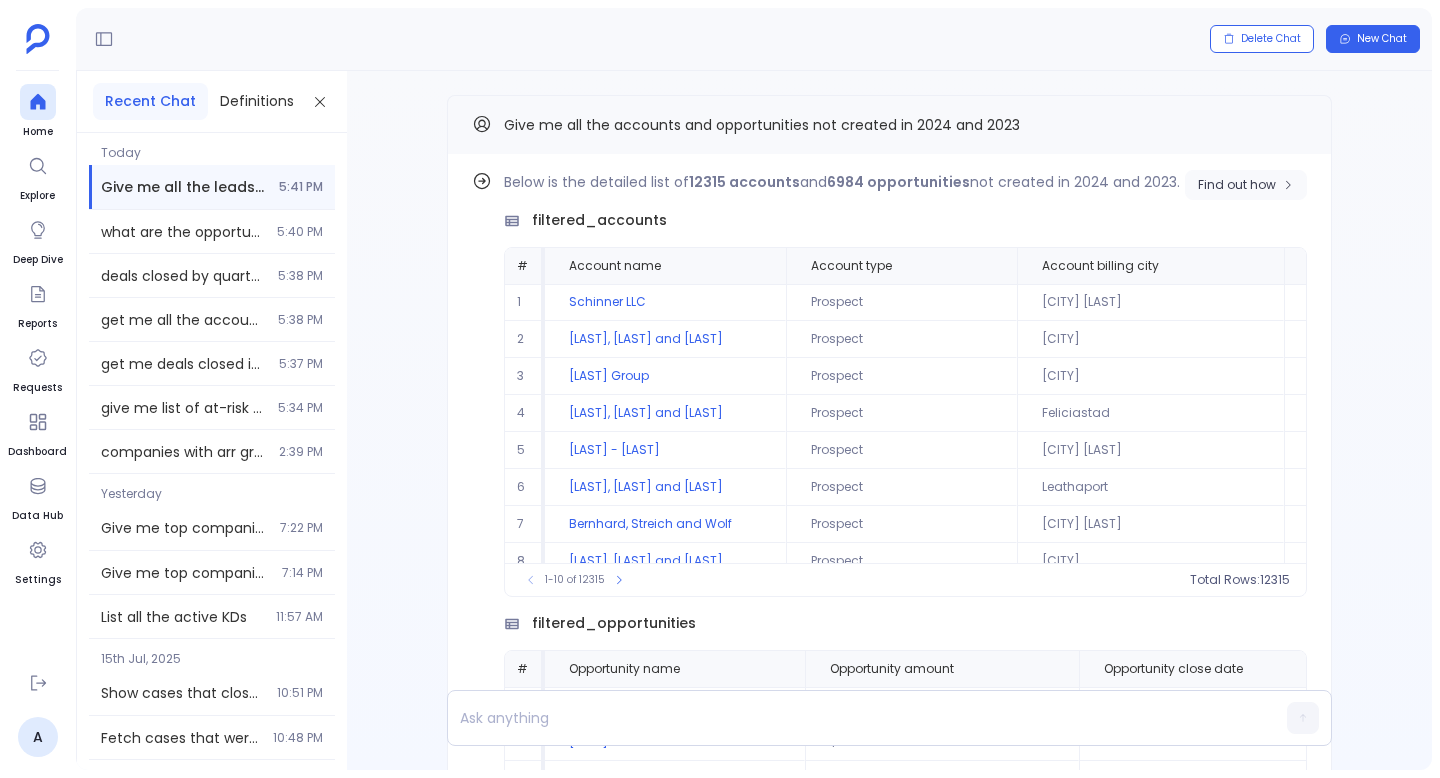 click on "Find out how" at bounding box center (1237, 185) 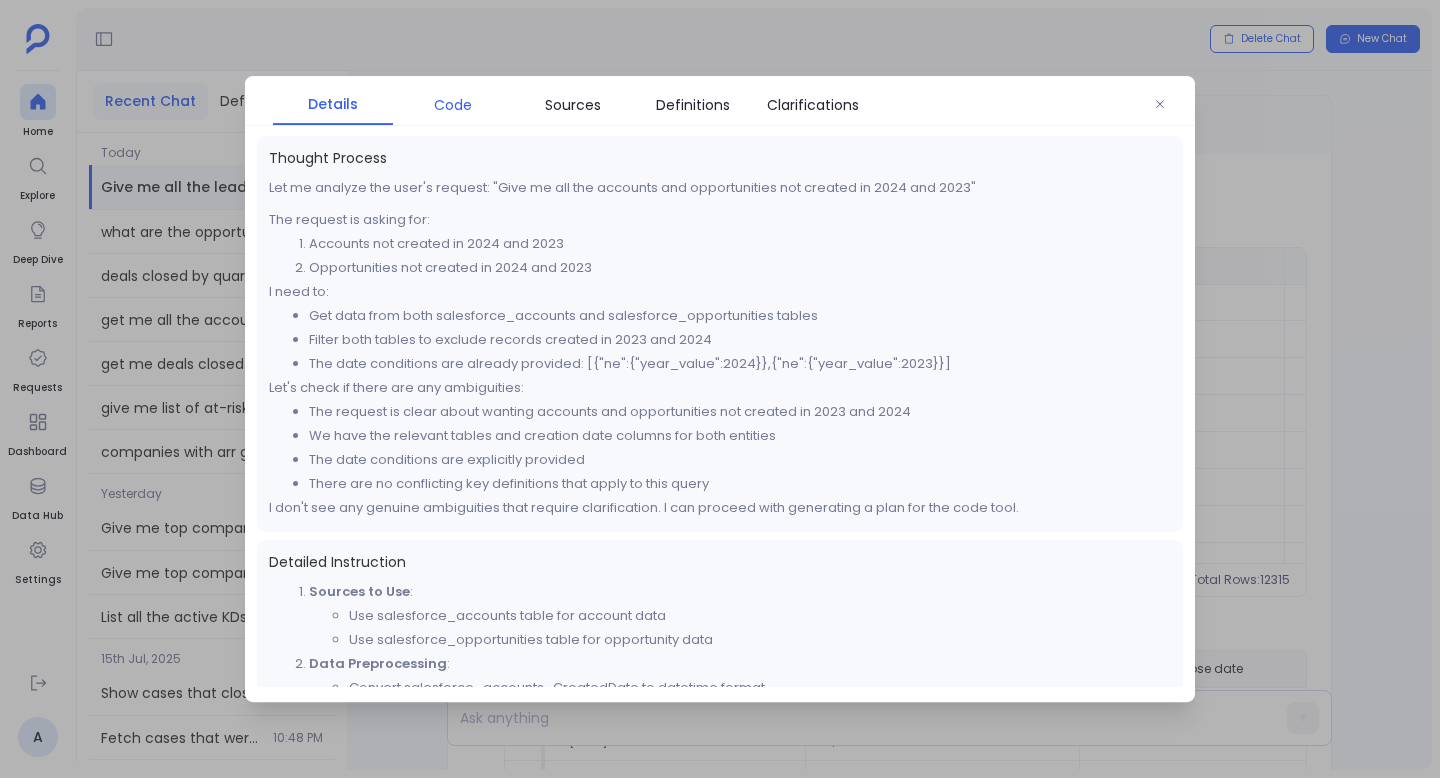 click on "Code" at bounding box center [453, 105] 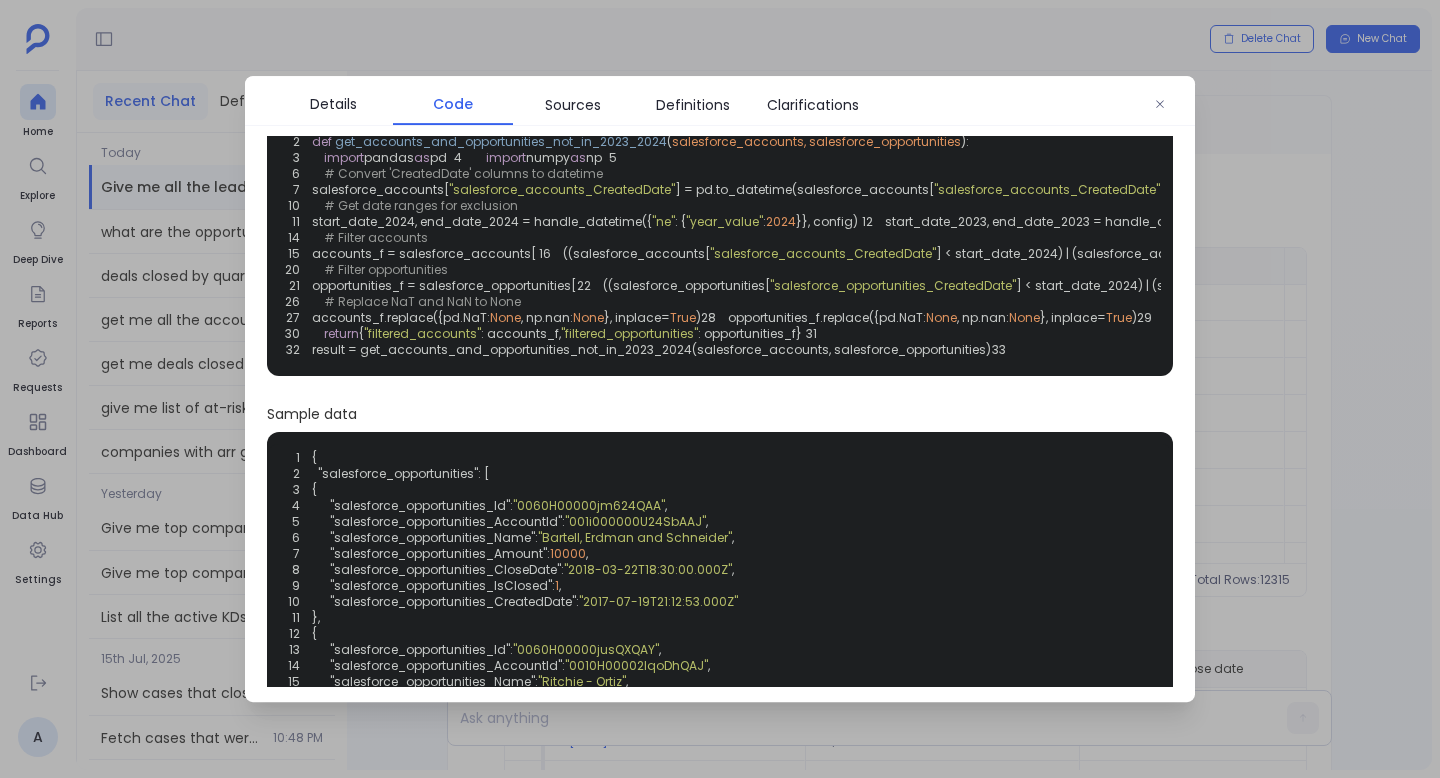 scroll, scrollTop: 77, scrollLeft: 0, axis: vertical 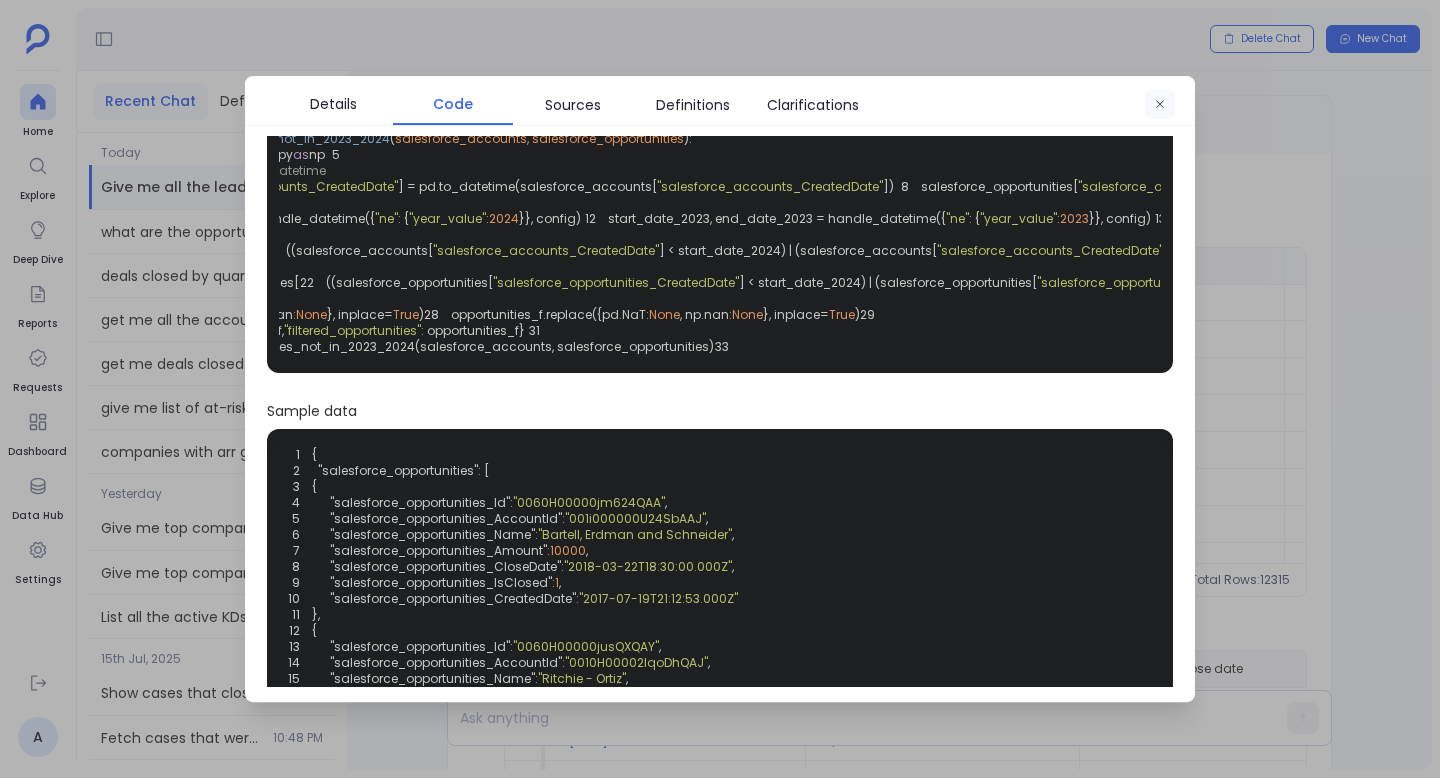 click at bounding box center [1160, 105] 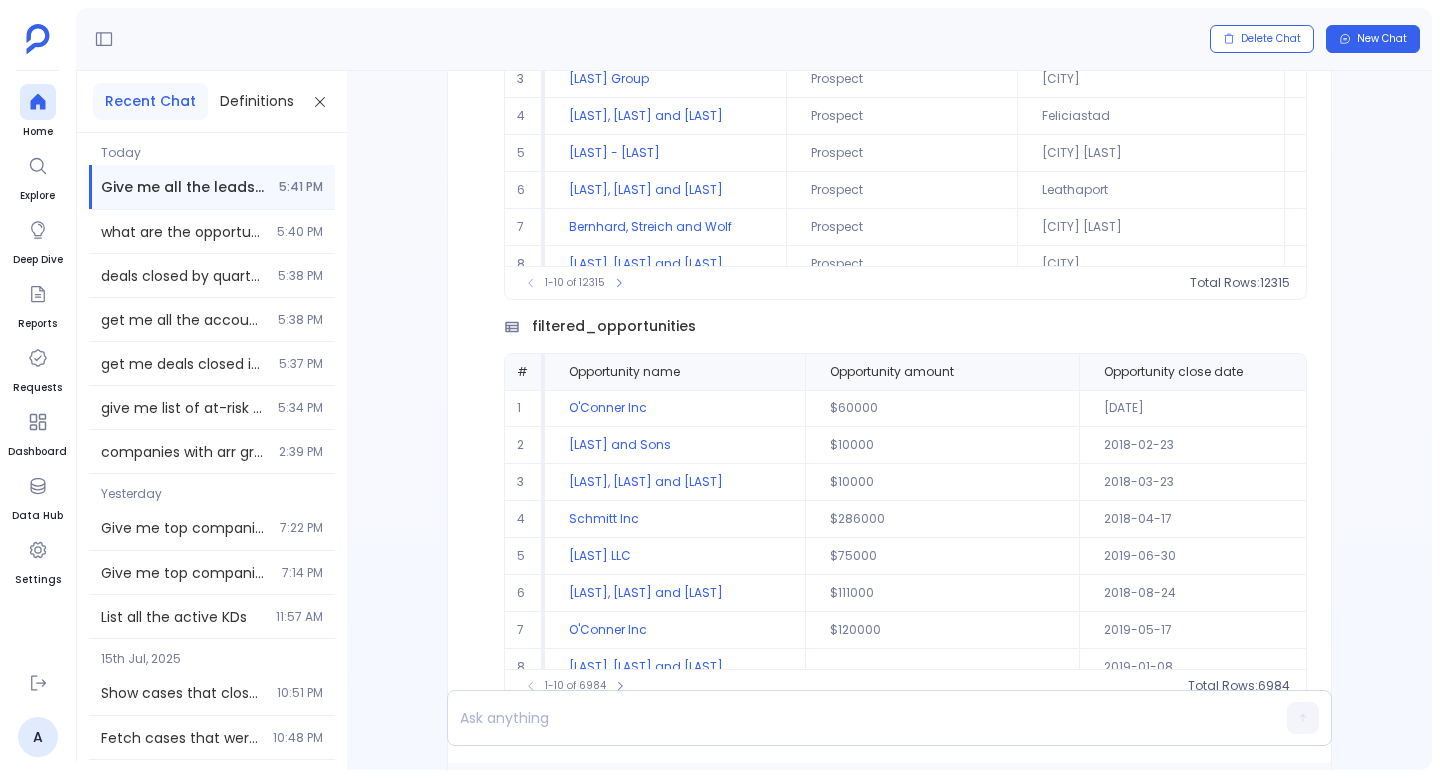 scroll, scrollTop: -635, scrollLeft: 0, axis: vertical 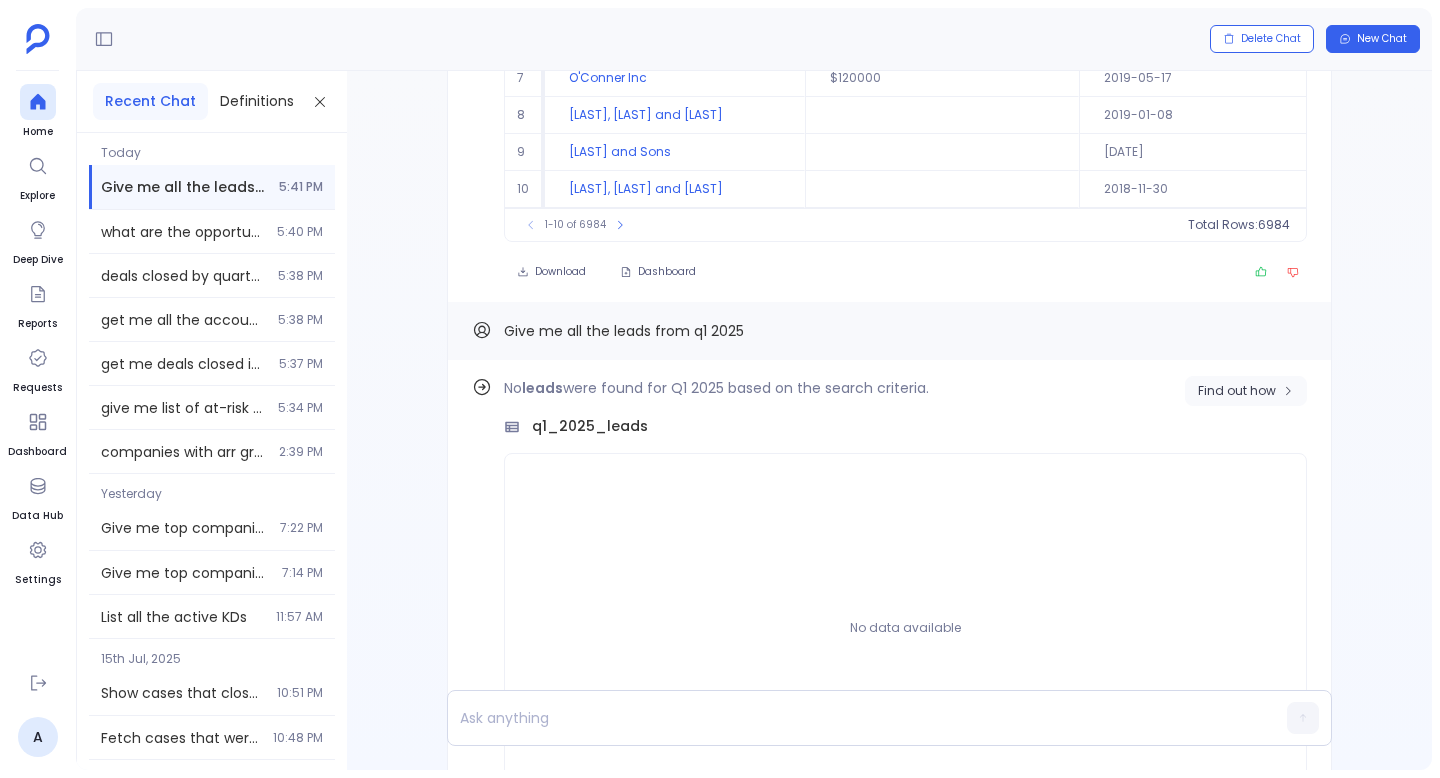 click on "Find out how" at bounding box center (1237, 391) 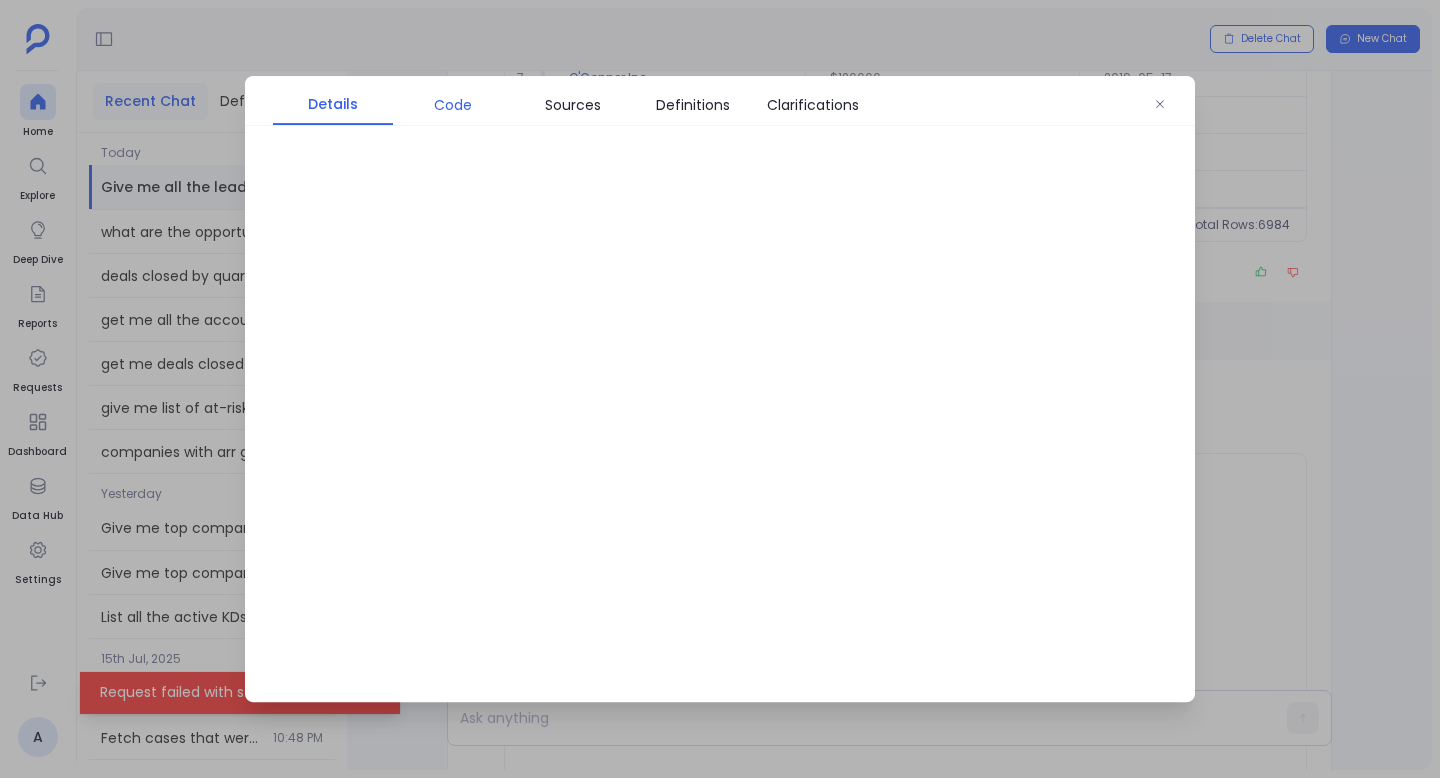 click on "Code" at bounding box center [453, 105] 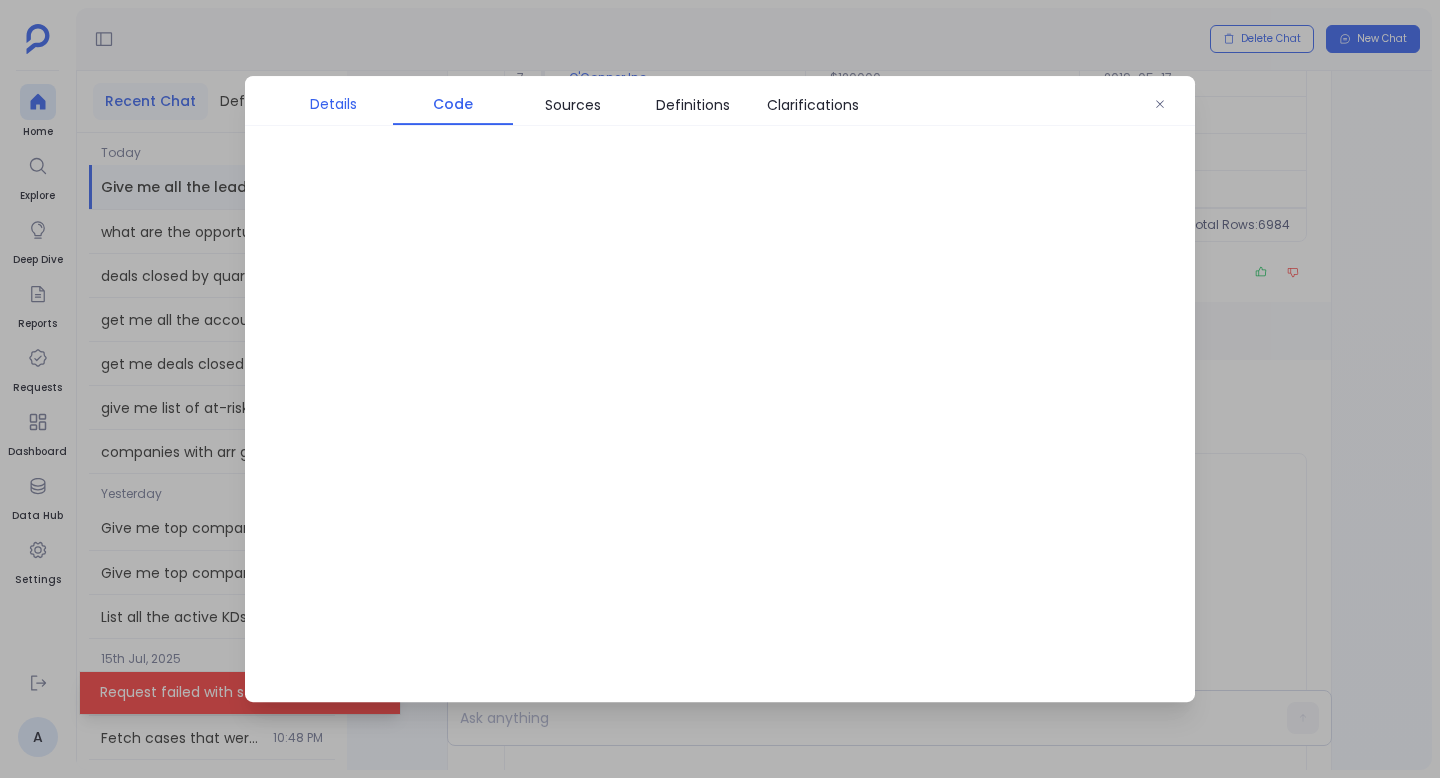 click on "Details" at bounding box center [333, 104] 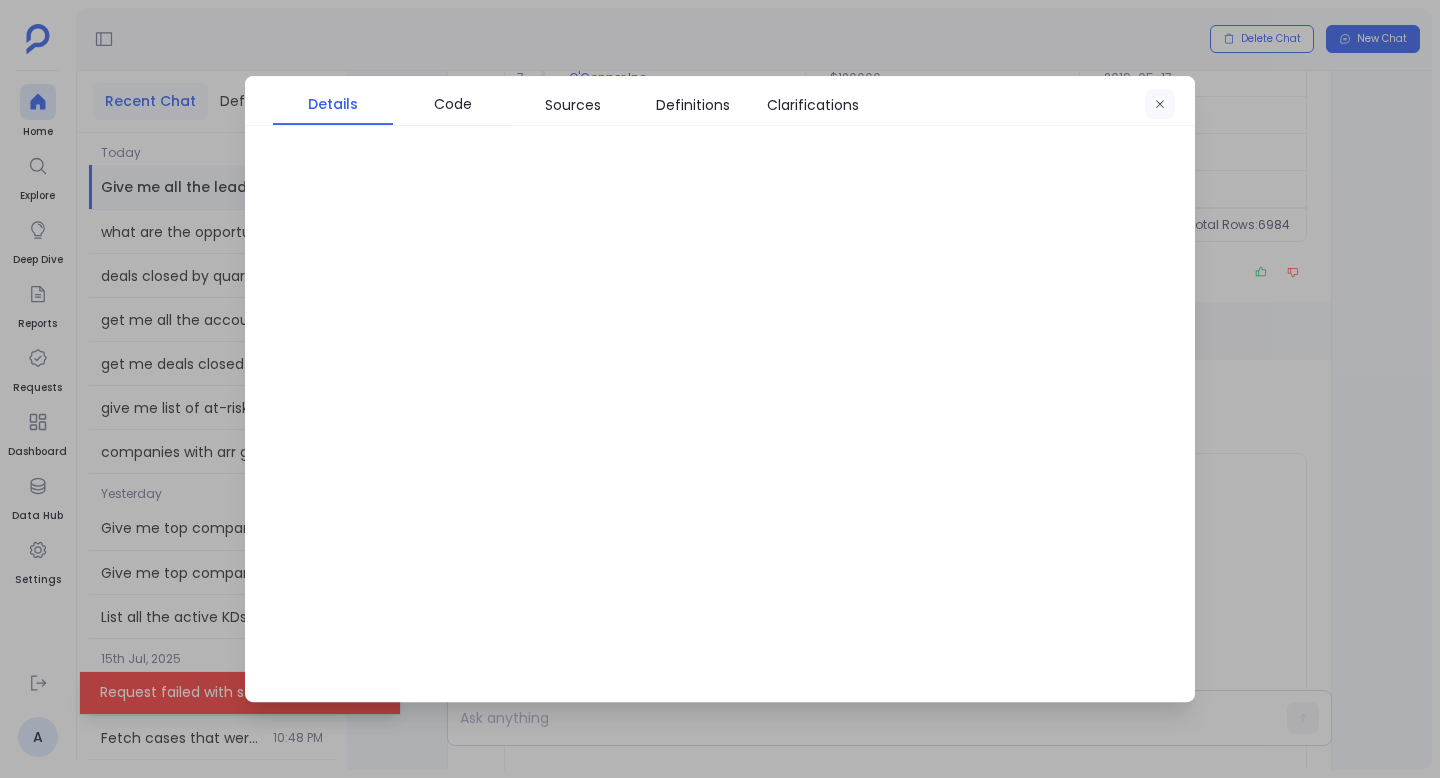 click 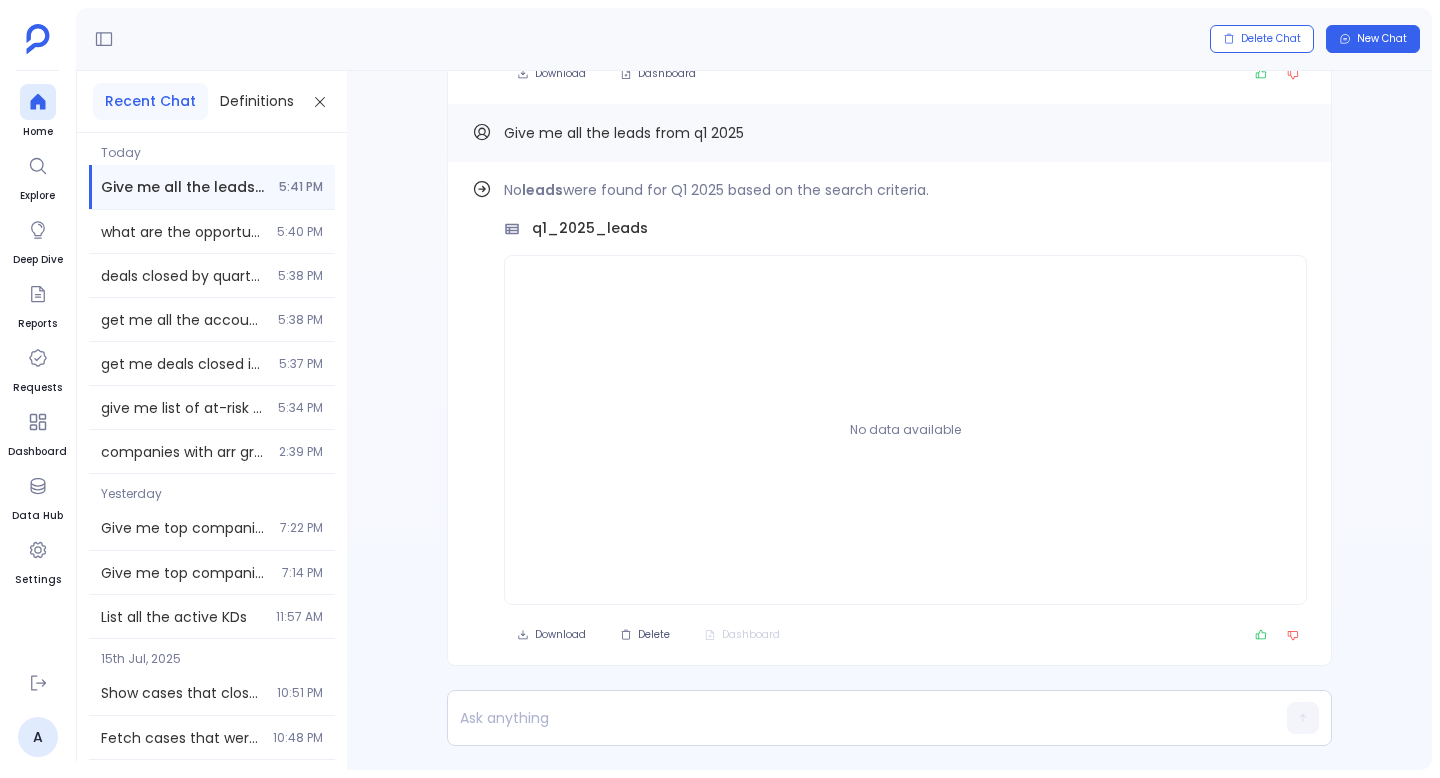 scroll, scrollTop: -345, scrollLeft: 0, axis: vertical 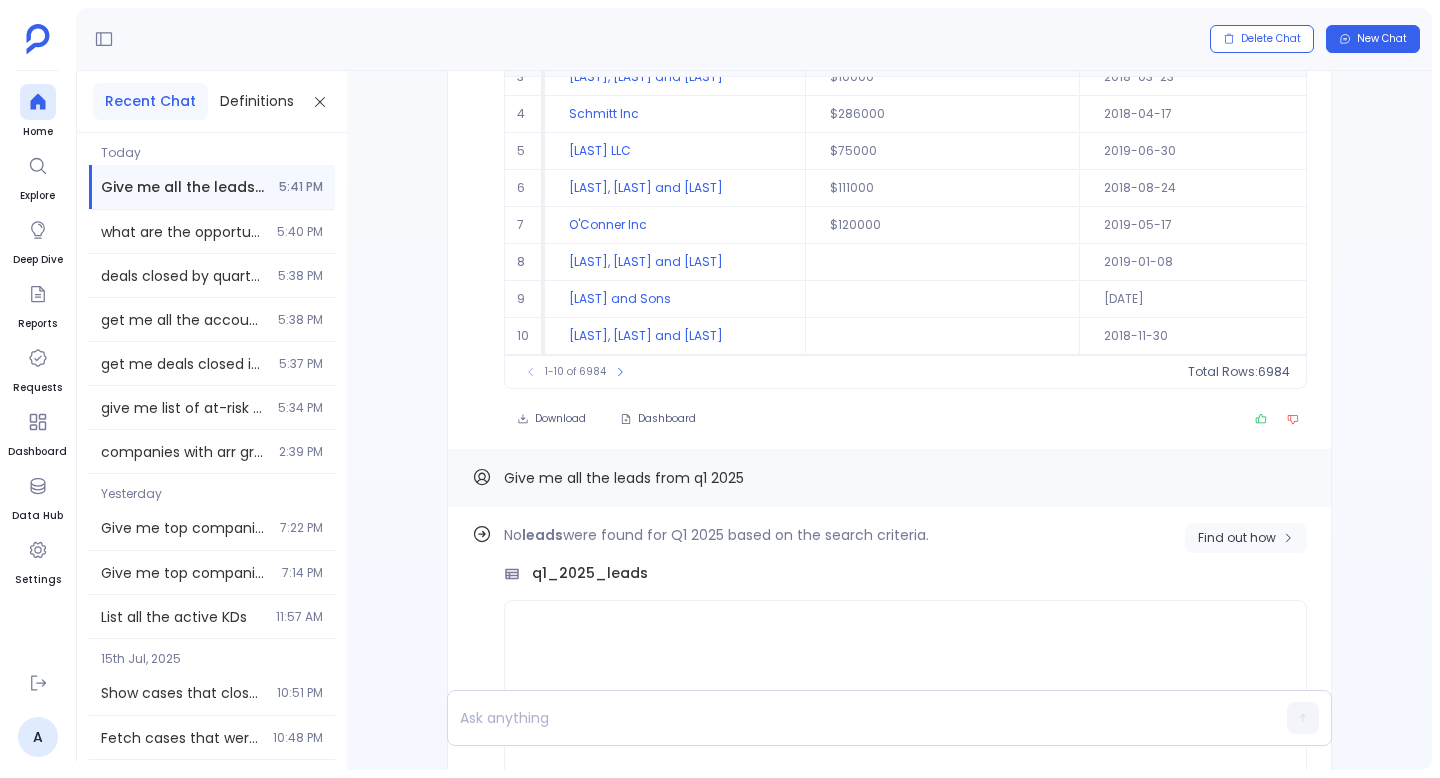 click on "Find out how" at bounding box center (1237, 538) 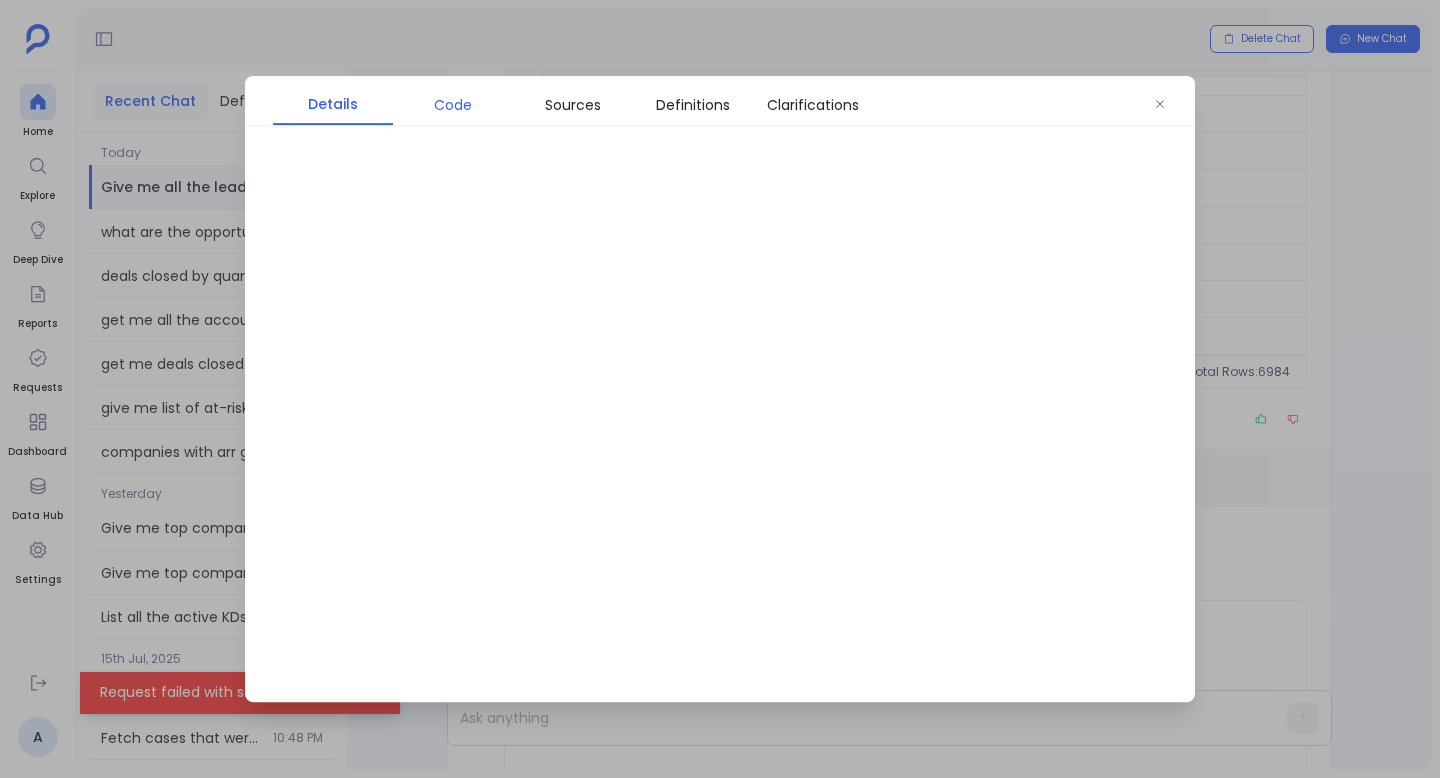click on "Code" at bounding box center [453, 105] 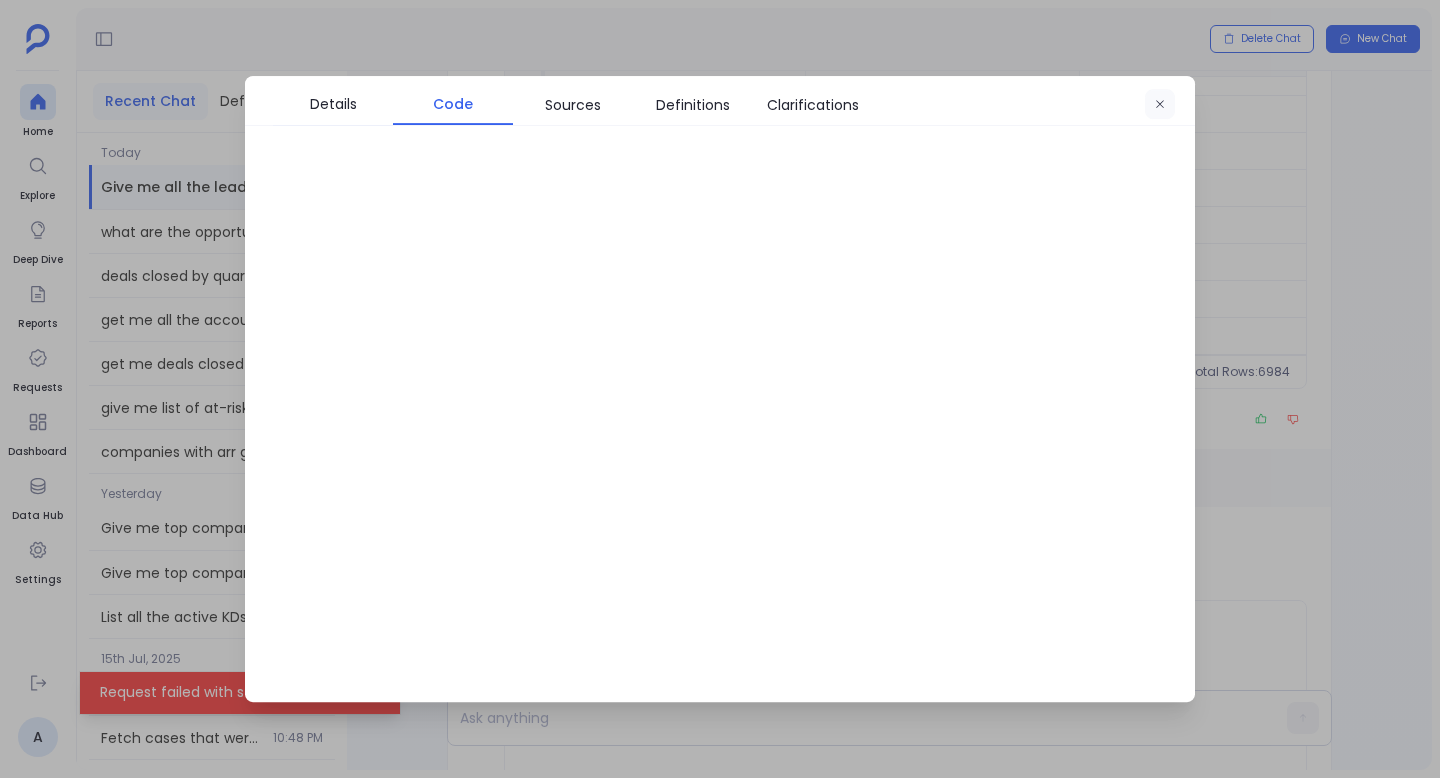 click at bounding box center (1160, 105) 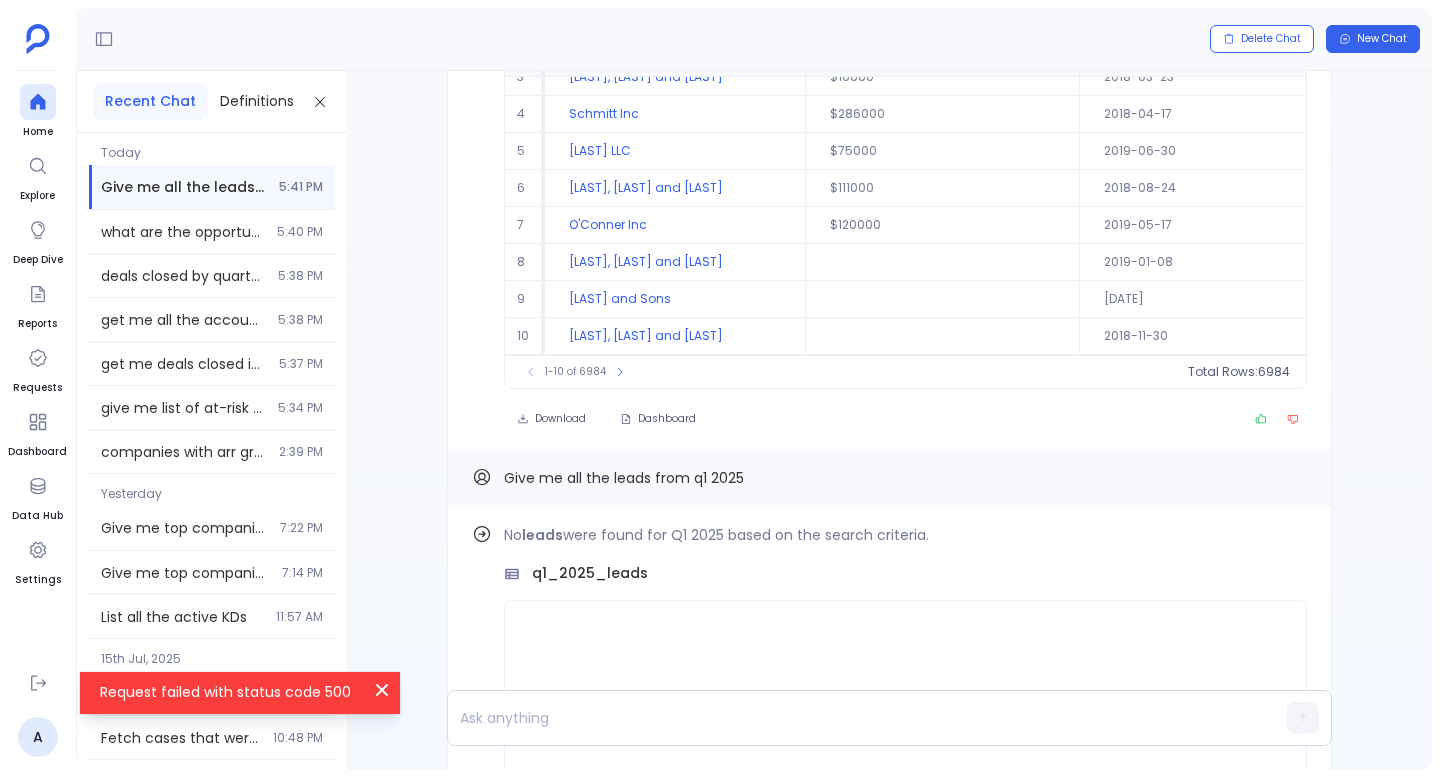 scroll, scrollTop: -225, scrollLeft: 0, axis: vertical 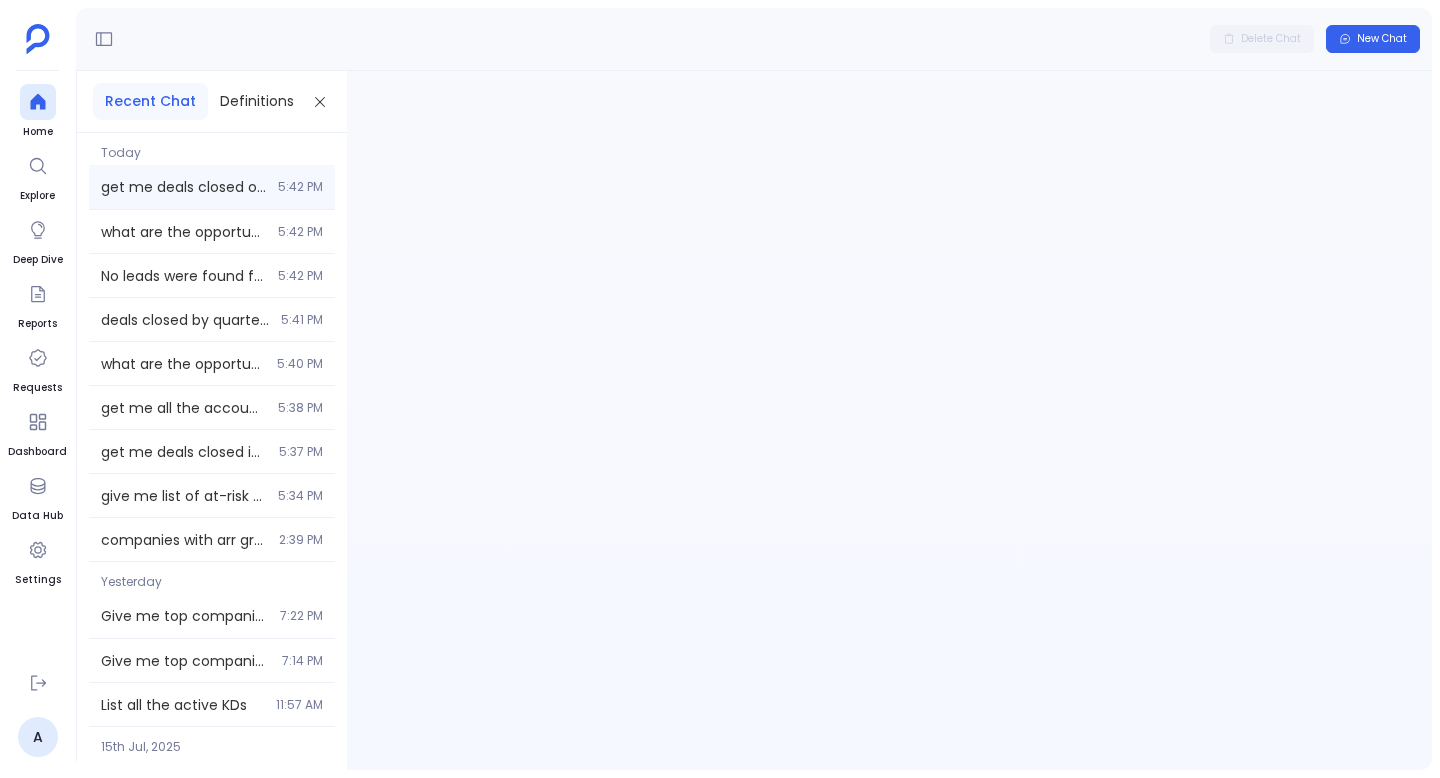 click on "get me deals closed on year on year [TIME]" at bounding box center [212, 187] 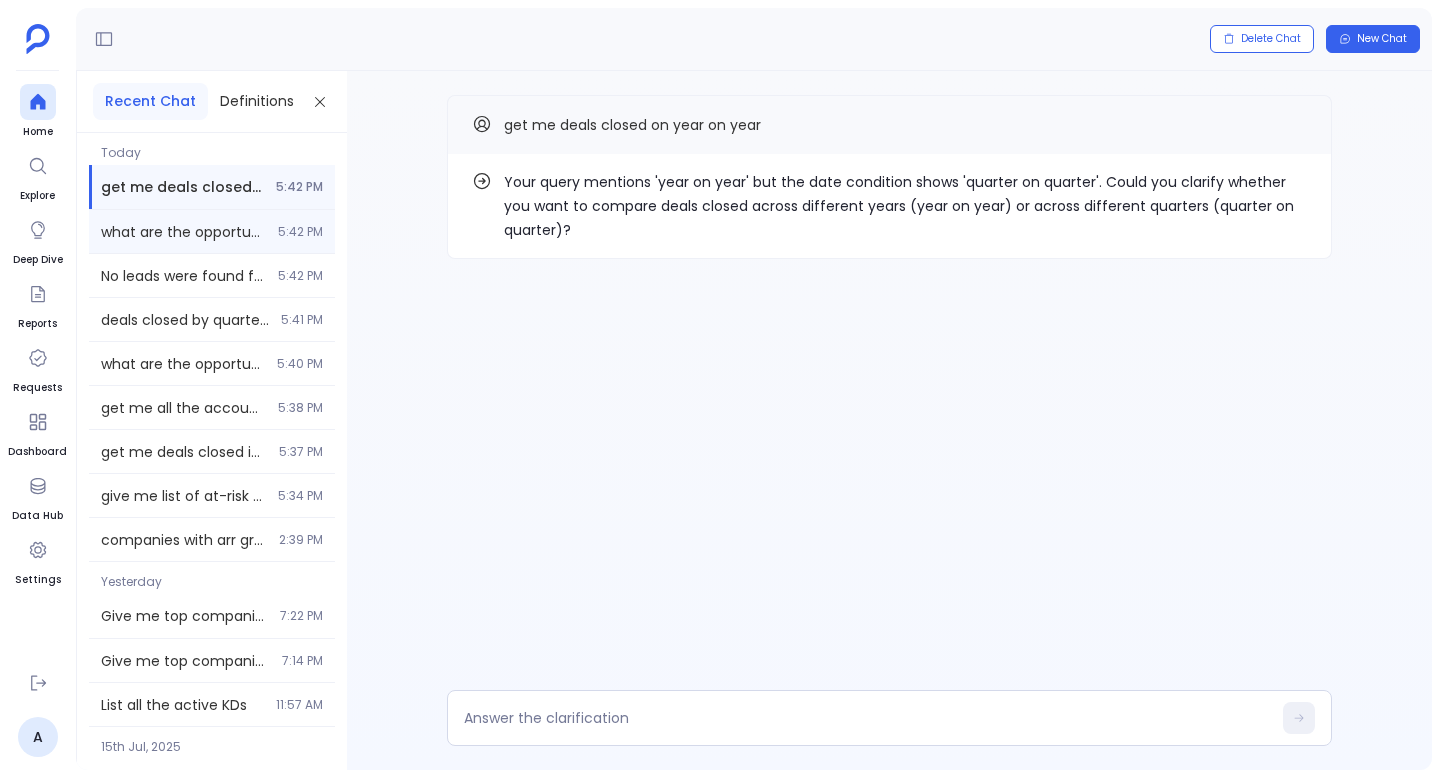 click on "what are the opportunities created in 2nd quarter of 2024" at bounding box center (183, 232) 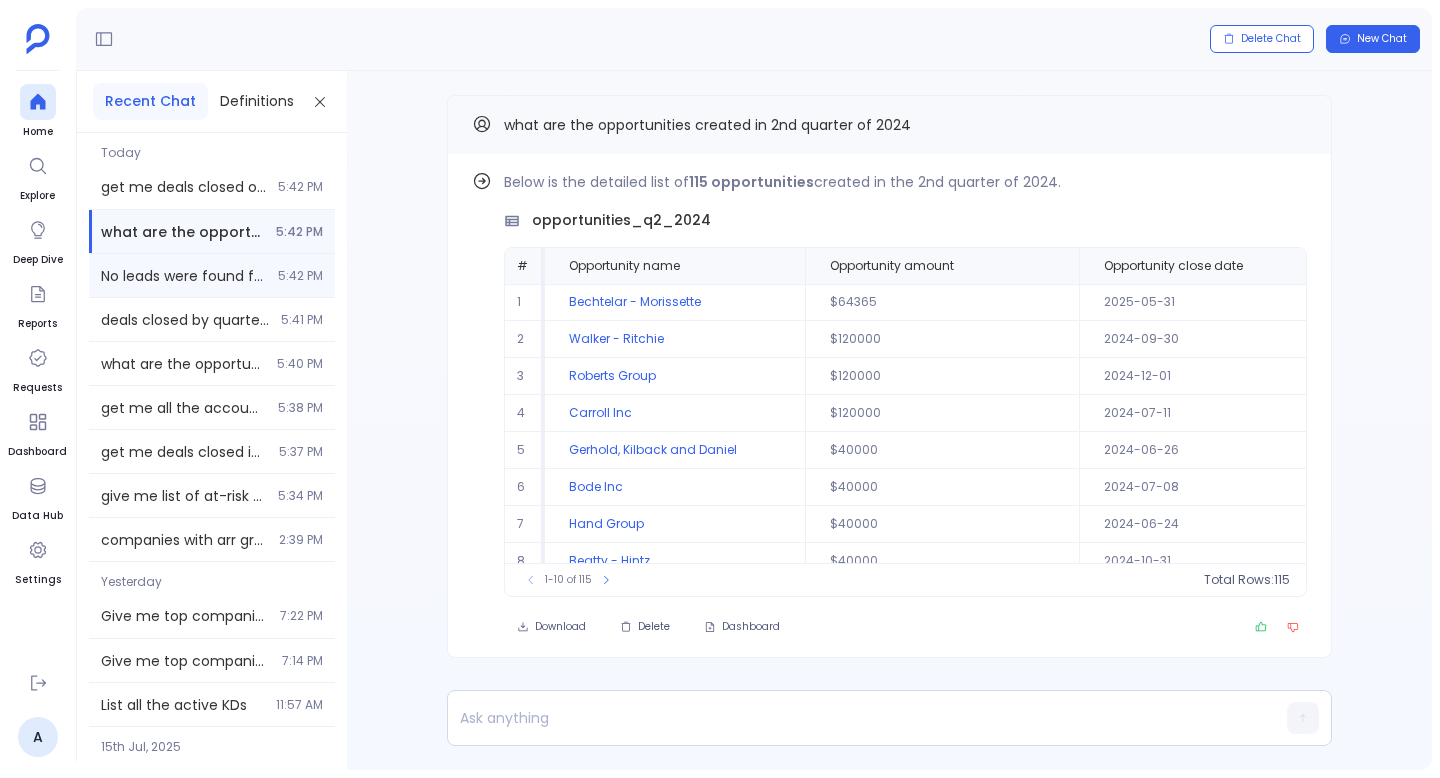 click on "No leads were found for Q1 2020 based on the search criteria. 5:42 PM" at bounding box center [212, 275] 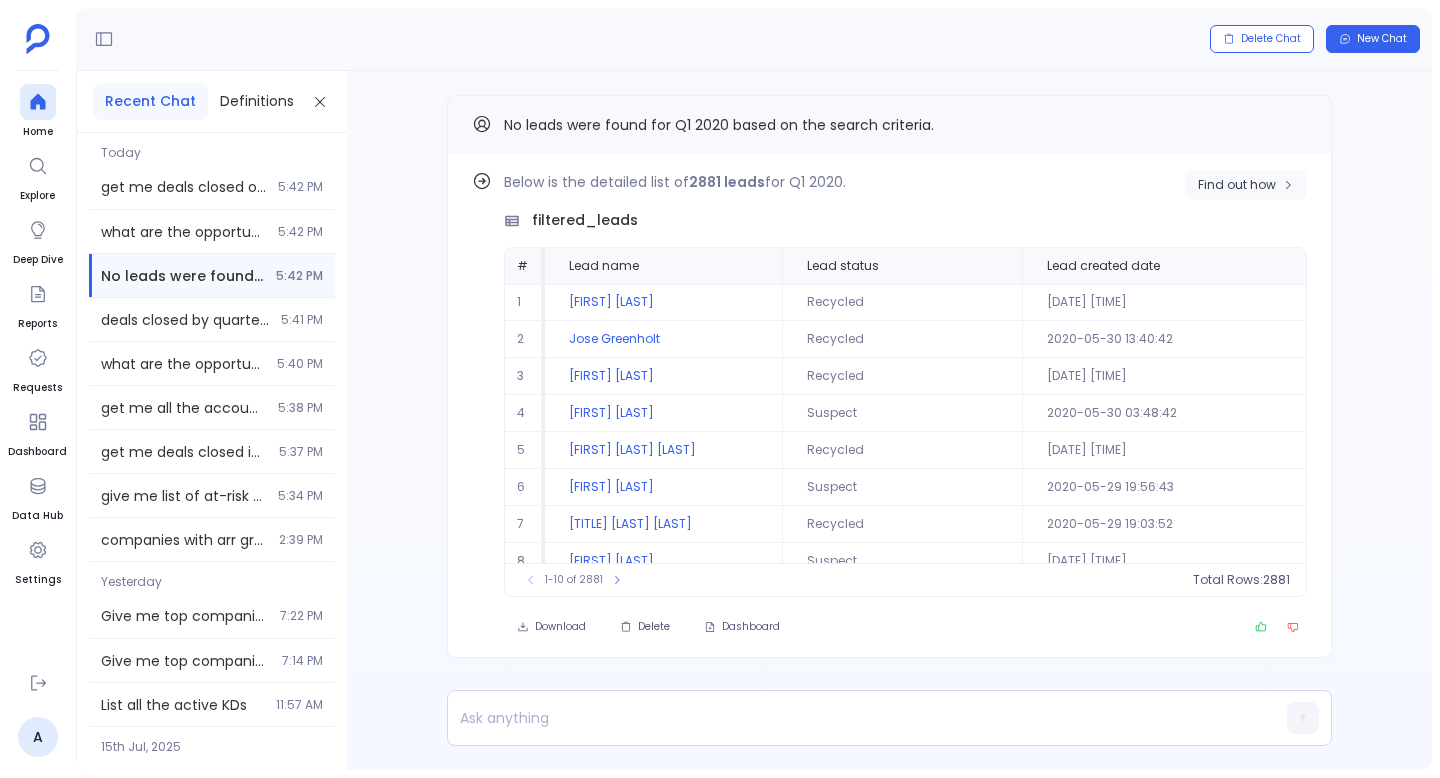 click on "Find out how" at bounding box center [1237, 185] 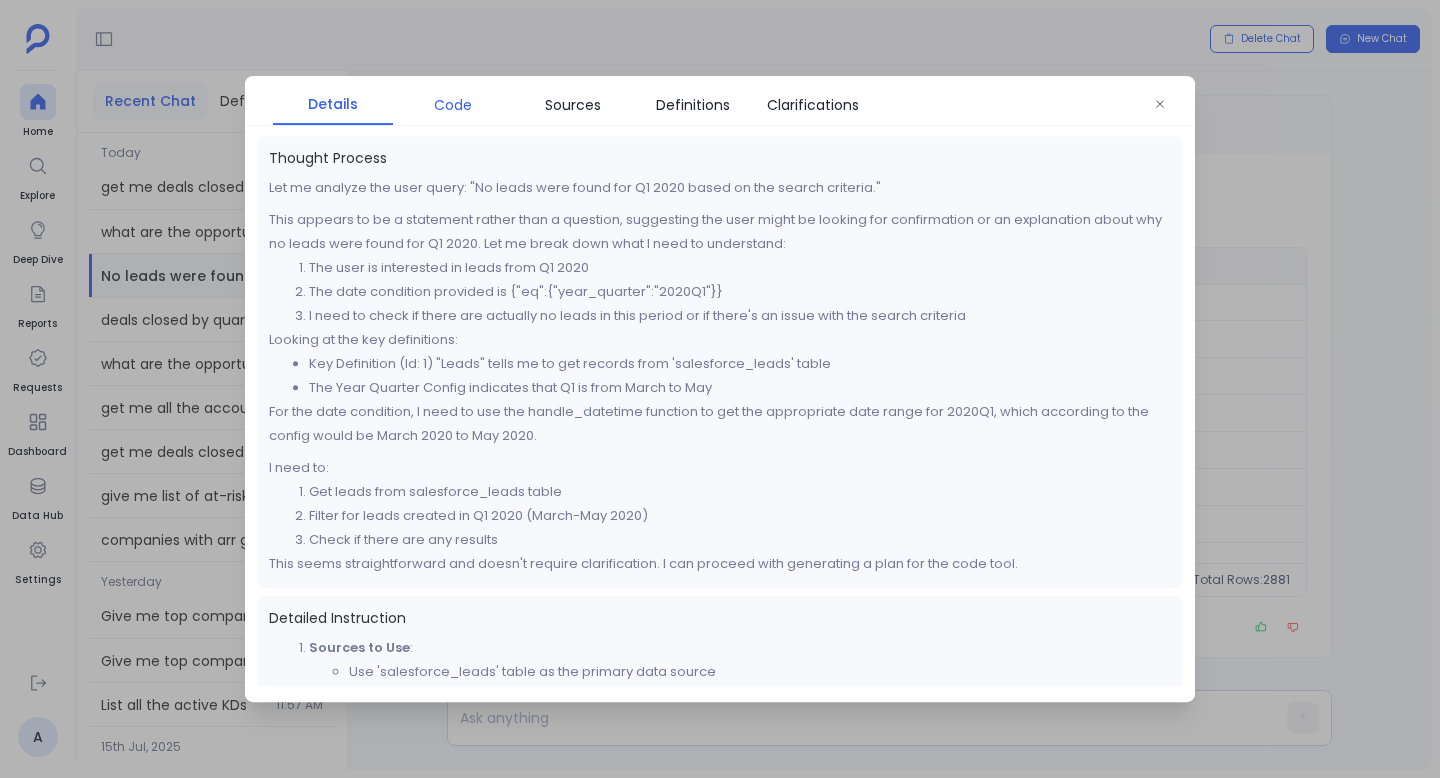 click on "Code" at bounding box center (453, 105) 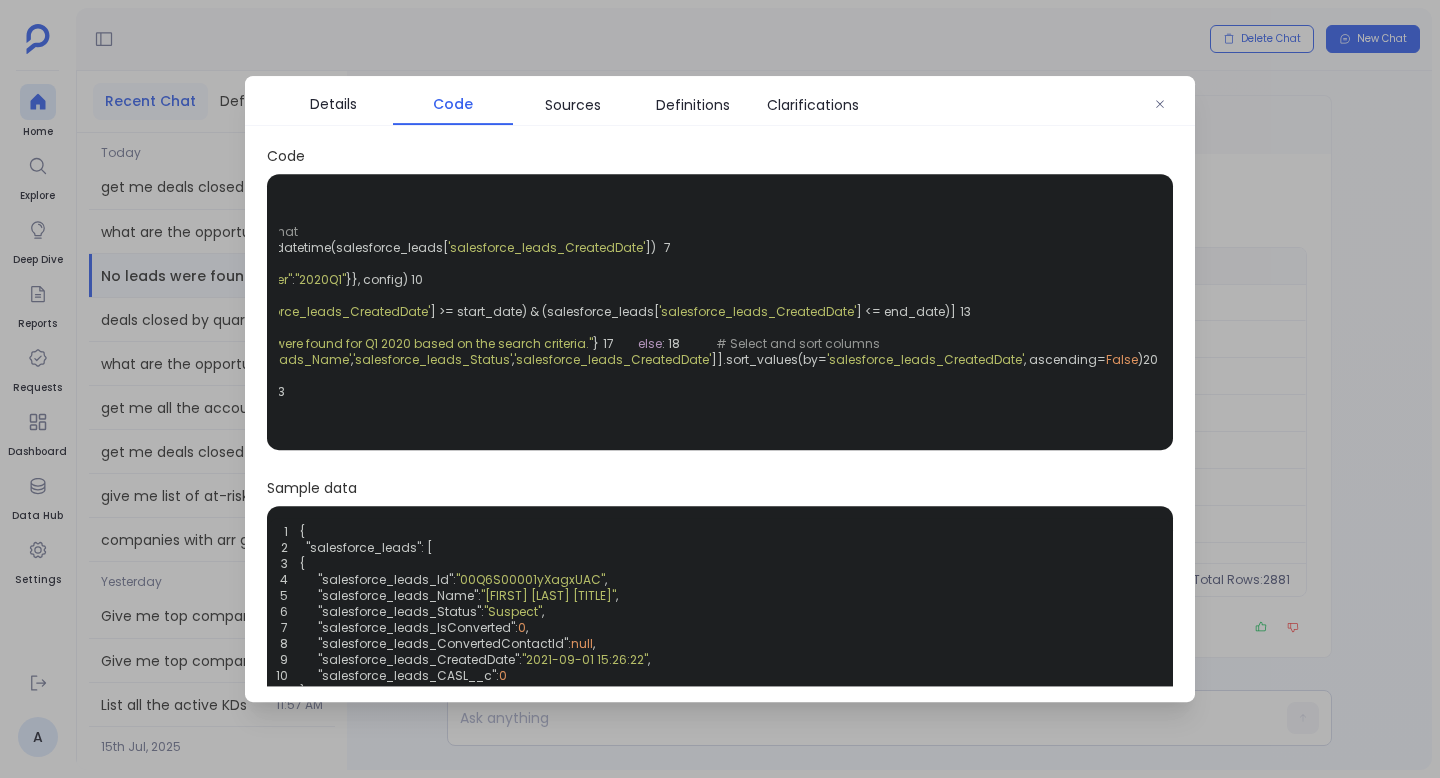 scroll, scrollTop: 0, scrollLeft: 0, axis: both 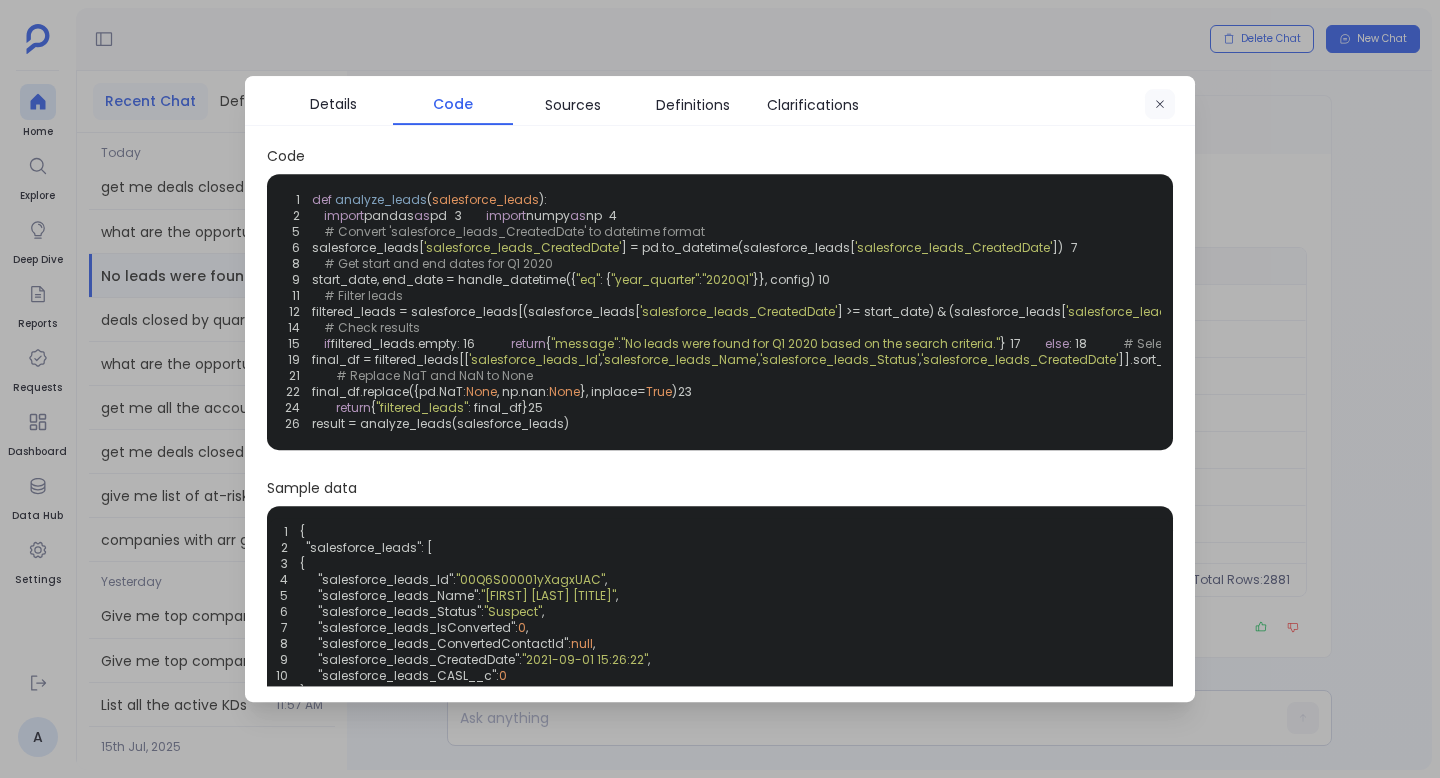 click 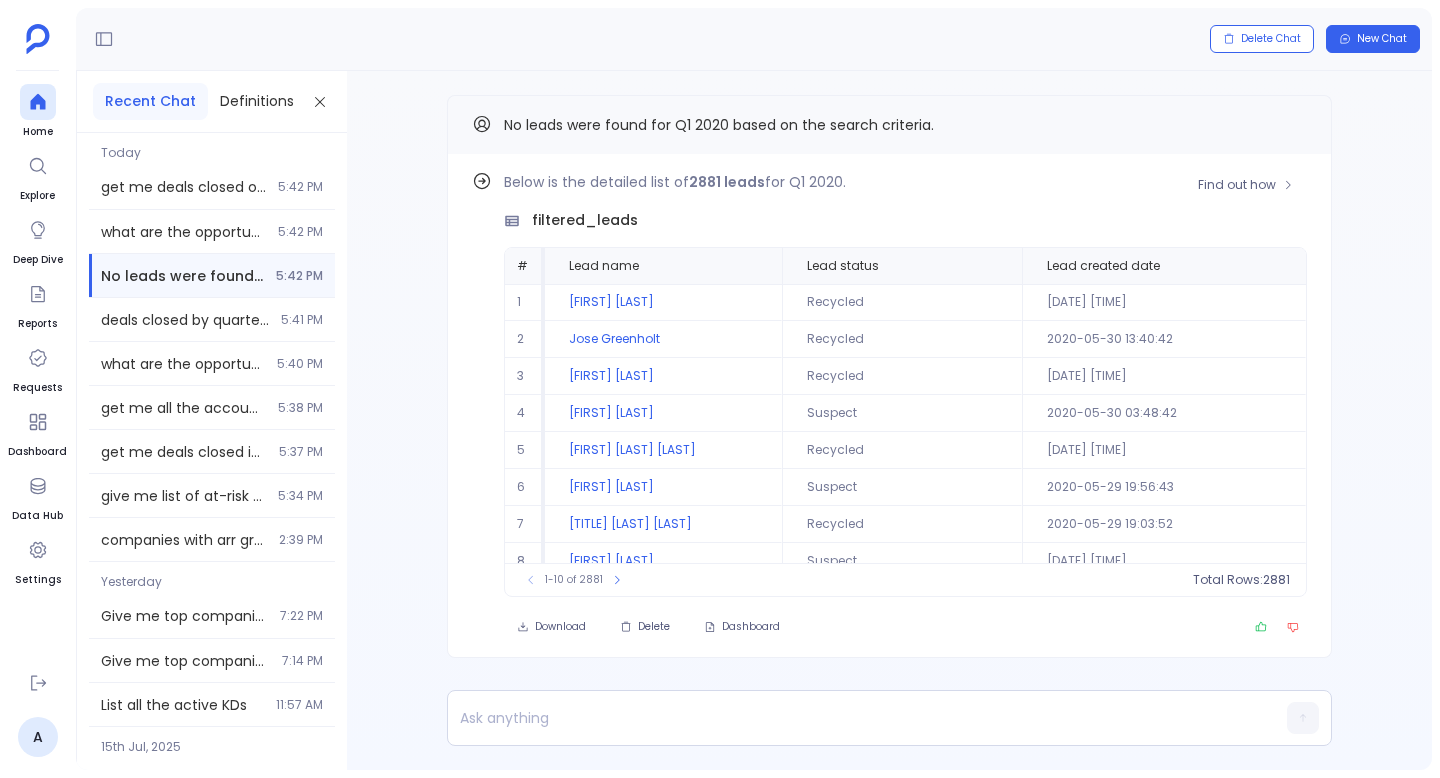 scroll, scrollTop: 91, scrollLeft: 0, axis: vertical 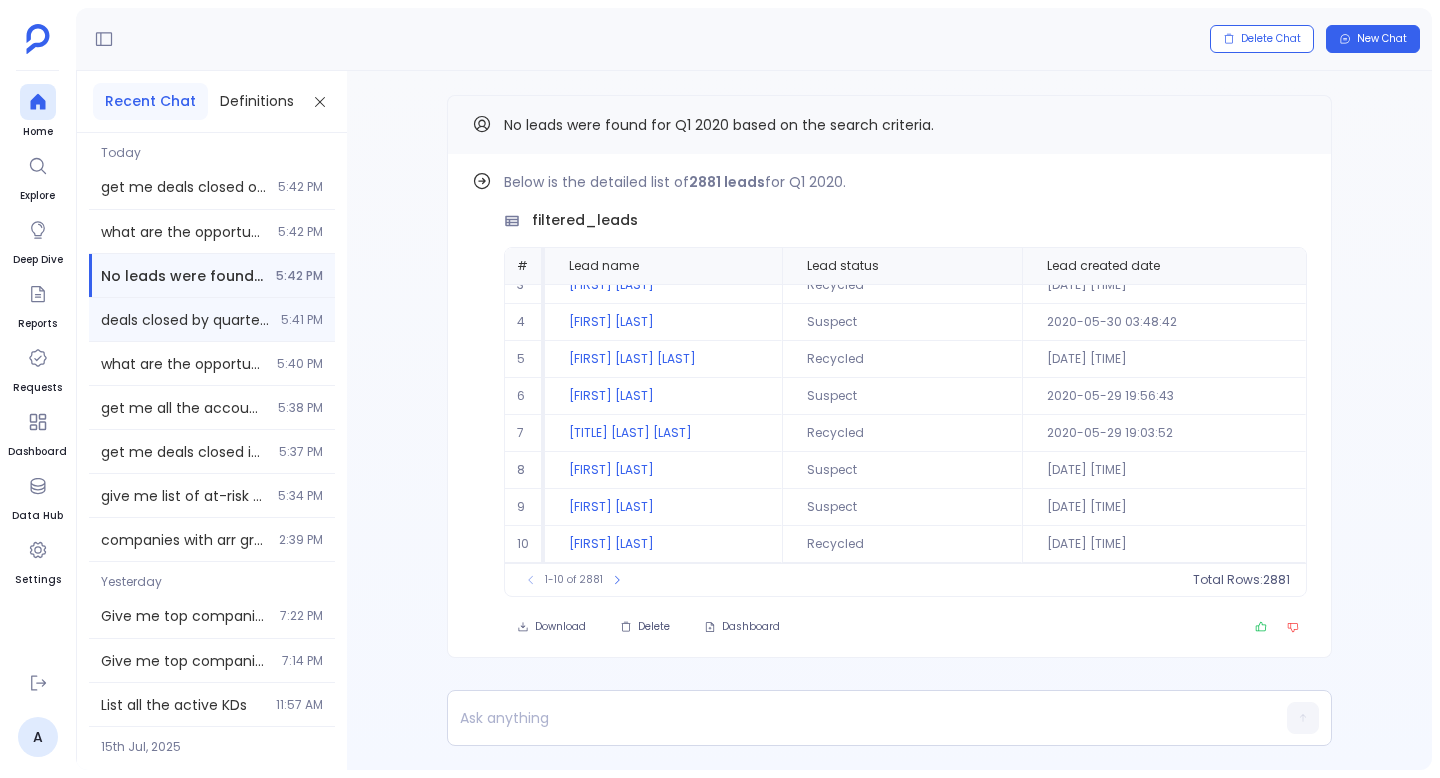 click on "deals closed by quarter on quarter for 2024 5:41 PM" at bounding box center (212, 319) 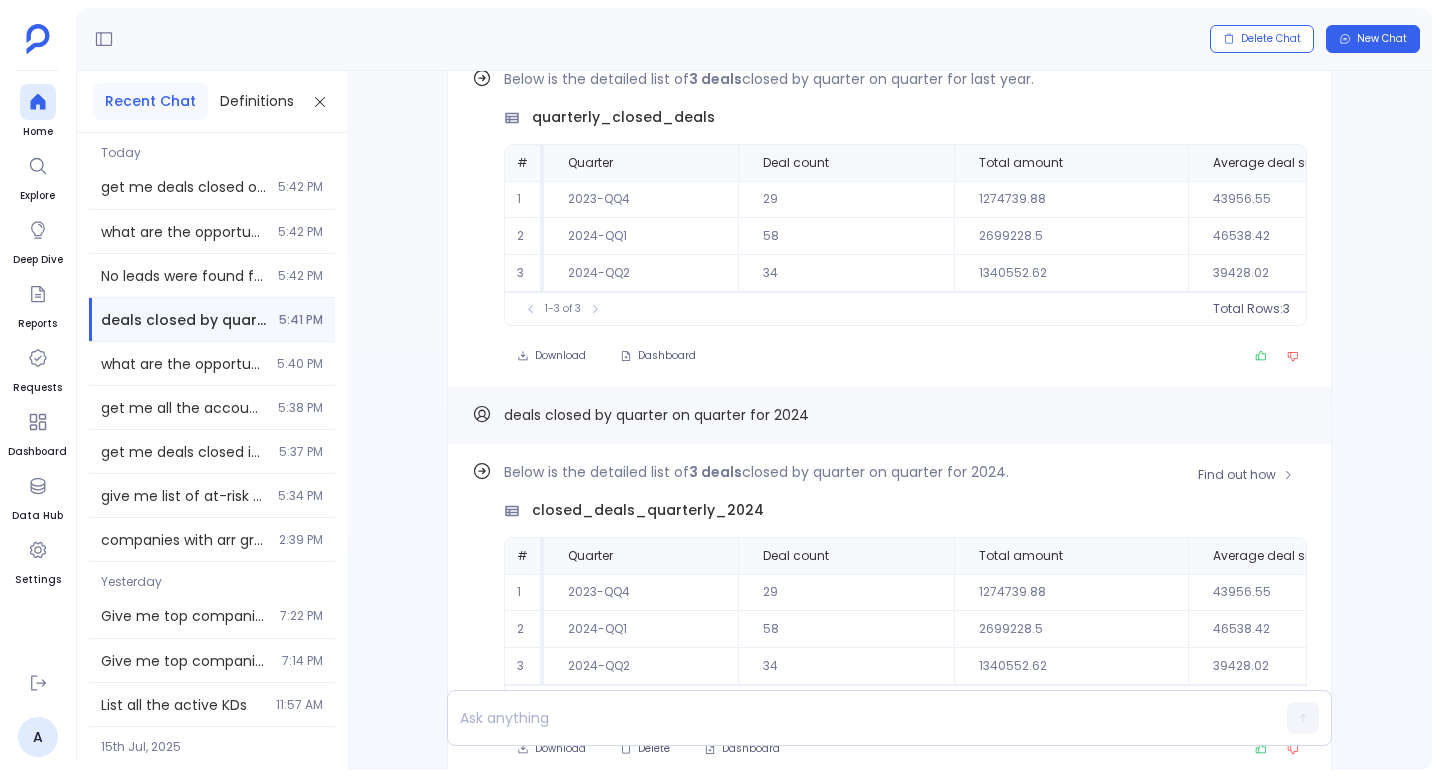 scroll, scrollTop: -116, scrollLeft: 0, axis: vertical 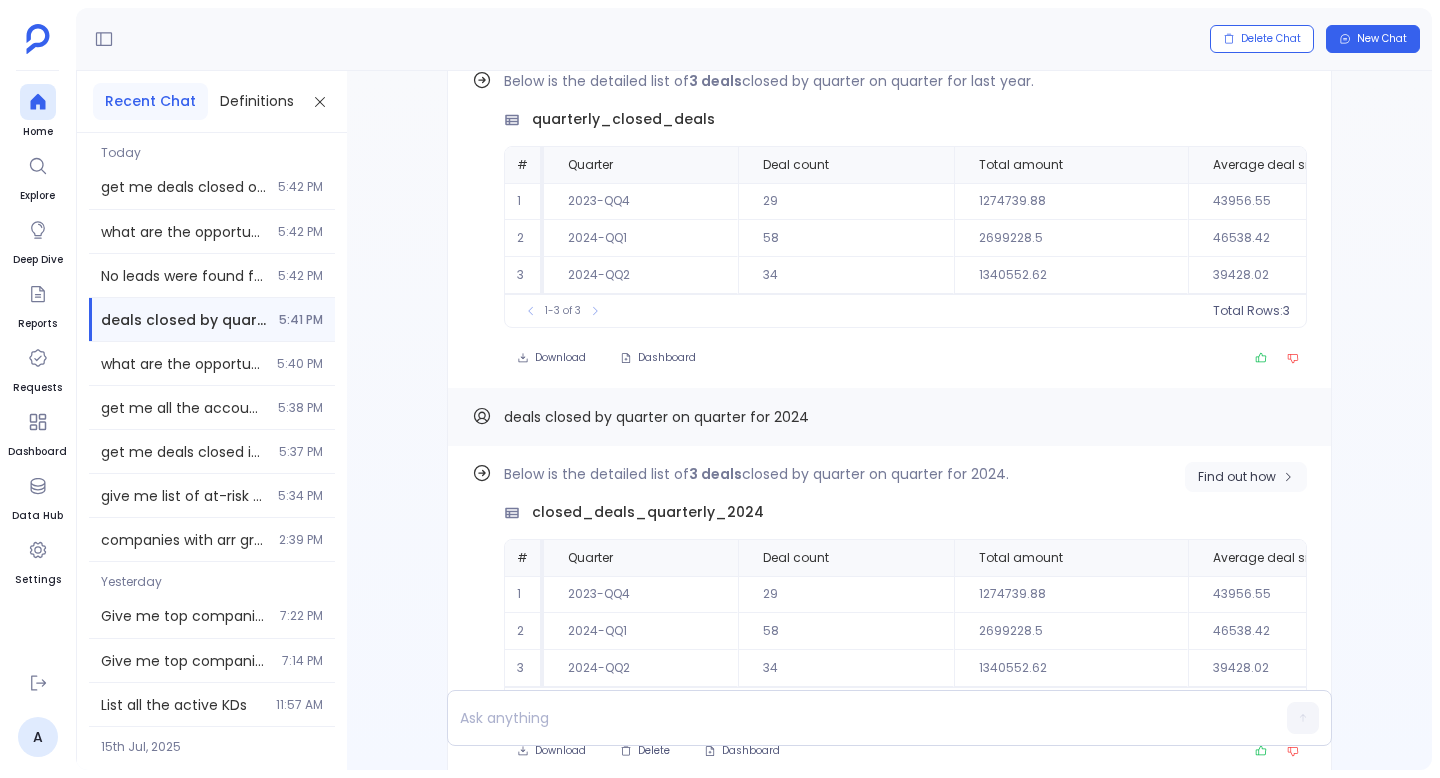 click on "Find out how" at bounding box center (1246, 477) 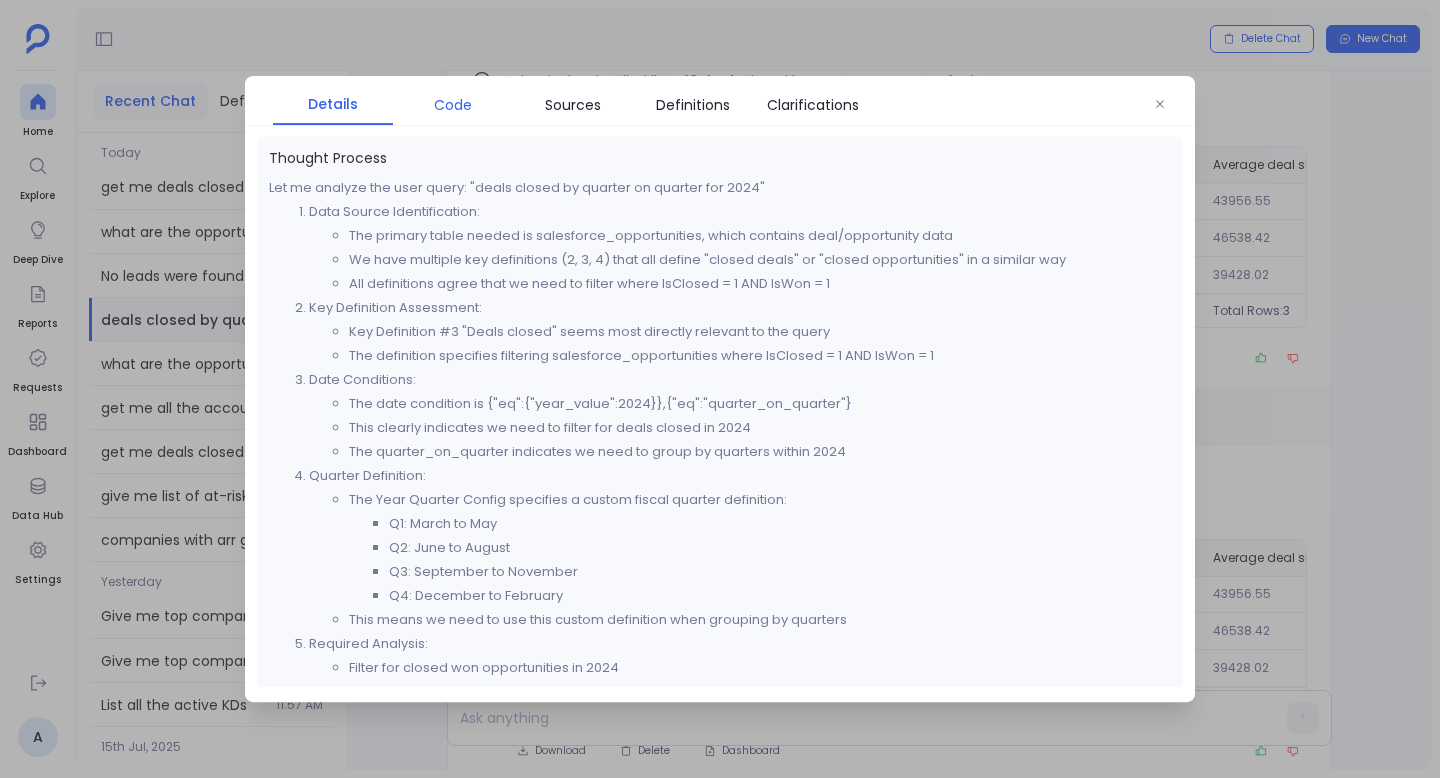 click on "Code" at bounding box center [453, 105] 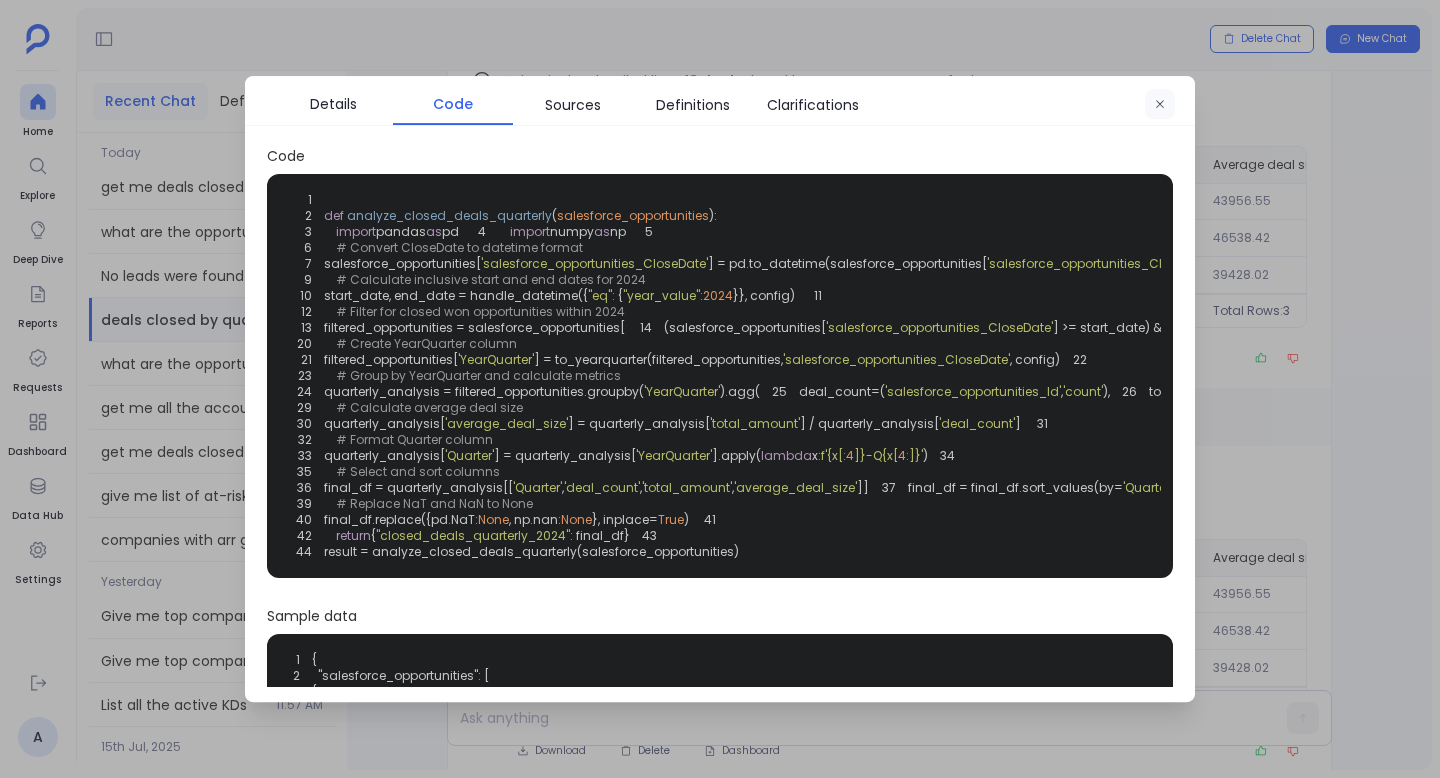 click 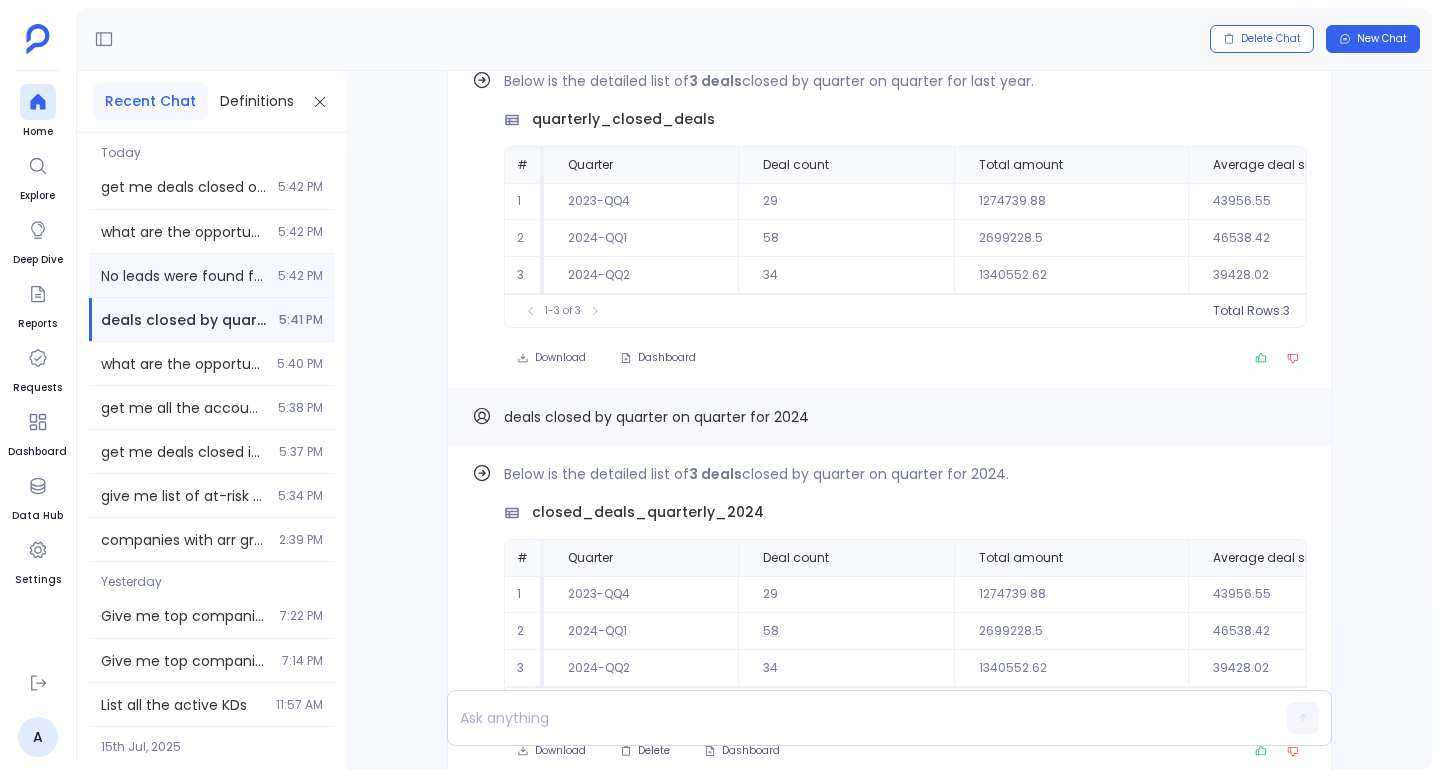 click on "No leads were found for Q1 2020 based on the search criteria. 5:42 PM" at bounding box center (212, 275) 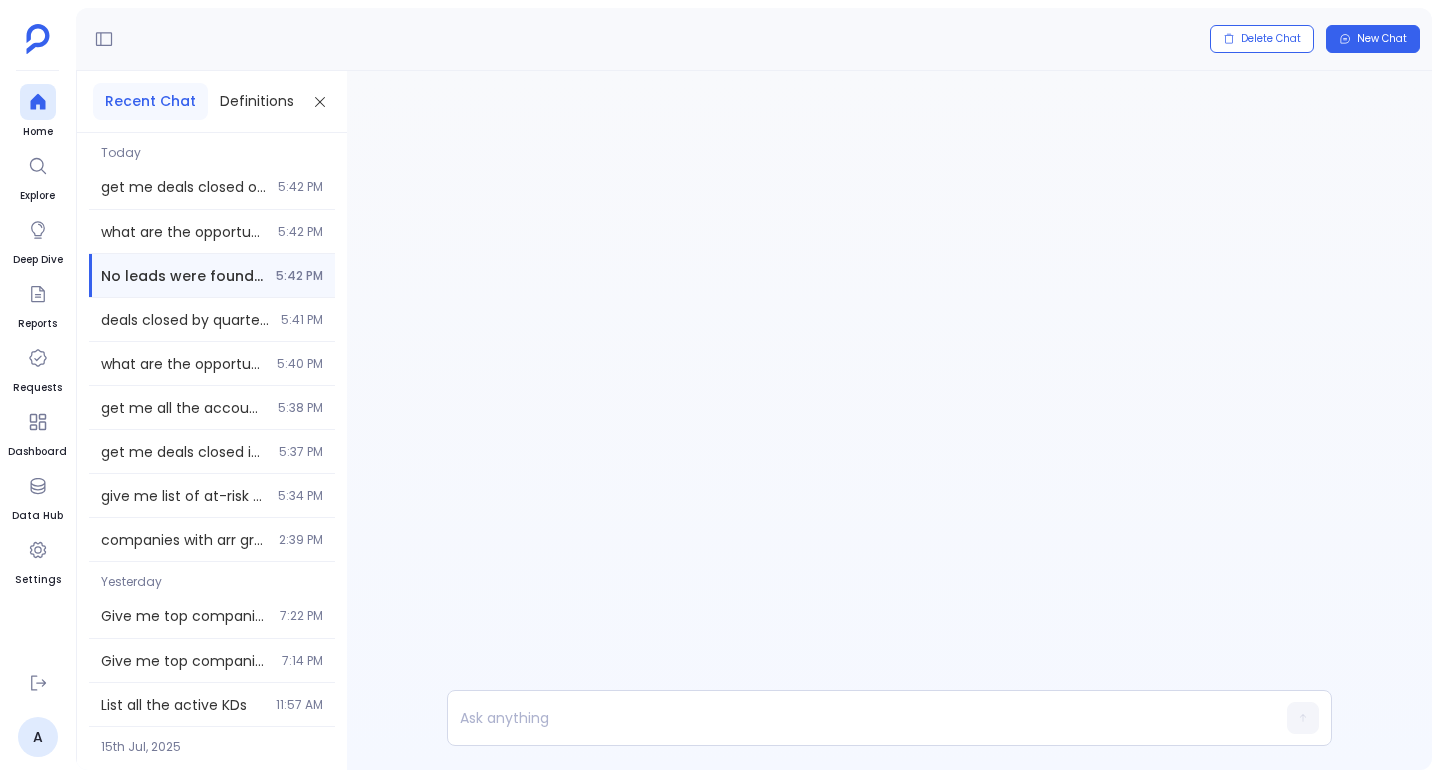 scroll, scrollTop: 0, scrollLeft: 0, axis: both 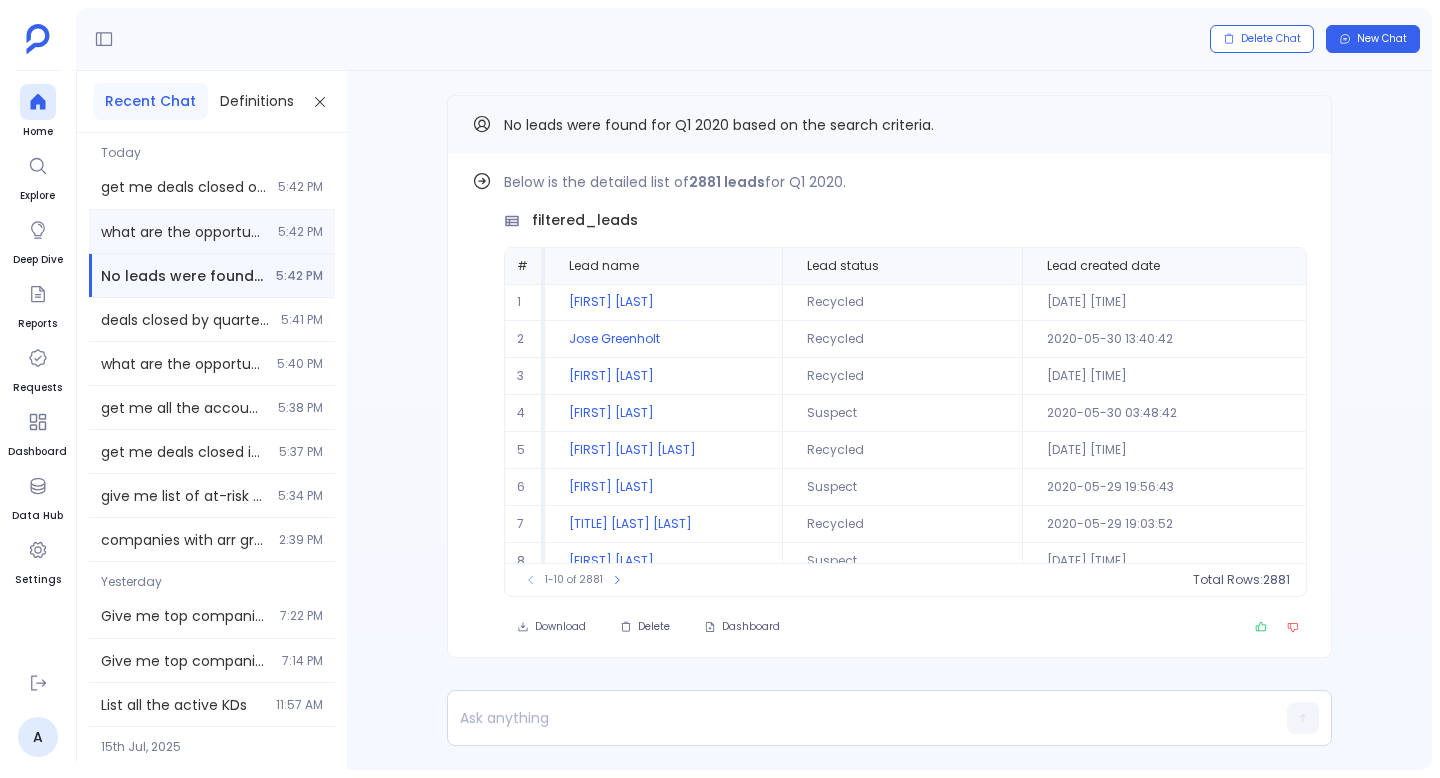 click on "what are the opportunities created in 2nd quarter of 2024" at bounding box center (183, 232) 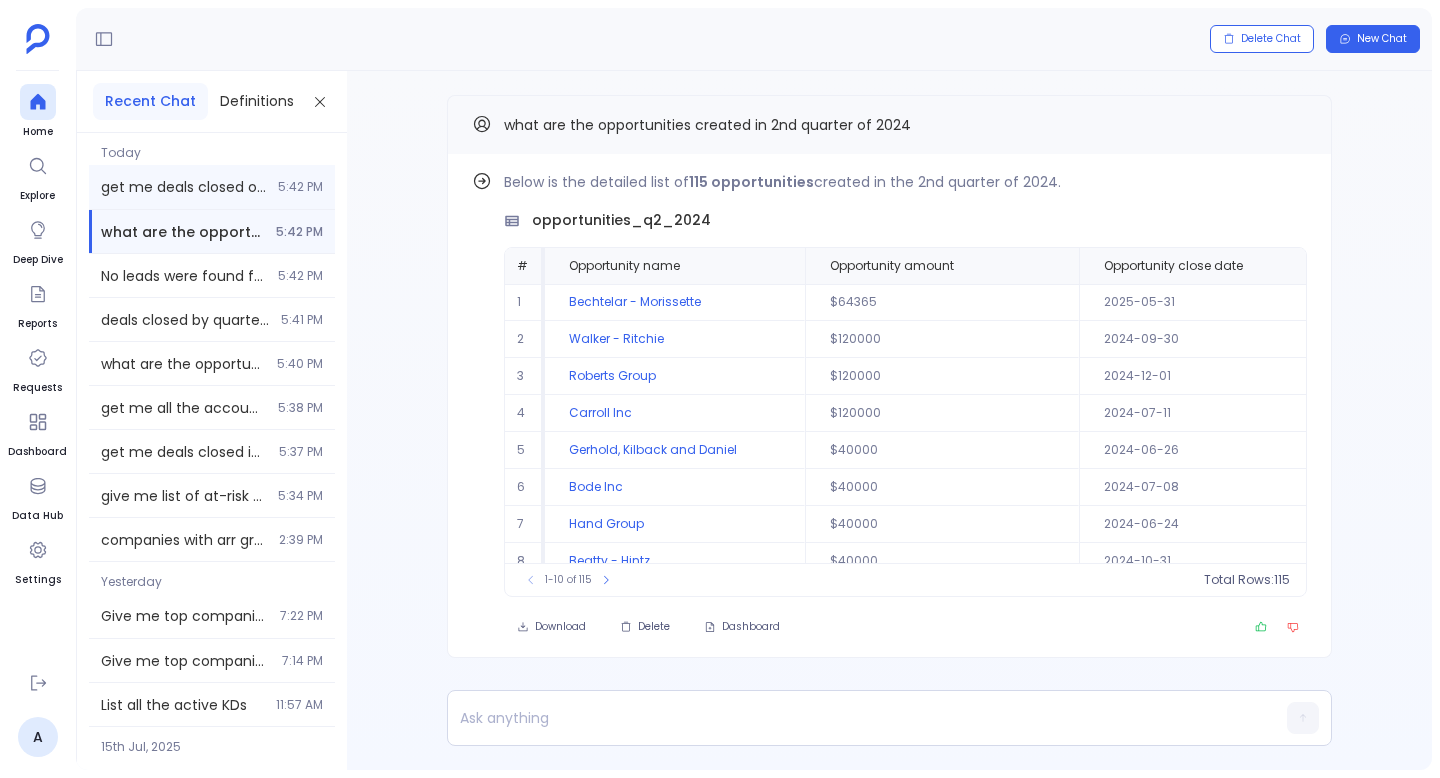 click on "get me deals closed on year on year 5:42 PM" at bounding box center [212, 187] 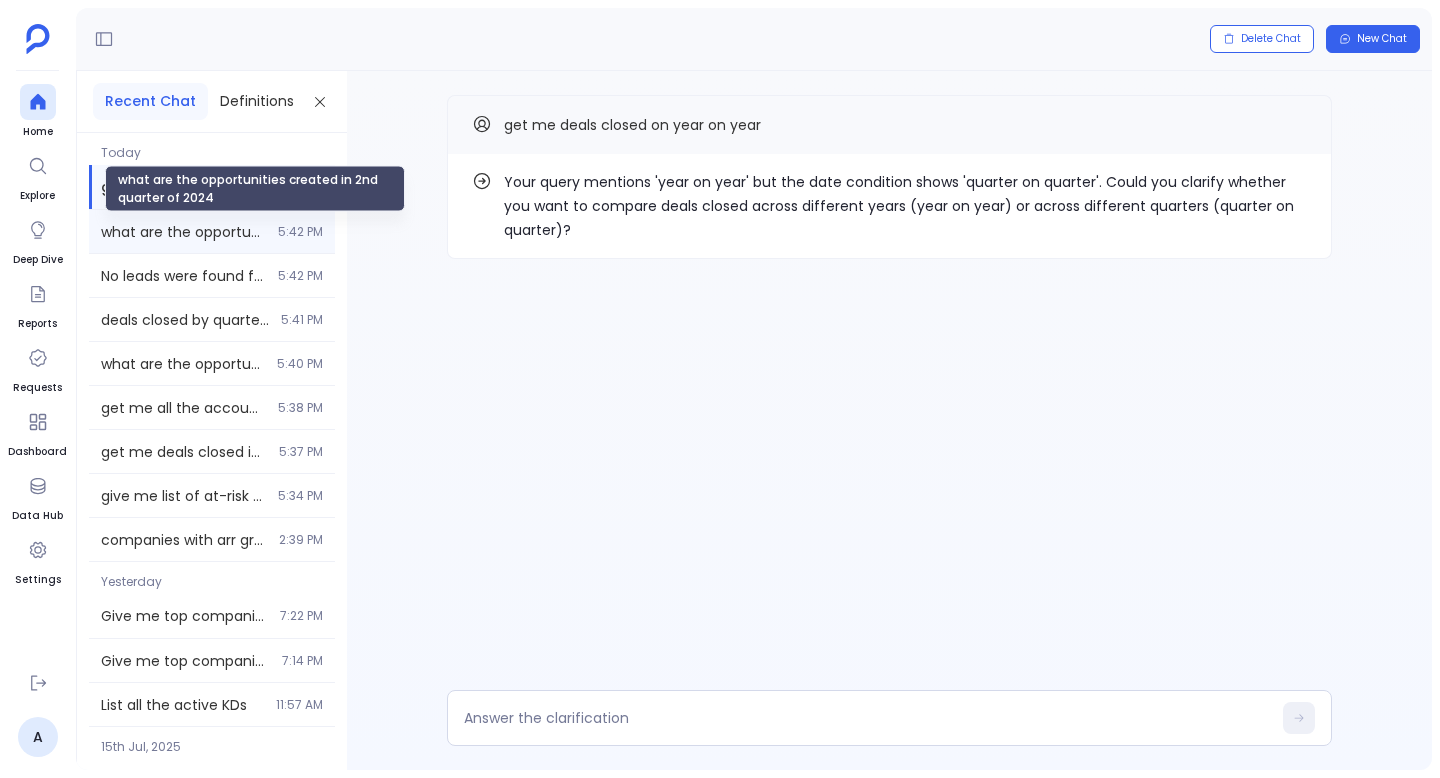 click on "what are the opportunities created in 2nd quarter of 2024" at bounding box center (183, 232) 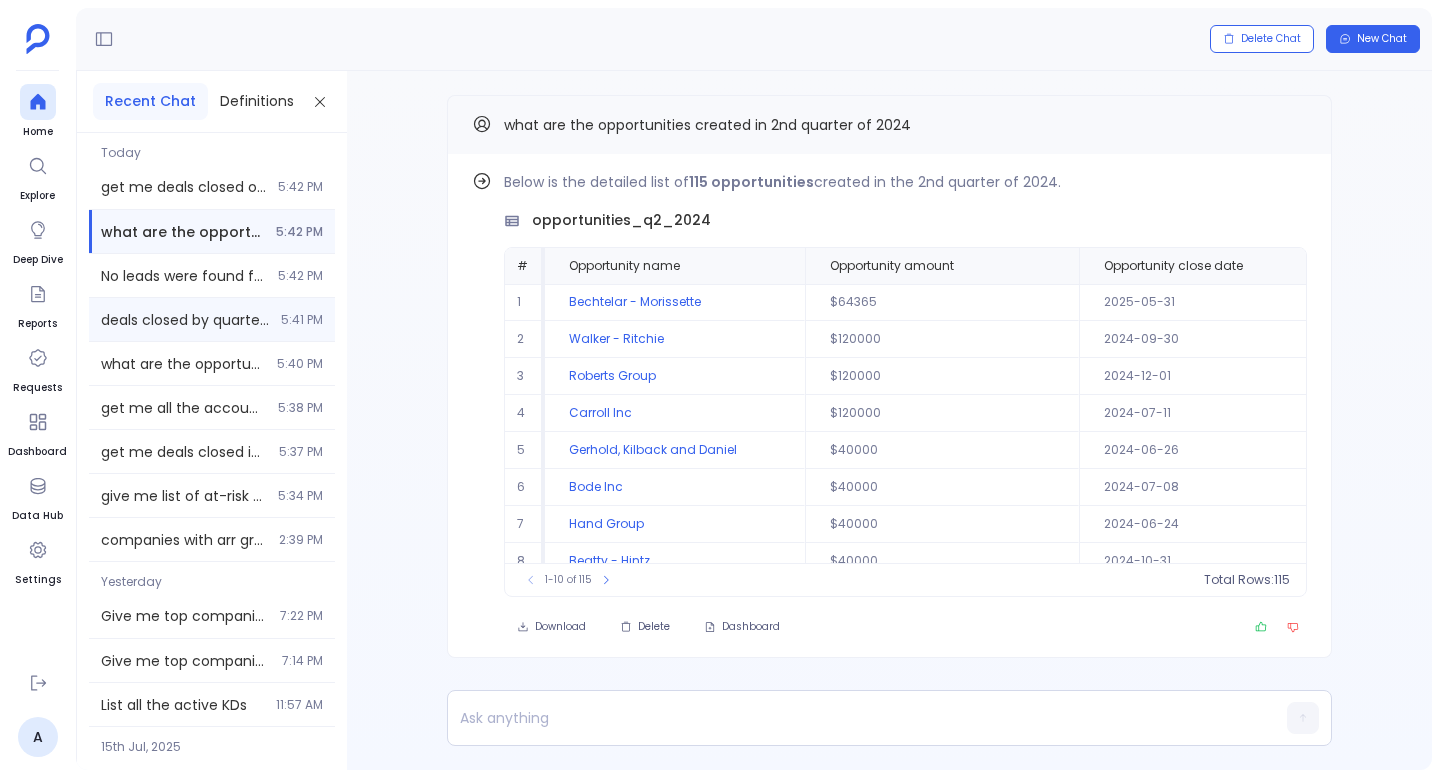 click on "deals closed by quarter on quarter for 2024" at bounding box center (185, 320) 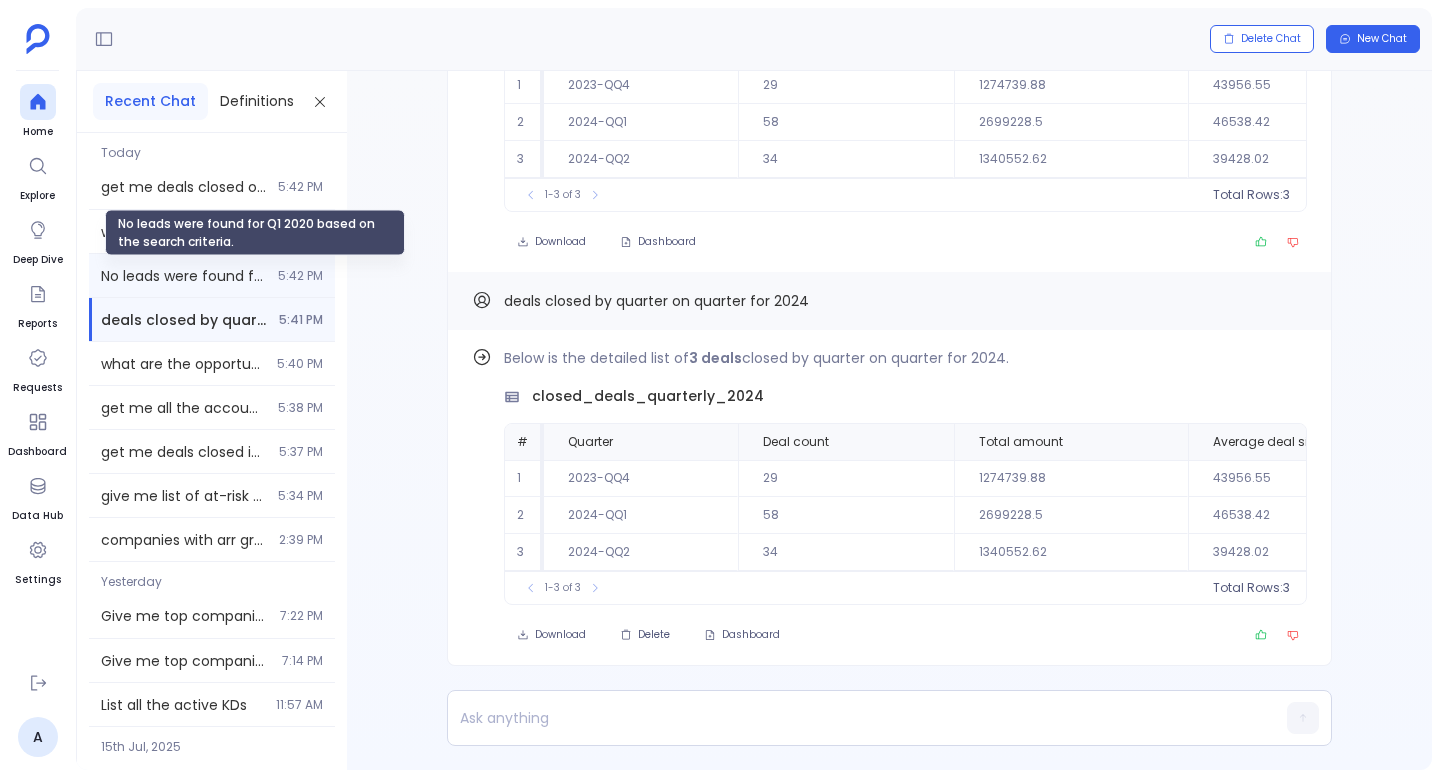 click on "No leads were found for Q1 2020 based on the search criteria." at bounding box center (183, 276) 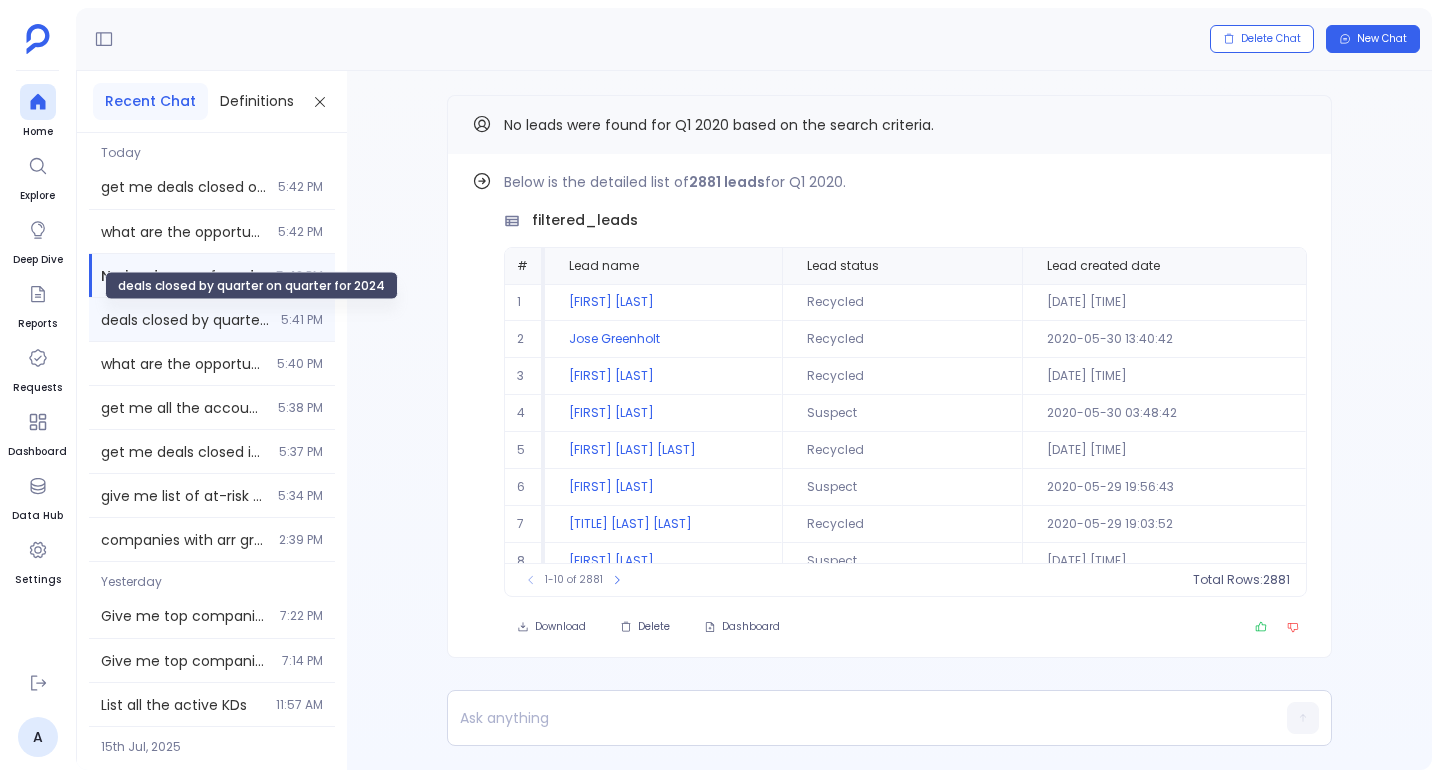 click on "deals closed by quarter on quarter for 2024" at bounding box center [185, 320] 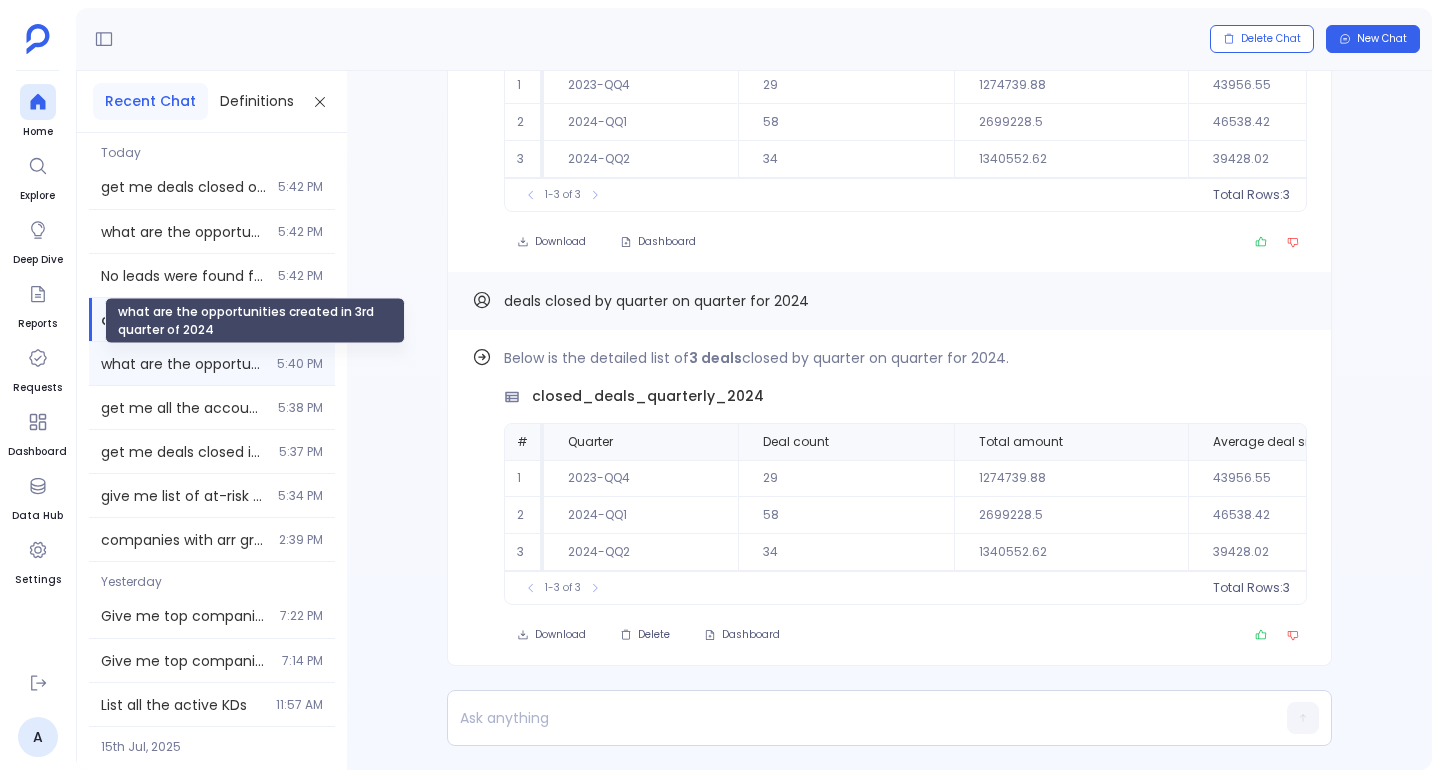 click on "what are the opportunities created in 3rd quarter of 2024" at bounding box center (183, 364) 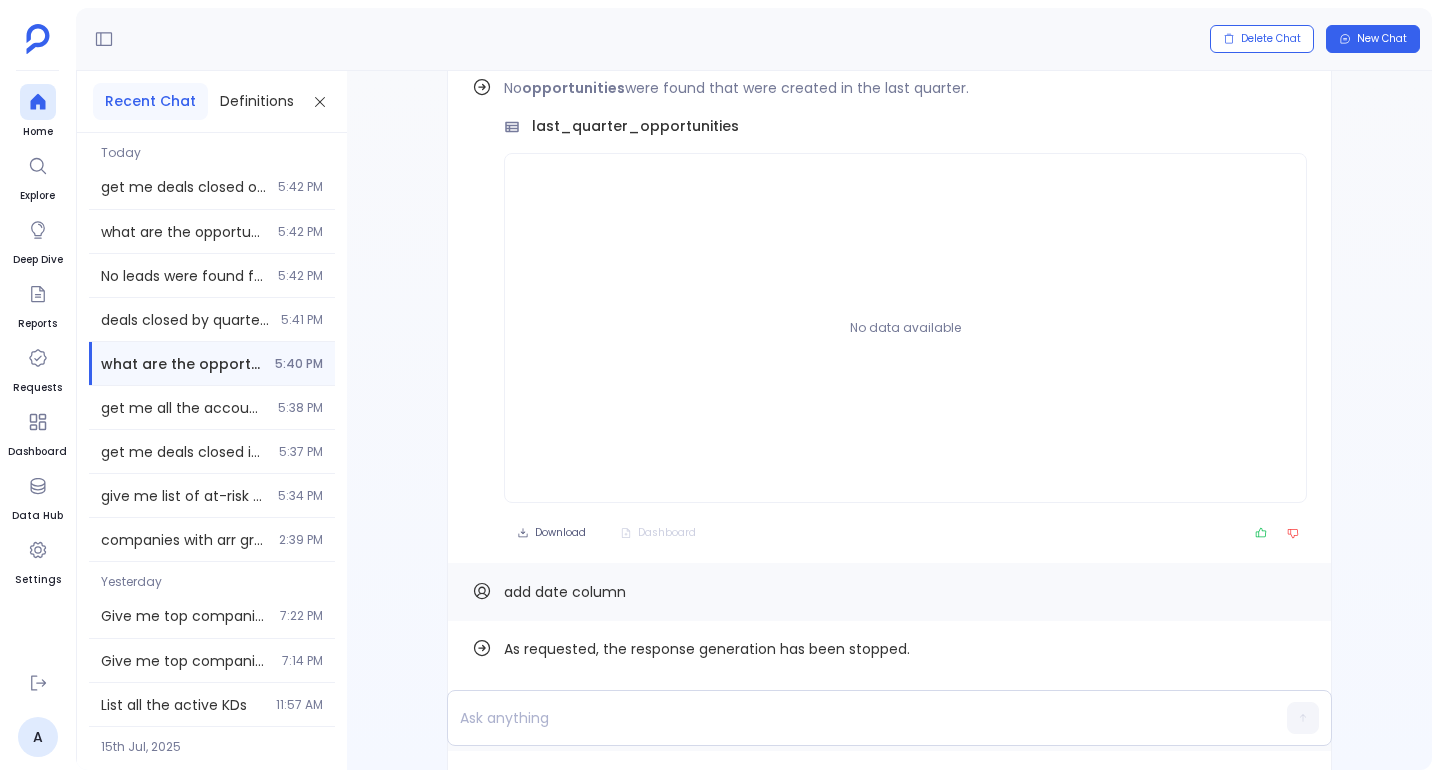 scroll, scrollTop: -1244, scrollLeft: 0, axis: vertical 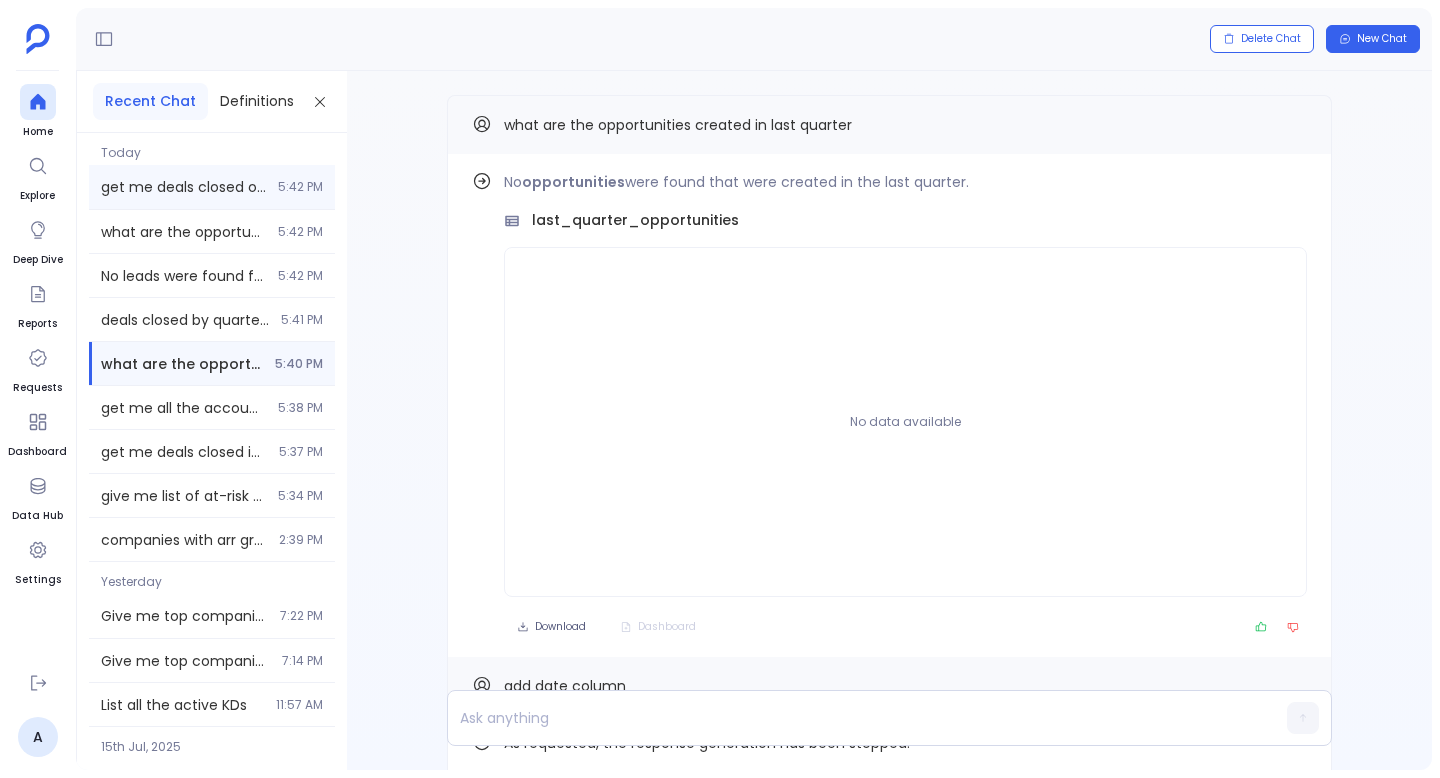 click on "get me deals closed on year on year 5:42 PM" at bounding box center (212, 187) 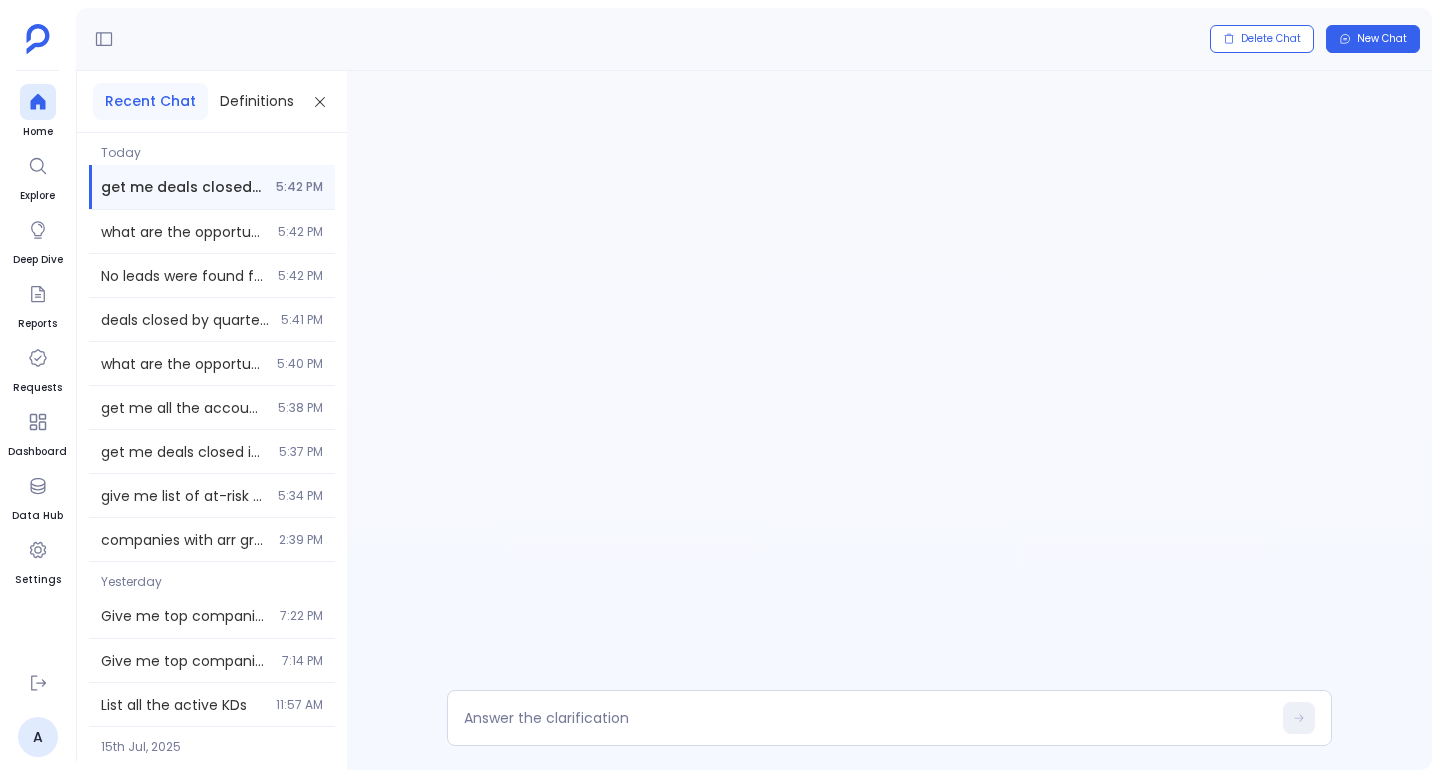 scroll, scrollTop: 0, scrollLeft: 0, axis: both 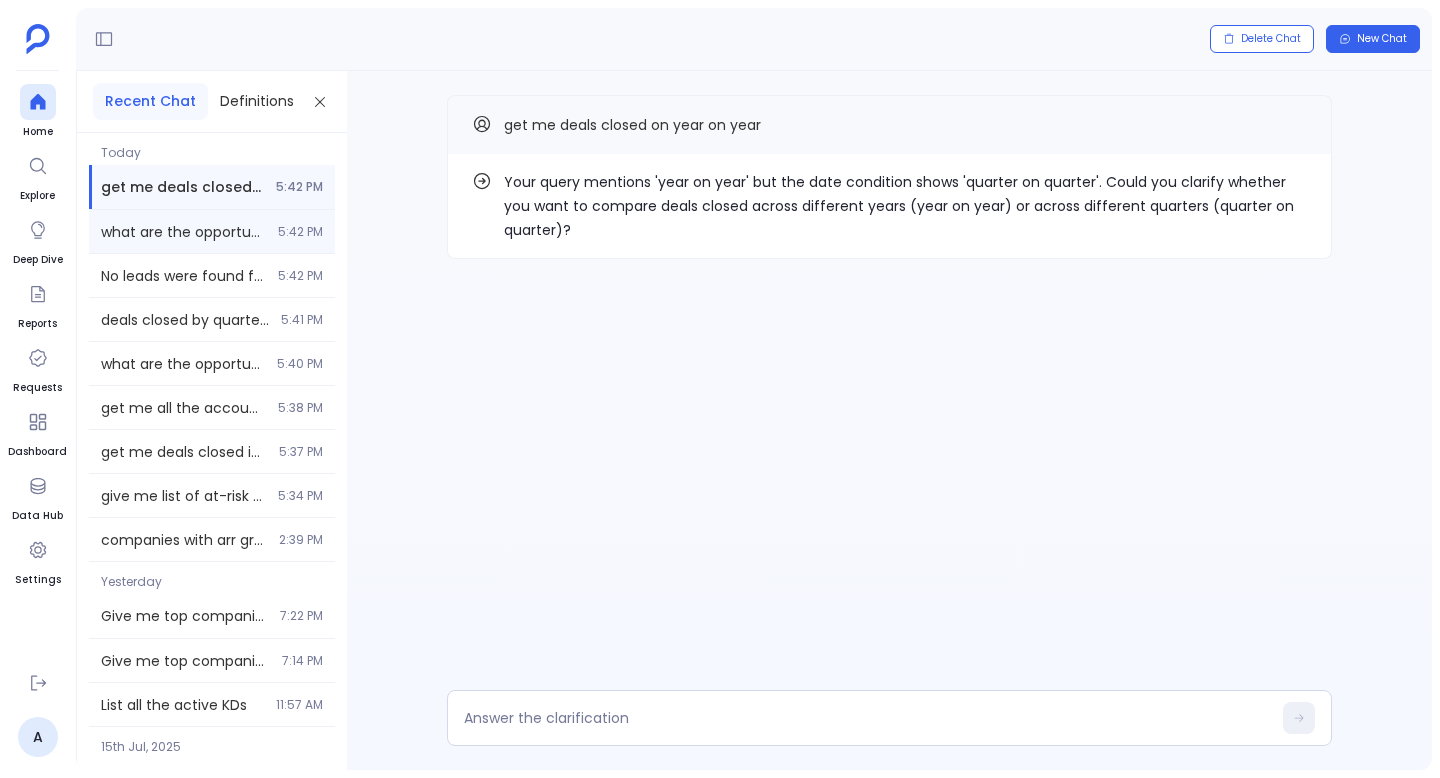 click on "what are the opportunities created in 2nd quarter of 2024 5:42 PM" at bounding box center (212, 231) 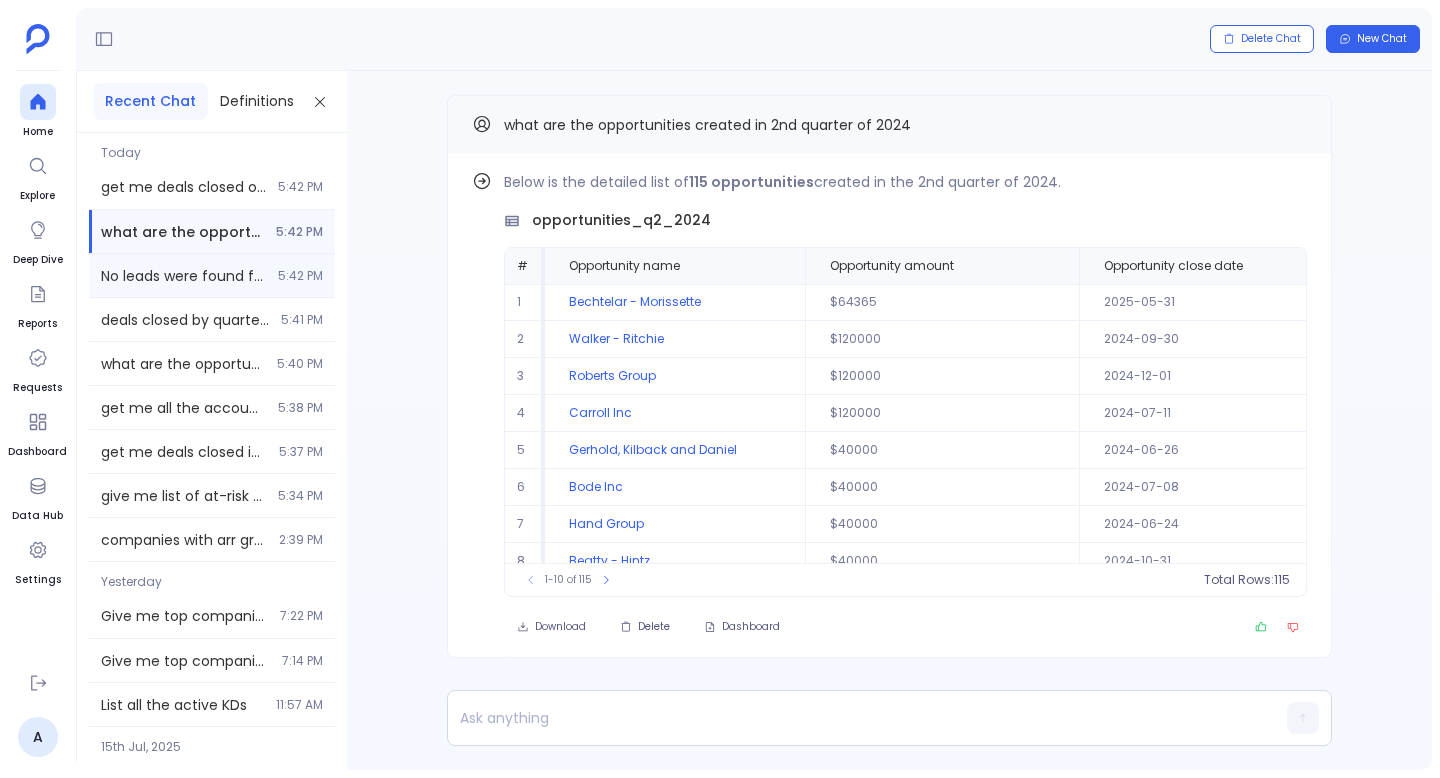 click on "No leads were found for Q1 2020 based on the search criteria." at bounding box center (183, 276) 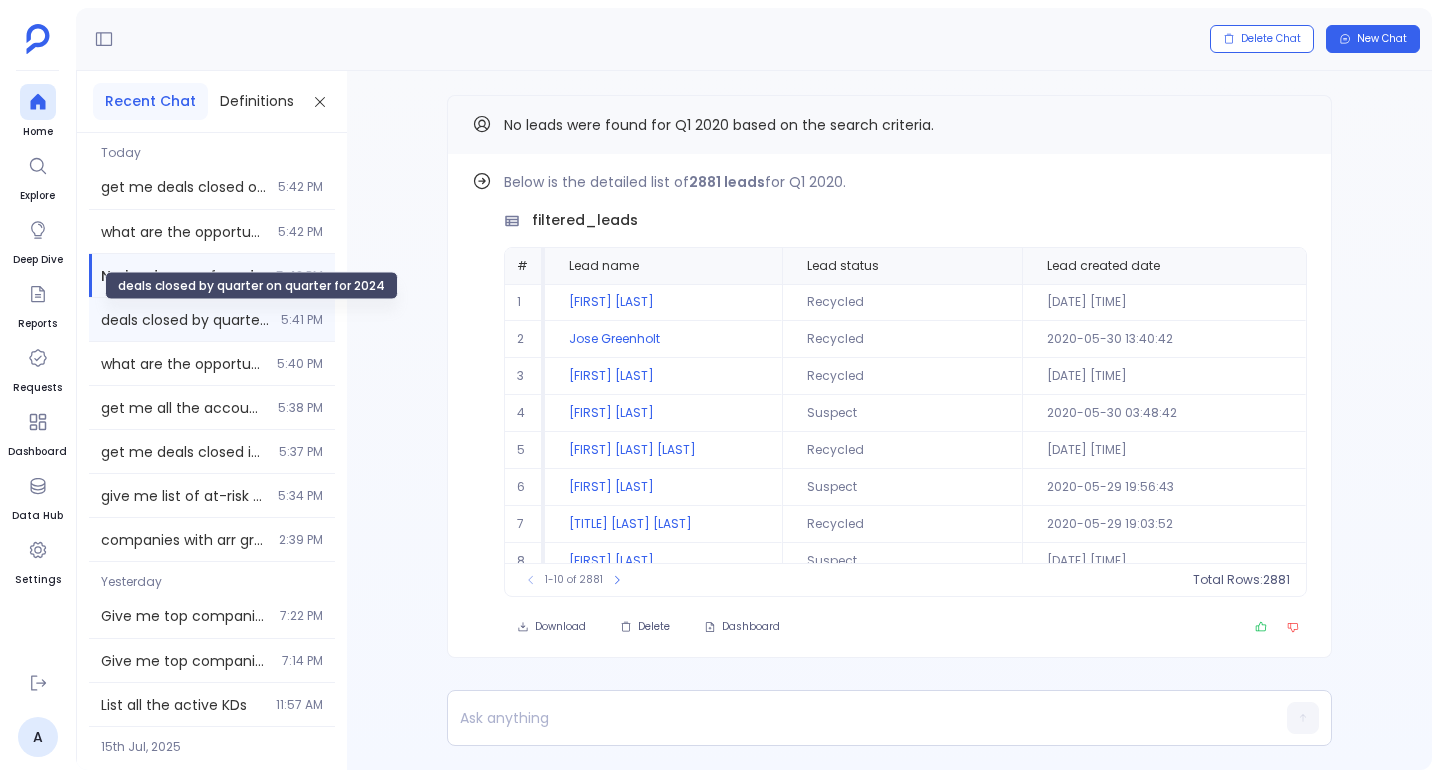 click on "deals closed by quarter on quarter for 2024" at bounding box center [185, 320] 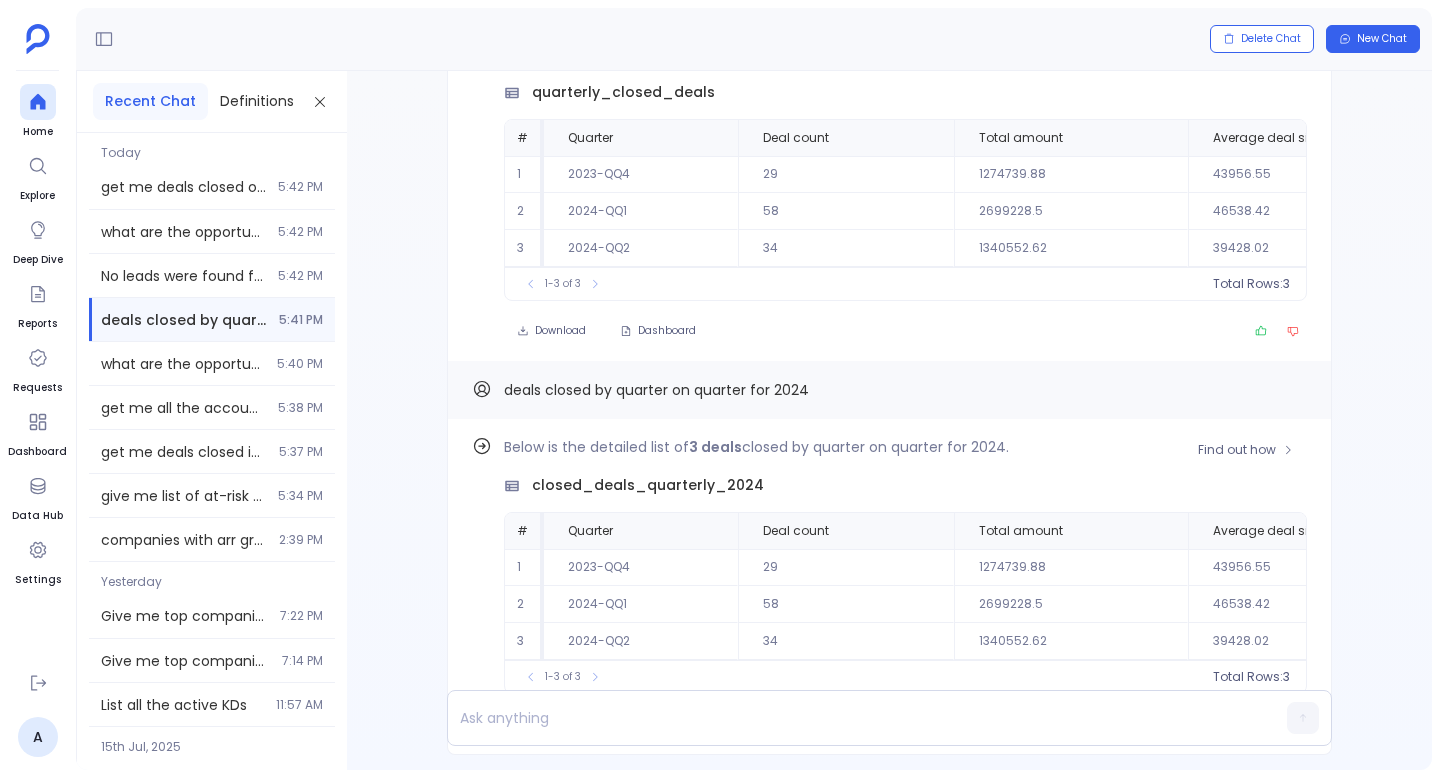 scroll, scrollTop: -227, scrollLeft: 0, axis: vertical 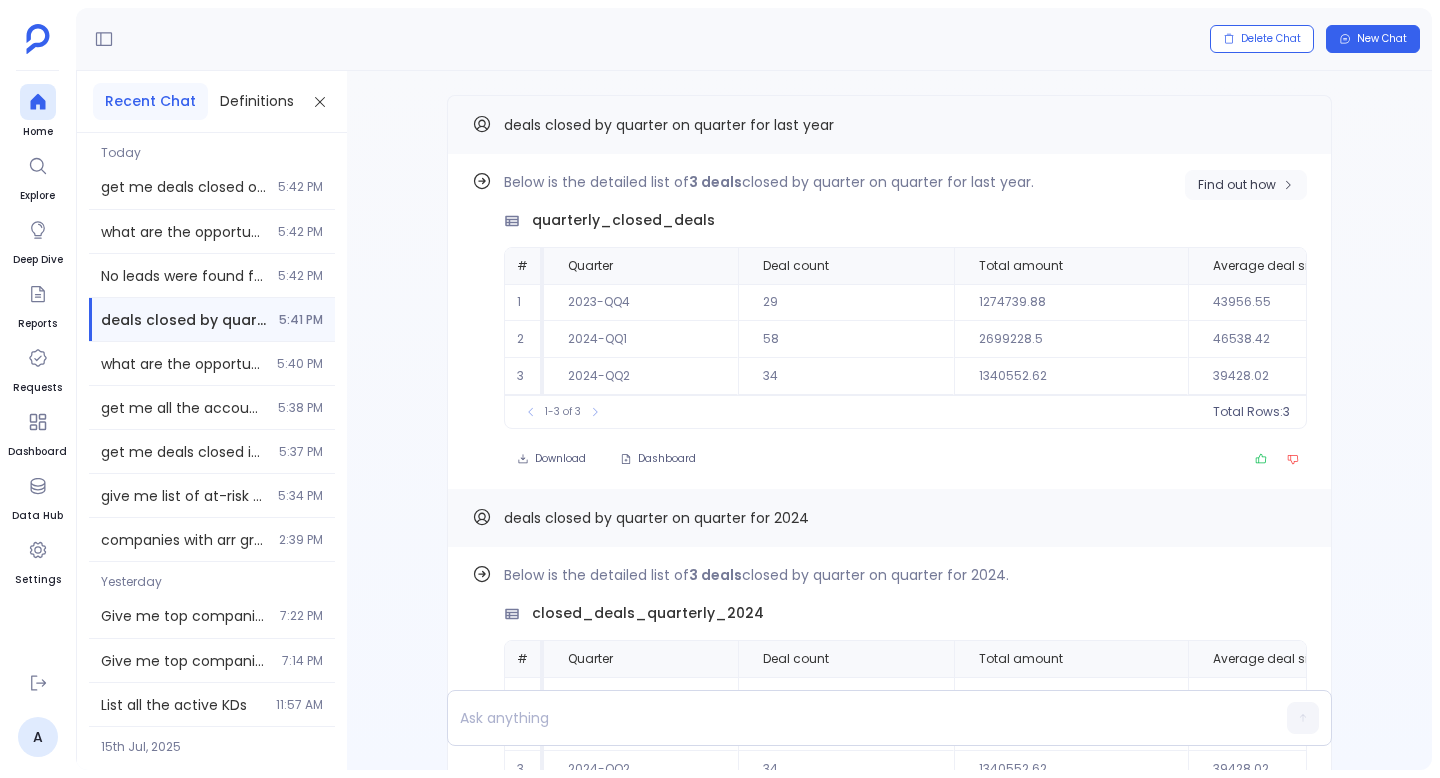 click on "Find out how" at bounding box center [1237, 185] 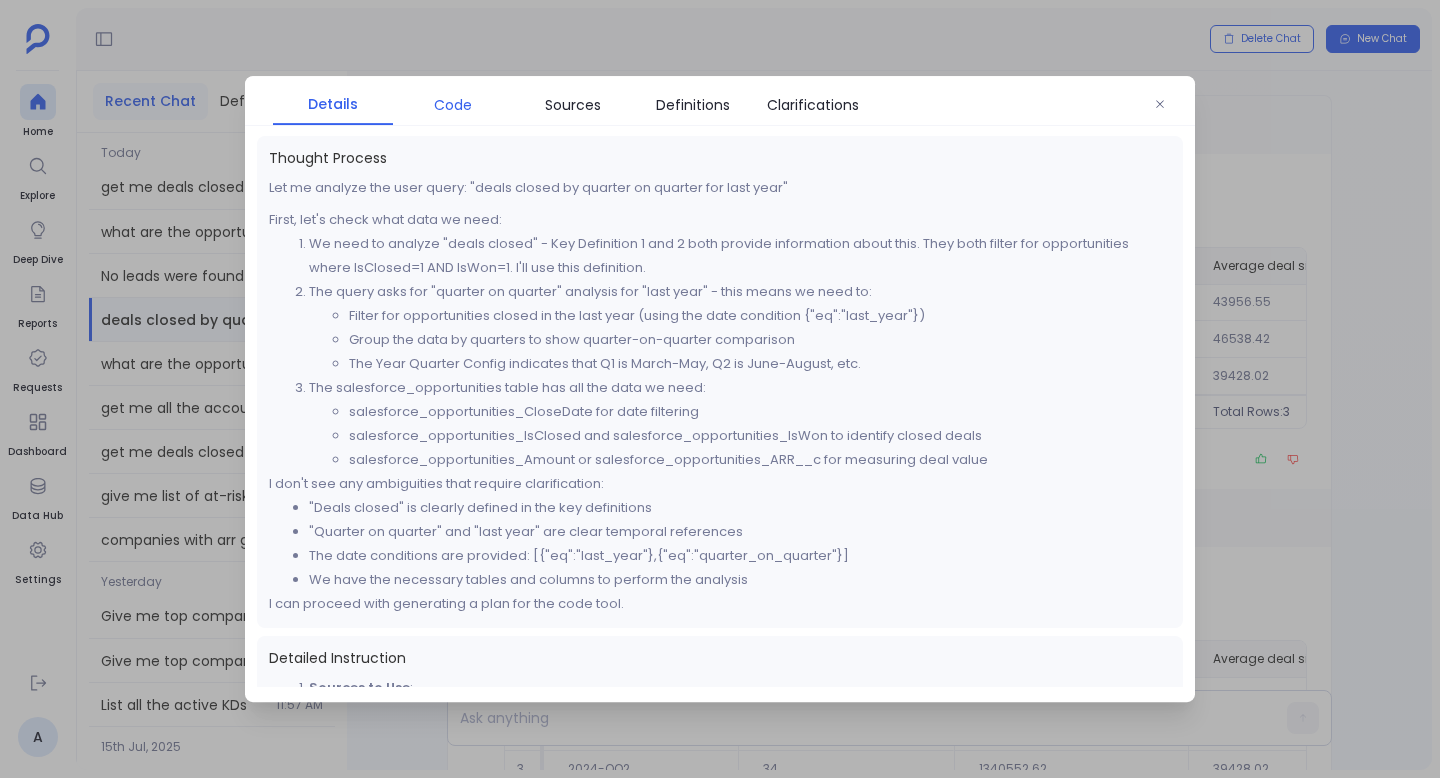 click on "Code" at bounding box center [453, 105] 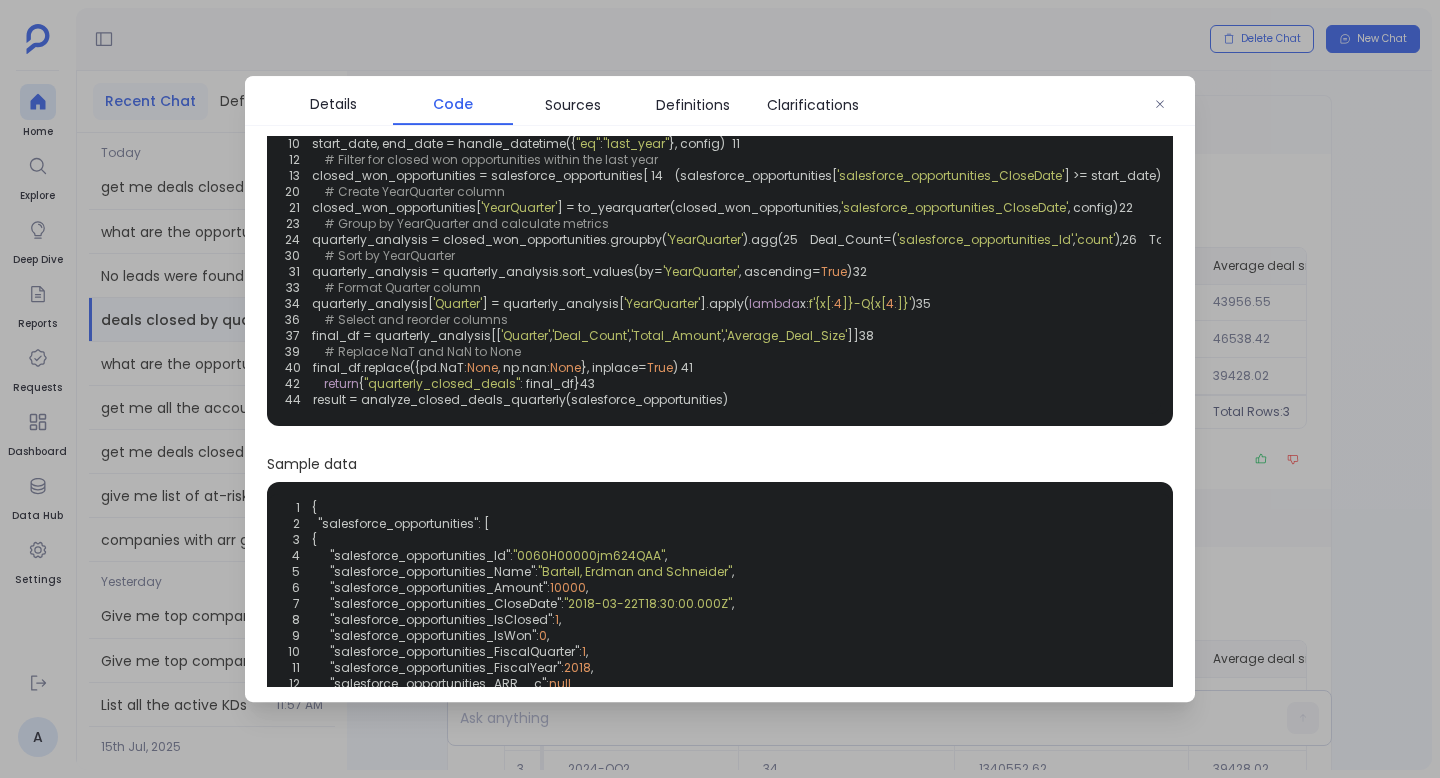 scroll, scrollTop: 147, scrollLeft: 0, axis: vertical 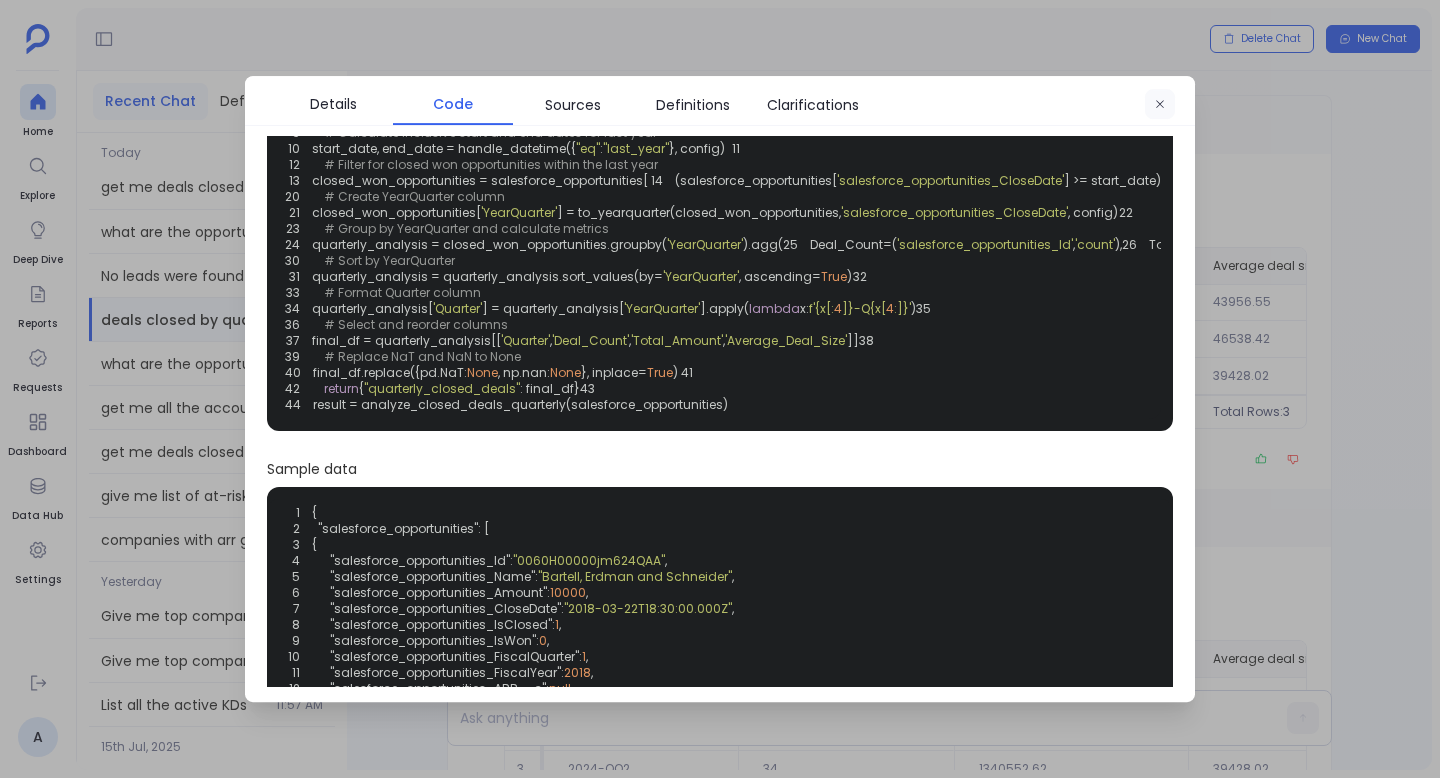 click at bounding box center (1160, 105) 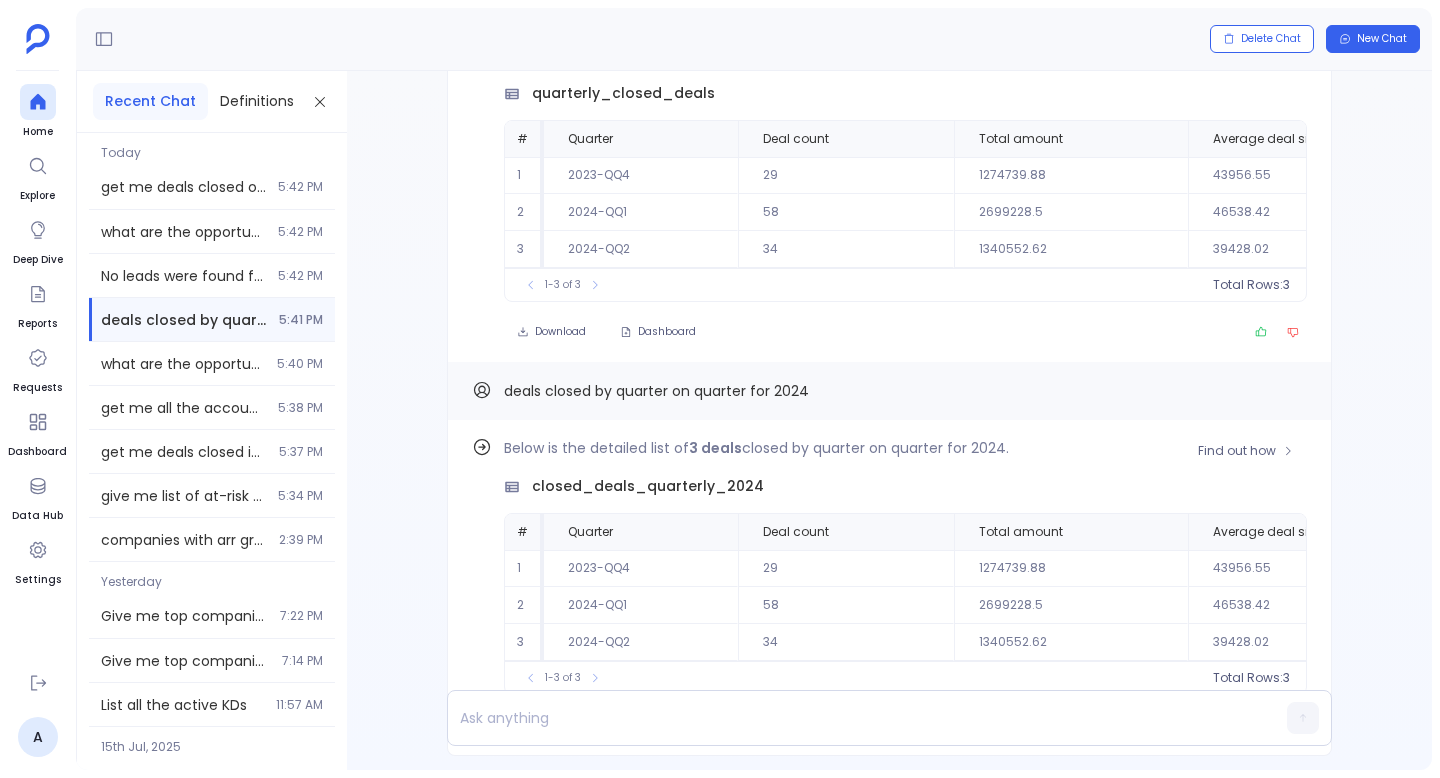 scroll, scrollTop: -75, scrollLeft: 0, axis: vertical 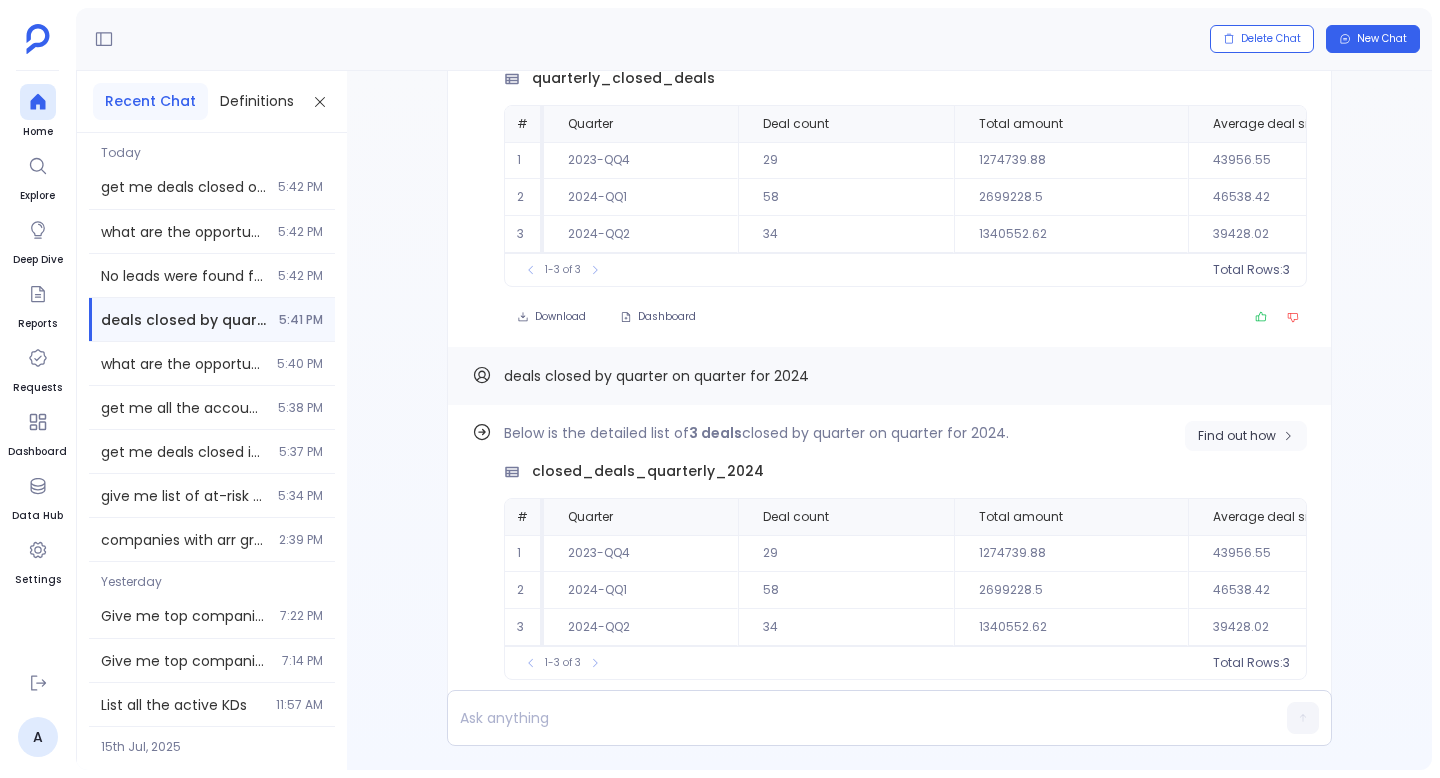click on "Find out how" at bounding box center (1237, 436) 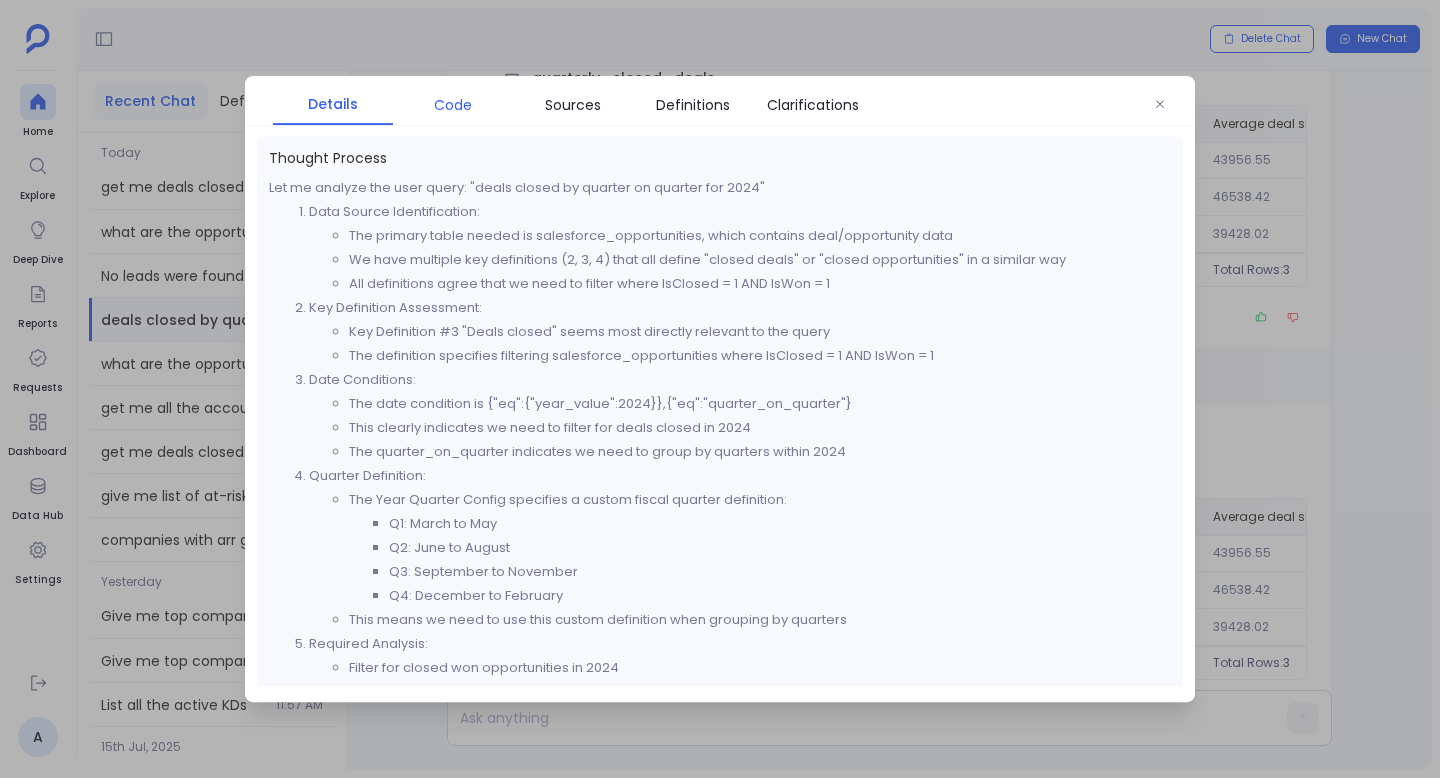 click on "Code" at bounding box center [453, 105] 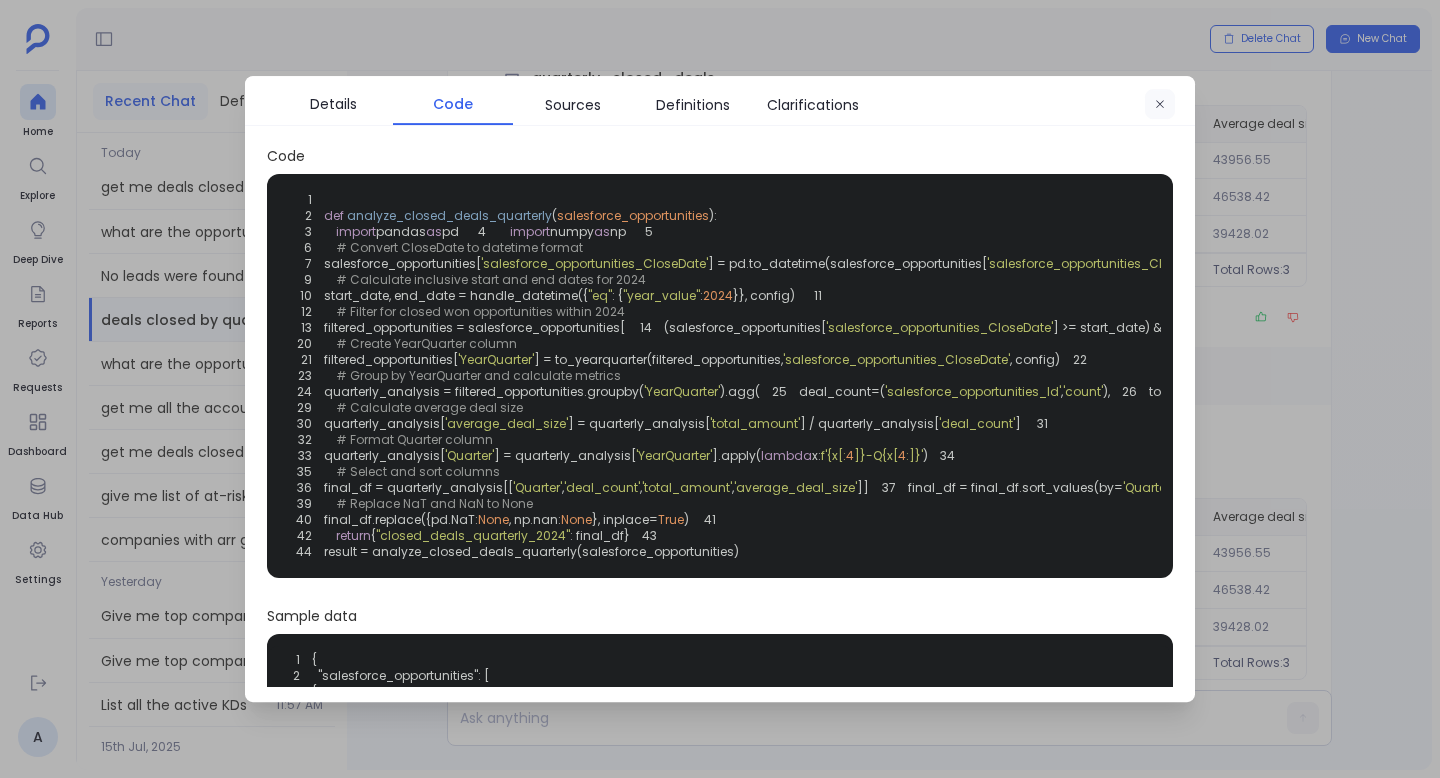 click 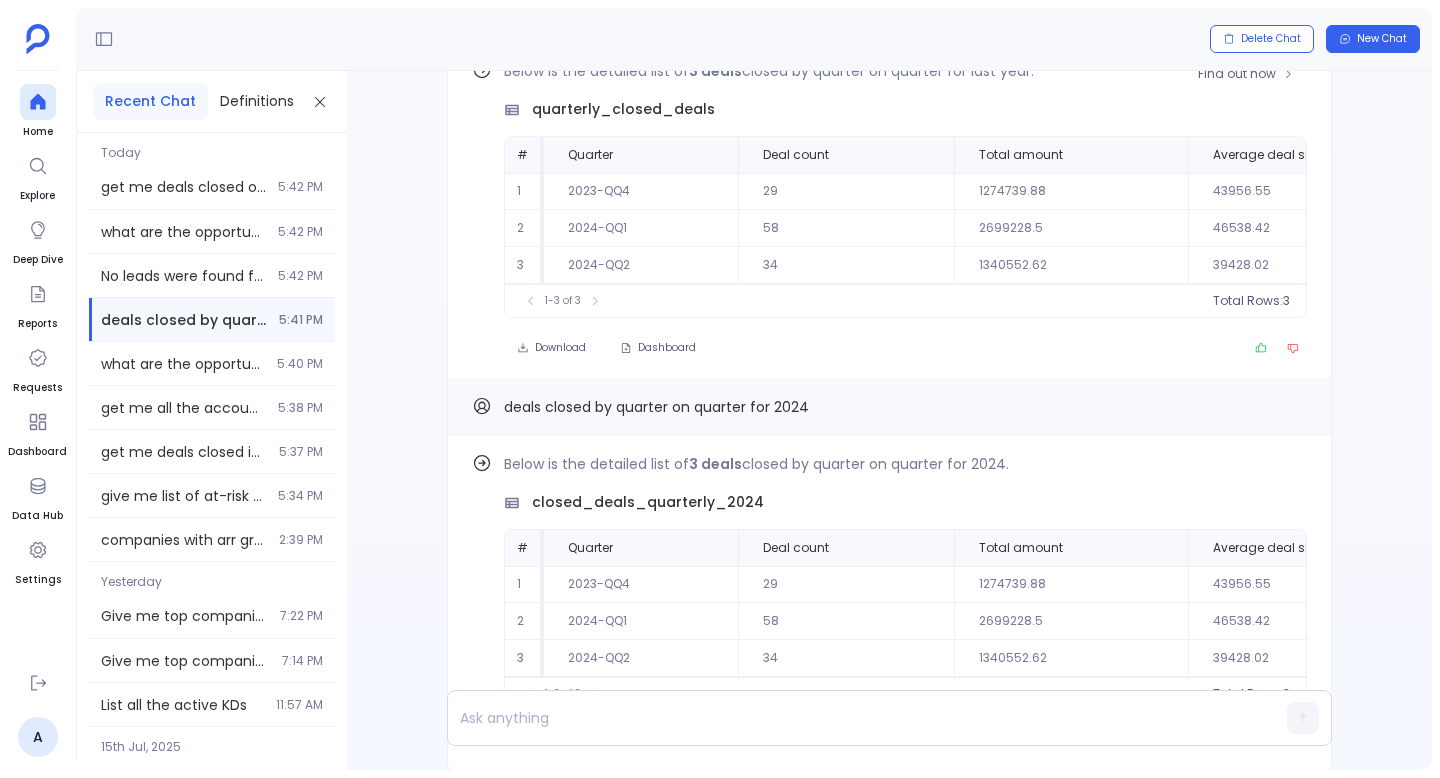 scroll, scrollTop: -15, scrollLeft: 0, axis: vertical 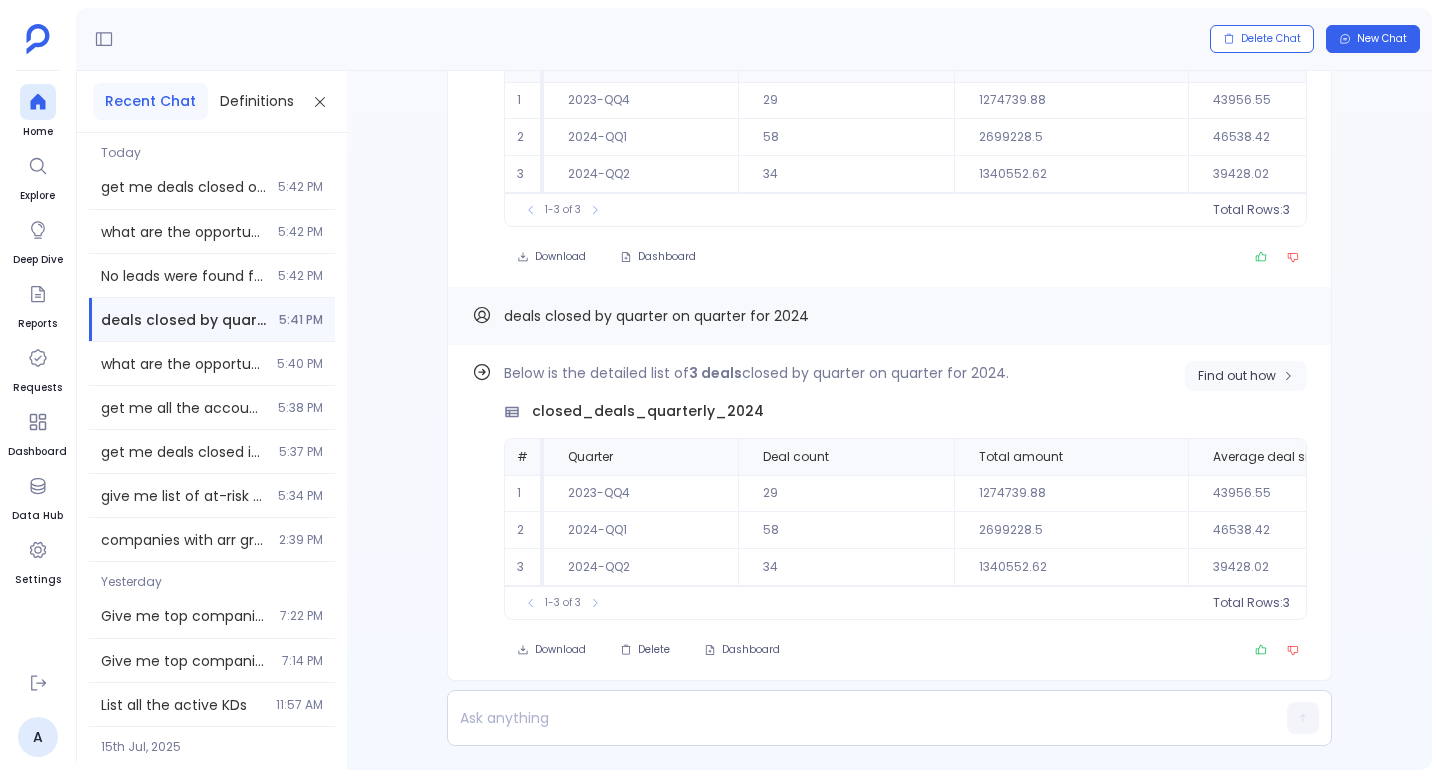 click on "Find out how" at bounding box center (1237, 376) 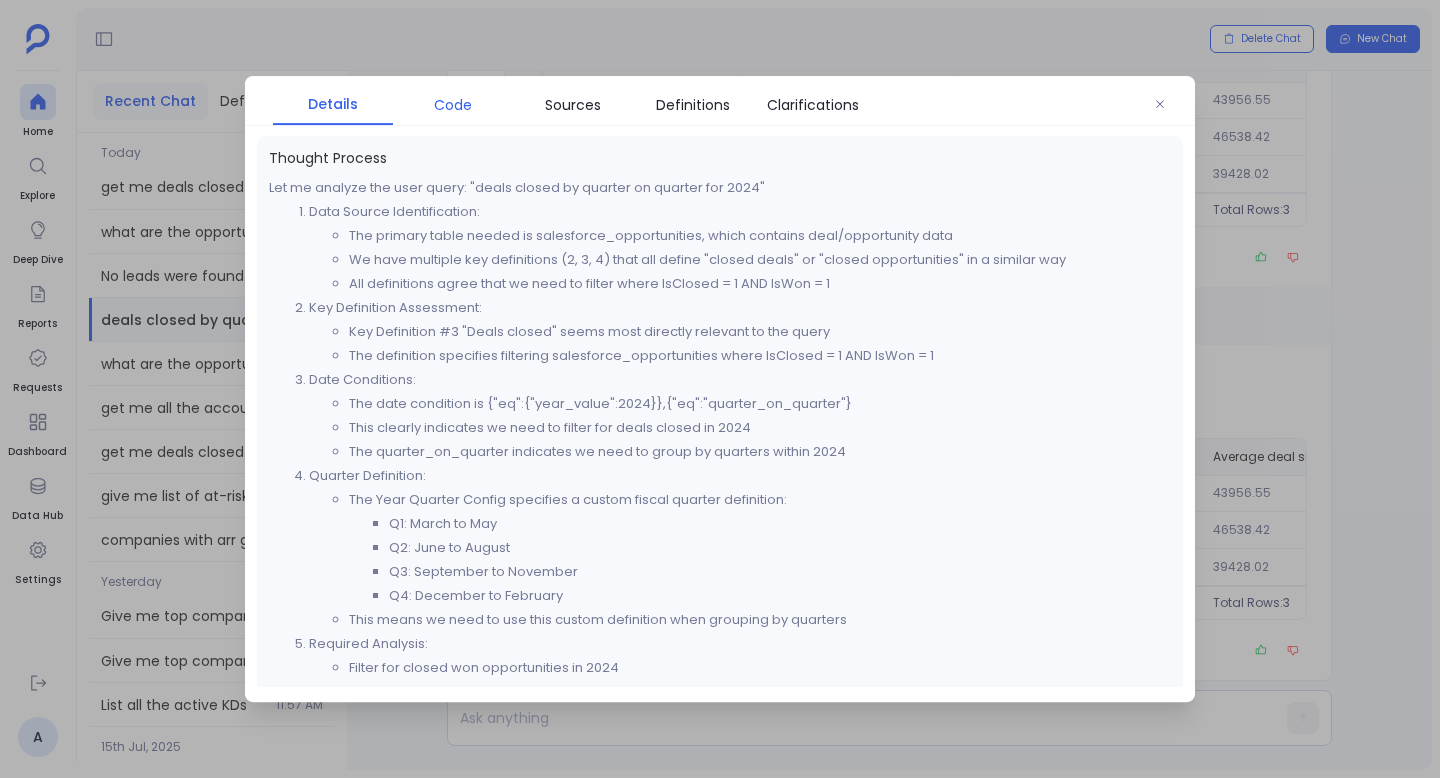 click on "Code" at bounding box center [453, 105] 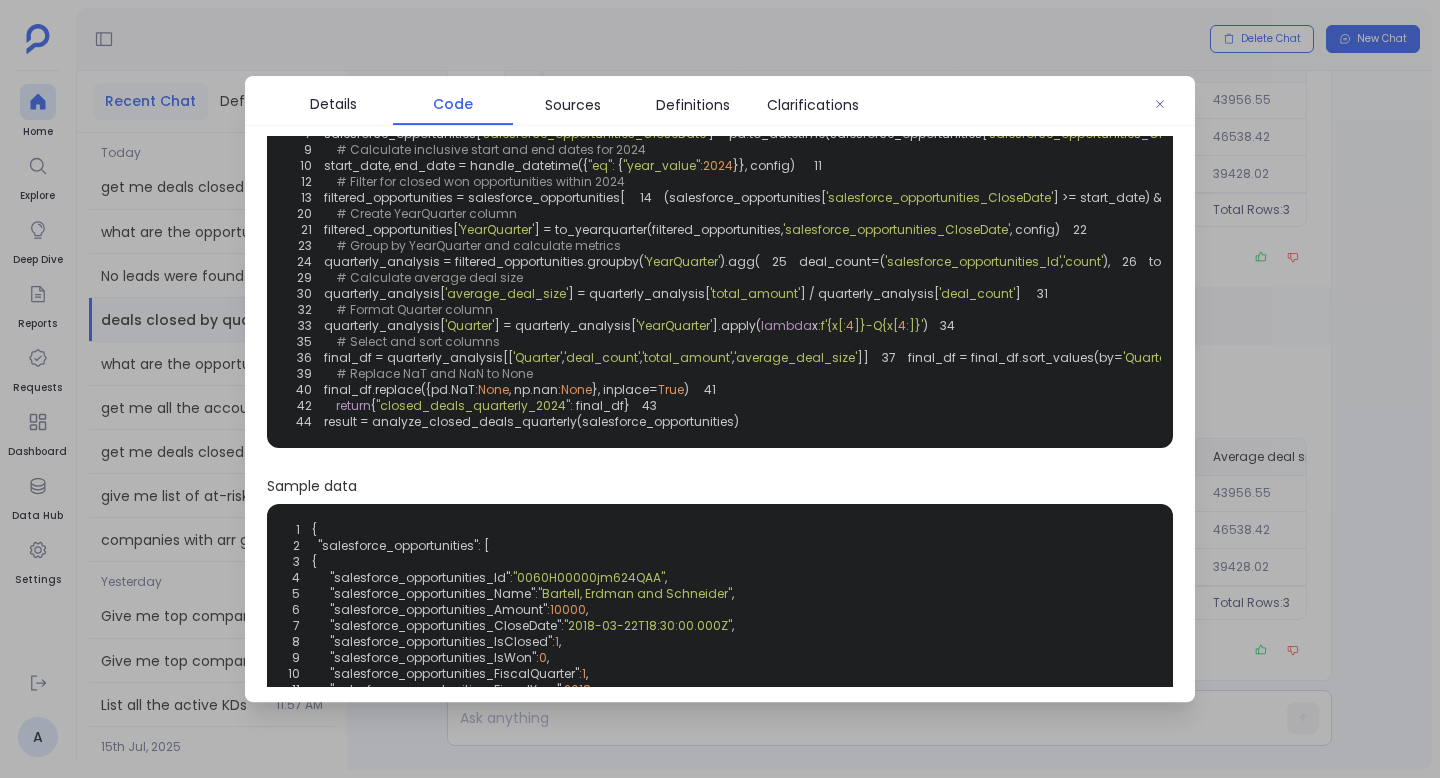 scroll, scrollTop: 127, scrollLeft: 0, axis: vertical 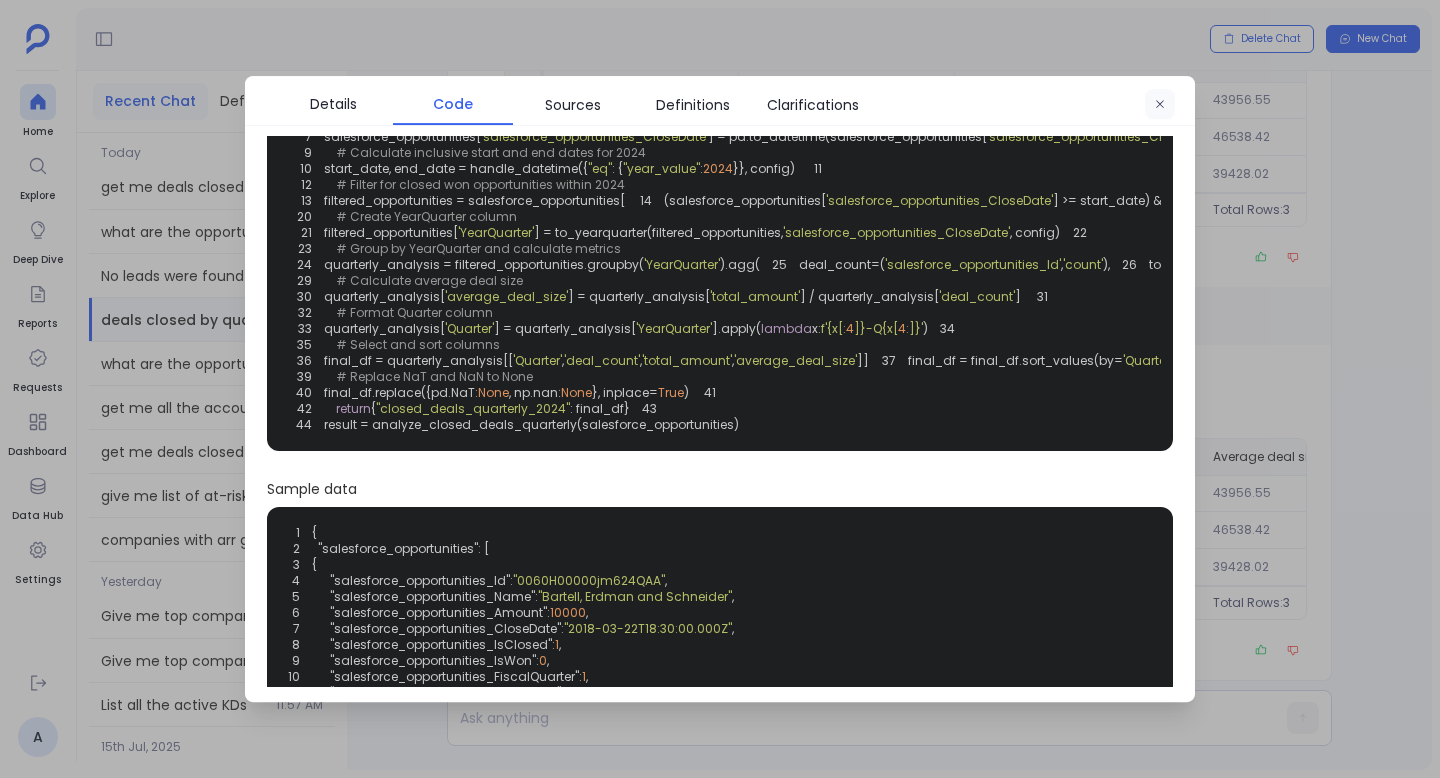 click 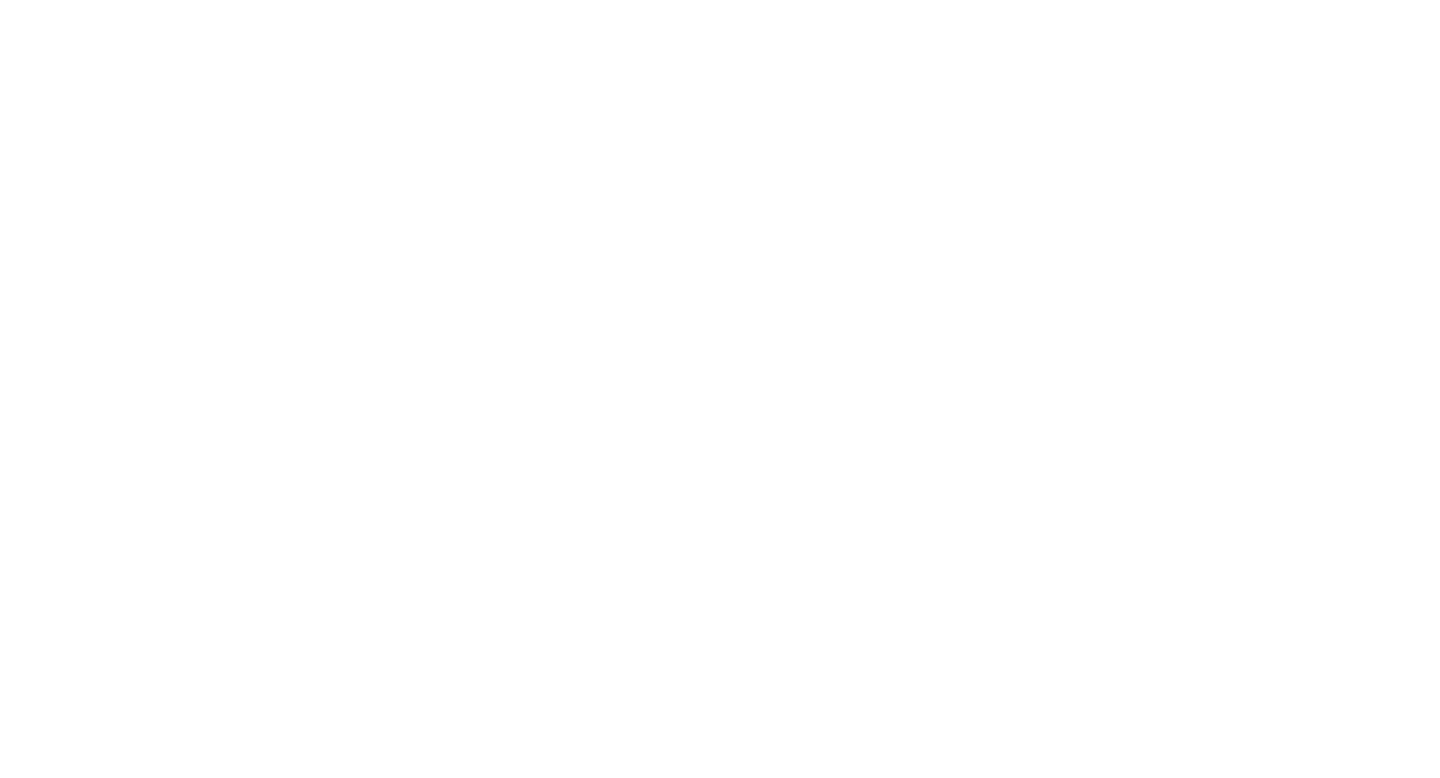 scroll, scrollTop: 0, scrollLeft: 0, axis: both 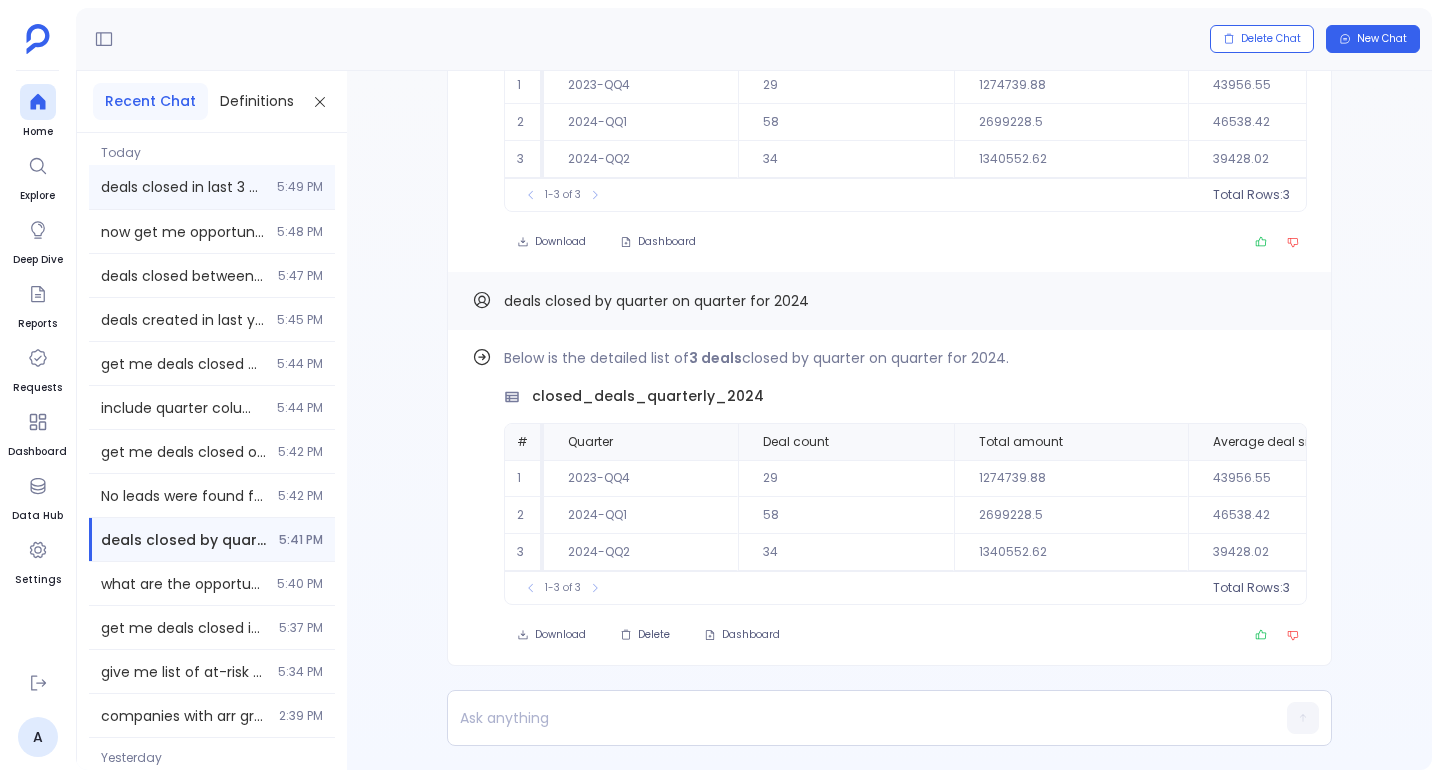 click on "deals closed in last 3 quarters" at bounding box center (183, 187) 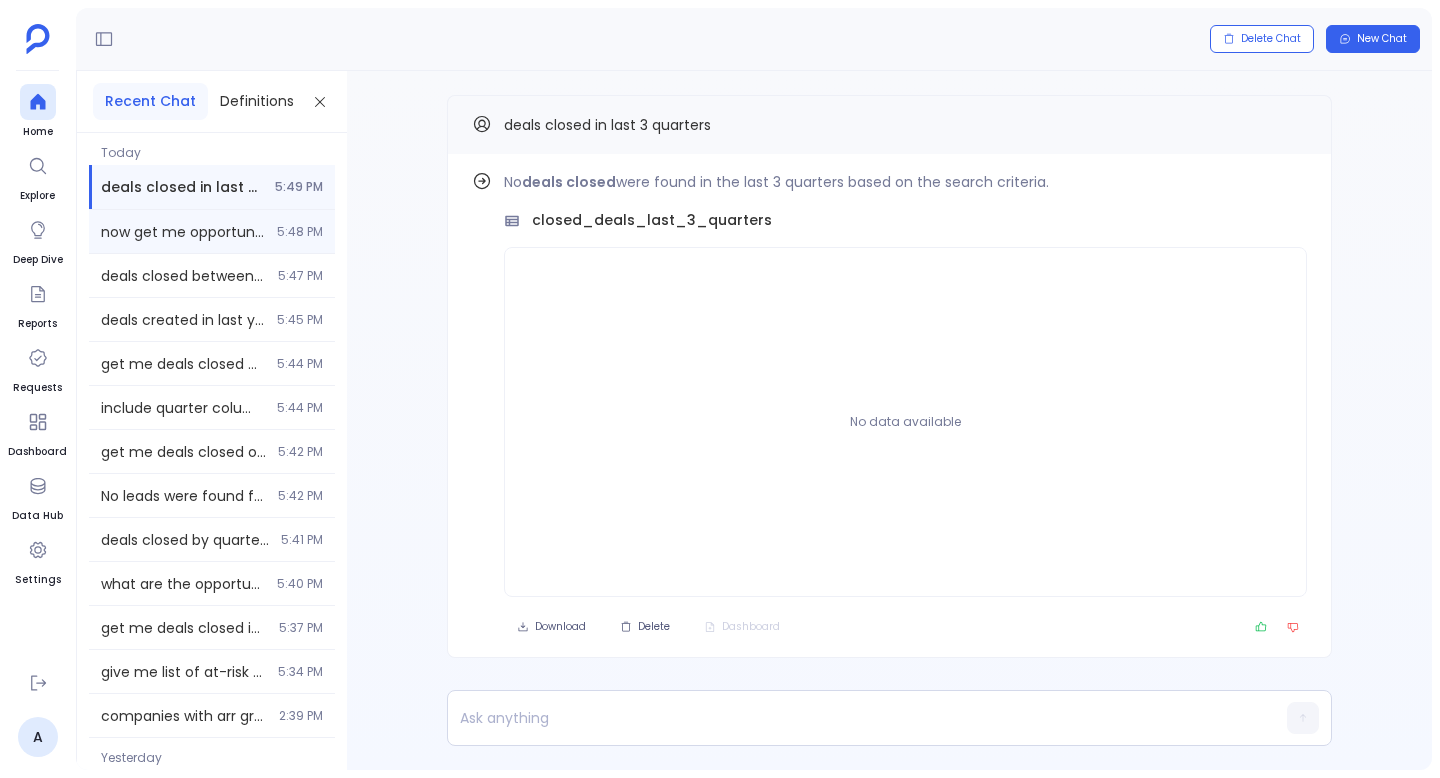 click on "now get me opportunities created in 2, 5, 10 , 17 and 26th day of any month" at bounding box center (183, 232) 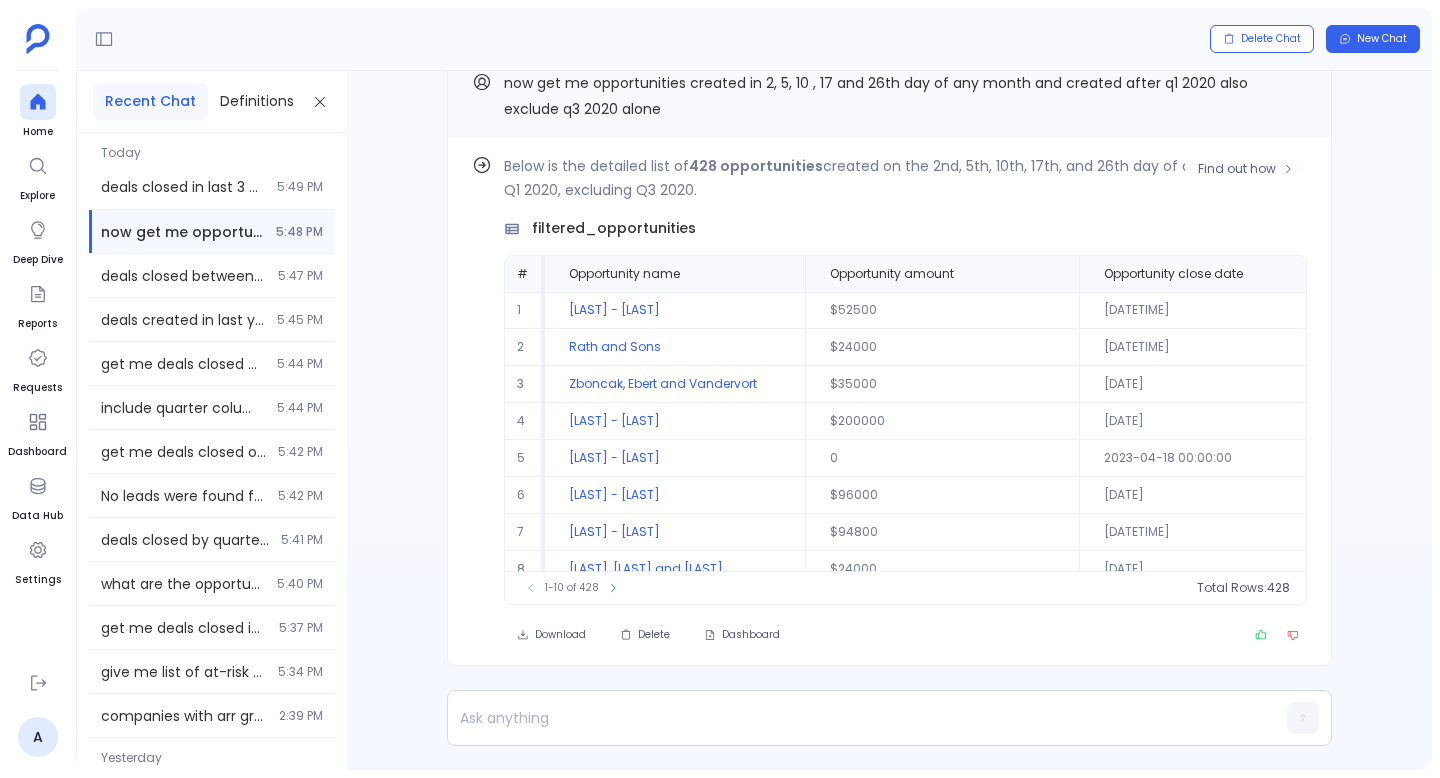 scroll, scrollTop: -68, scrollLeft: 0, axis: vertical 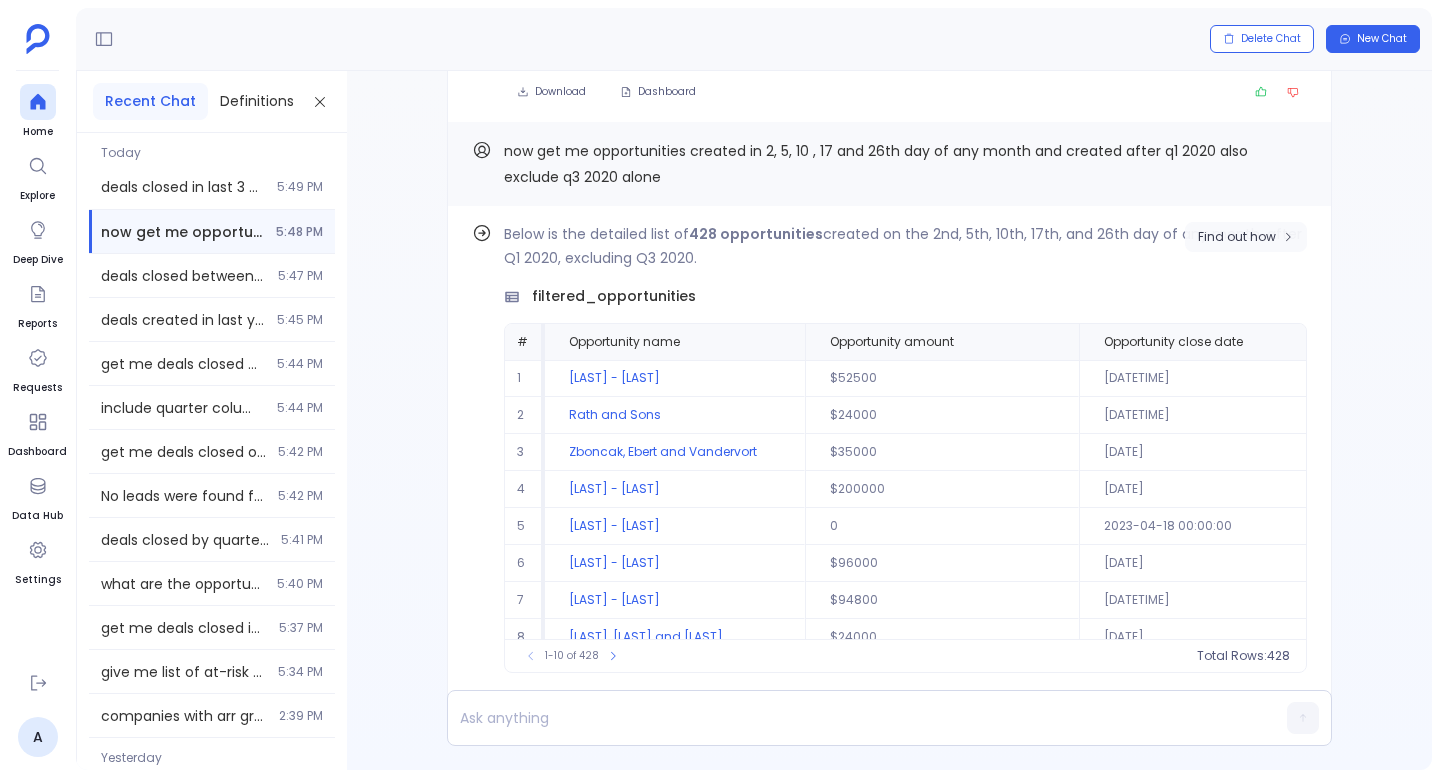 click on "Find out how" at bounding box center [1246, 237] 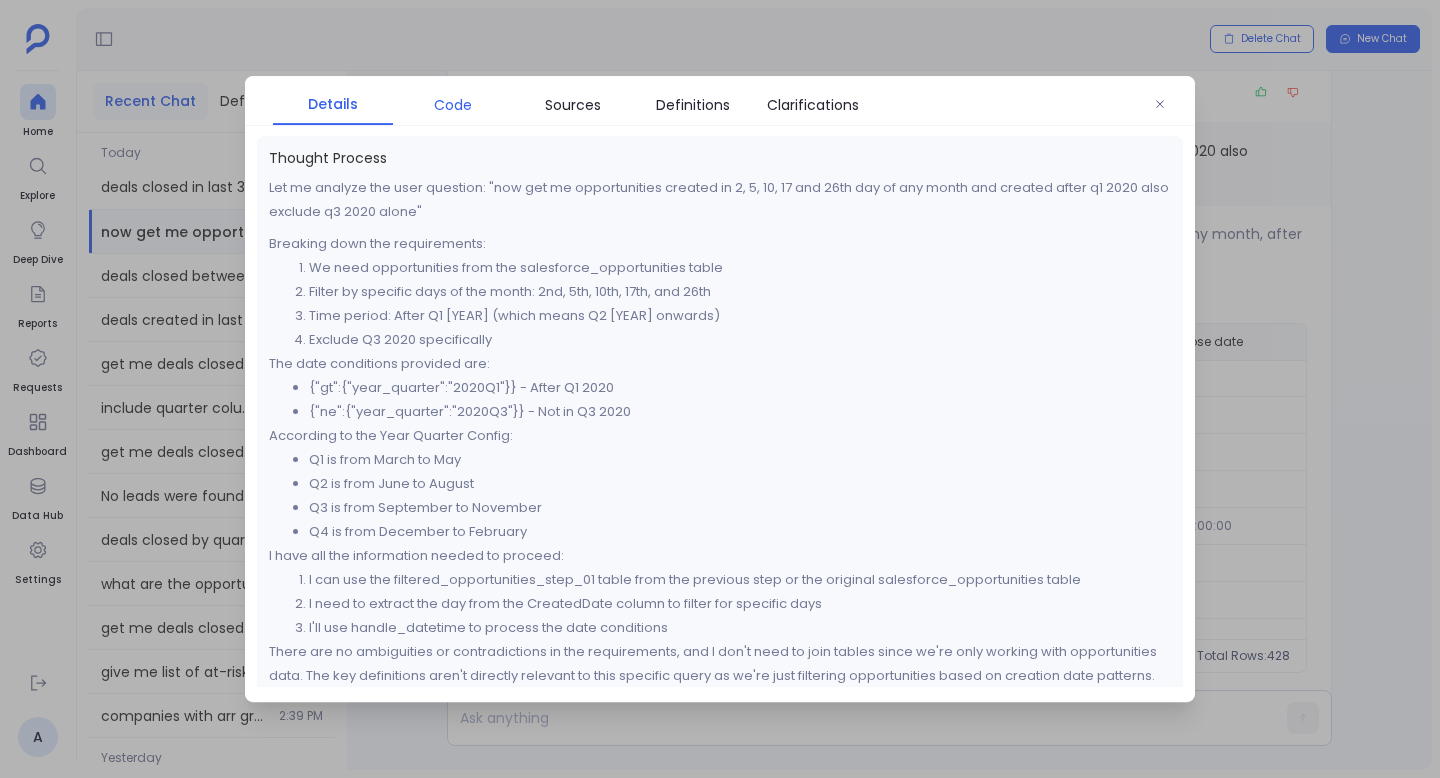 click on "Code" at bounding box center [453, 105] 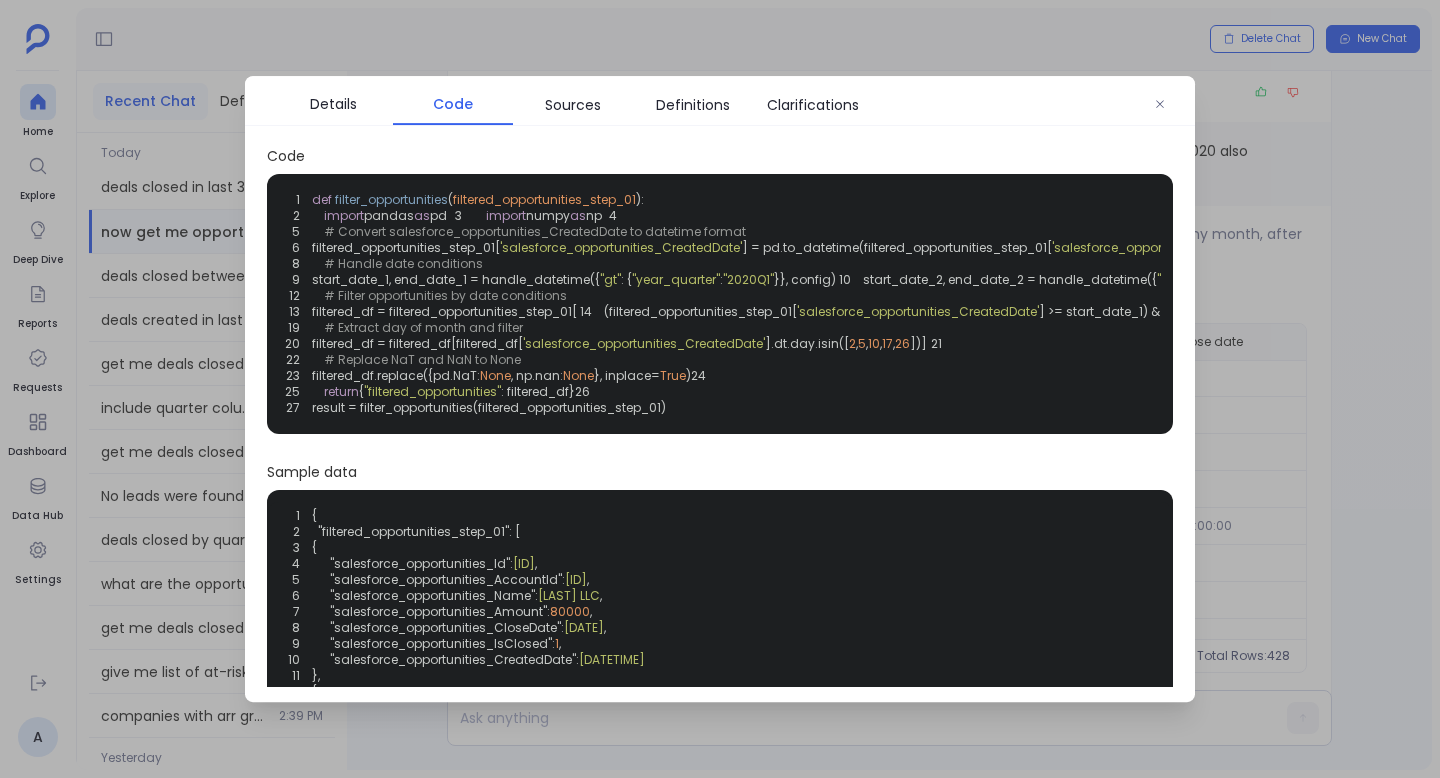 scroll, scrollTop: 0, scrollLeft: 20, axis: horizontal 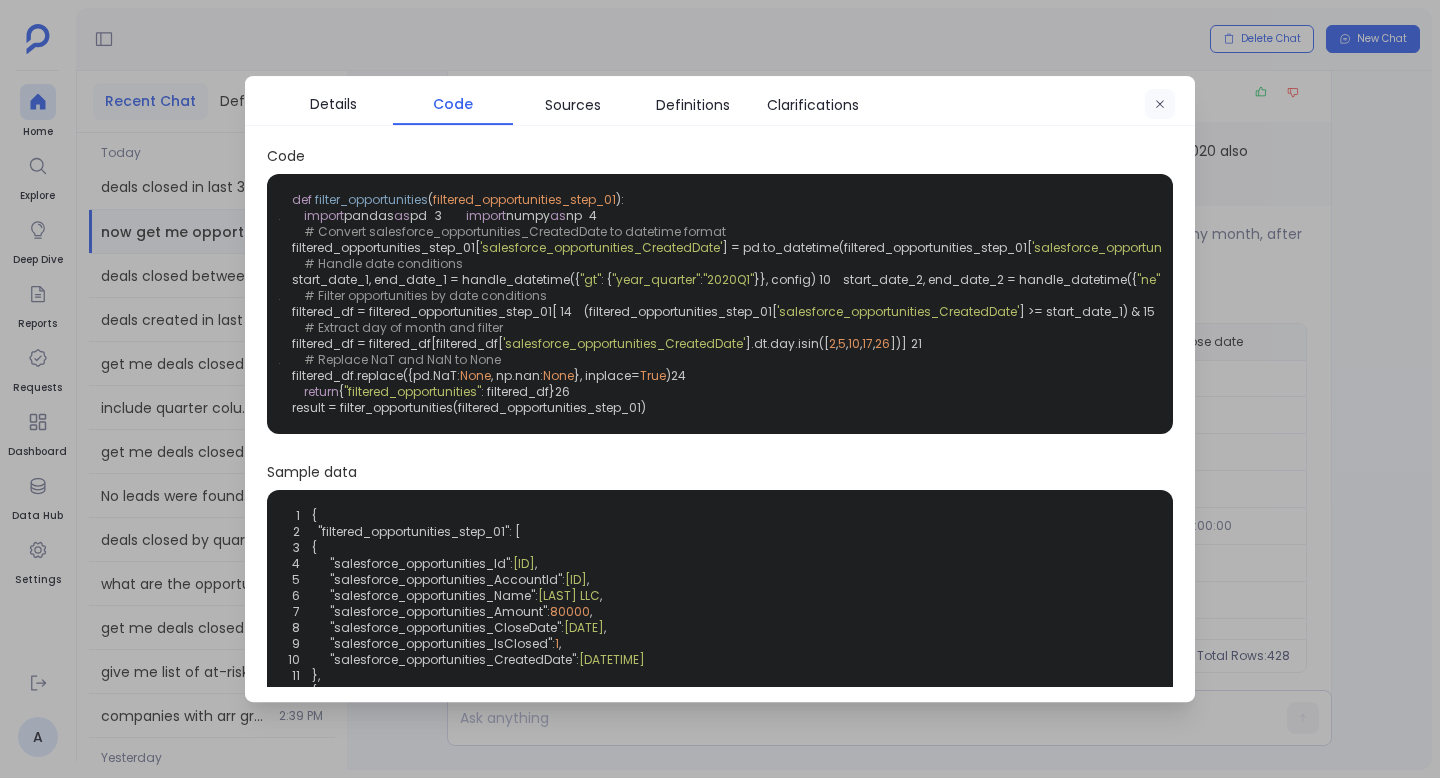 click 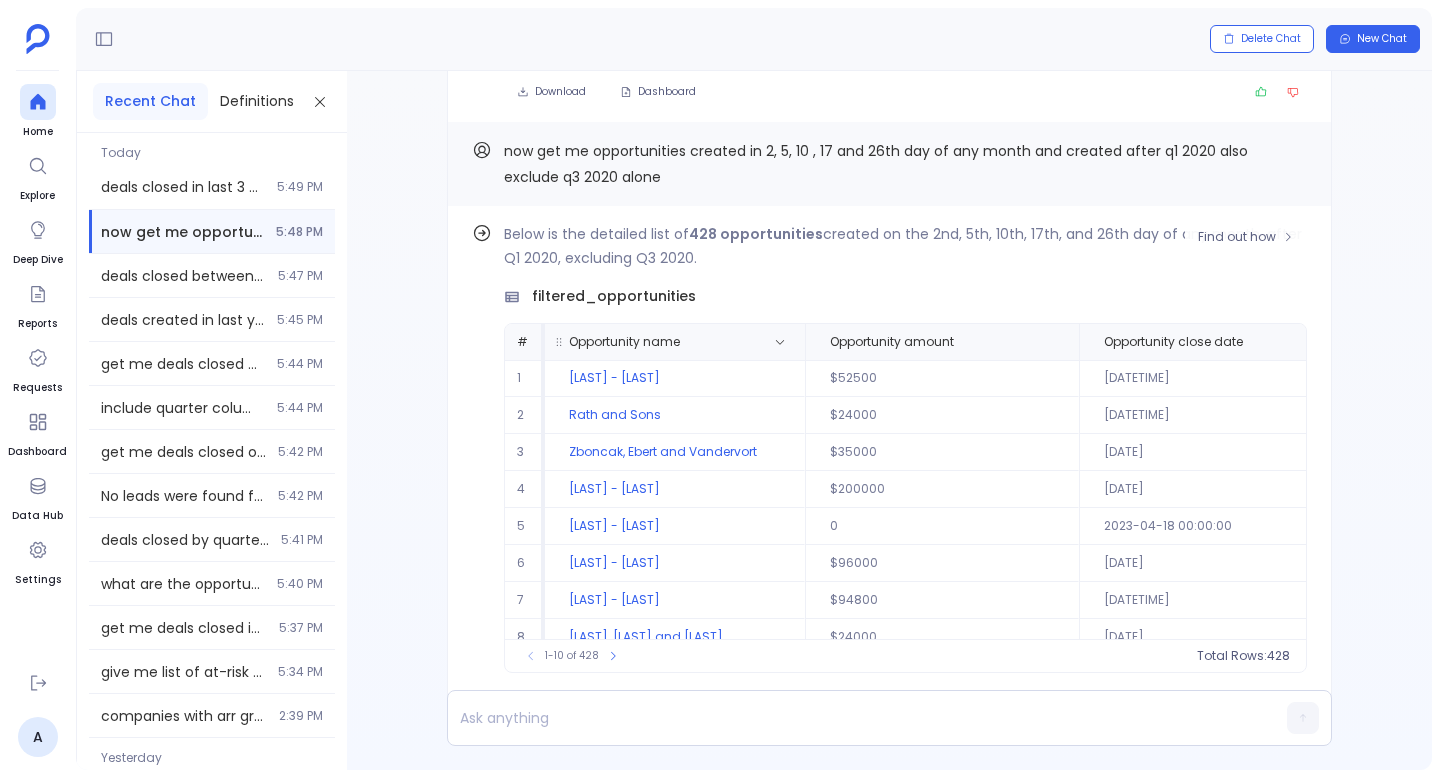 scroll, scrollTop: 96, scrollLeft: 0, axis: vertical 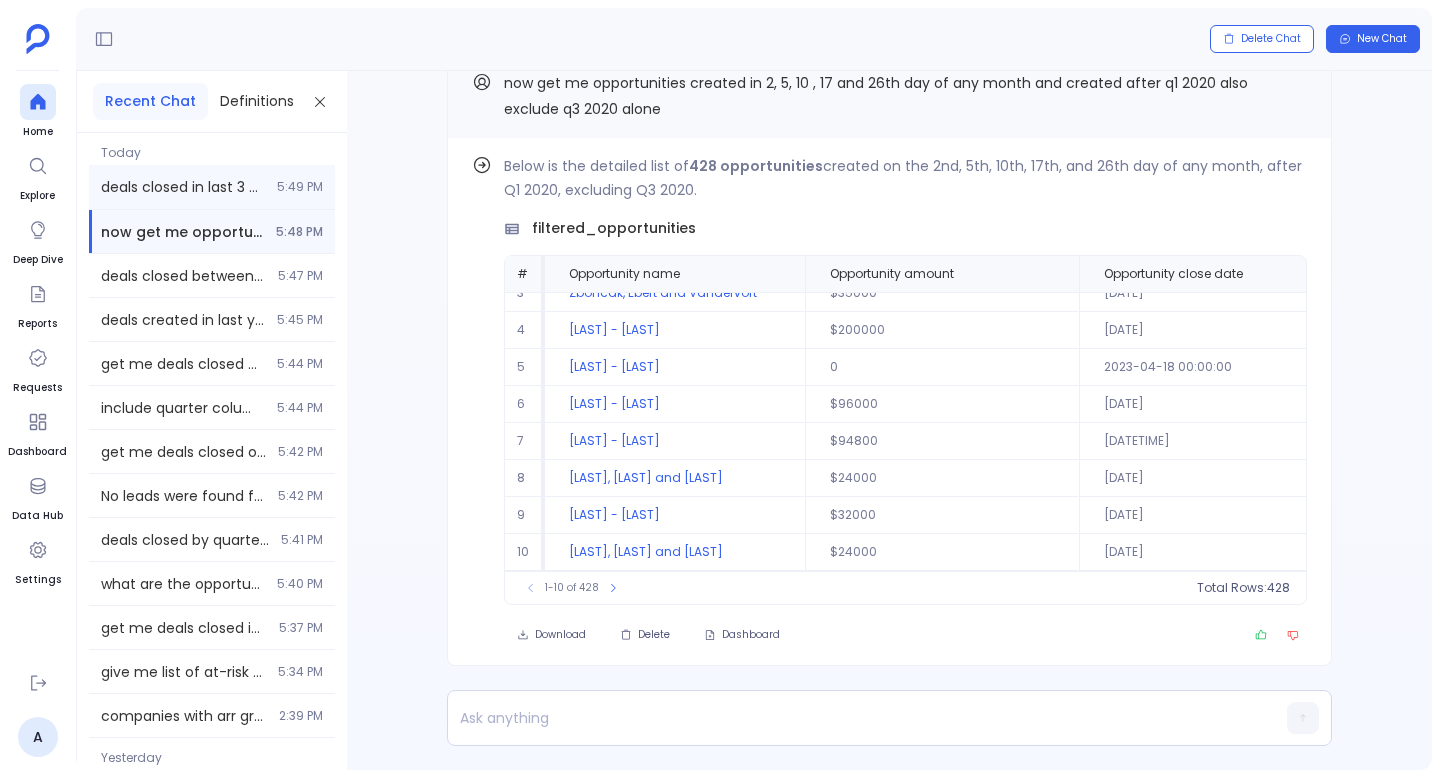 click on "deals closed in last 3 quarters" at bounding box center (183, 187) 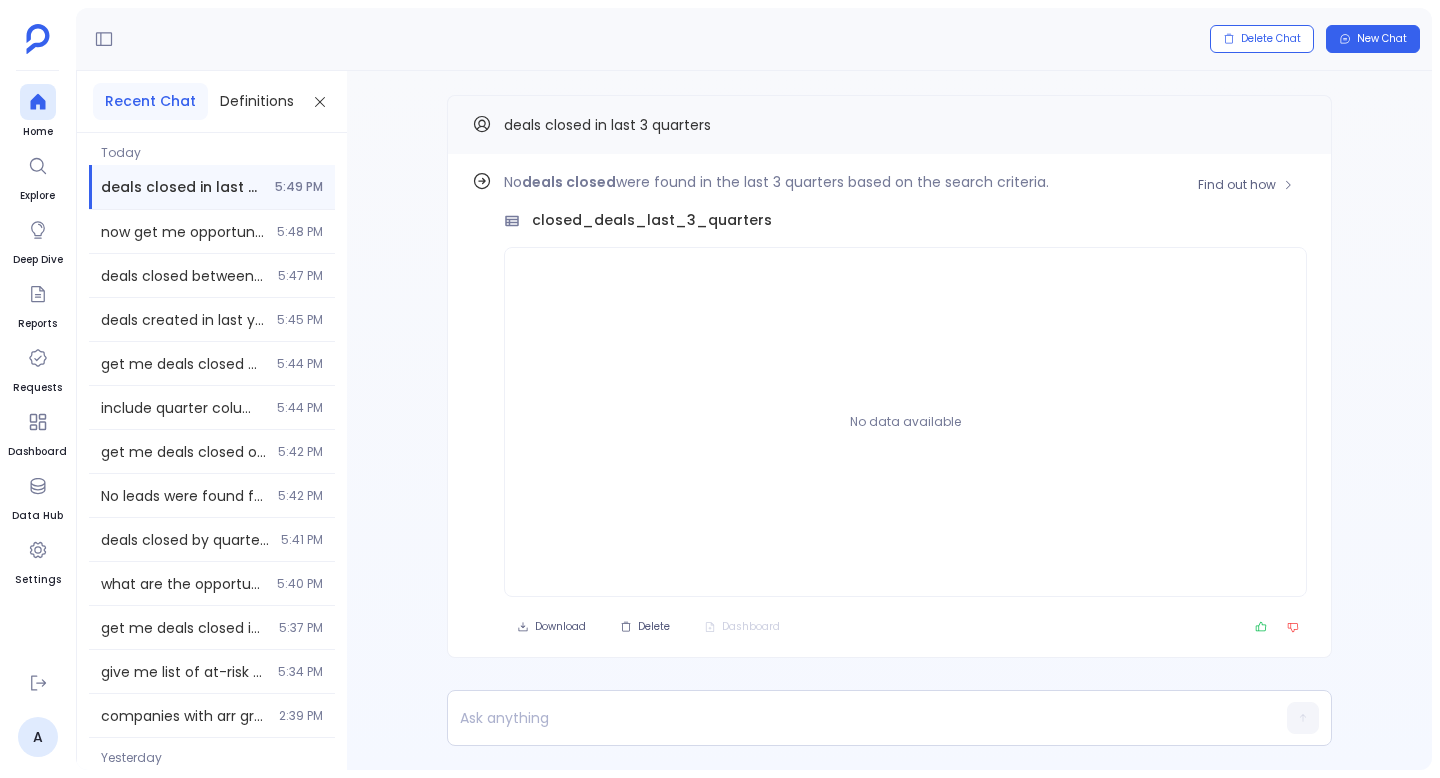 click on "Find out how No  deals closed  were found in the last 3 quarters based on the search criteria. closed_deals_last_3_quarters No data available Download Delete Dashboard" at bounding box center [889, 406] 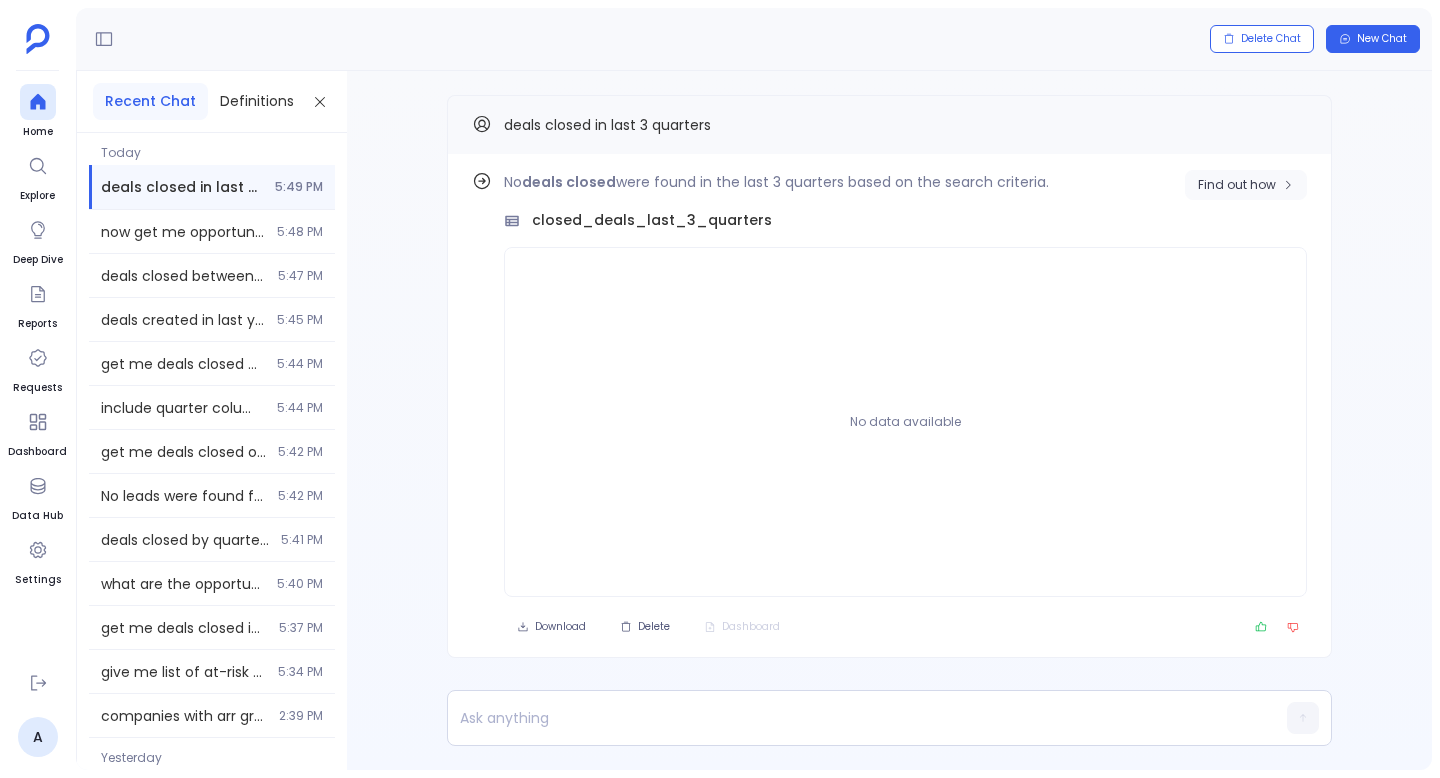 click on "Find out how" at bounding box center [1246, 185] 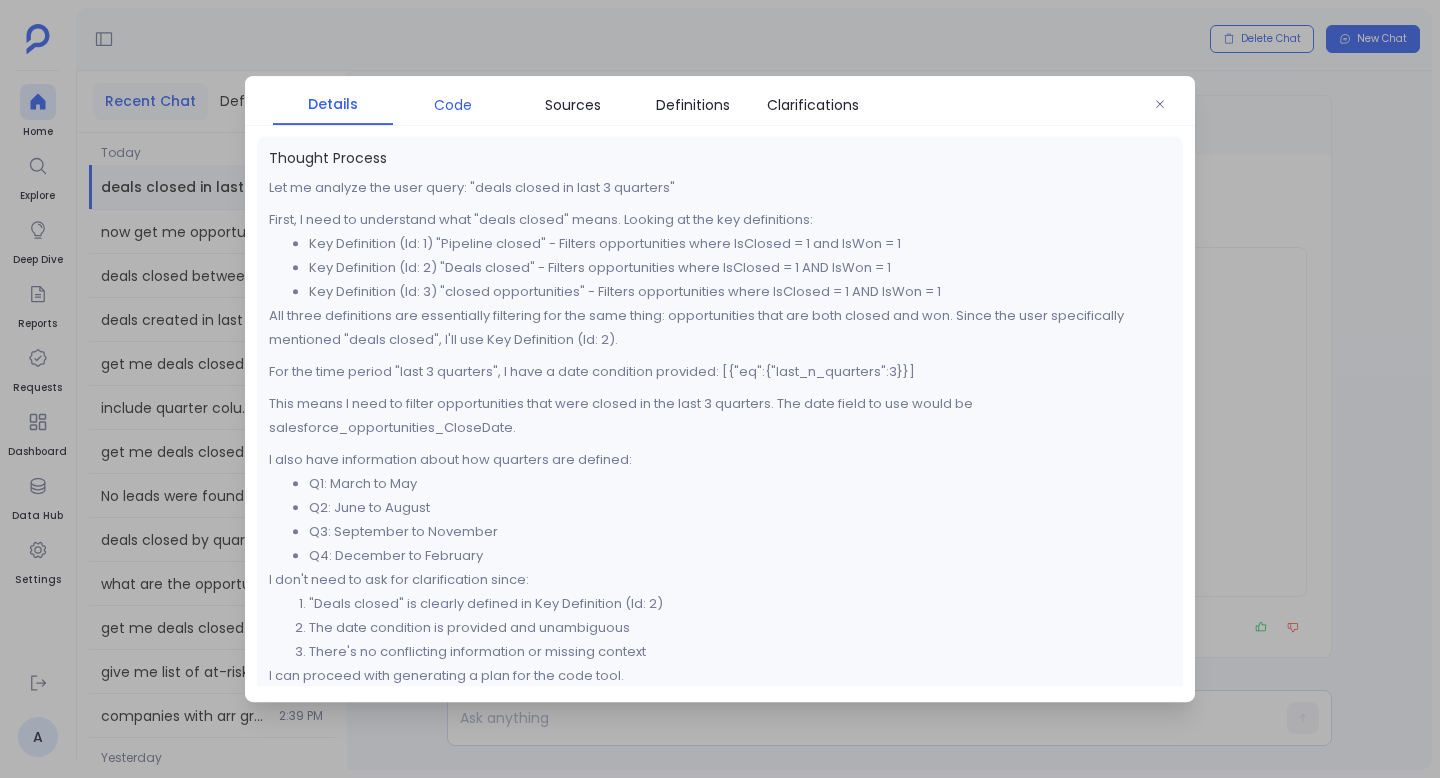 click on "Code" at bounding box center (453, 105) 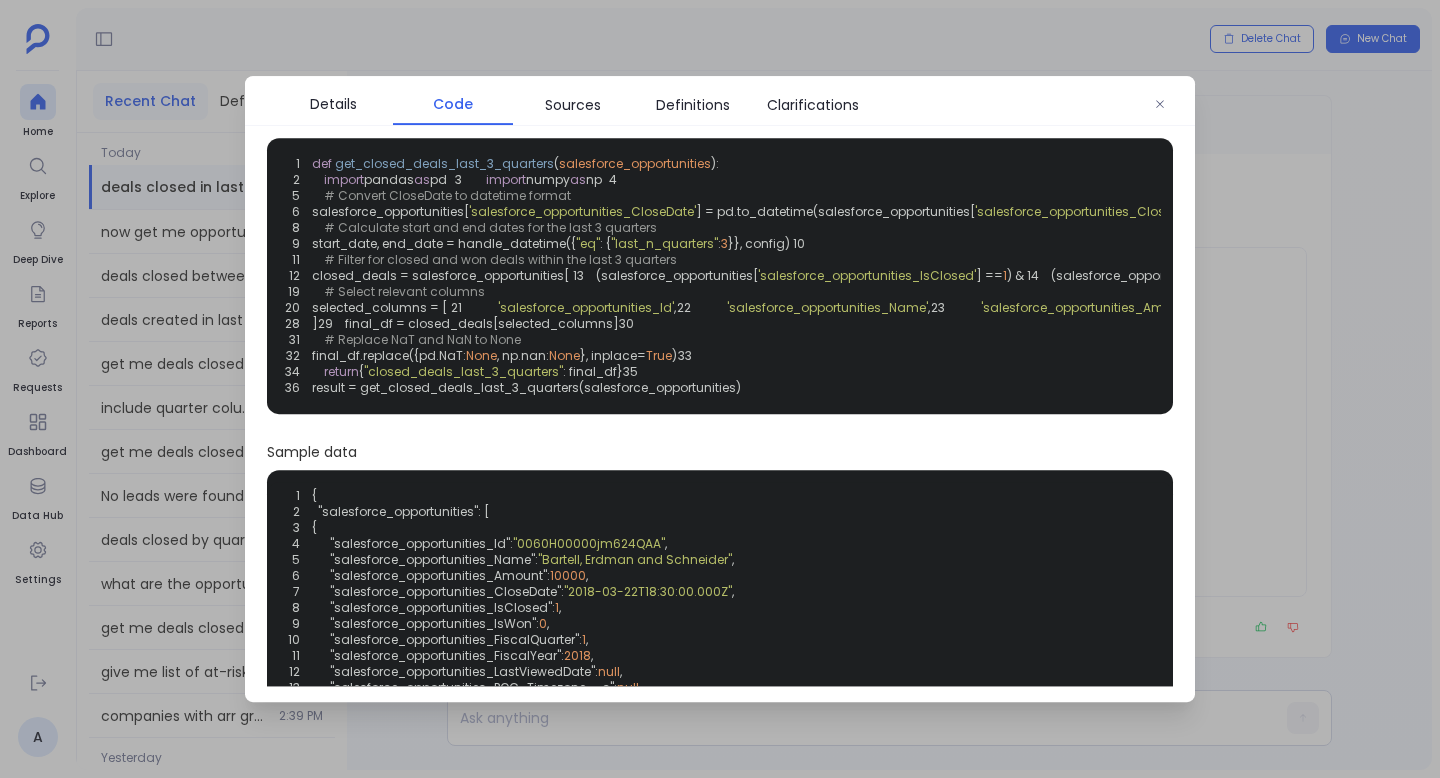 scroll, scrollTop: 58, scrollLeft: 0, axis: vertical 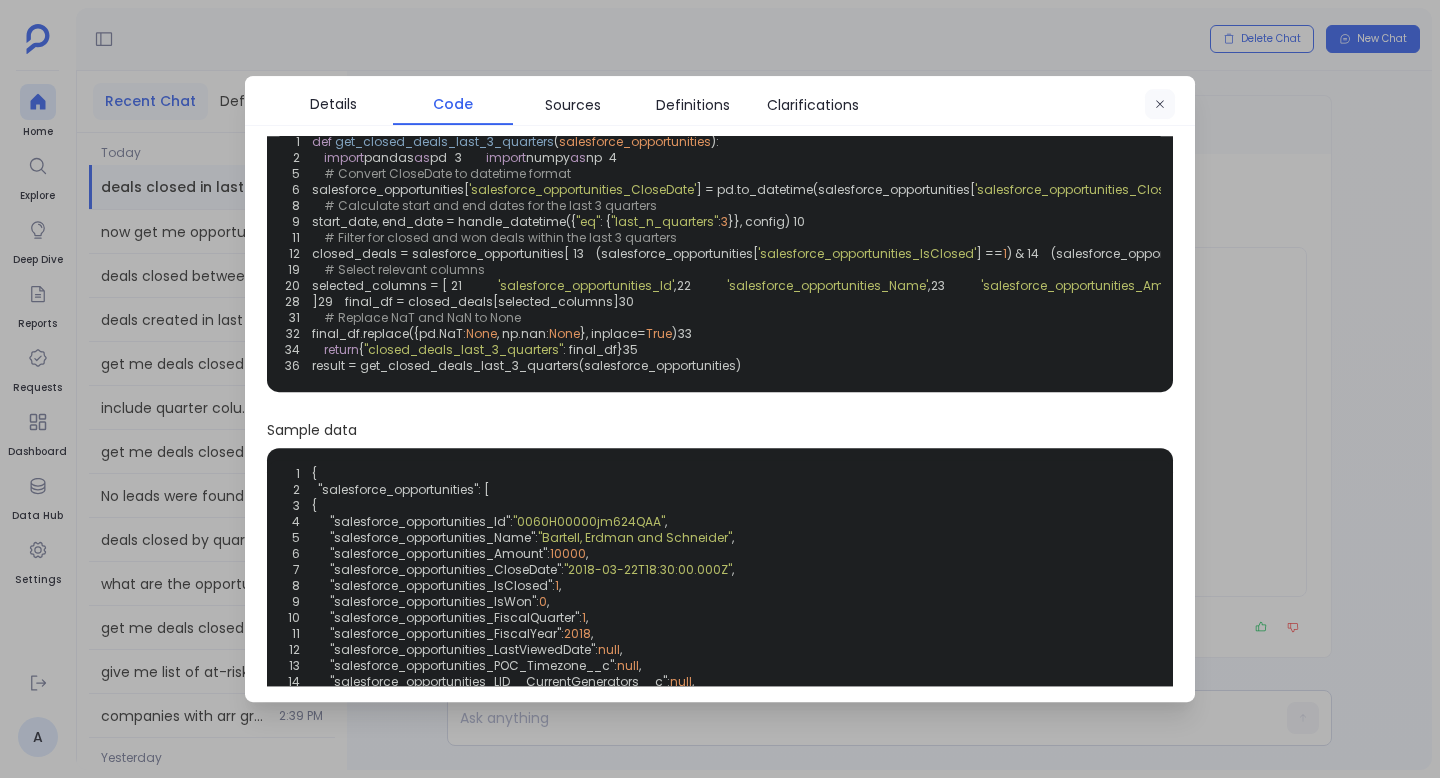 click at bounding box center (1160, 105) 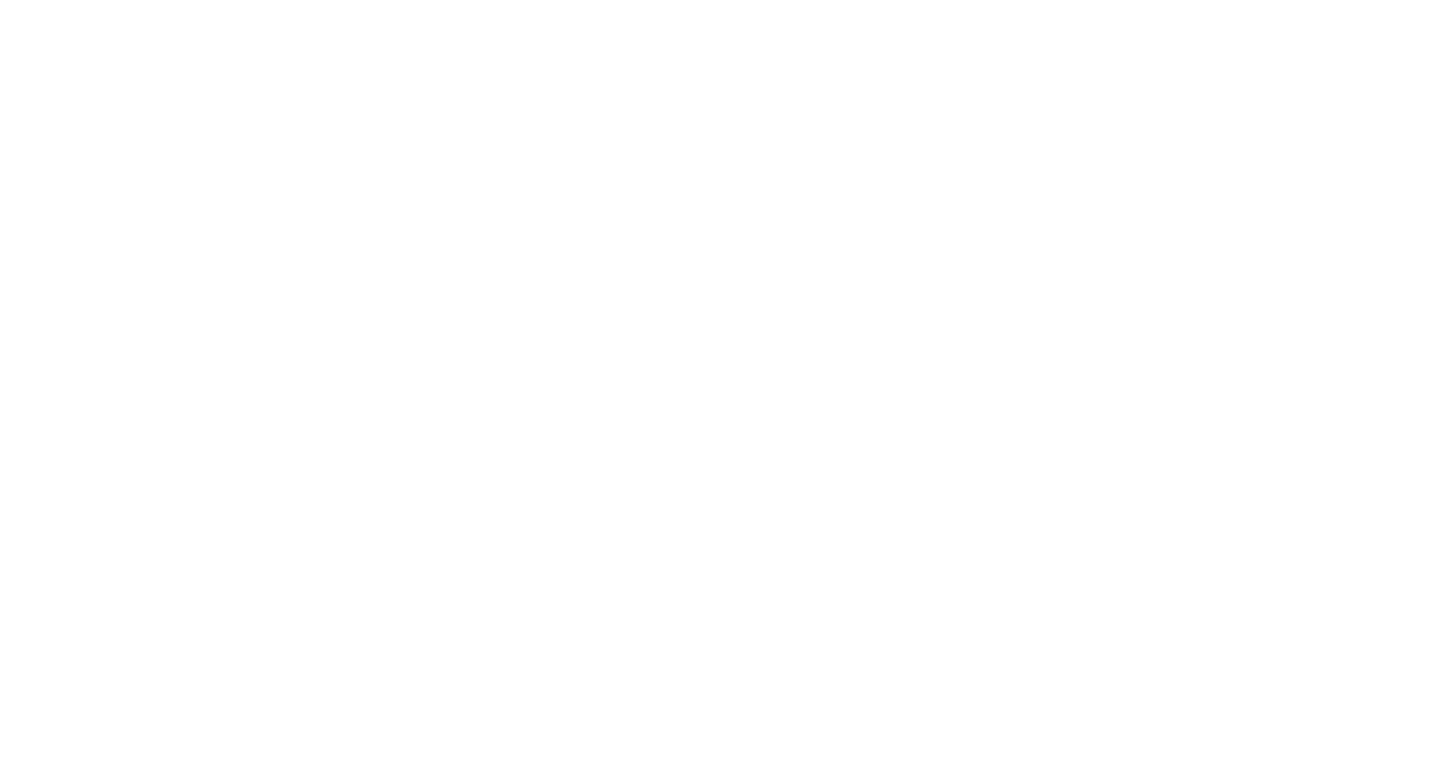 scroll, scrollTop: 0, scrollLeft: 0, axis: both 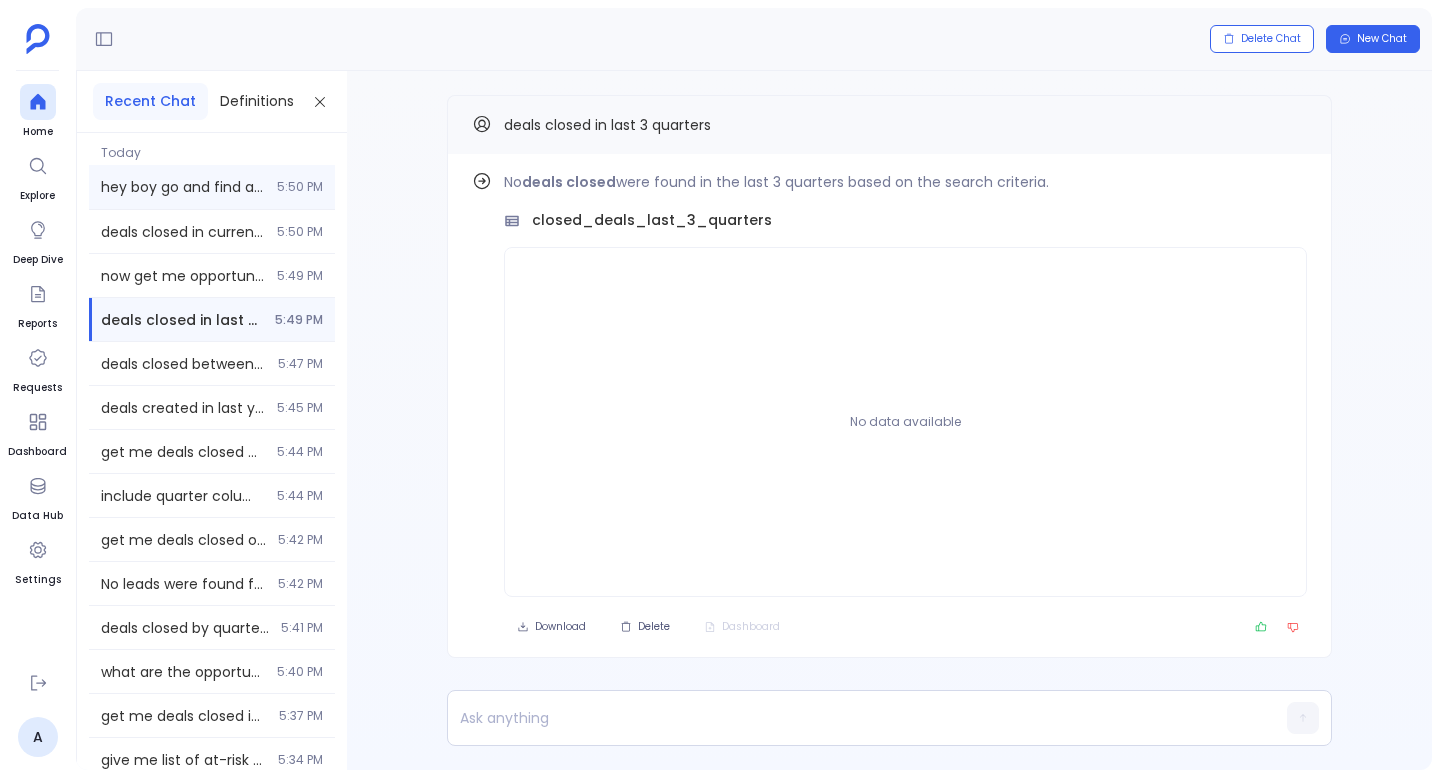 click on "5:50 PM" at bounding box center [300, 187] 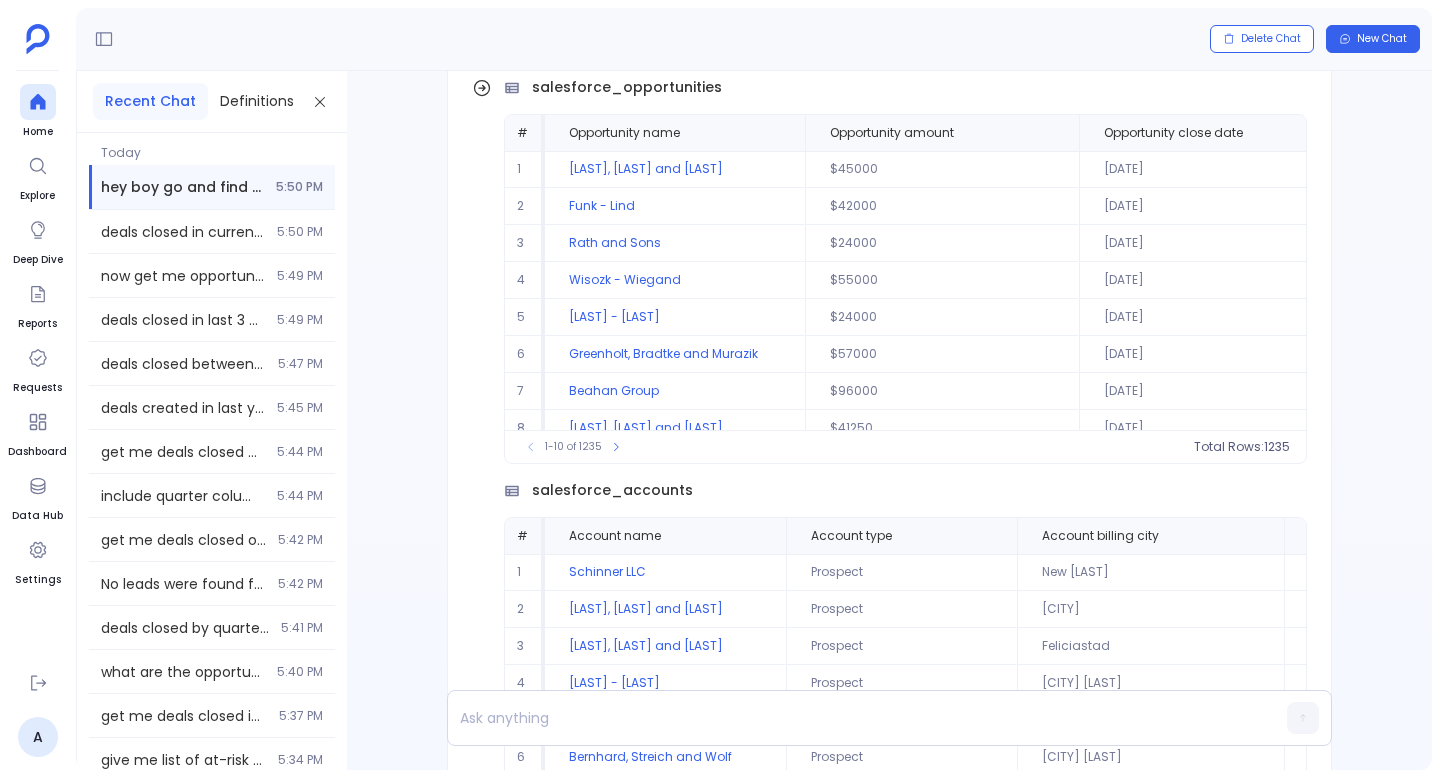 scroll, scrollTop: -2170, scrollLeft: 0, axis: vertical 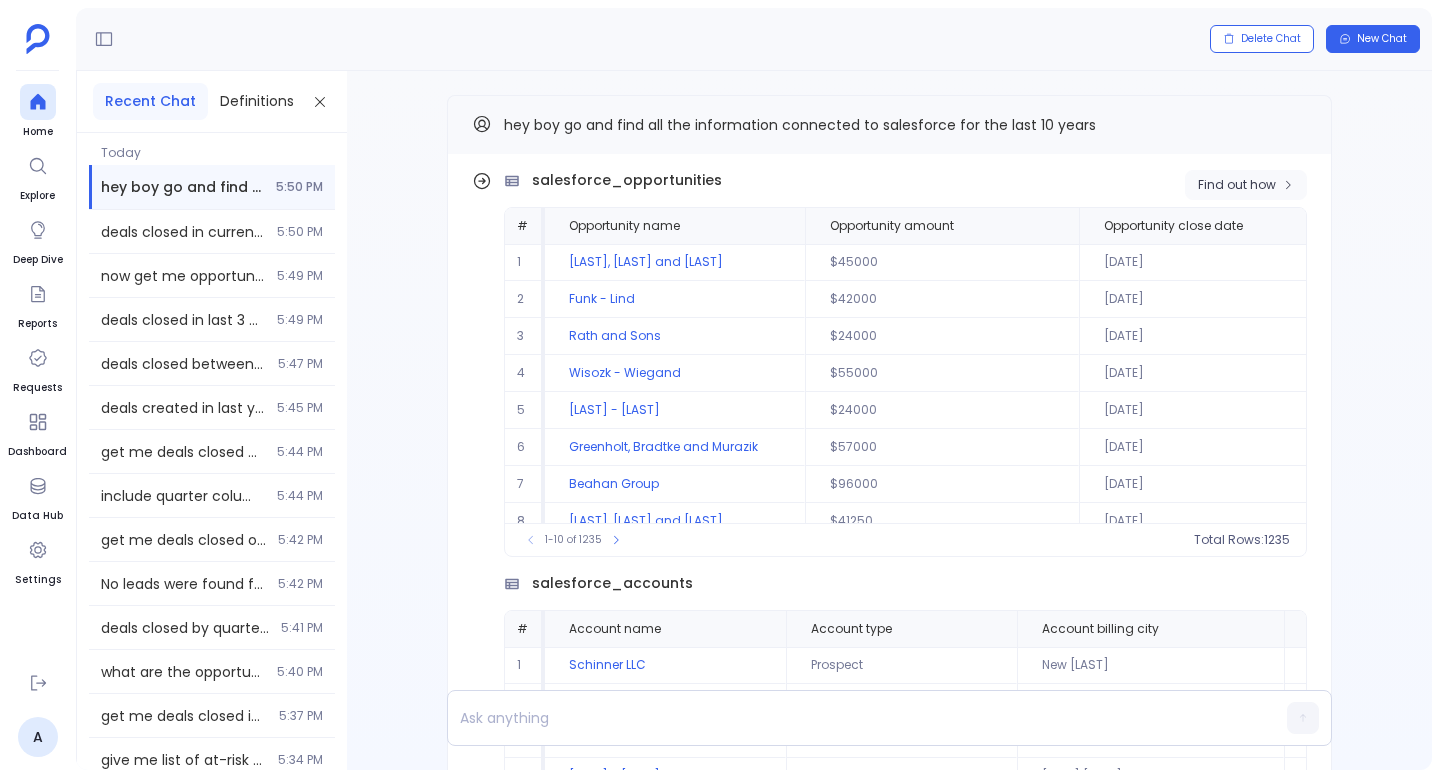 click on "Find out how" at bounding box center (1237, 185) 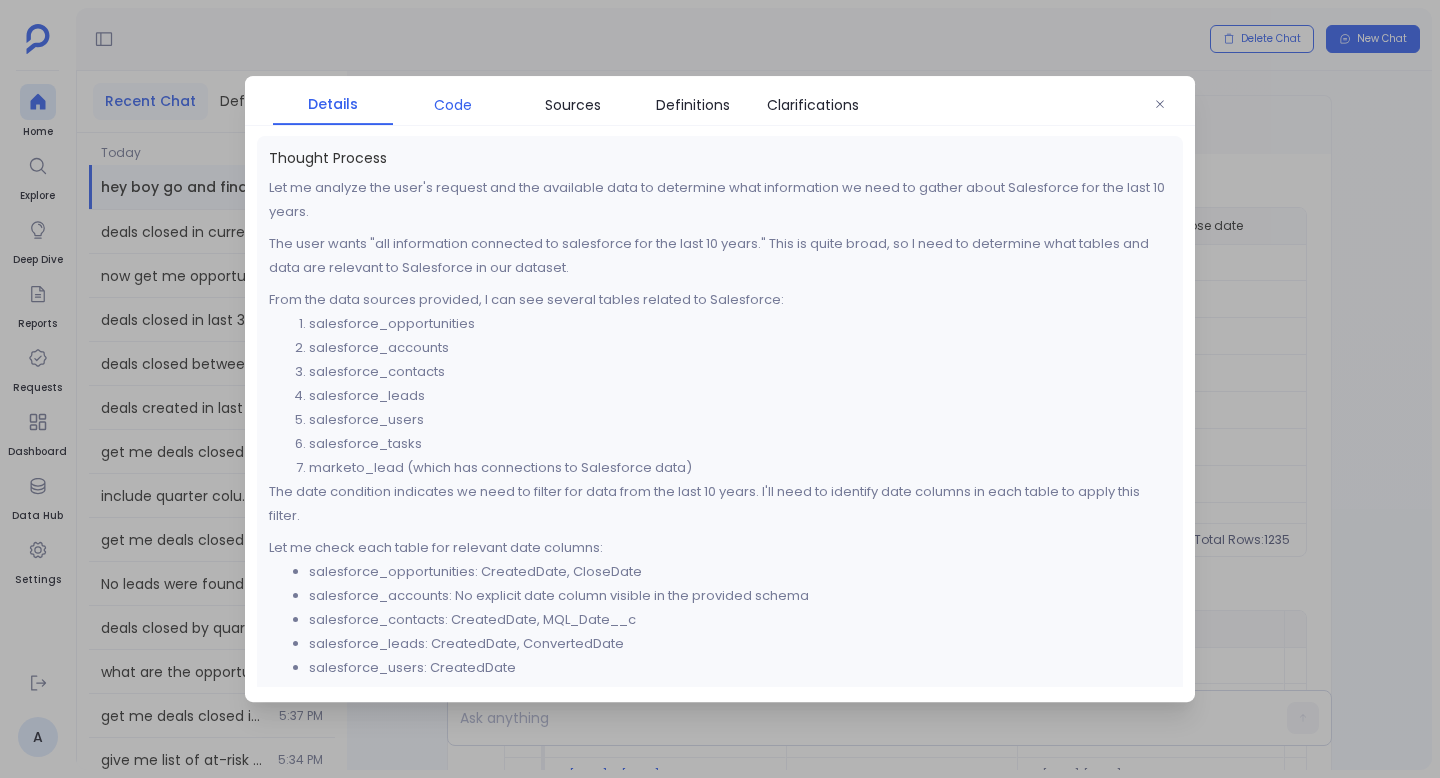 click on "Code" at bounding box center [453, 105] 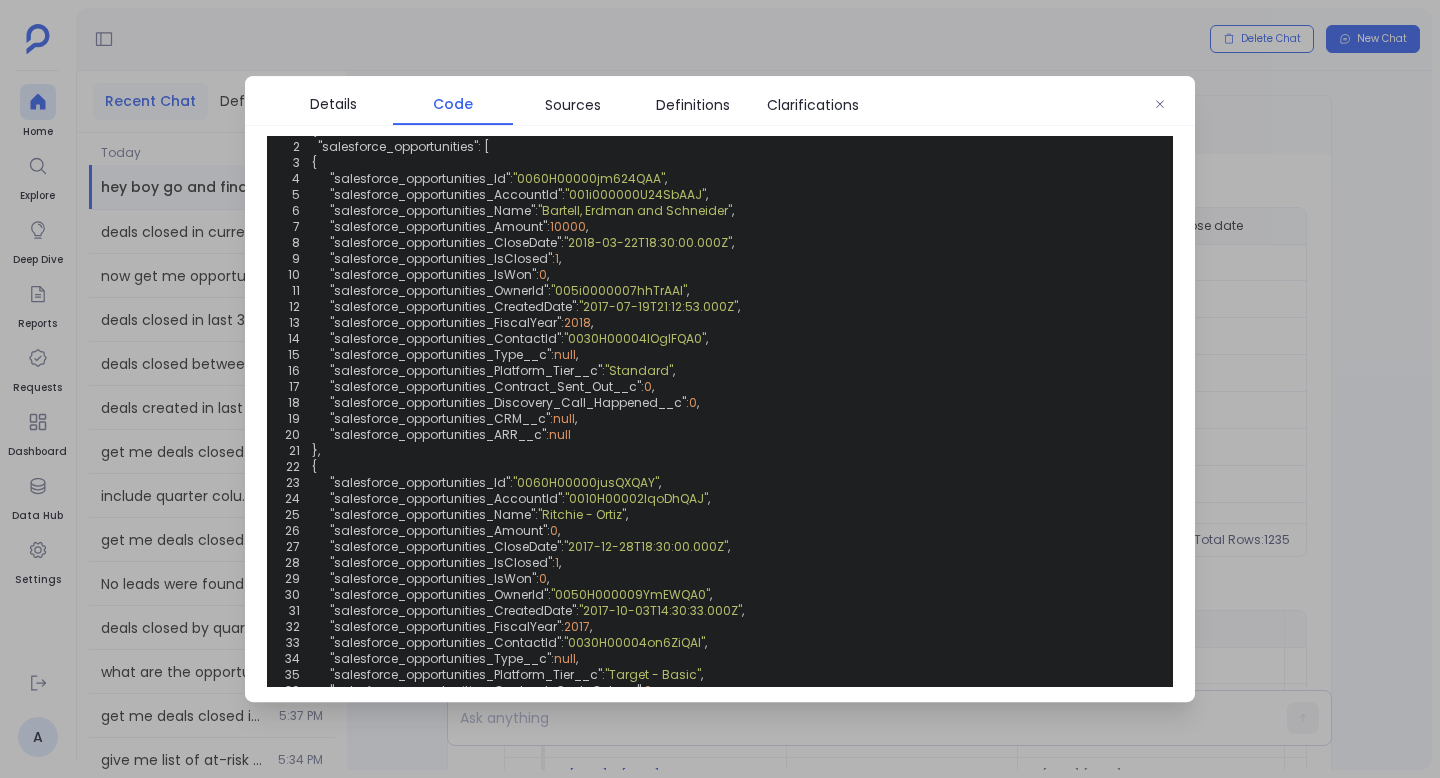 scroll, scrollTop: 493, scrollLeft: 0, axis: vertical 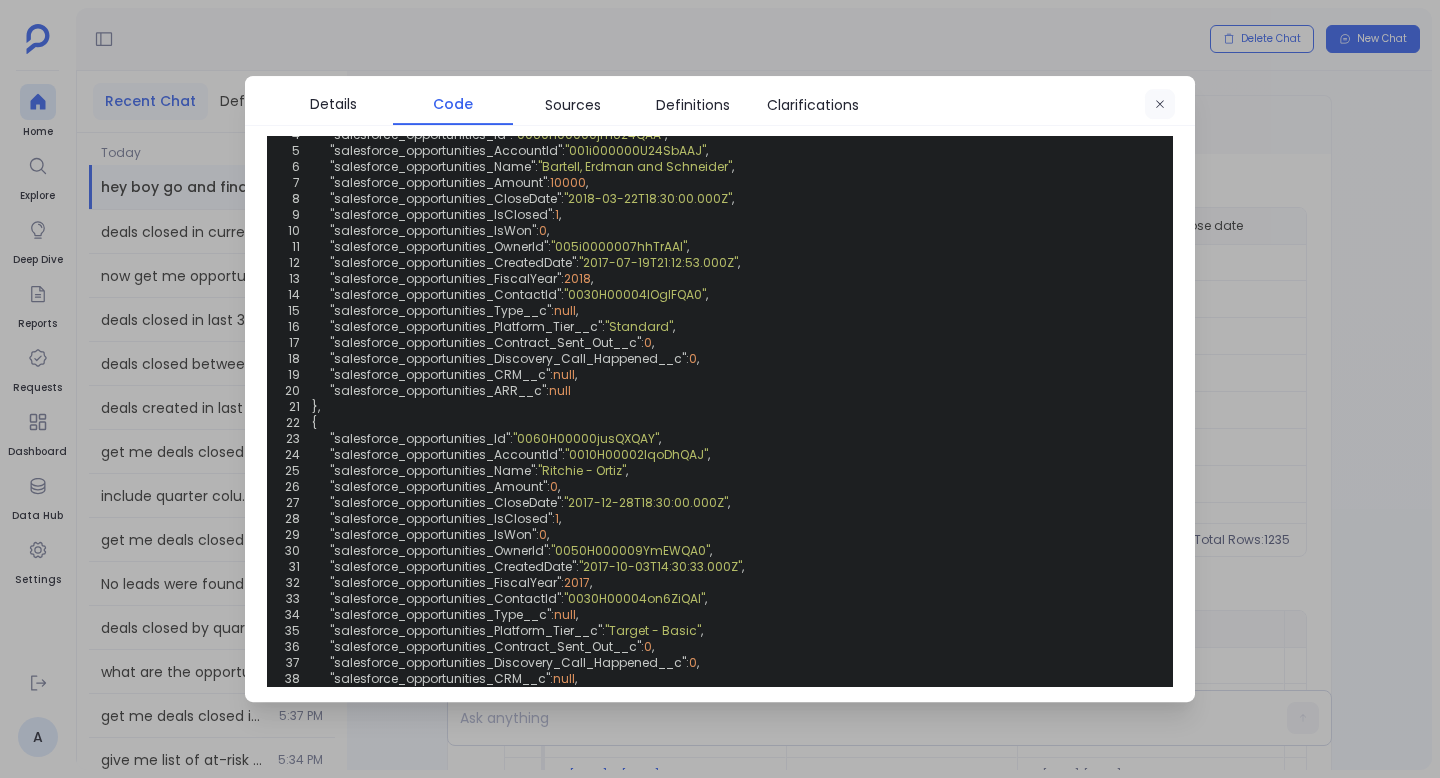 click at bounding box center [1160, 105] 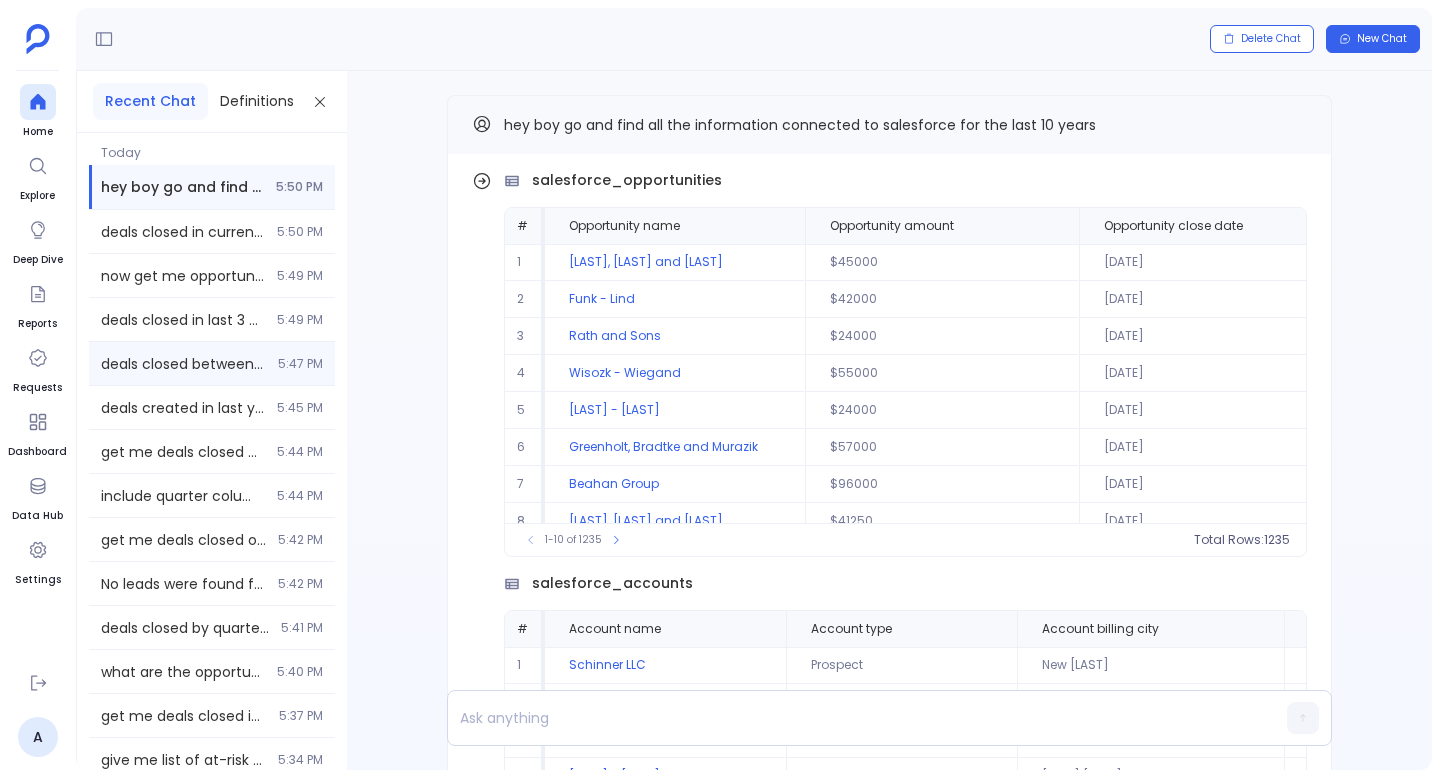 click on "deals closed between this and last years" at bounding box center [183, 364] 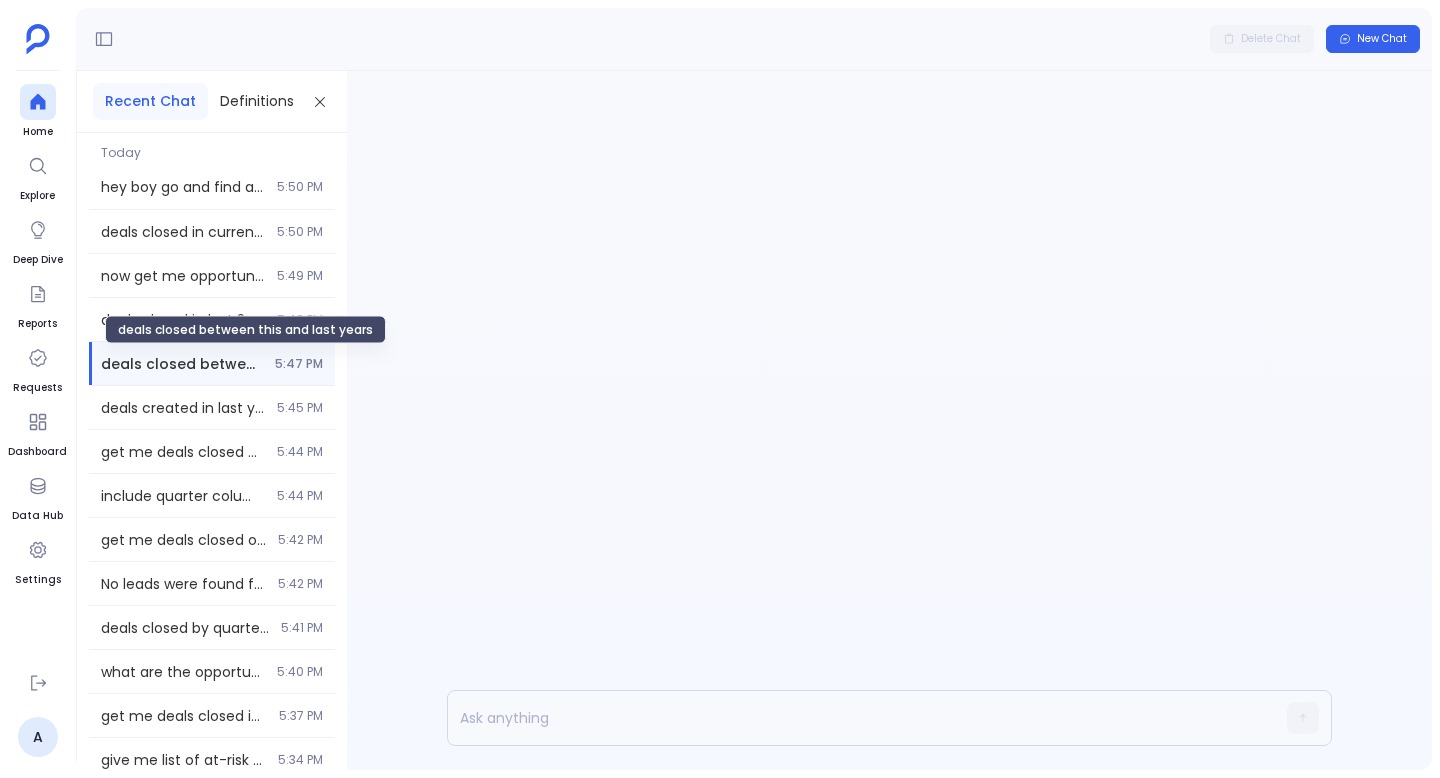 scroll, scrollTop: 0, scrollLeft: 0, axis: both 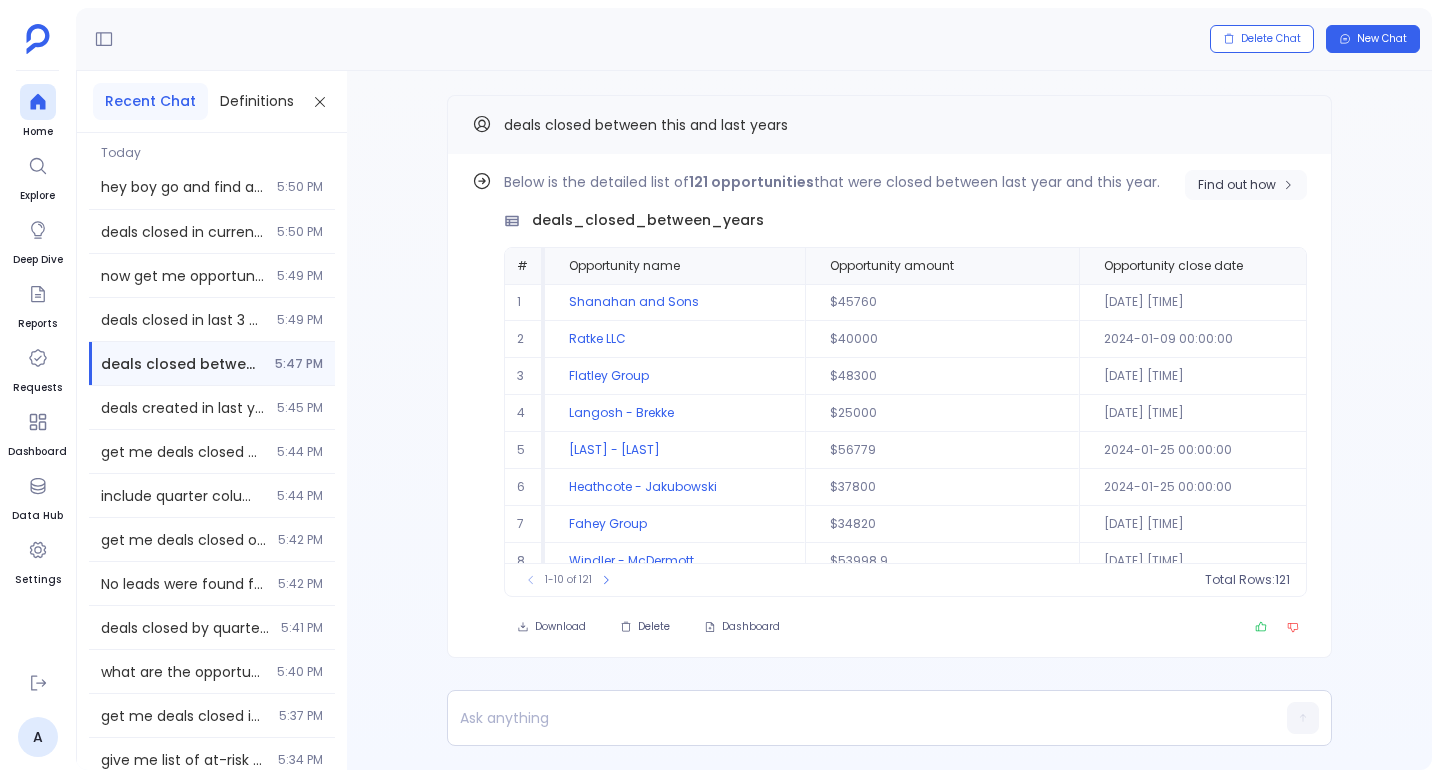 click 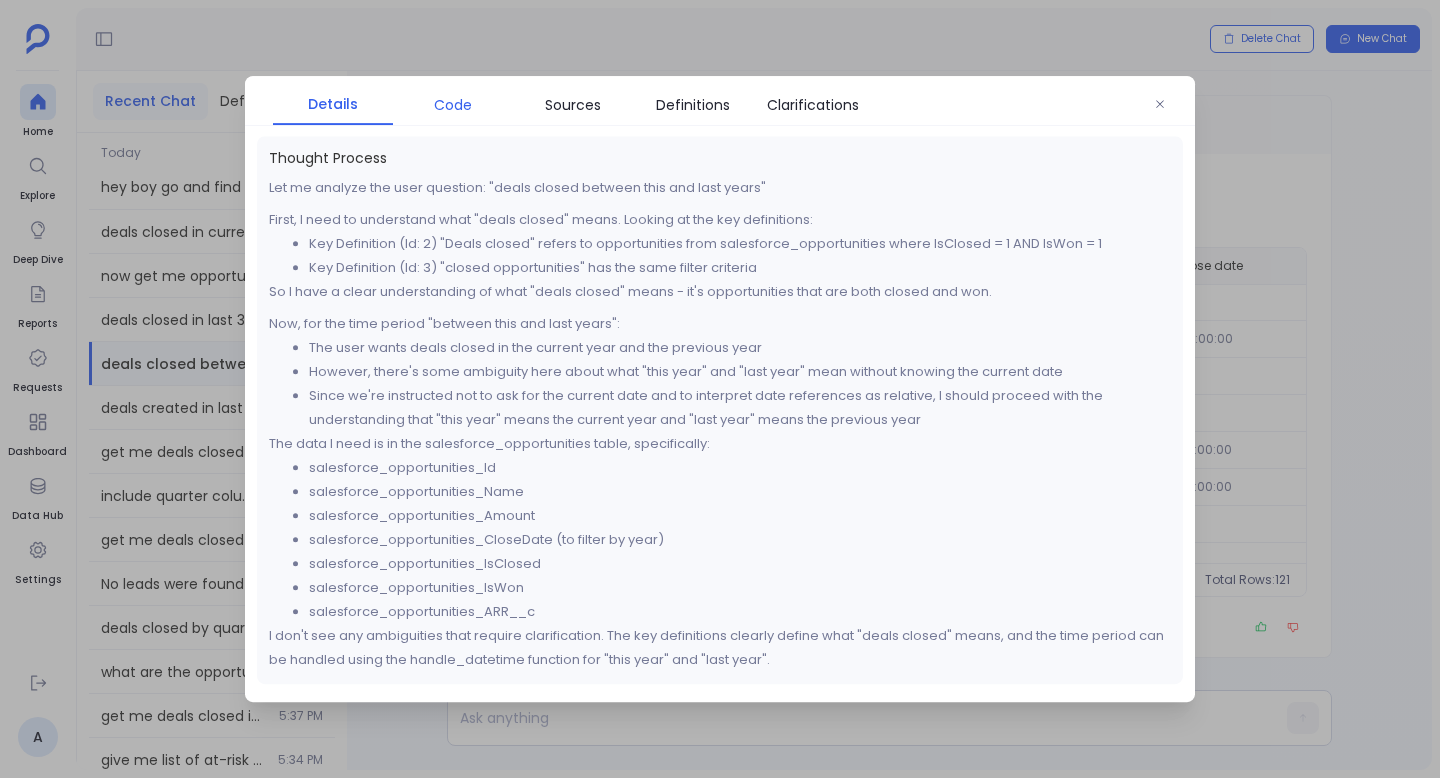 click on "Code" at bounding box center (453, 105) 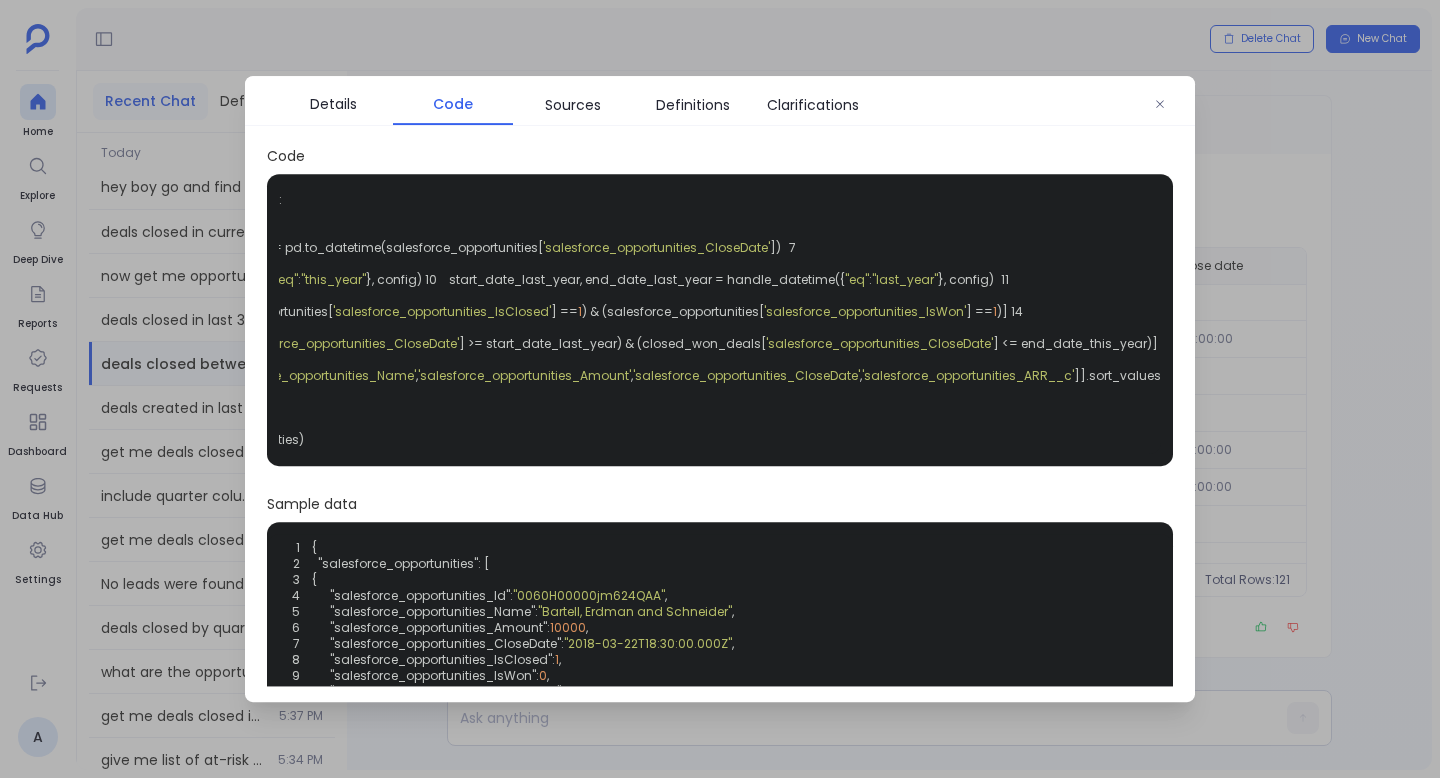 scroll, scrollTop: 0, scrollLeft: 412, axis: horizontal 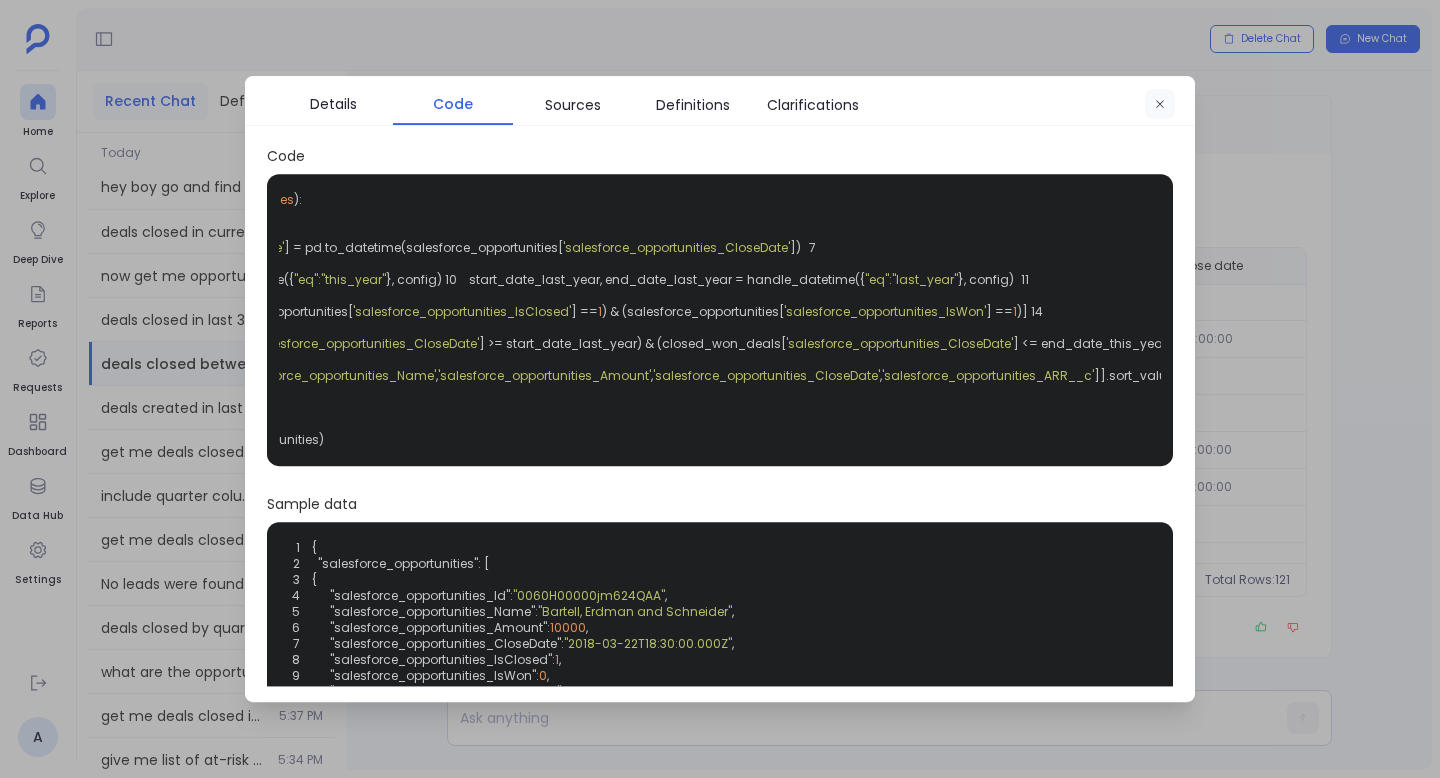 click at bounding box center [1160, 105] 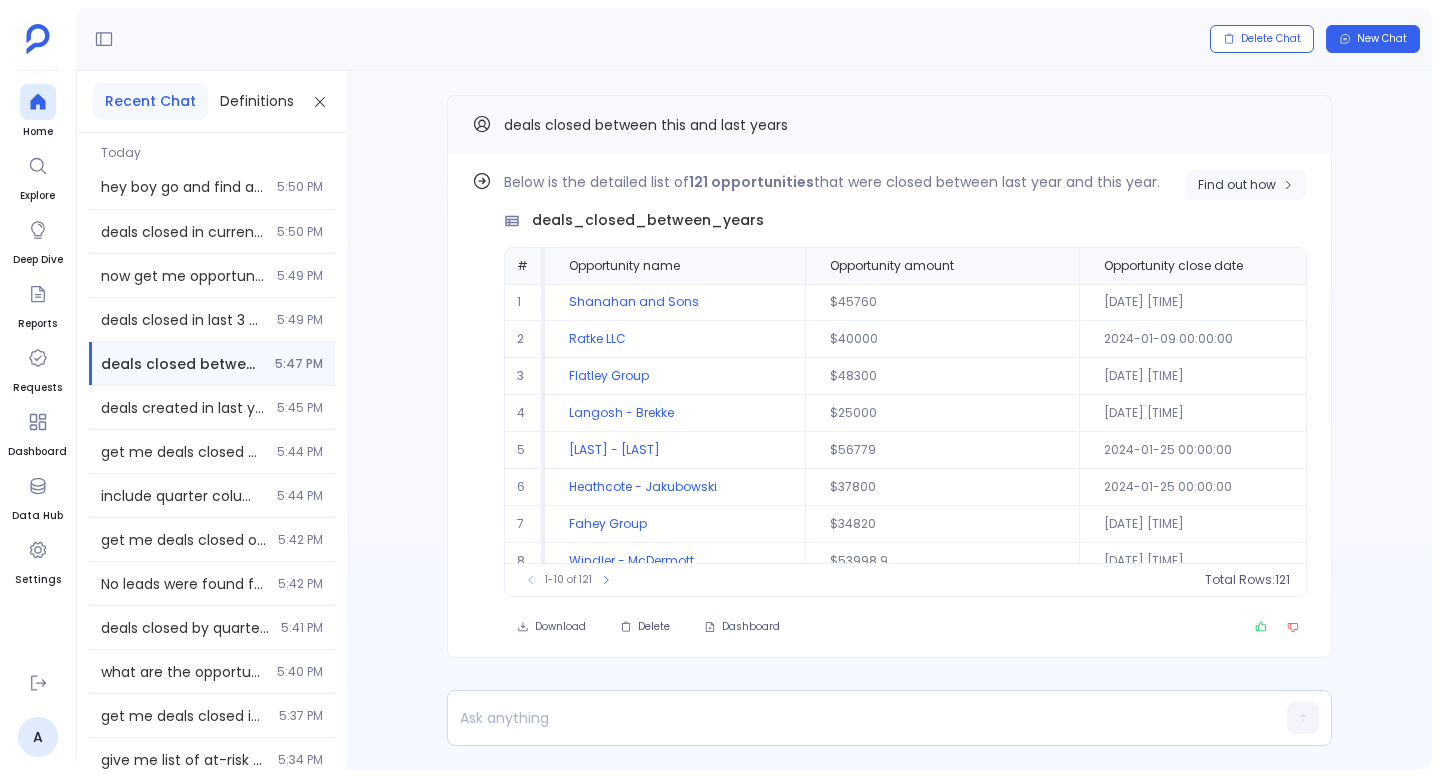 click on "Find out how" at bounding box center [1237, 185] 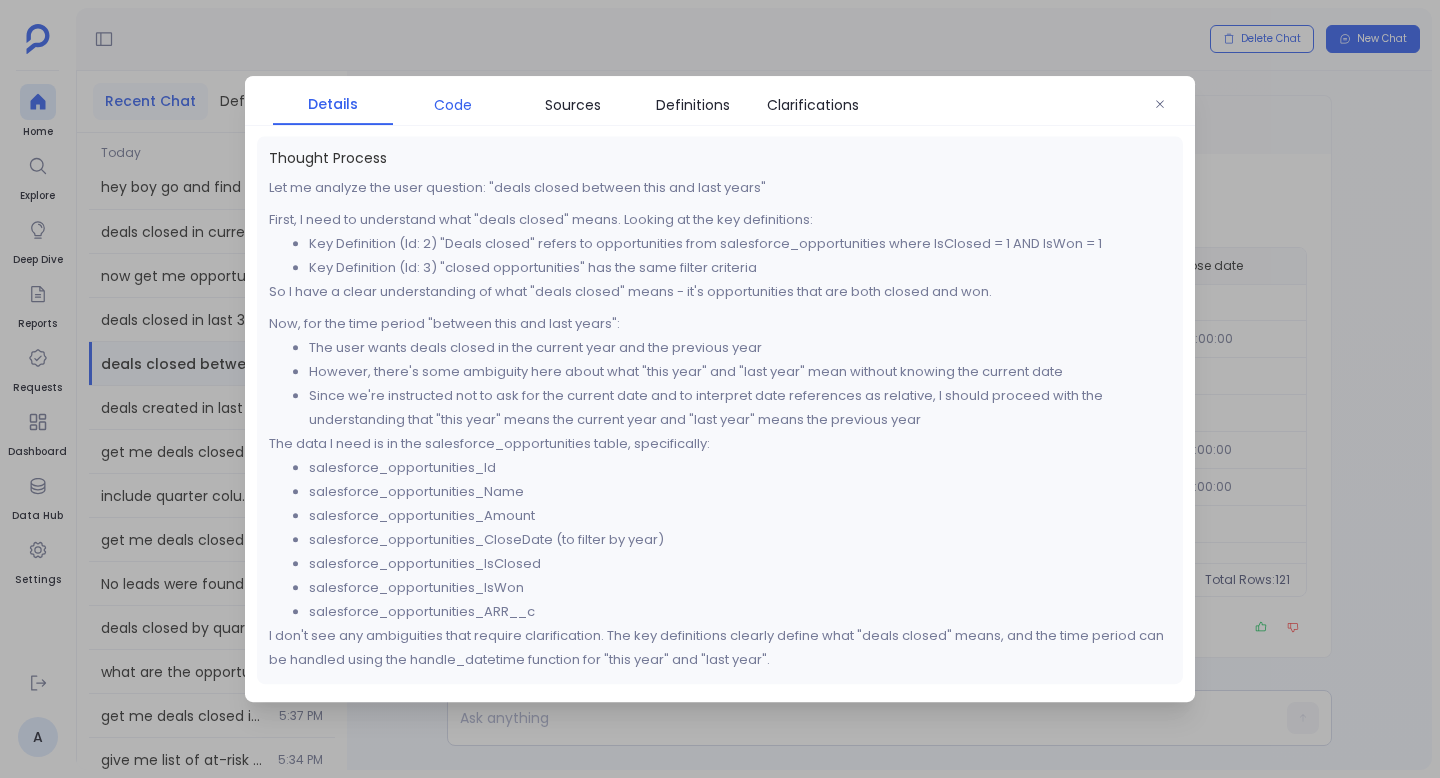click on "Code" at bounding box center [453, 105] 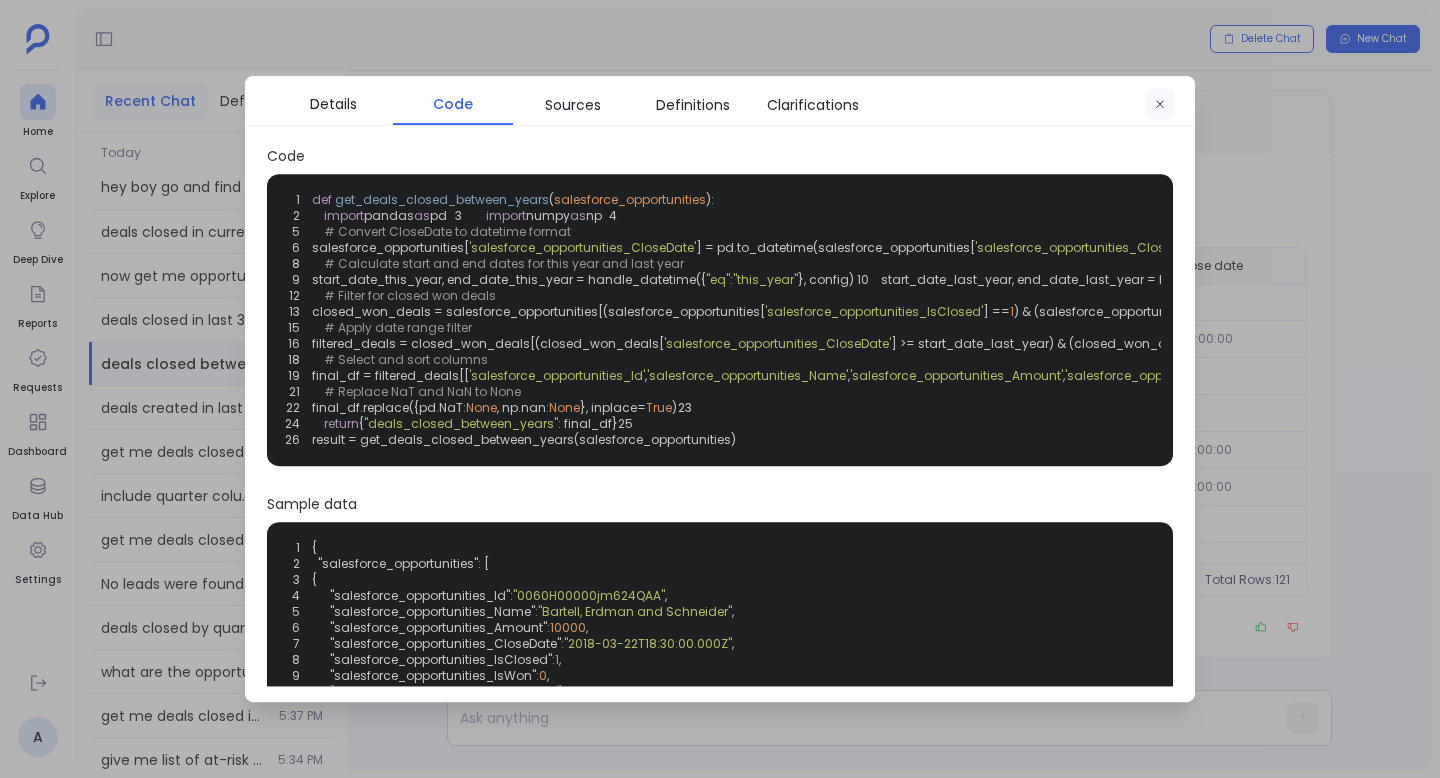 click 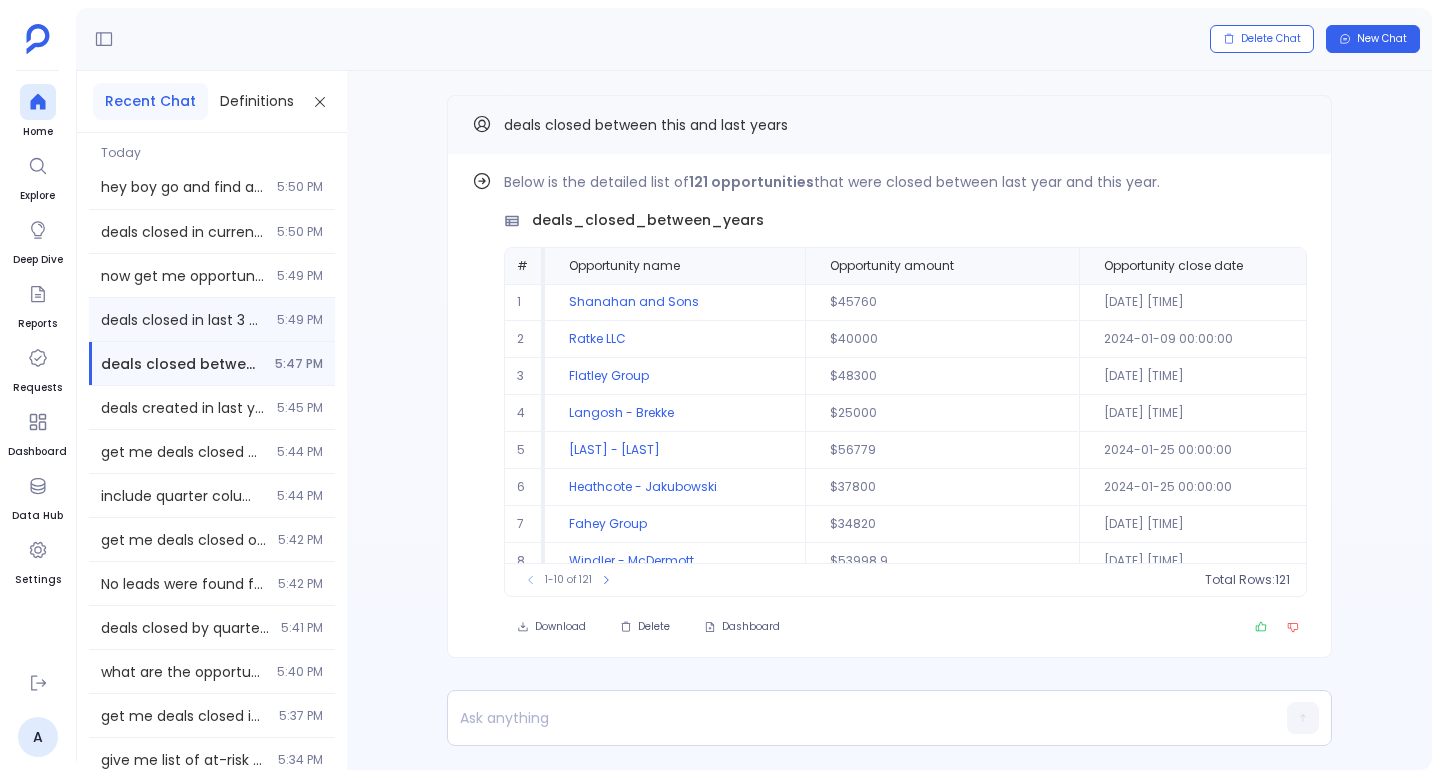 click on "5:49 PM" at bounding box center (300, 320) 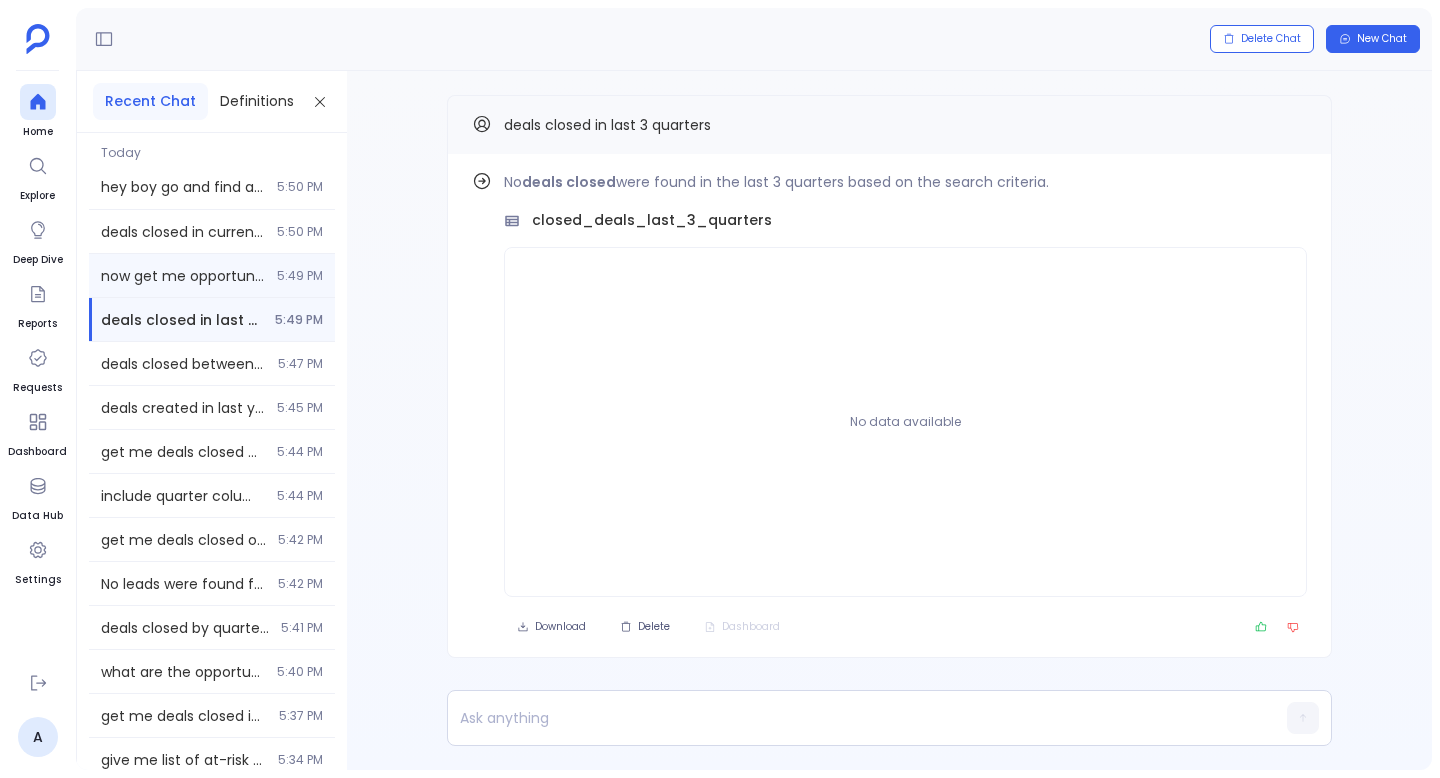 click on "now get me opportunities created in 2, 5, 10 , 17 and 26th day of any month and created after q1 2020 also exclude q3 2020 alone 5:49 PM" at bounding box center [212, 275] 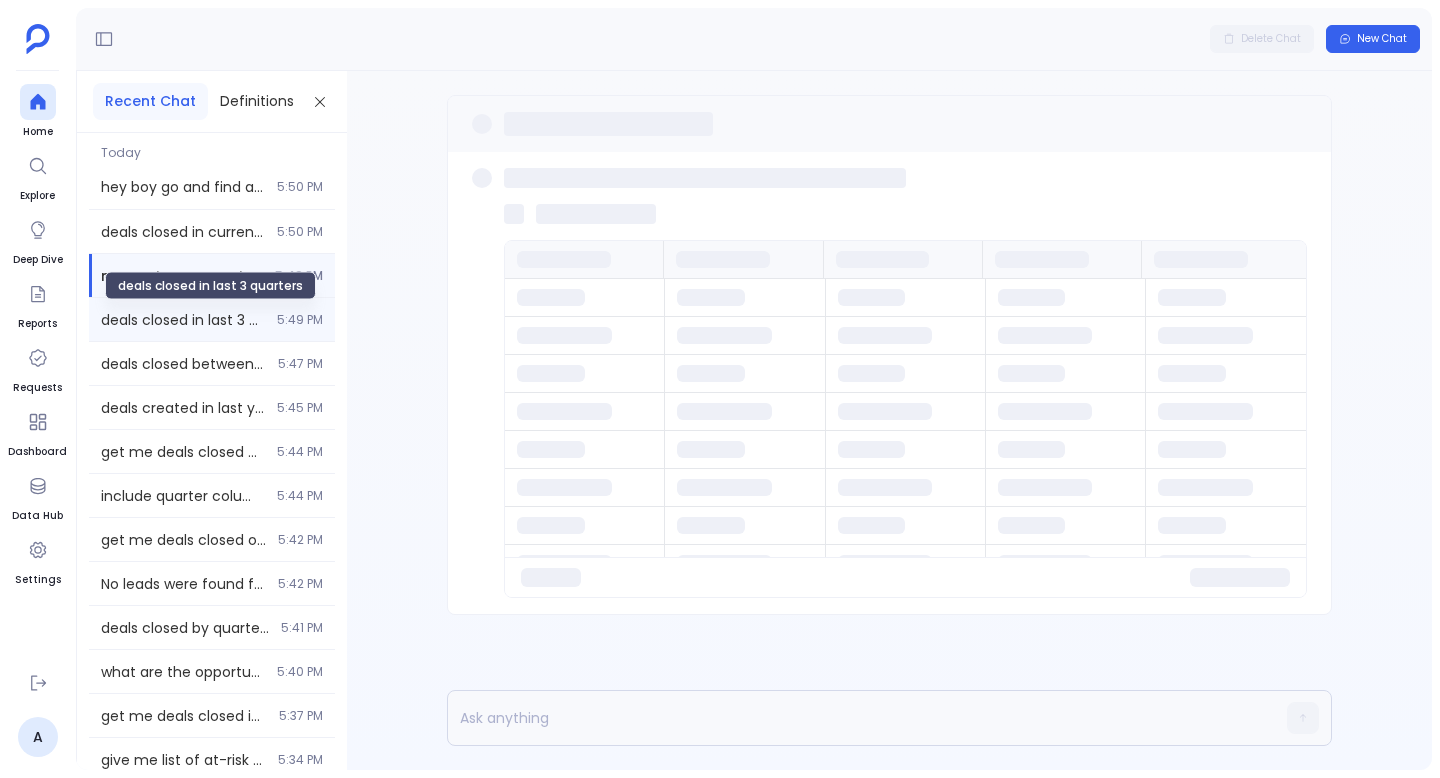 click on "deals closed in last 3 quarters" at bounding box center (183, 320) 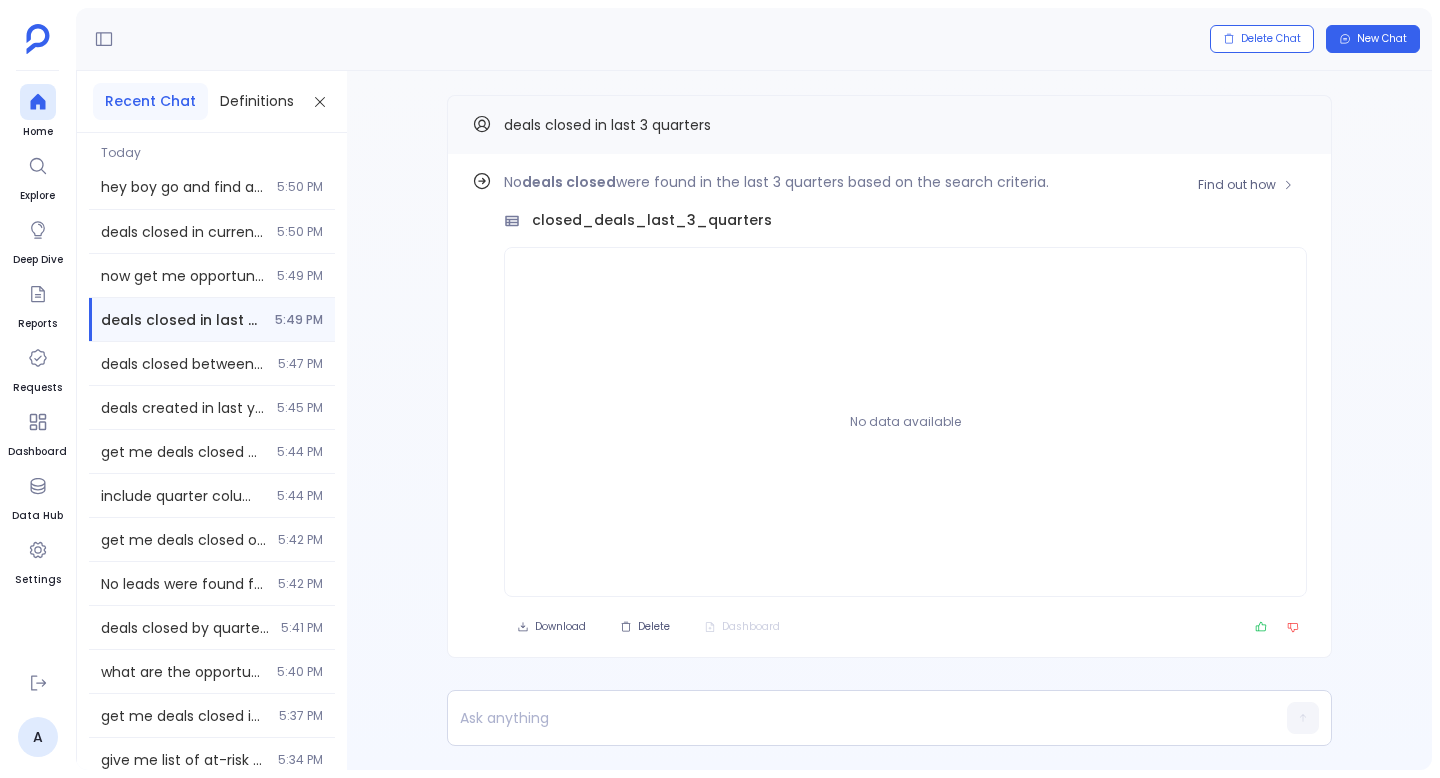click on "Find out how No  deals closed  were found in the last 3 quarters based on the search criteria. closed_deals_last_3_quarters No data available Download Delete Dashboard" at bounding box center [889, 406] 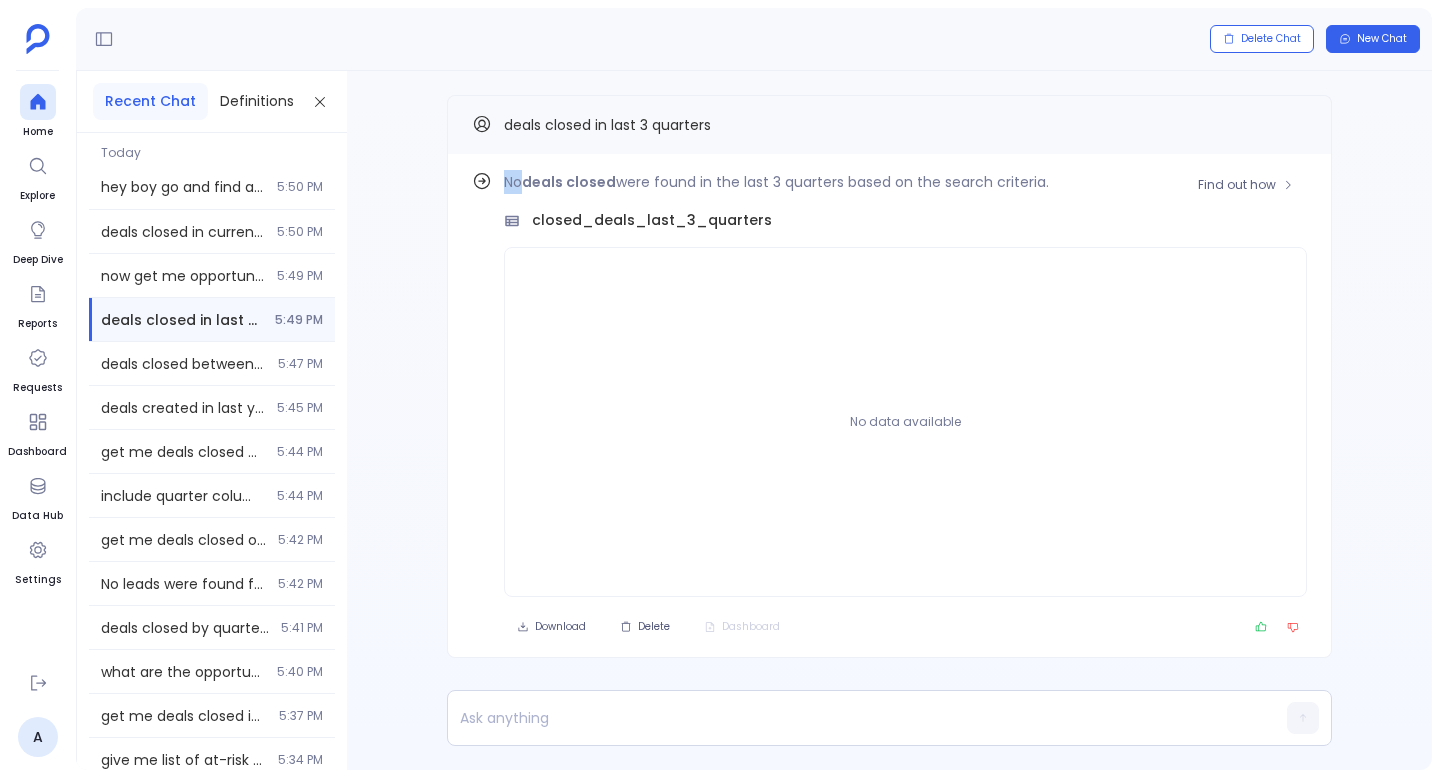 click on "Find out how No  deals closed  were found in the last 3 quarters based on the search criteria. closed_deals_last_3_quarters No data available Download Delete Dashboard" at bounding box center [889, 406] 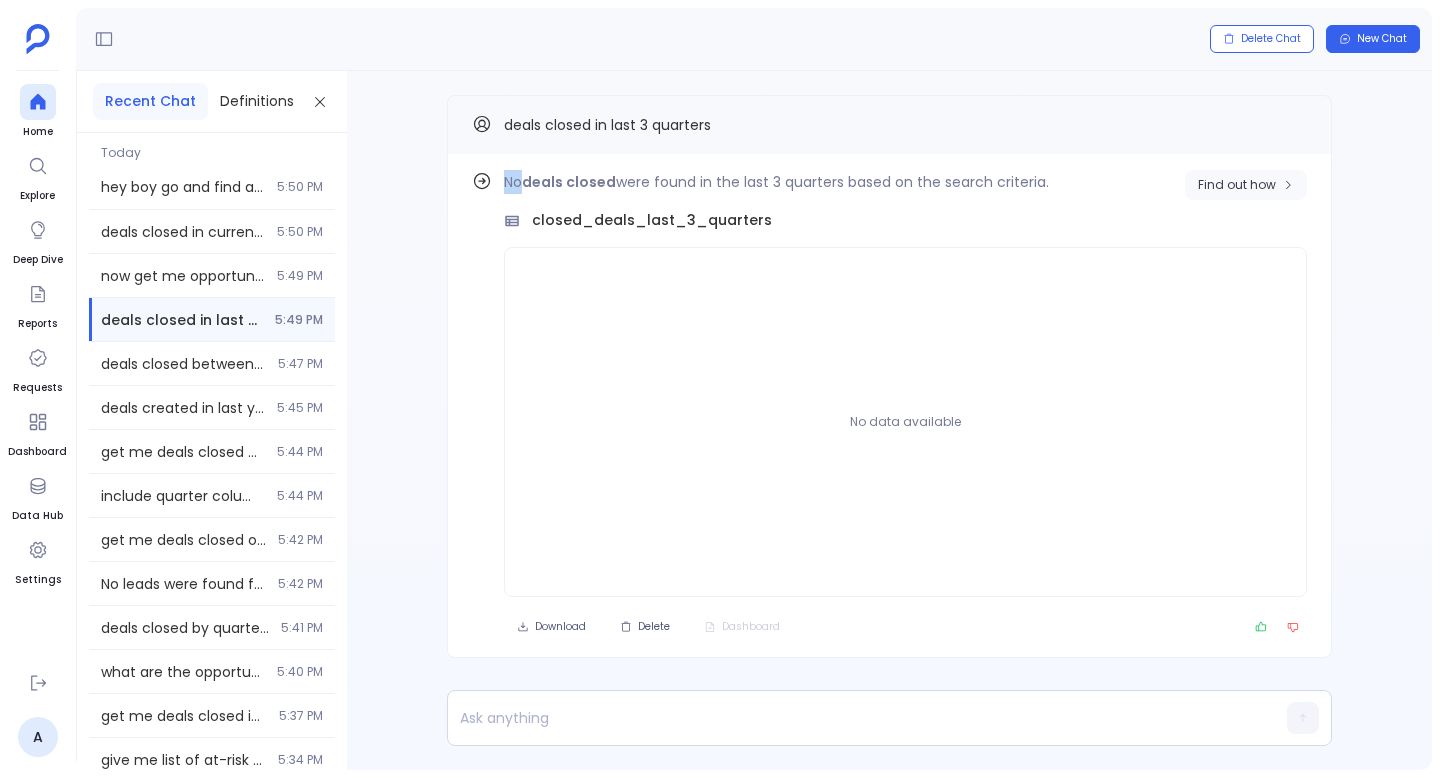 click on "Find out how" at bounding box center (1237, 185) 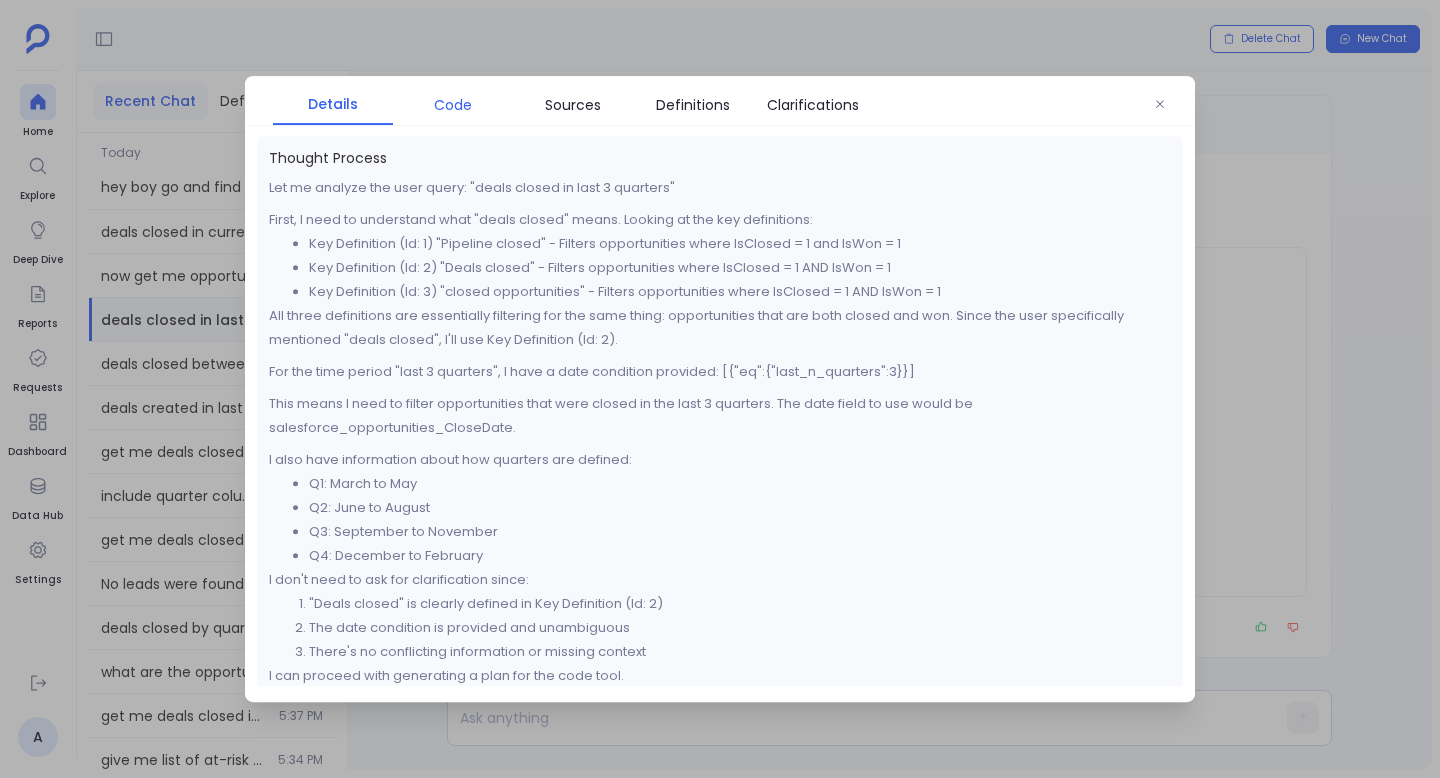 click on "Code" at bounding box center (453, 105) 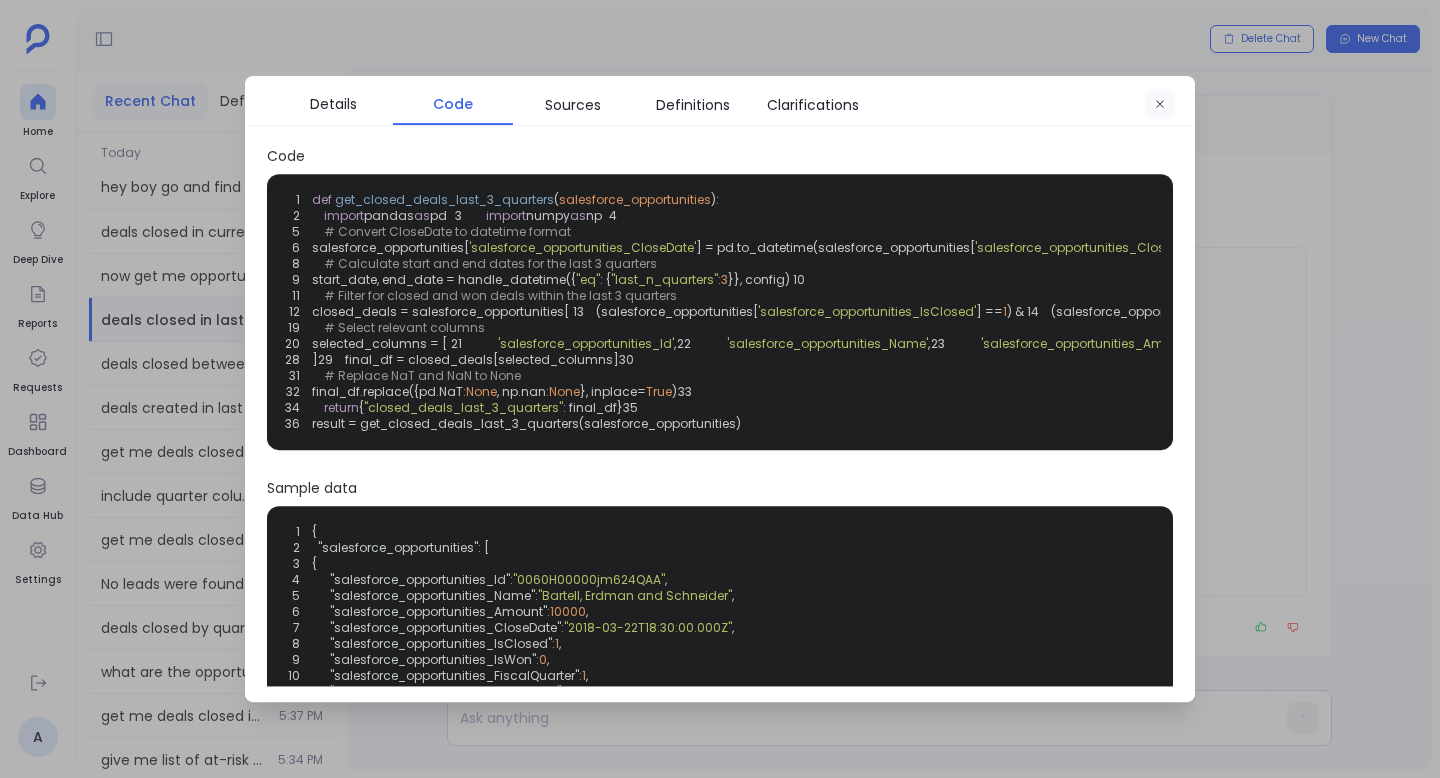 click 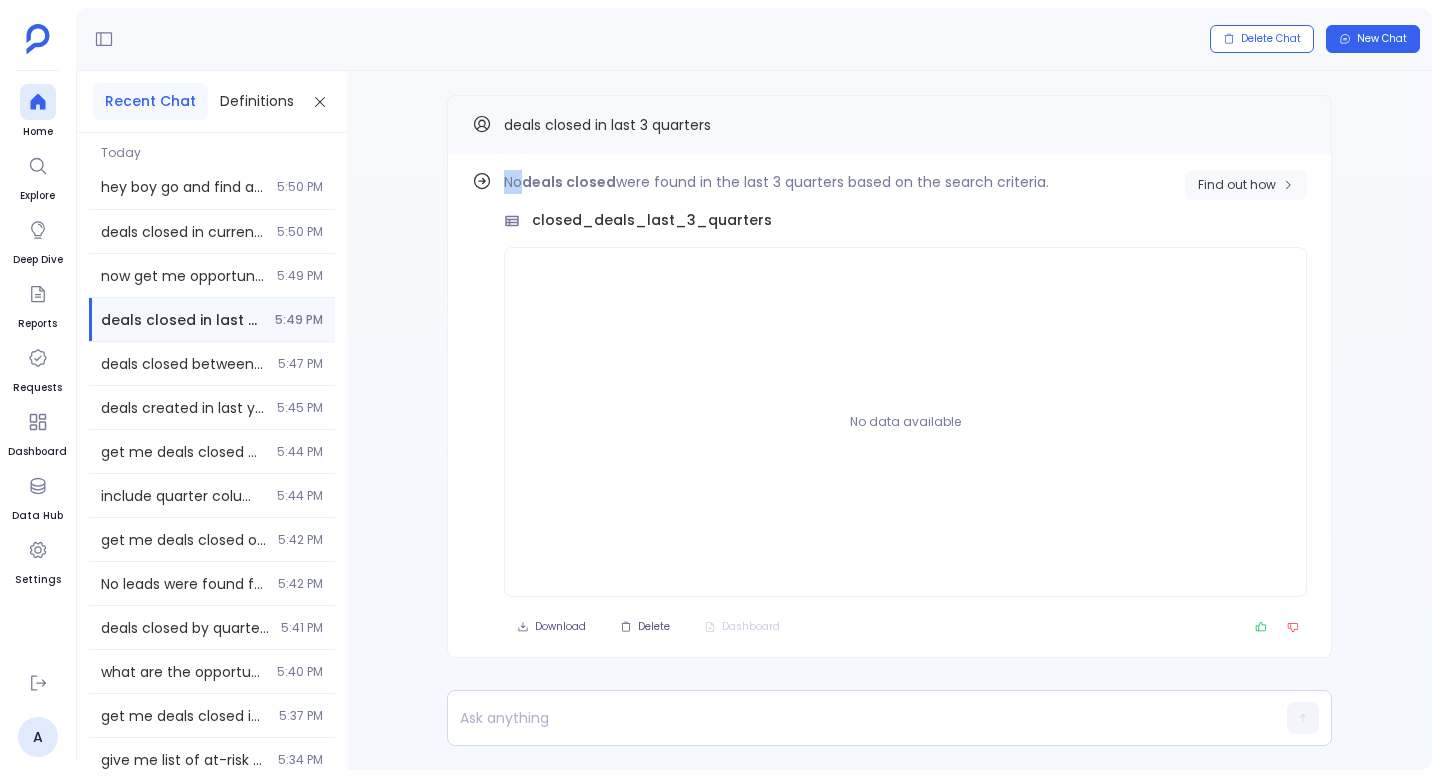 click on "Find out how" at bounding box center [1246, 185] 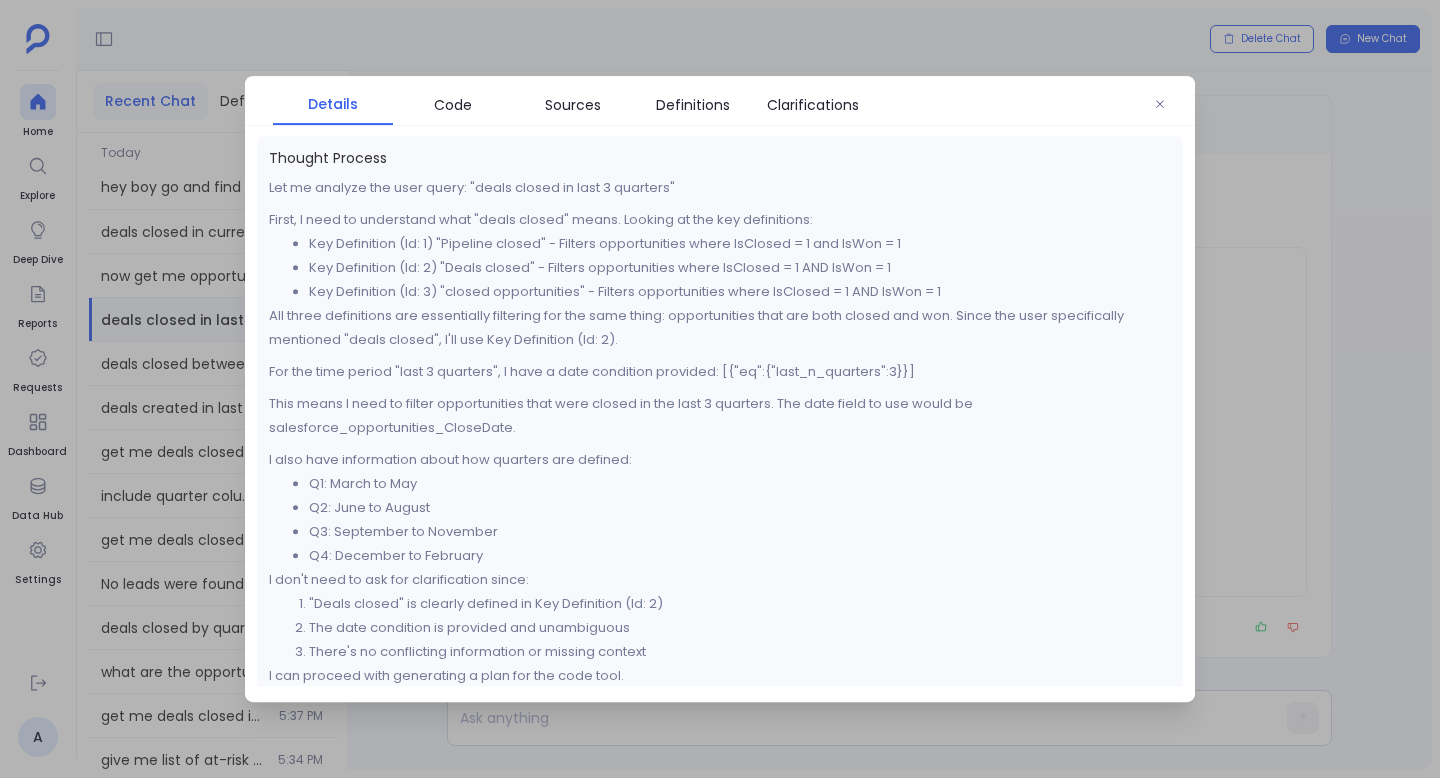 click on "Details Code Sources Definitions Clarifications Thought Process Let me analyze the user query: "deals closed in last 3 quarters"
First, I need to understand what "deals closed" means. Looking at the key definitions:
Key Definition (Id: 1) "Pipeline closed" - Filters opportunities where IsClosed = 1 and IsWon = 1
Key Definition (Id: 2) "Deals closed" - Filters opportunities where IsClosed = 1 AND IsWon = 1
Key Definition (Id: 3) "closed opportunities" - Filters opportunities where IsClosed = 1 AND IsWon = 1
All three definitions are essentially filtering for the same thing: opportunities that are both closed and won. Since the user specifically mentioned "deals closed", I'll use Key Definition (Id: 2).
For the time period "last 3 quarters", I have a date condition provided:
[{"eq":{"last_n_quarters":3}}]
This means I need to filter opportunities that were closed in the last 3 quarters. The date field to use would be salesforce_opportunities_CloseDate.
Q1: March to May" at bounding box center (720, 389) 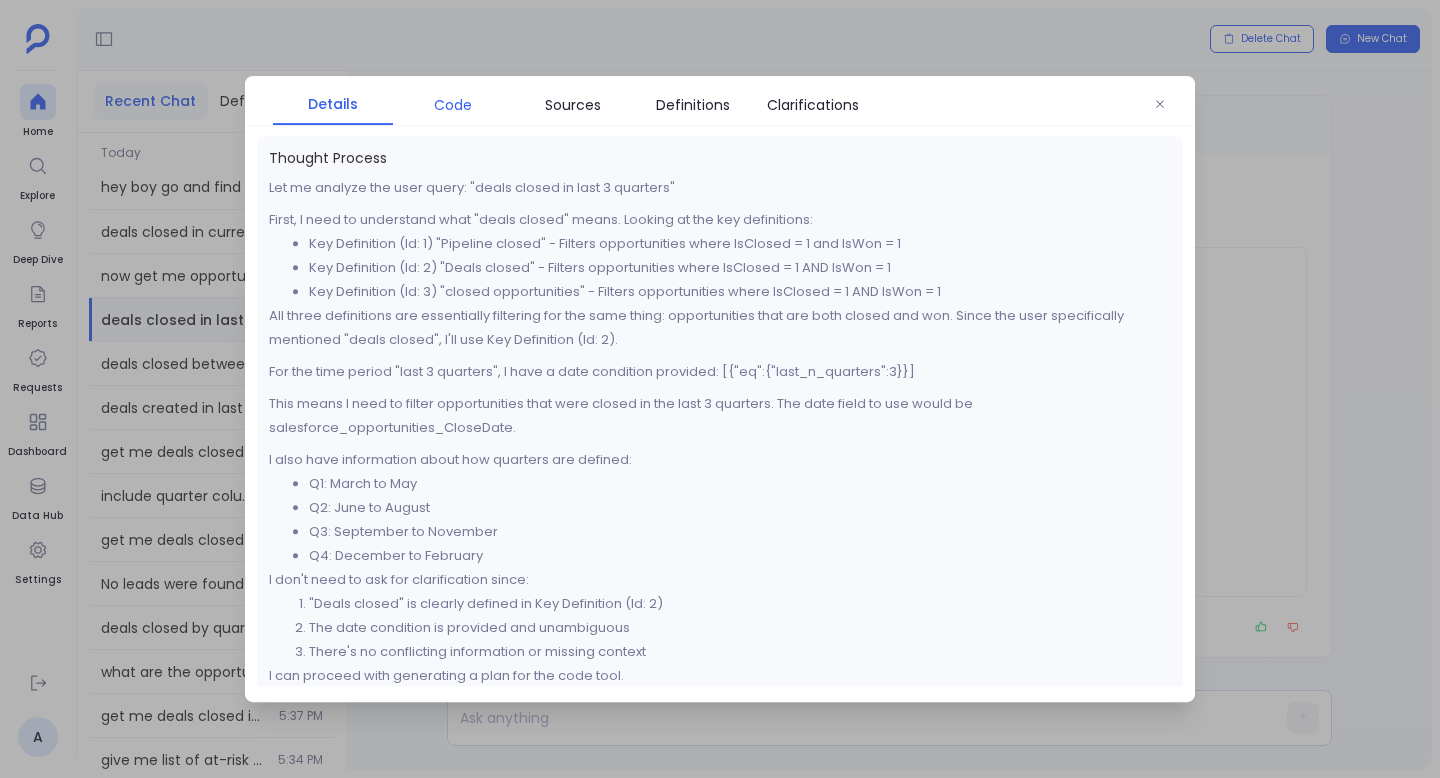 click on "Code" at bounding box center [453, 105] 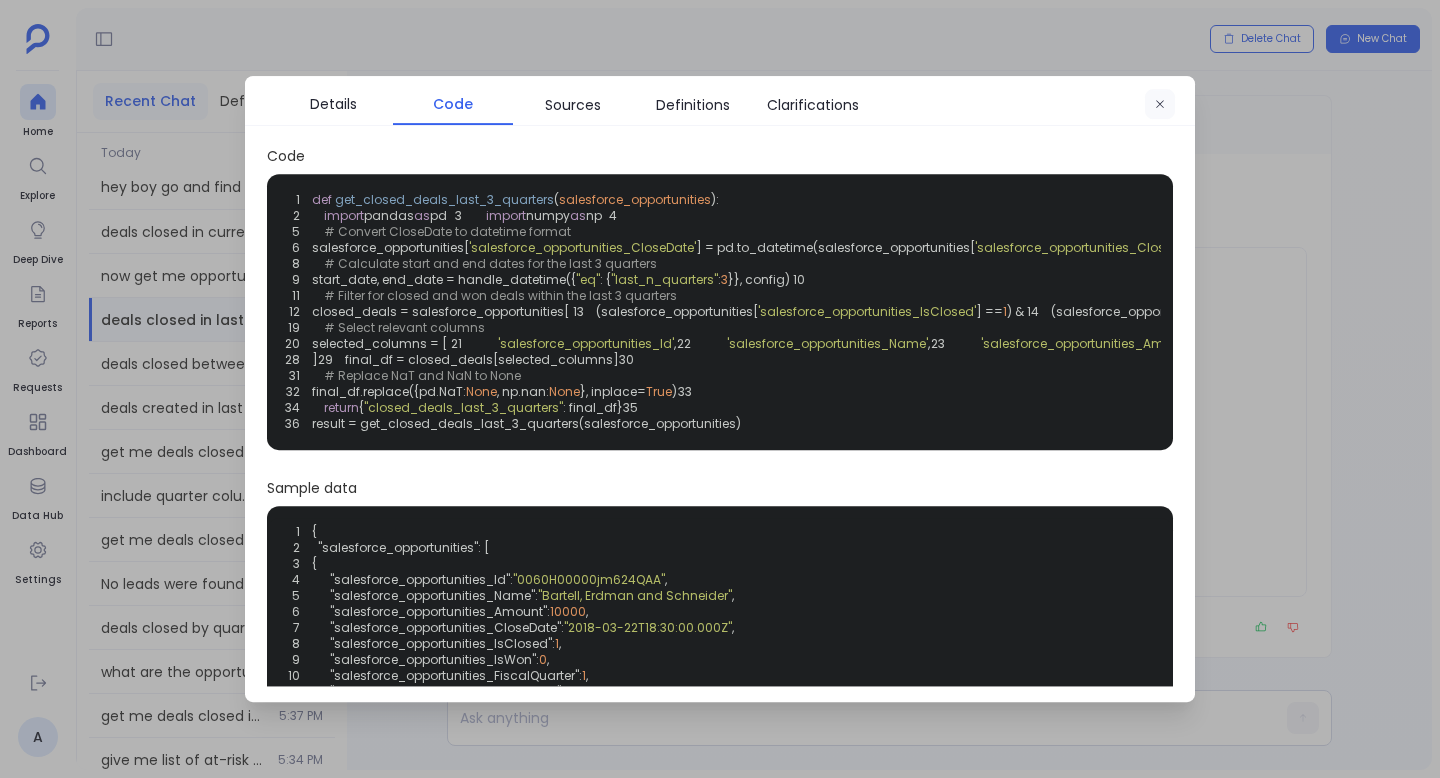 click 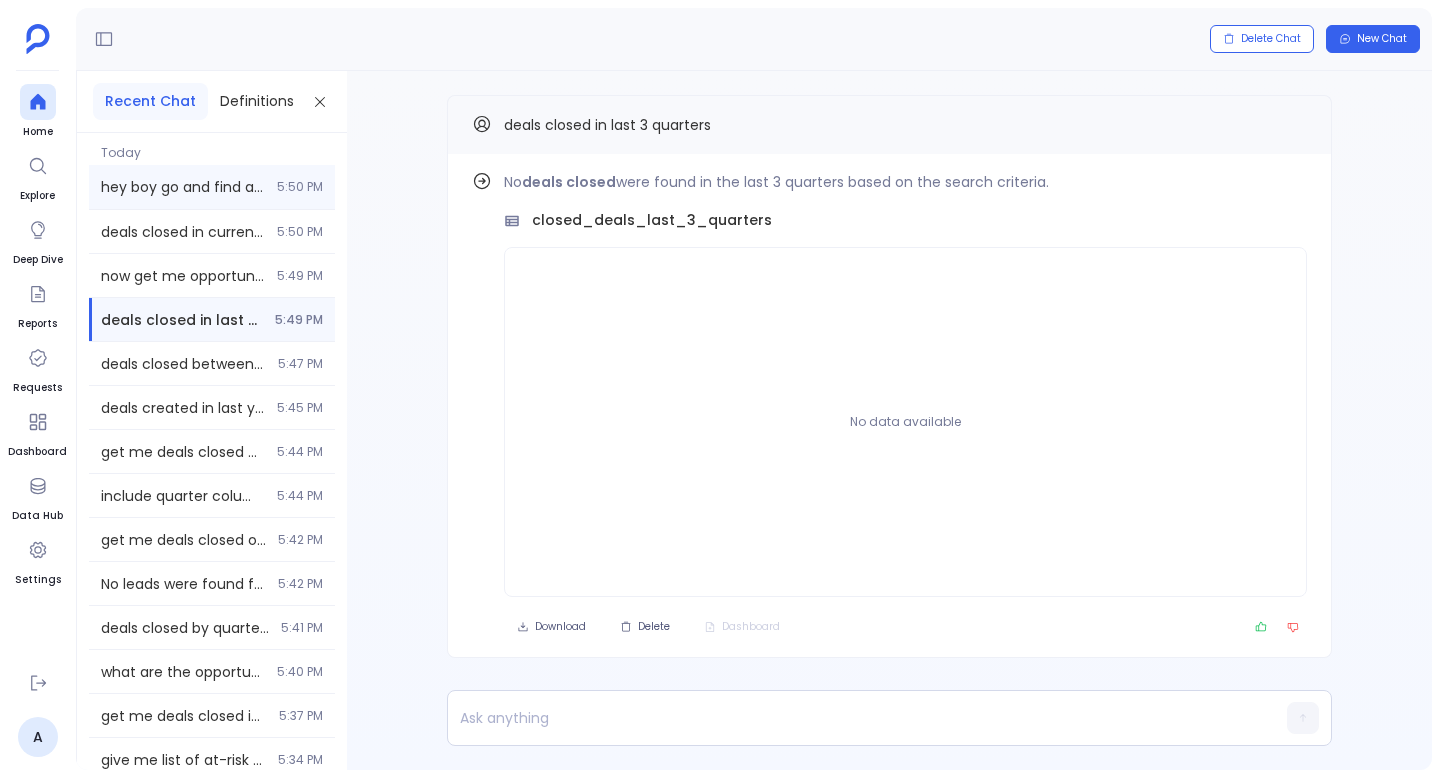 click on "hey boy go and find all the information connected to salesforce for the last 10 years 5:50 PM" at bounding box center (212, 187) 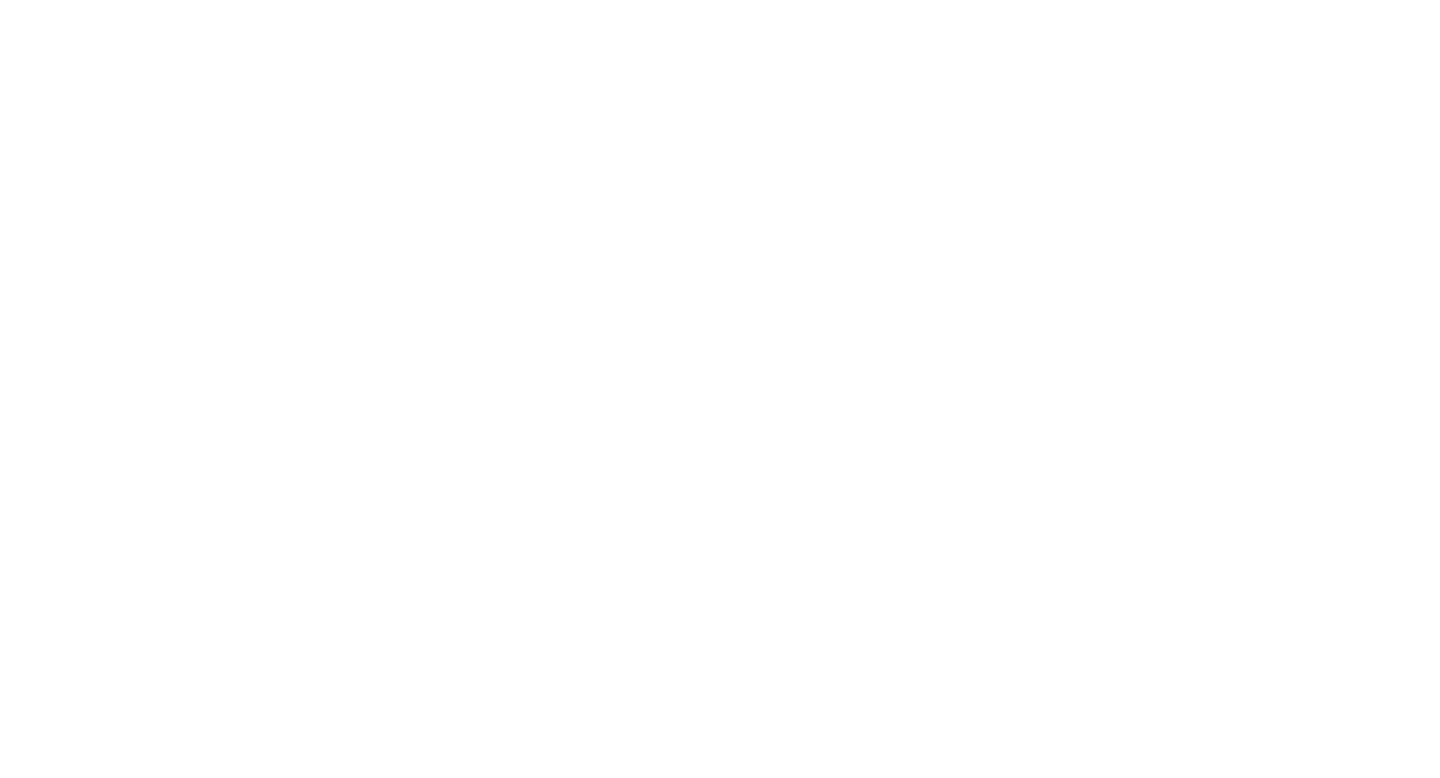 scroll, scrollTop: 0, scrollLeft: 0, axis: both 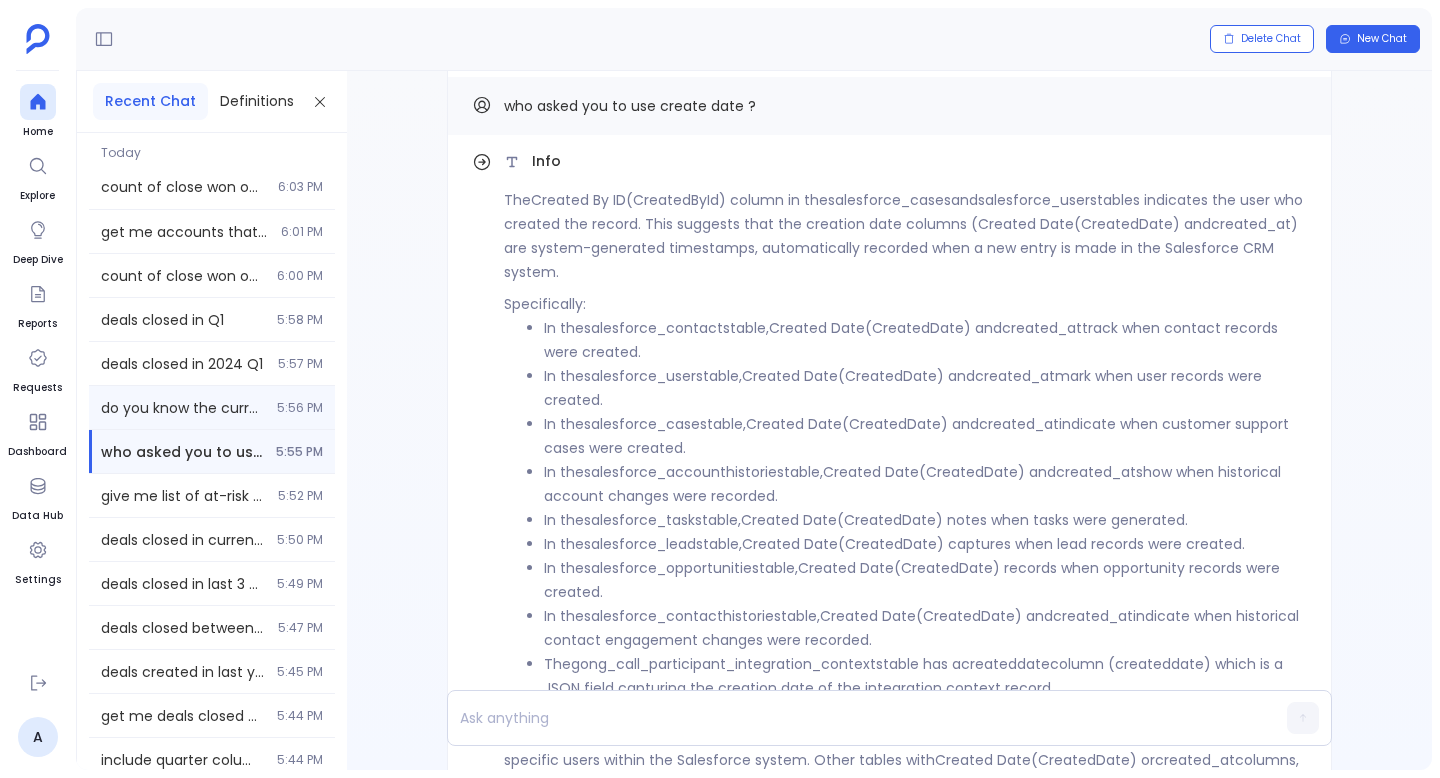 click on "do you know the current date ?" at bounding box center [183, 408] 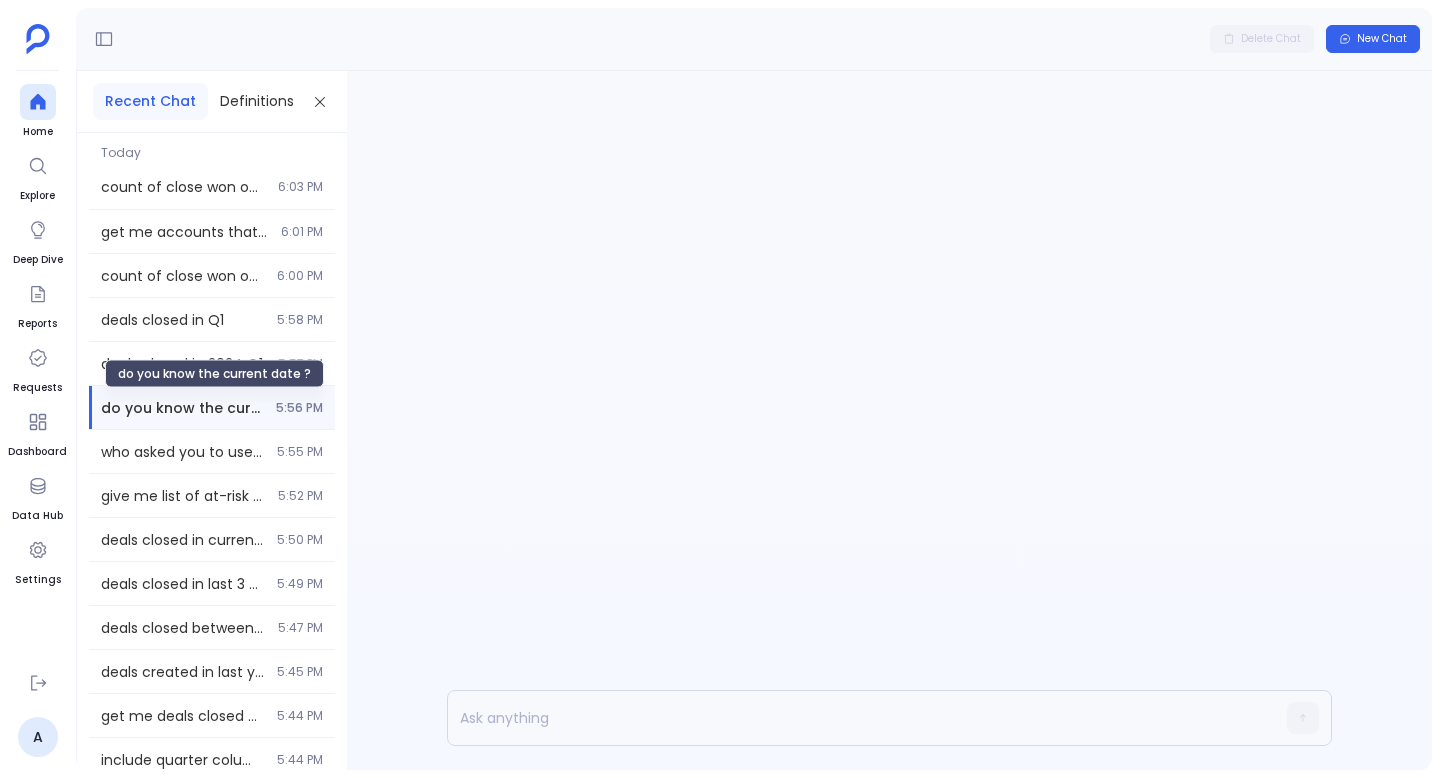 scroll, scrollTop: 0, scrollLeft: 0, axis: both 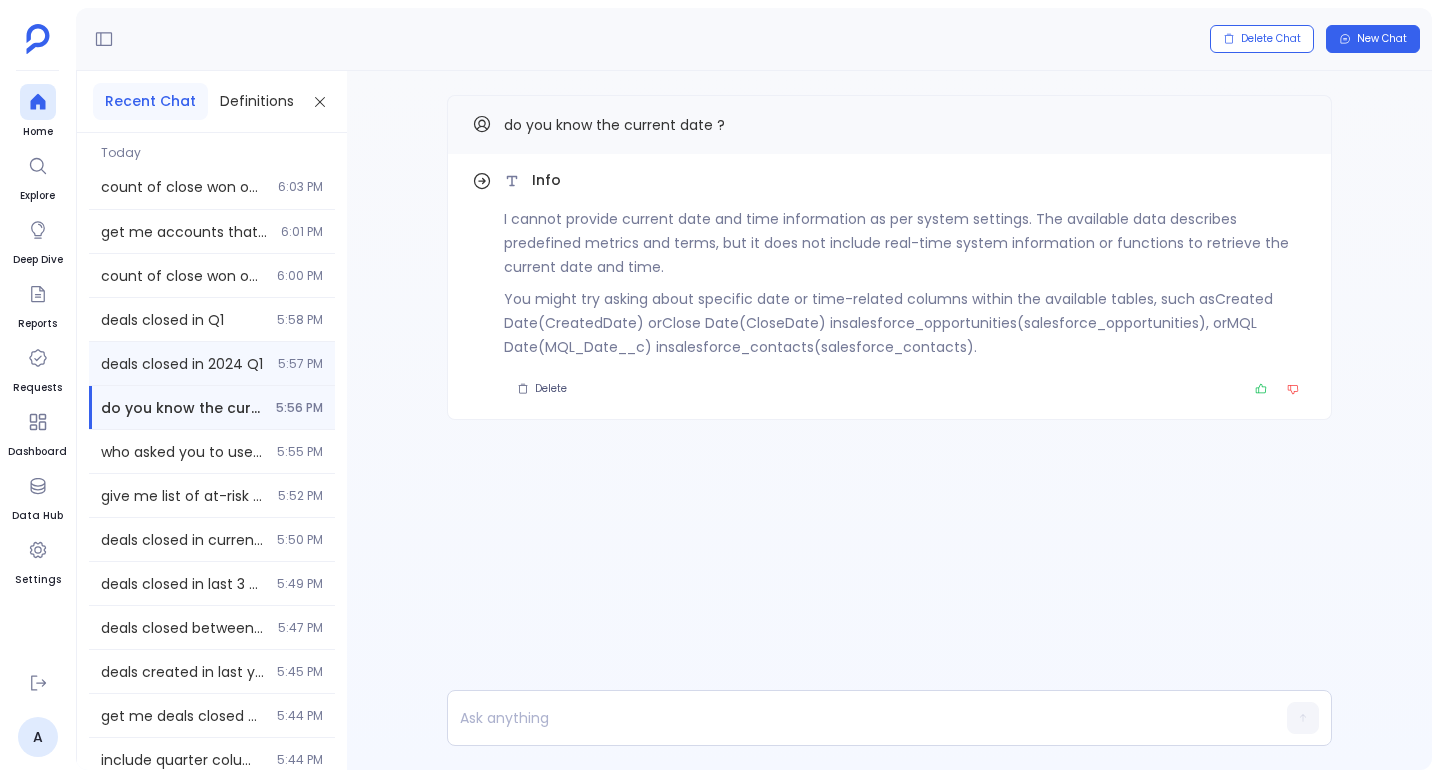 click on "5:57 PM" at bounding box center [300, 364] 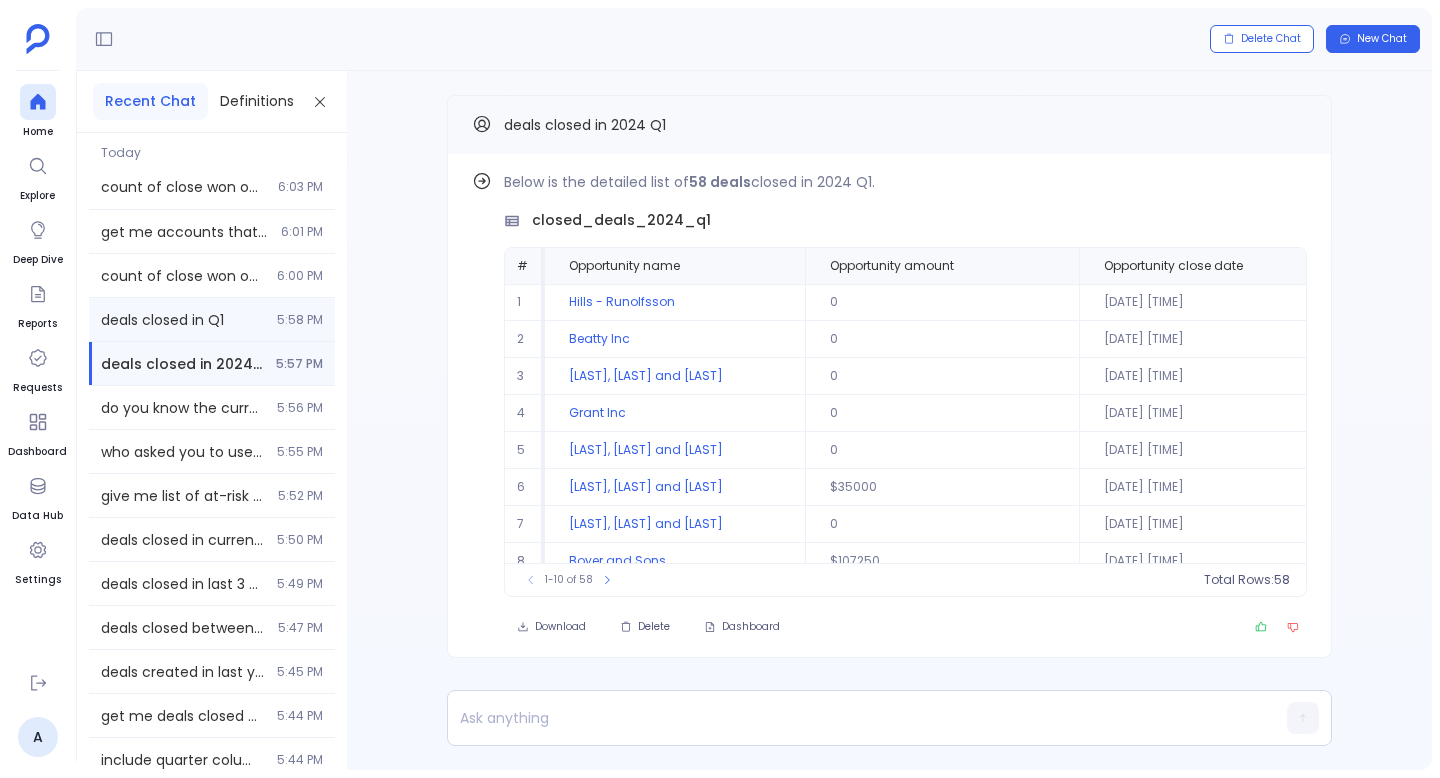 click on "deals closed in Q1 5:58 PM" at bounding box center (212, 319) 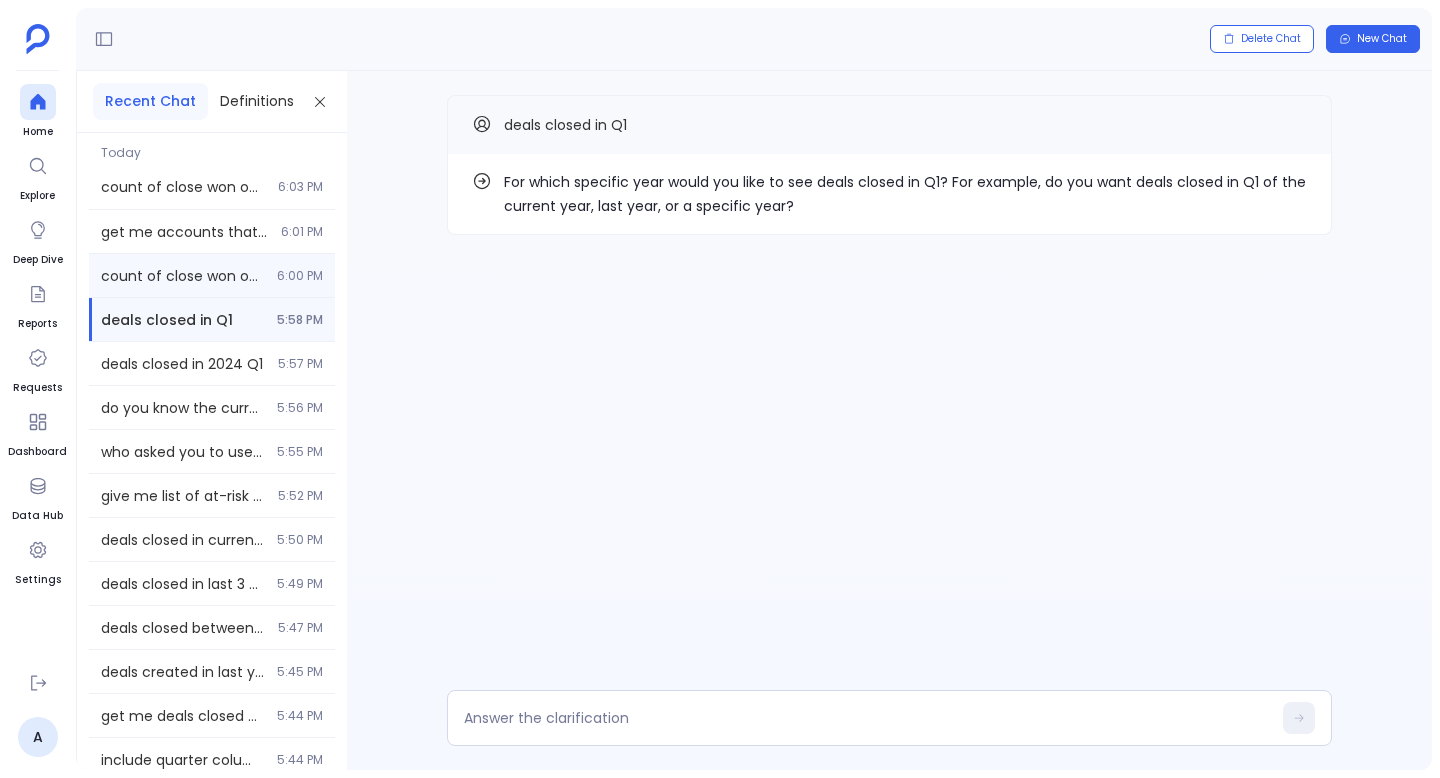 click on "count of close won opportunities for each quarter of 2024 6:00 PM" at bounding box center (212, 275) 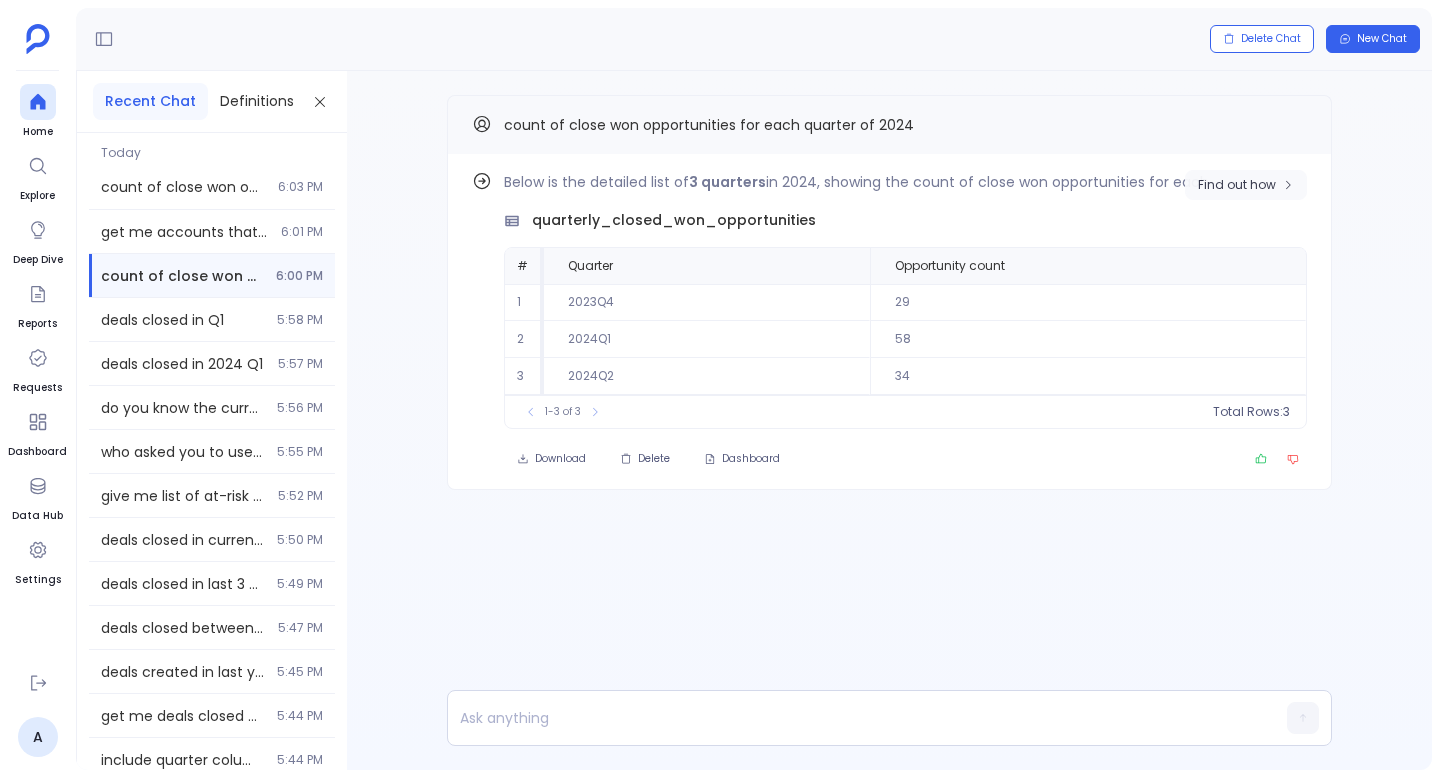 click on "Find out how" at bounding box center (1237, 185) 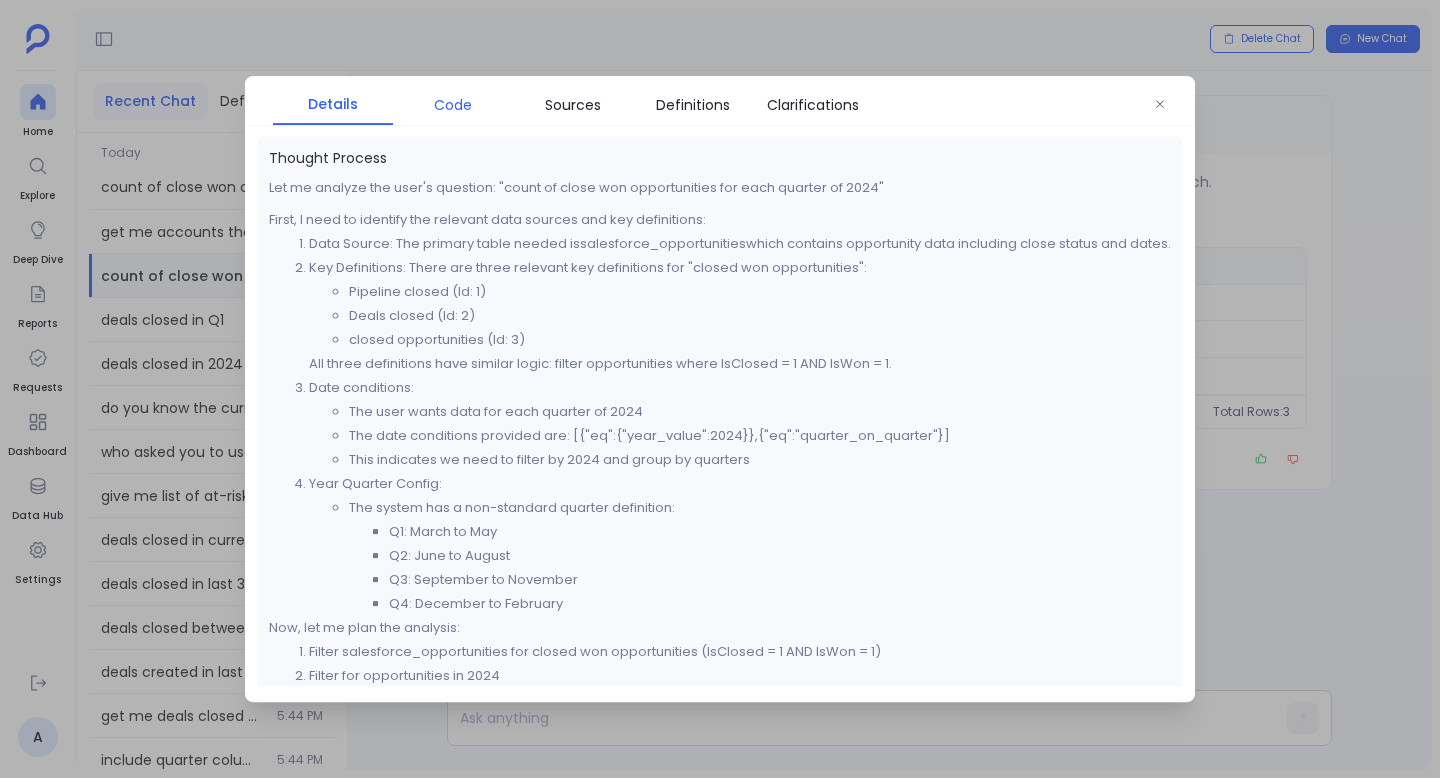 click on "Code" at bounding box center (453, 105) 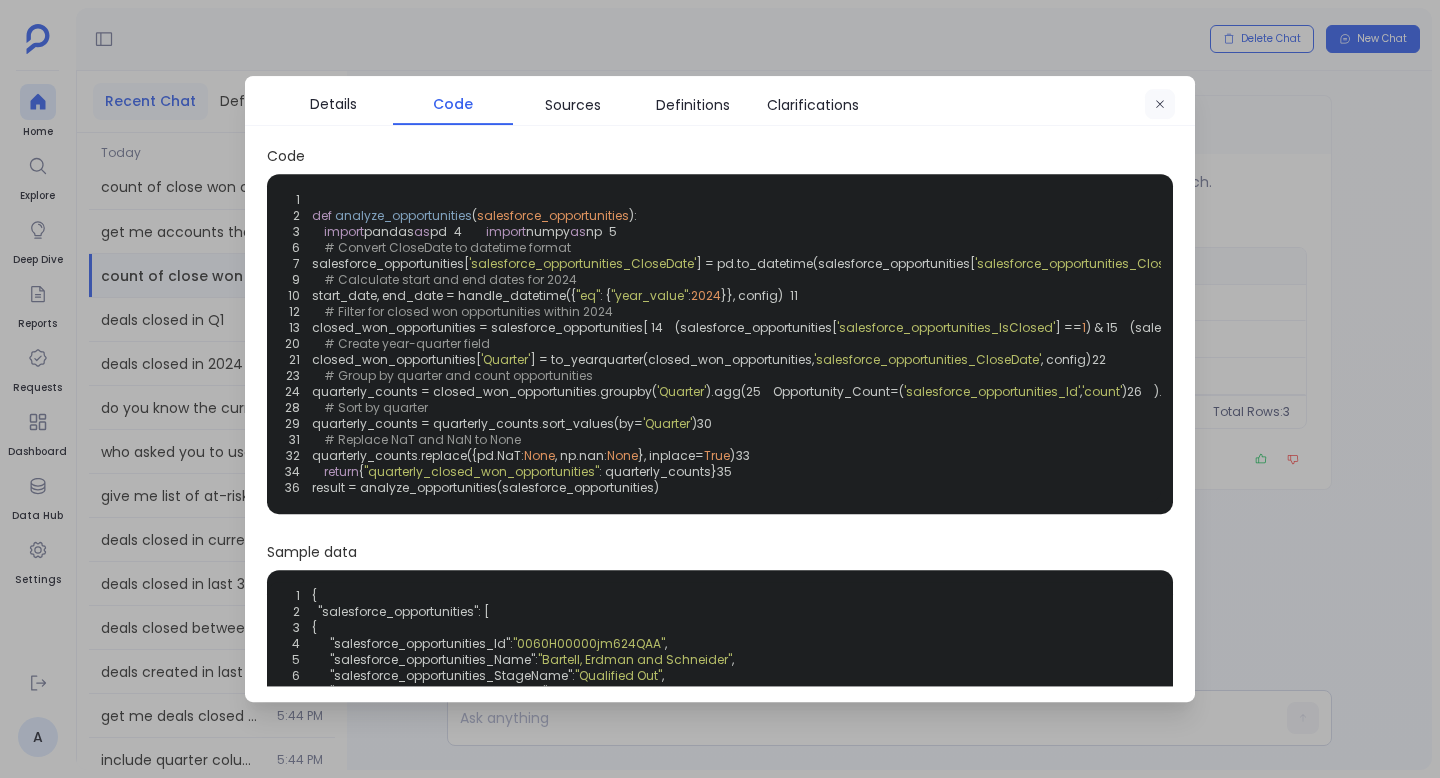 click at bounding box center (1160, 105) 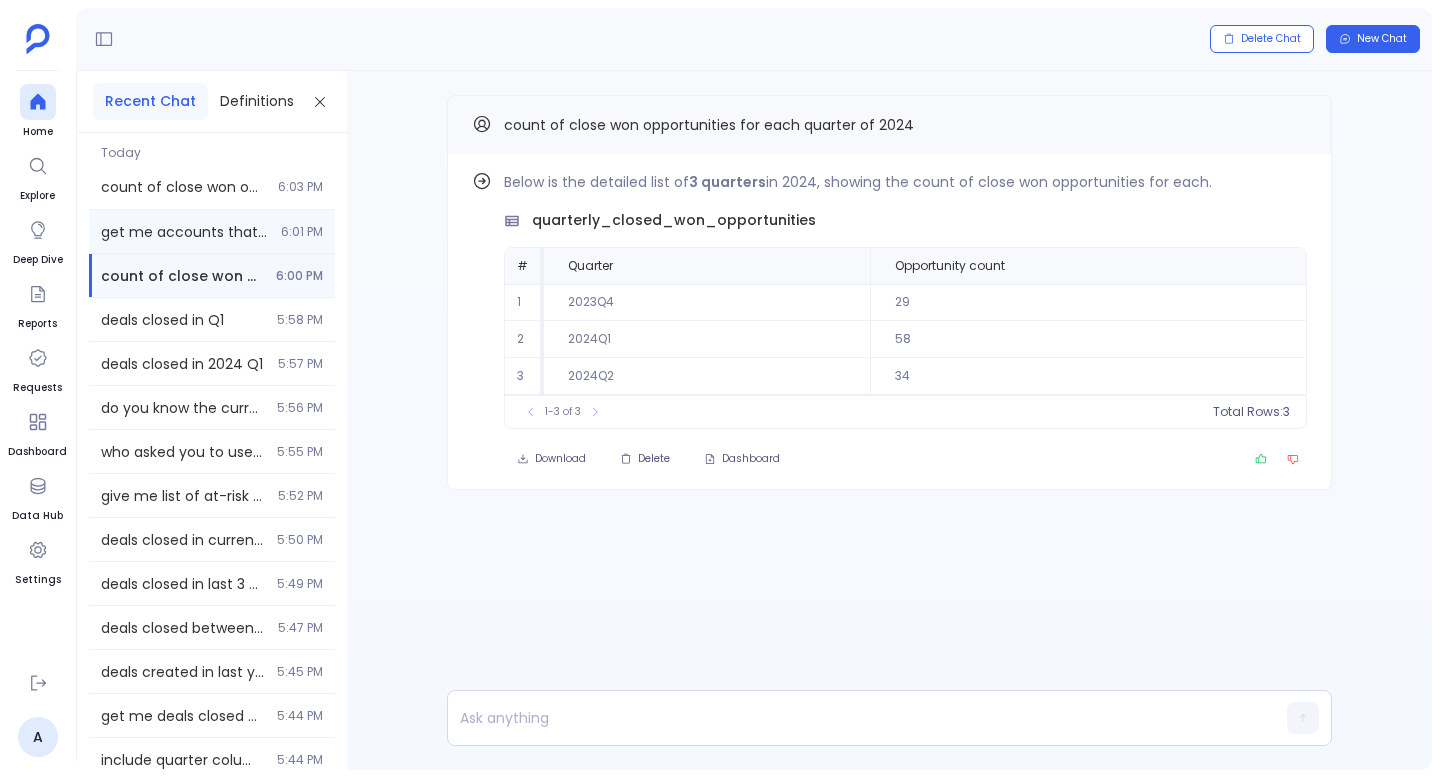 click on "get me accounts that have heath score more than 5 also was created in month of May, June and December 6:01 PM" at bounding box center (212, 231) 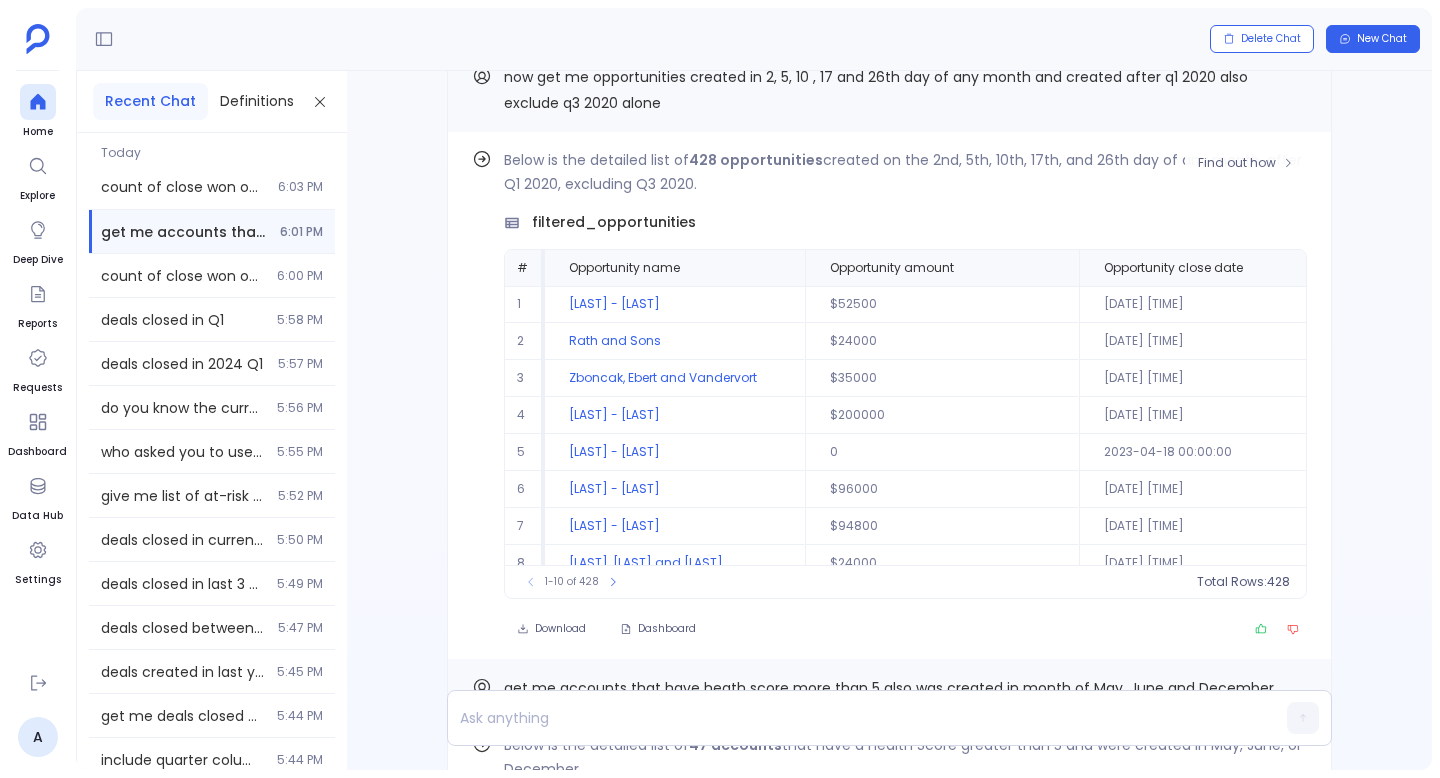 scroll, scrollTop: 0, scrollLeft: 0, axis: both 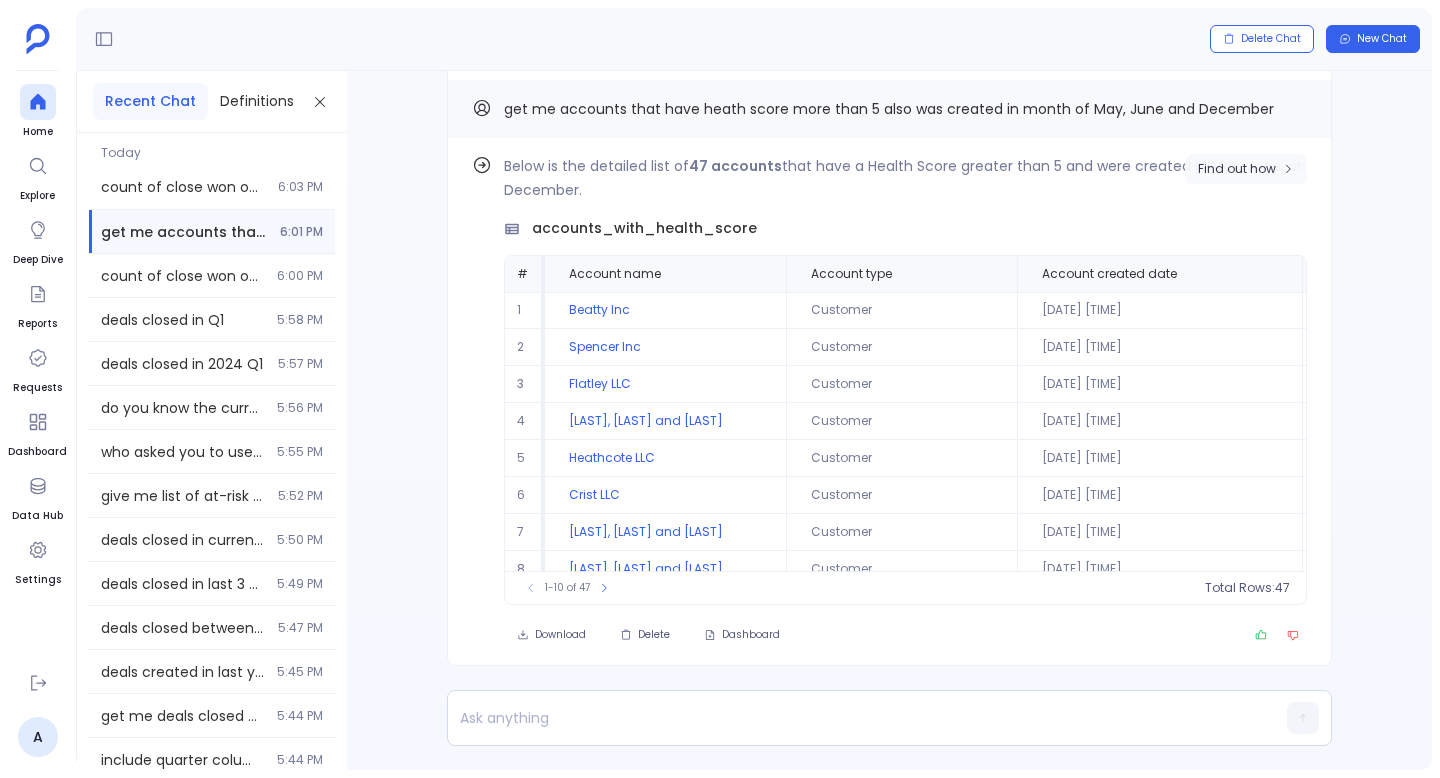 click on "Find out how" at bounding box center (1246, 169) 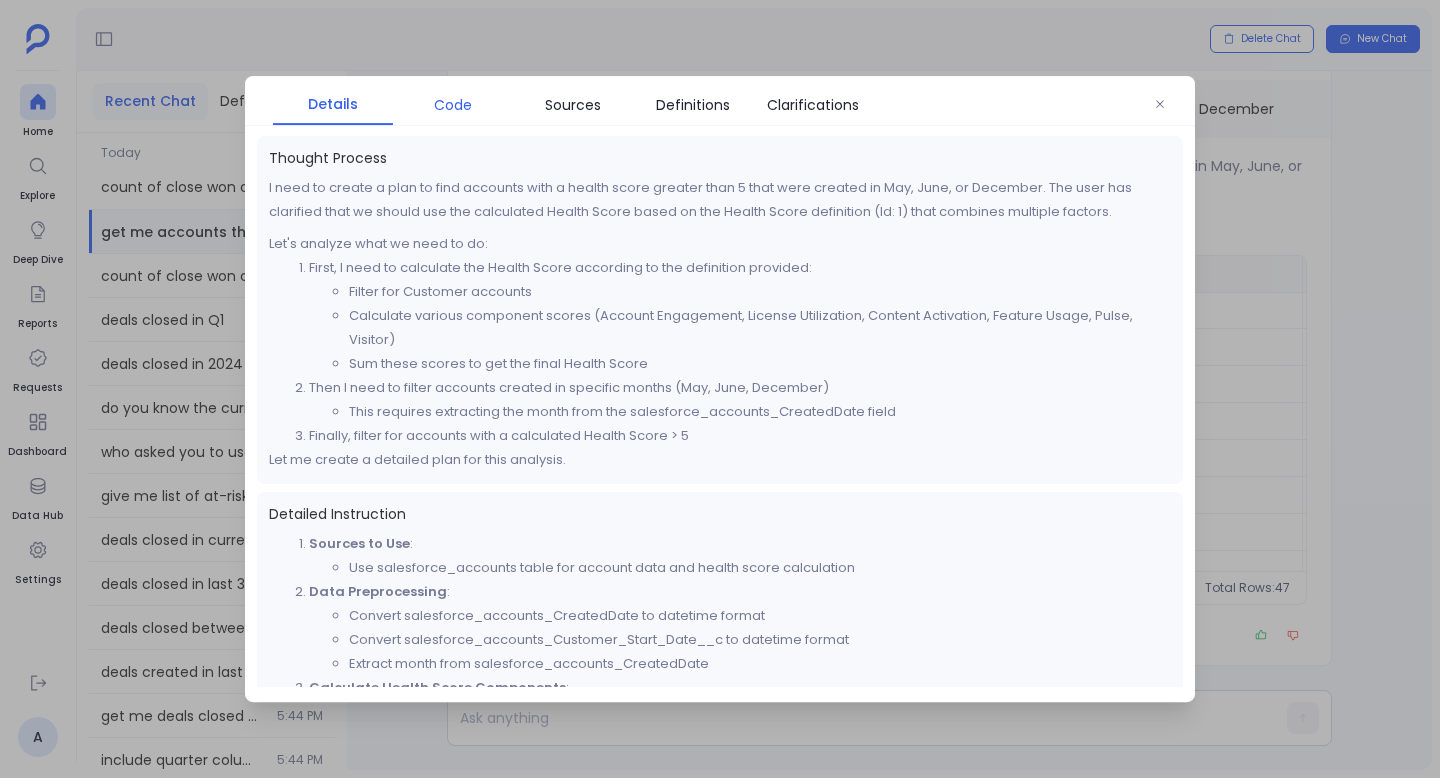 click on "Code" at bounding box center (453, 105) 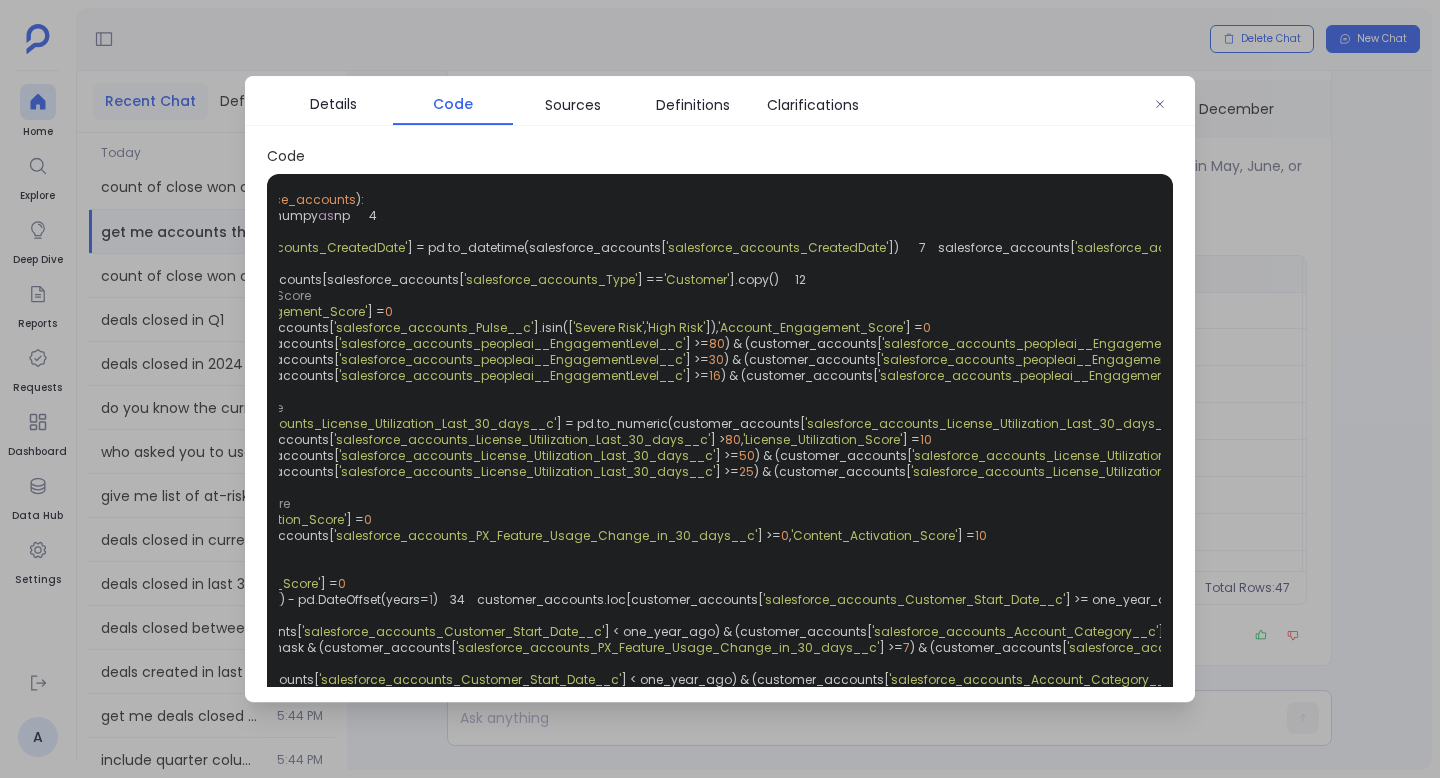 scroll, scrollTop: 0, scrollLeft: 310, axis: horizontal 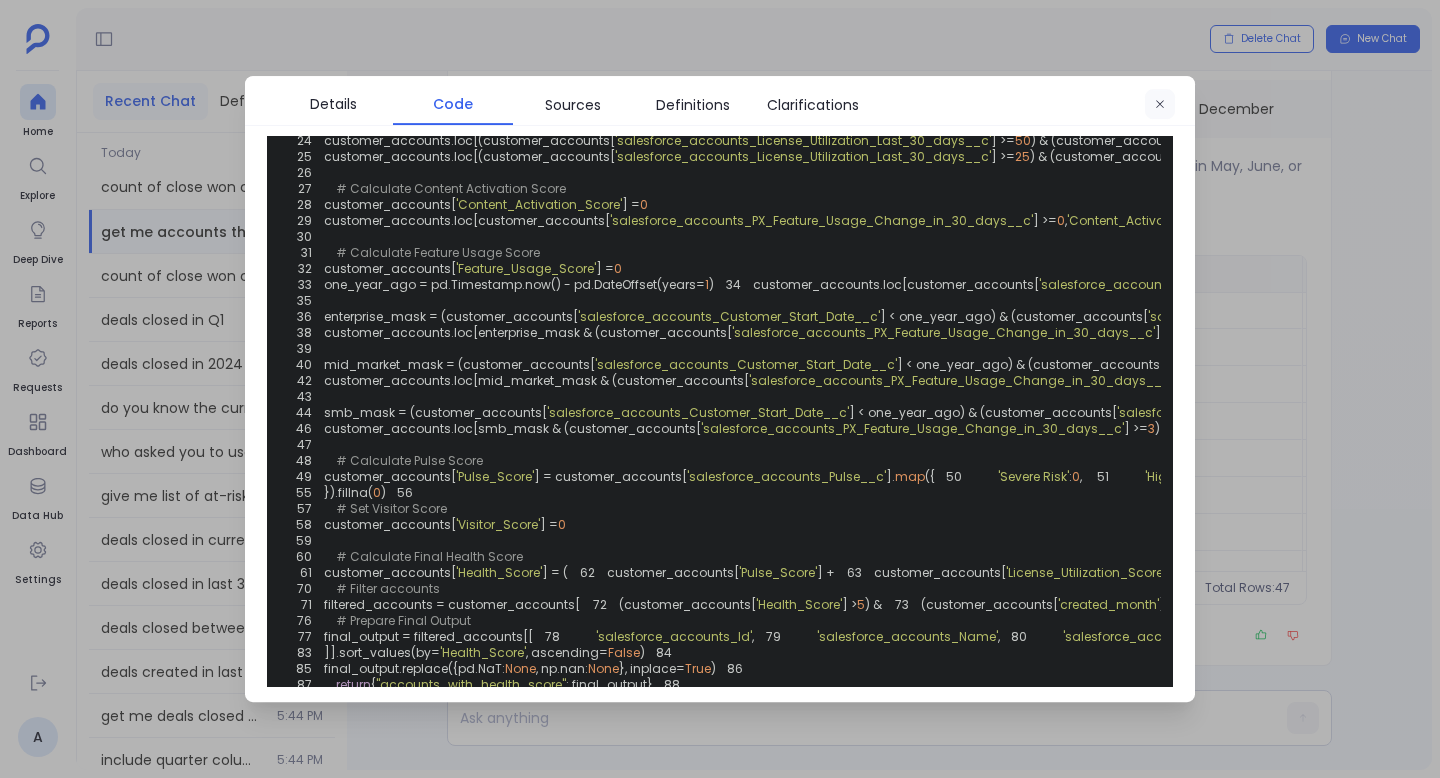click 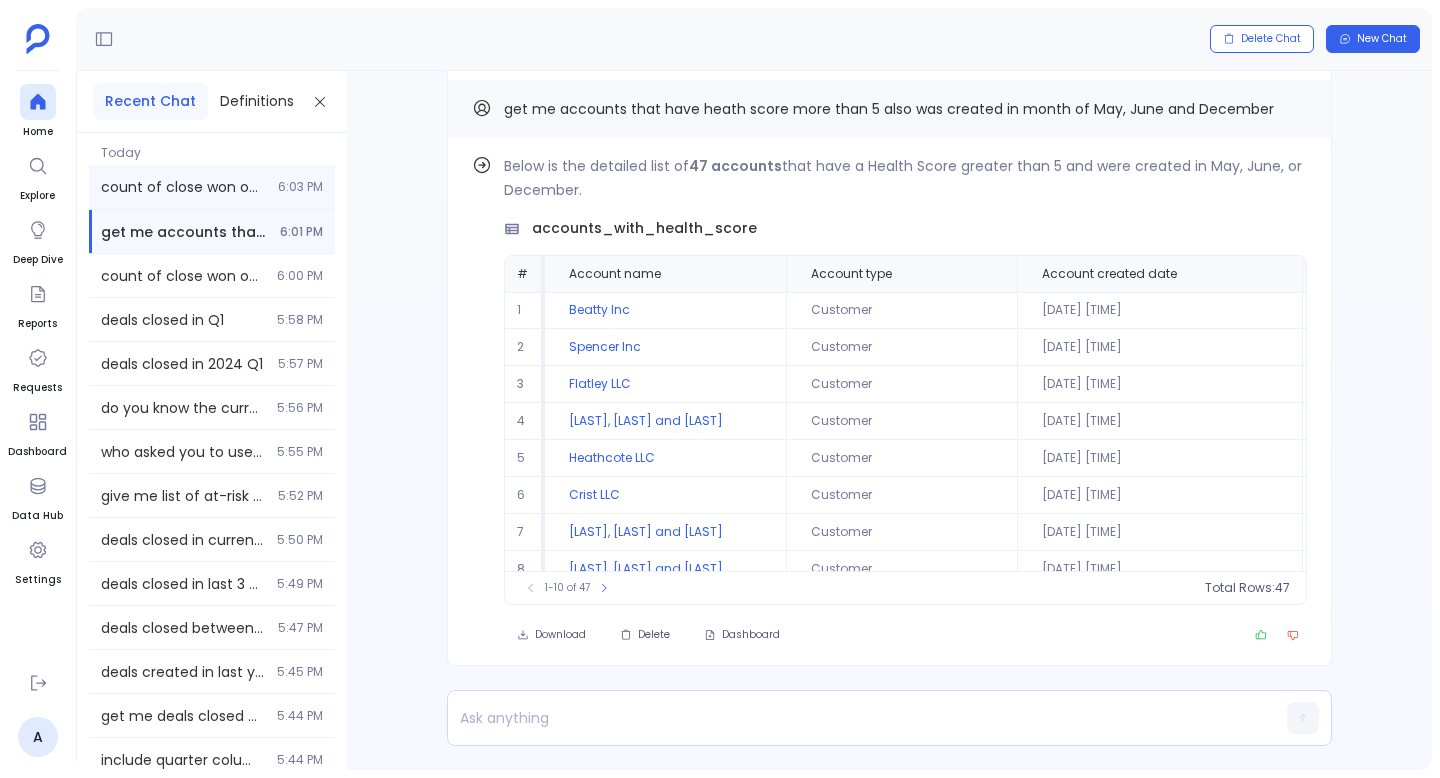 click on "6:03 PM" at bounding box center (300, 187) 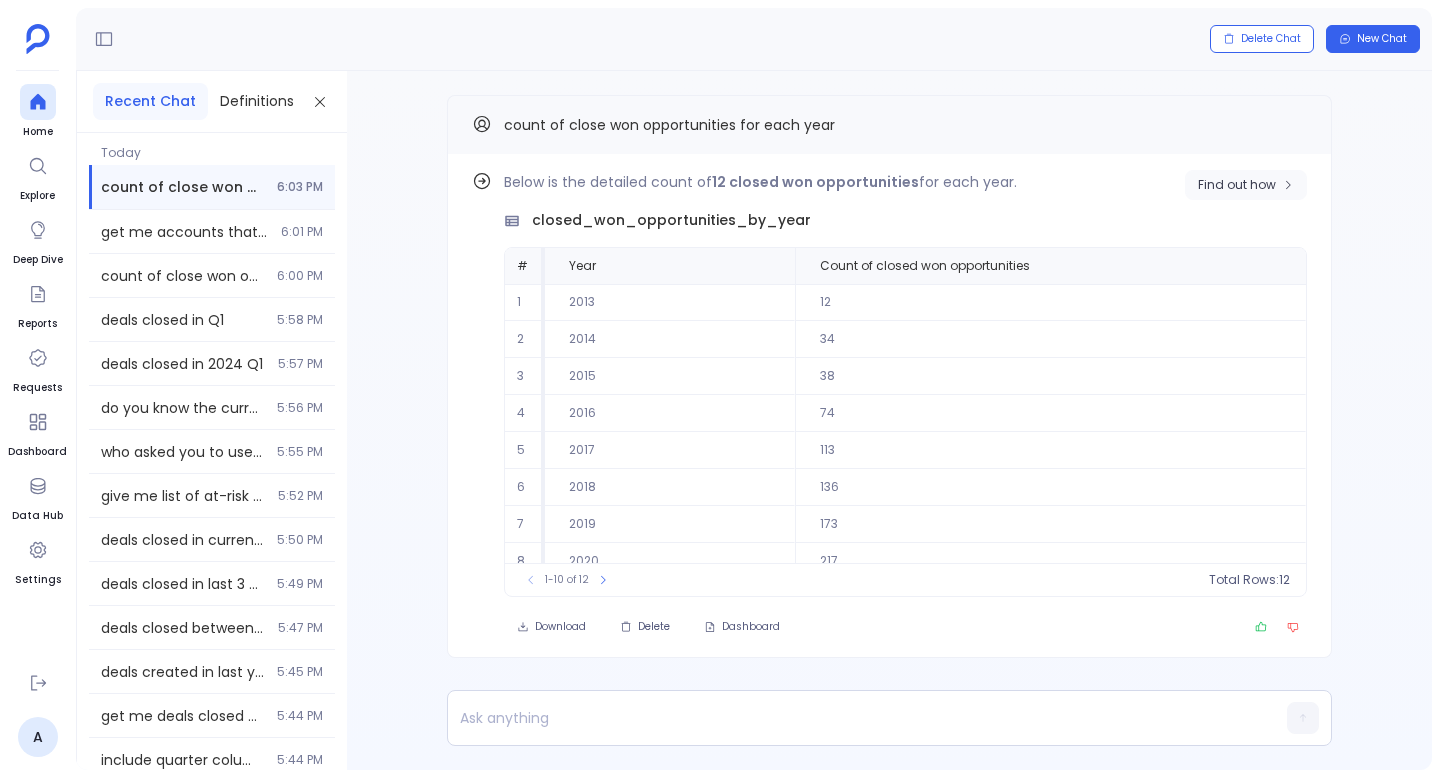 click on "Find out how" at bounding box center (1237, 185) 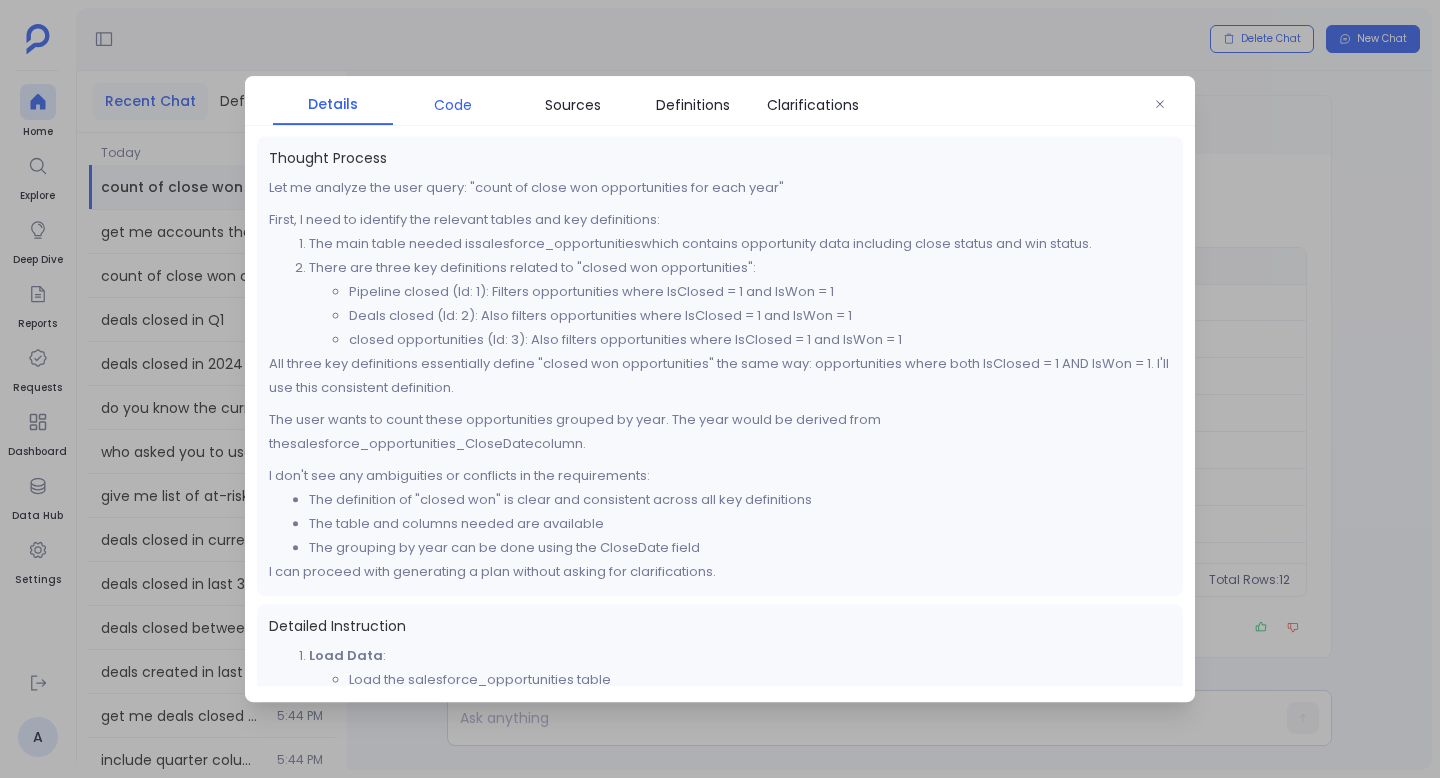 click on "Code" at bounding box center (453, 105) 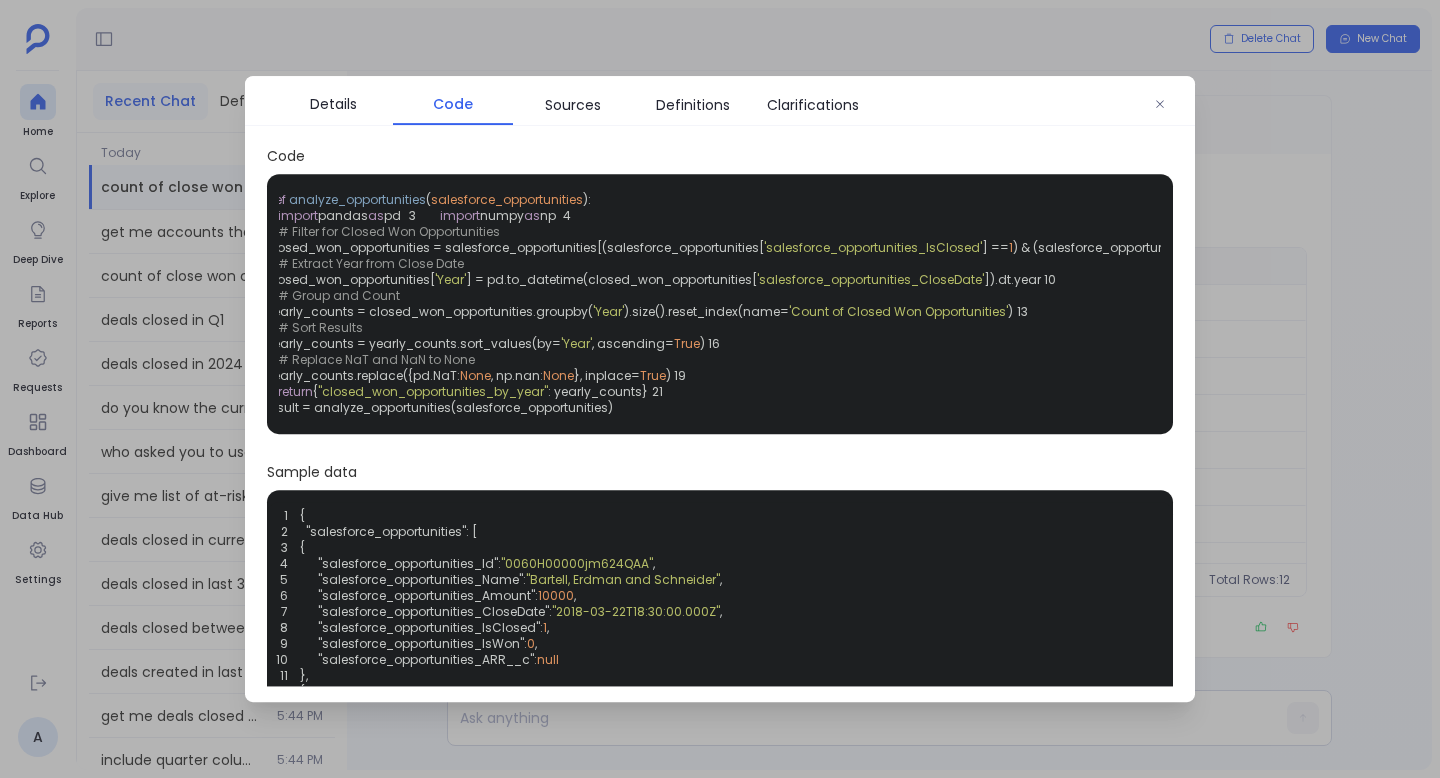scroll, scrollTop: 0, scrollLeft: 339, axis: horizontal 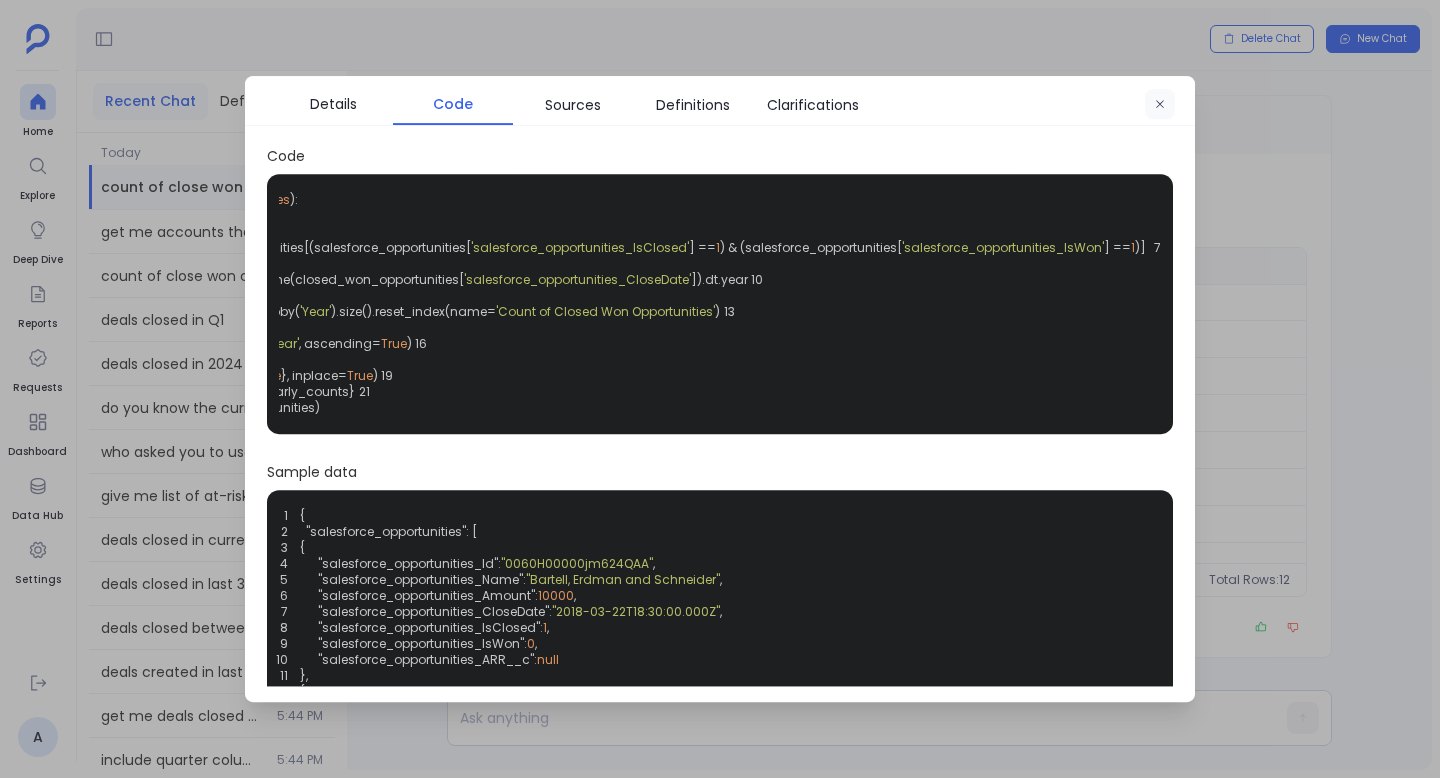 click at bounding box center [1160, 105] 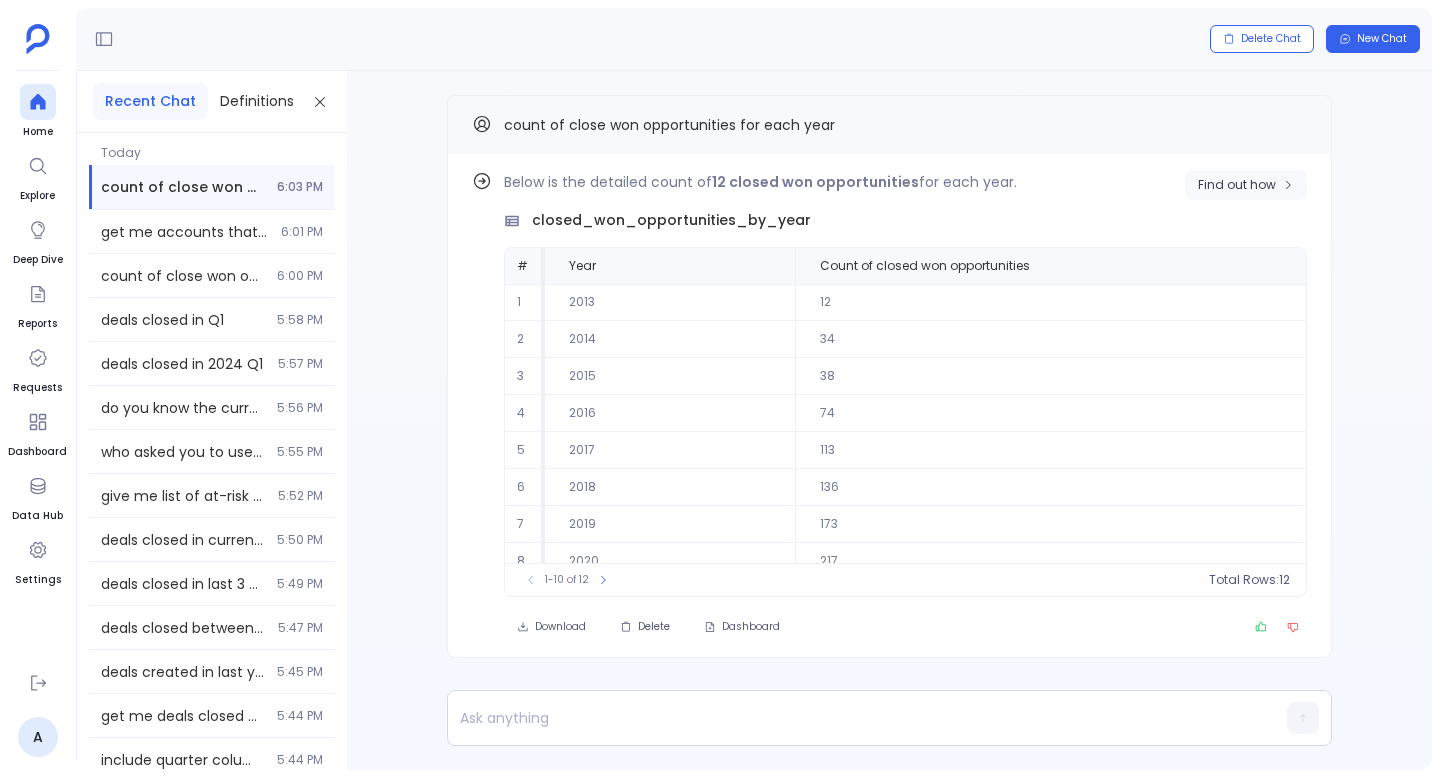 click on "Find out how" at bounding box center [1246, 185] 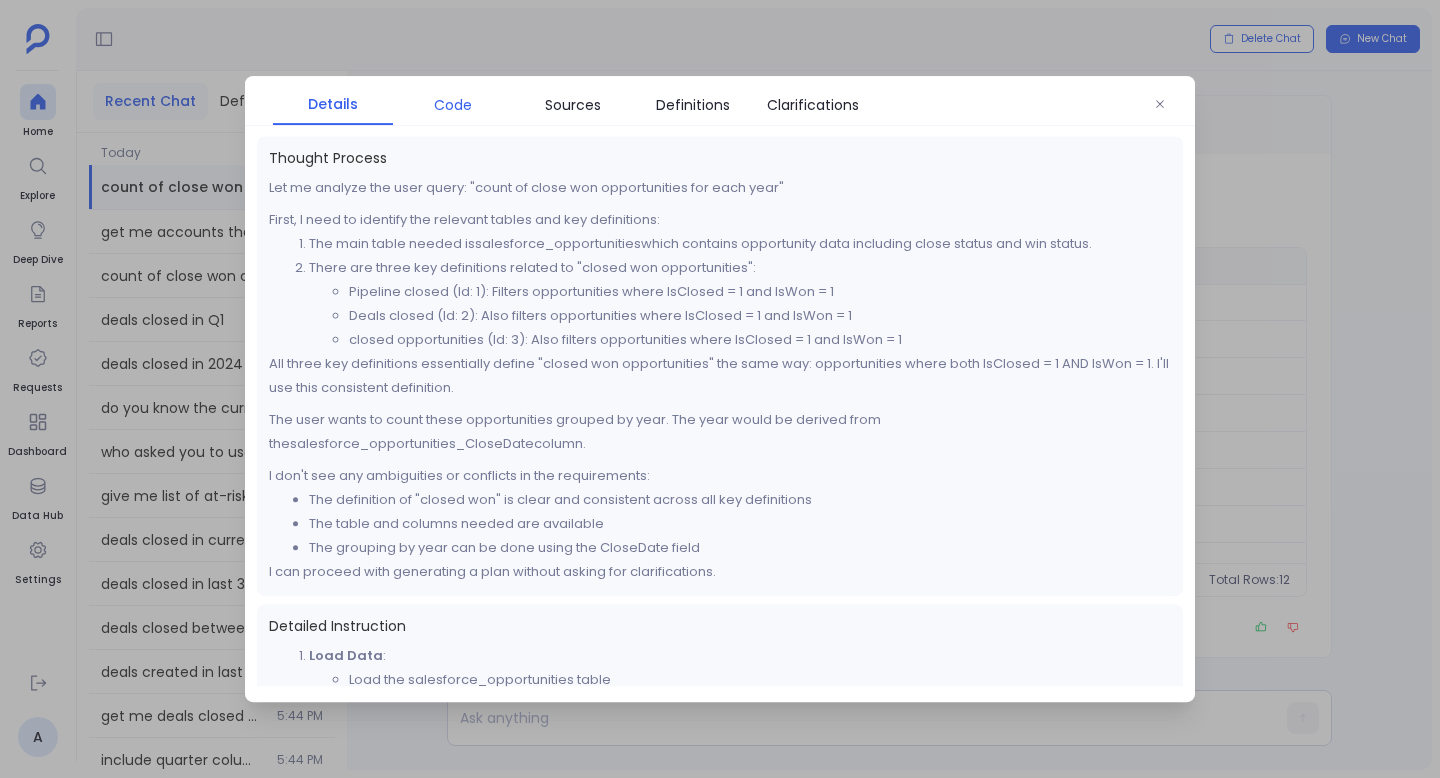 click on "Code" at bounding box center [453, 105] 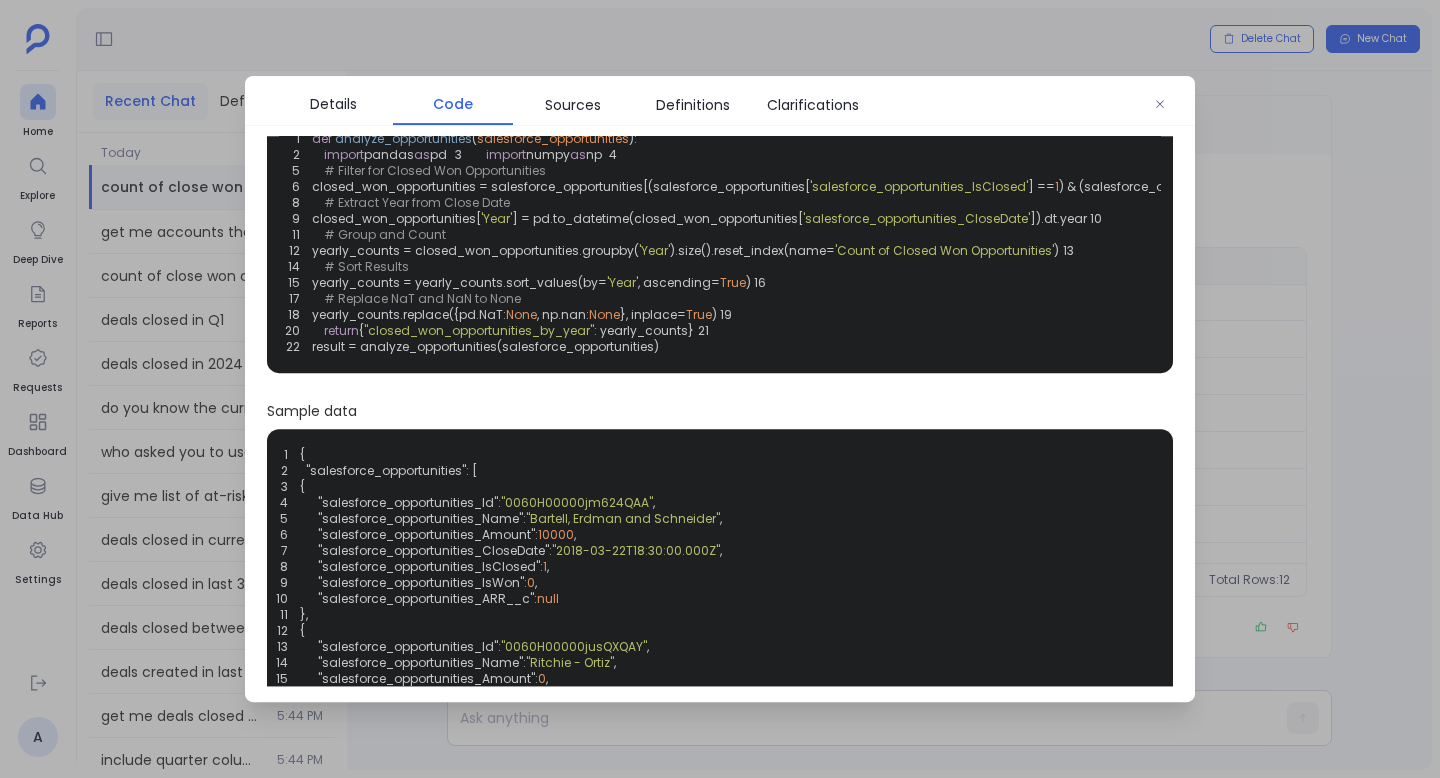 scroll, scrollTop: 0, scrollLeft: 0, axis: both 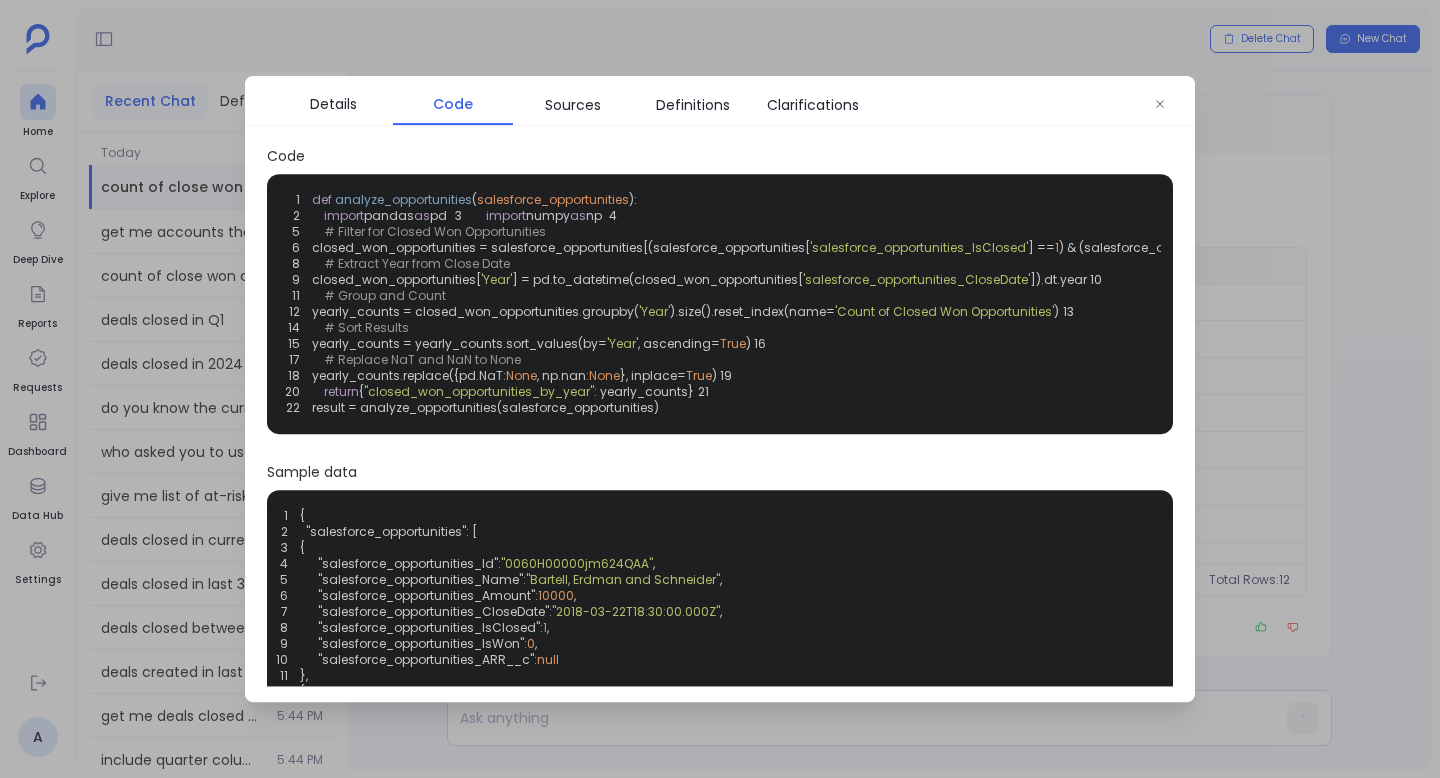 click at bounding box center [1160, 105] 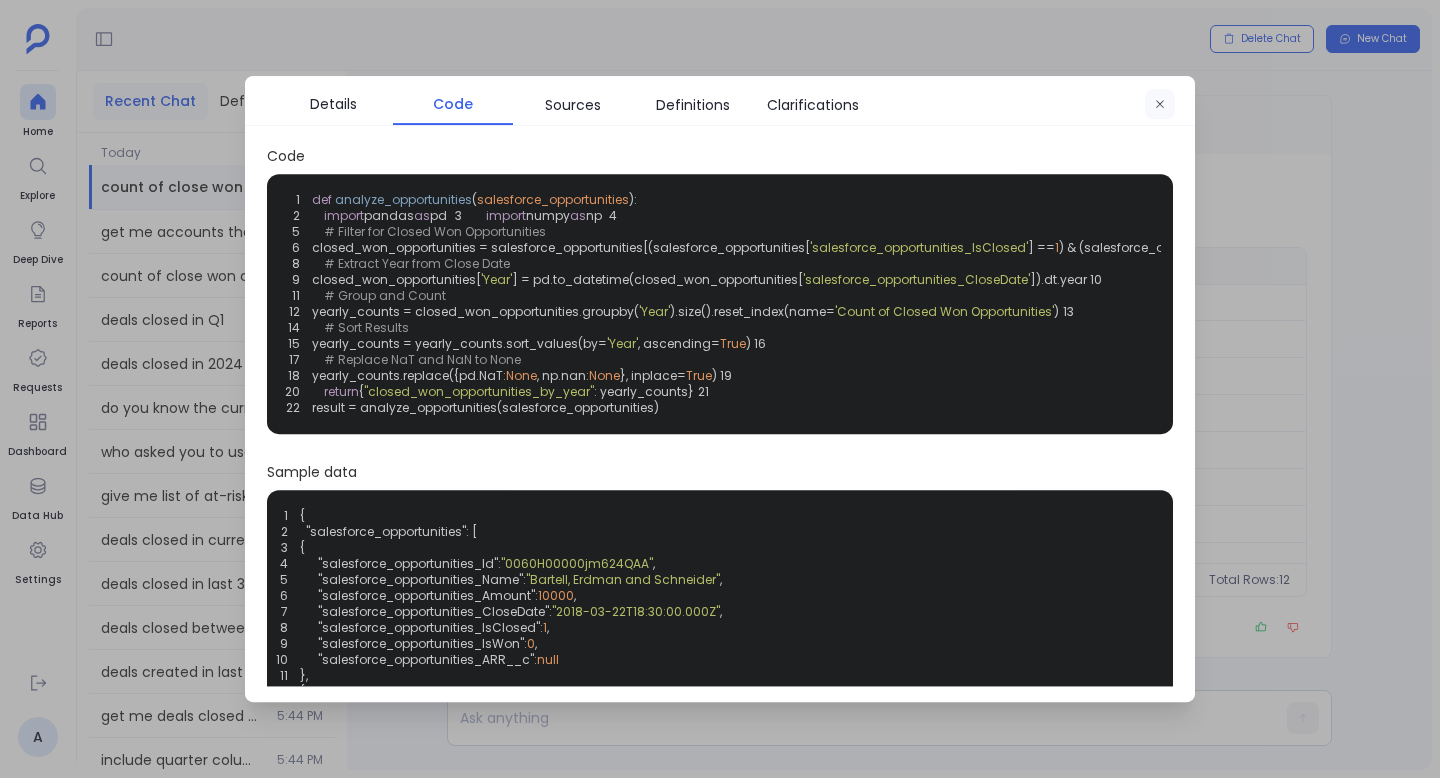 click at bounding box center [1160, 105] 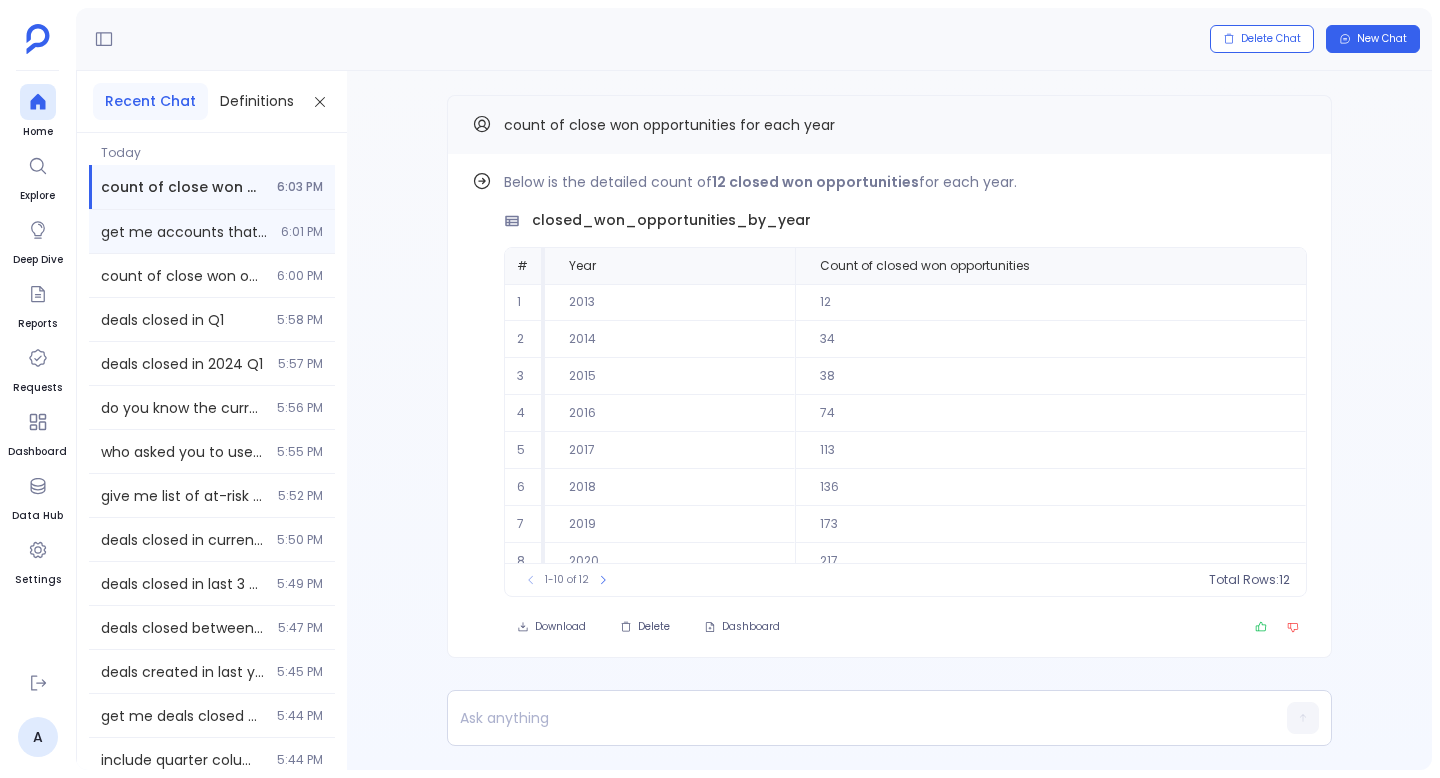 click on "get me accounts that have heath score more than 5 also was created in month of May, June and December 6:01 PM" at bounding box center [212, 231] 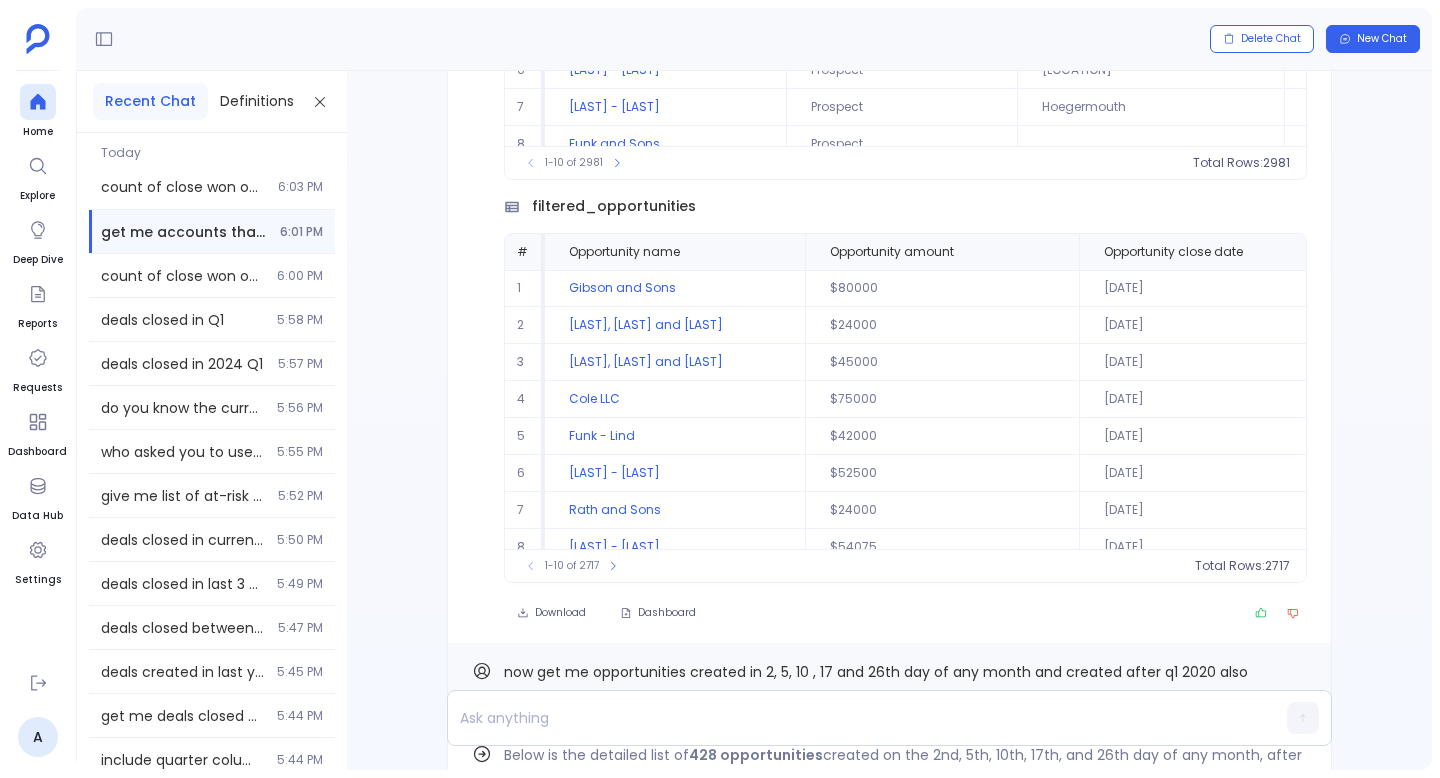scroll, scrollTop: -1591, scrollLeft: 0, axis: vertical 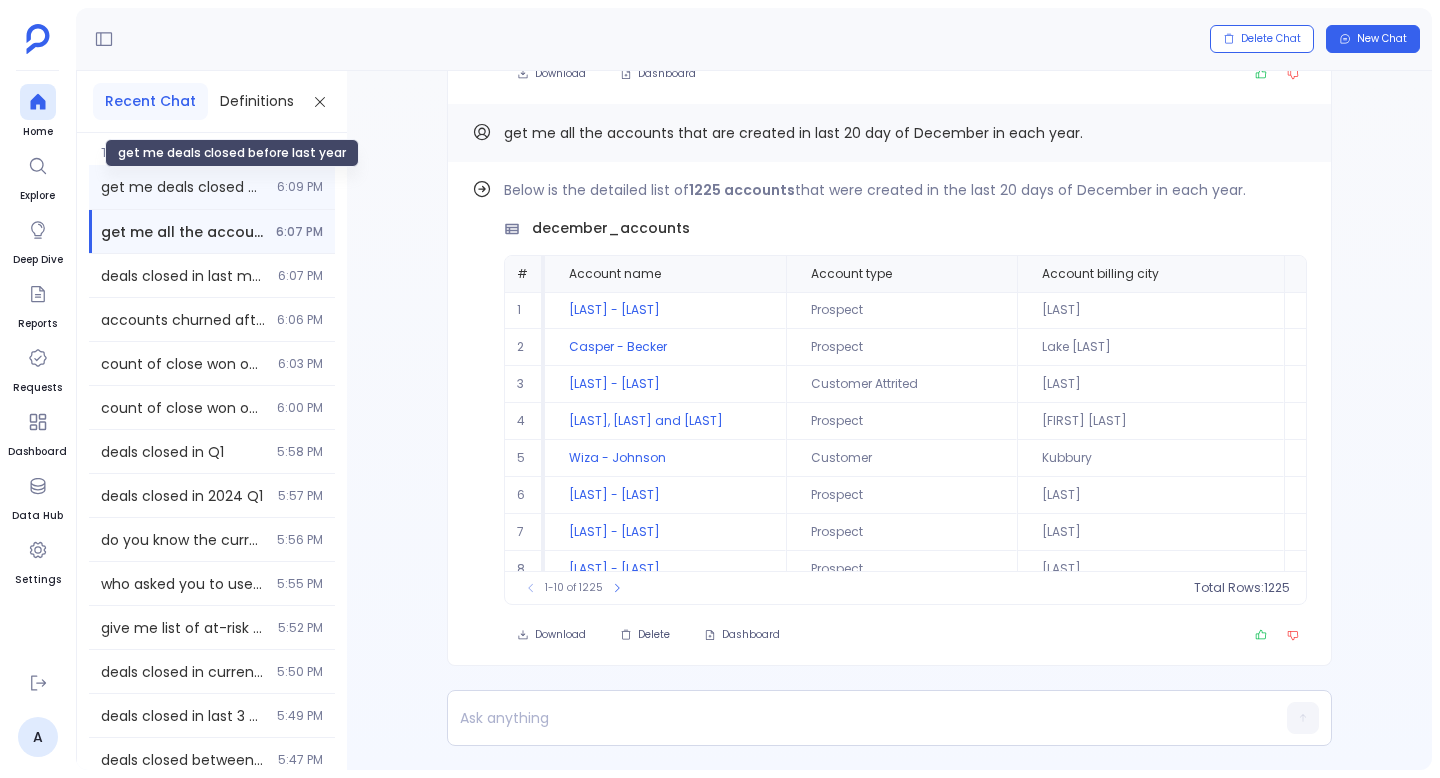 click on "get me deals closed before last year" at bounding box center (183, 187) 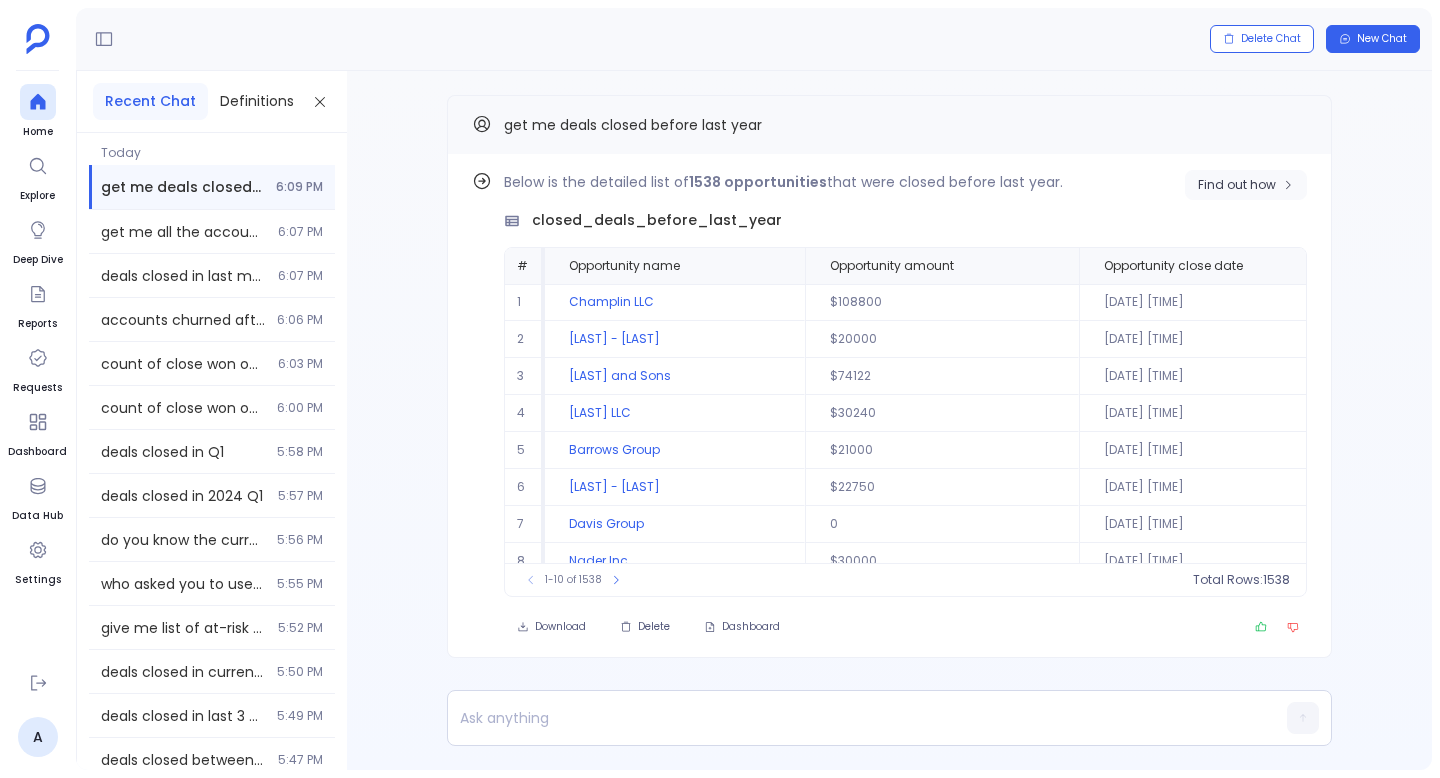 click on "Find out how" at bounding box center (1237, 185) 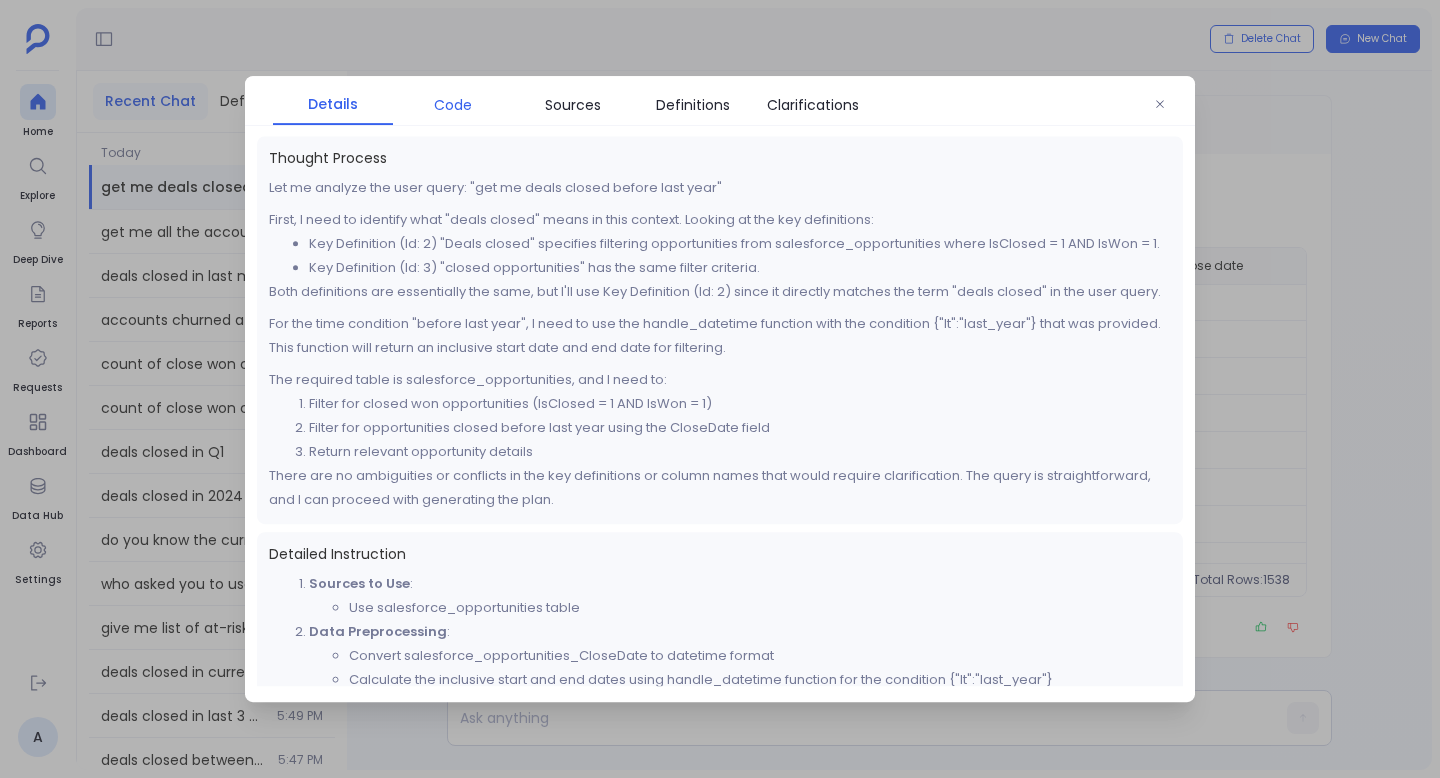 click on "Code" at bounding box center (453, 105) 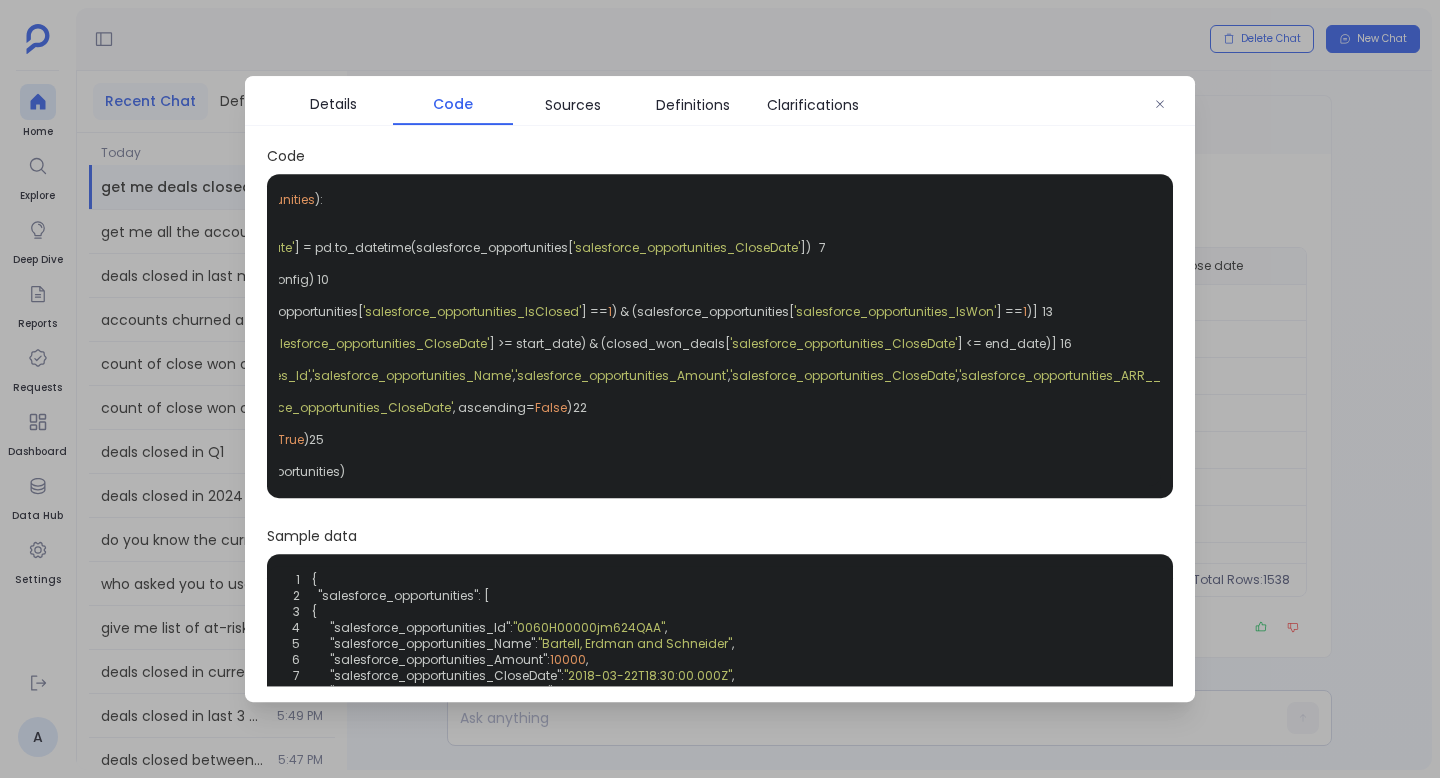 scroll, scrollTop: 0, scrollLeft: 0, axis: both 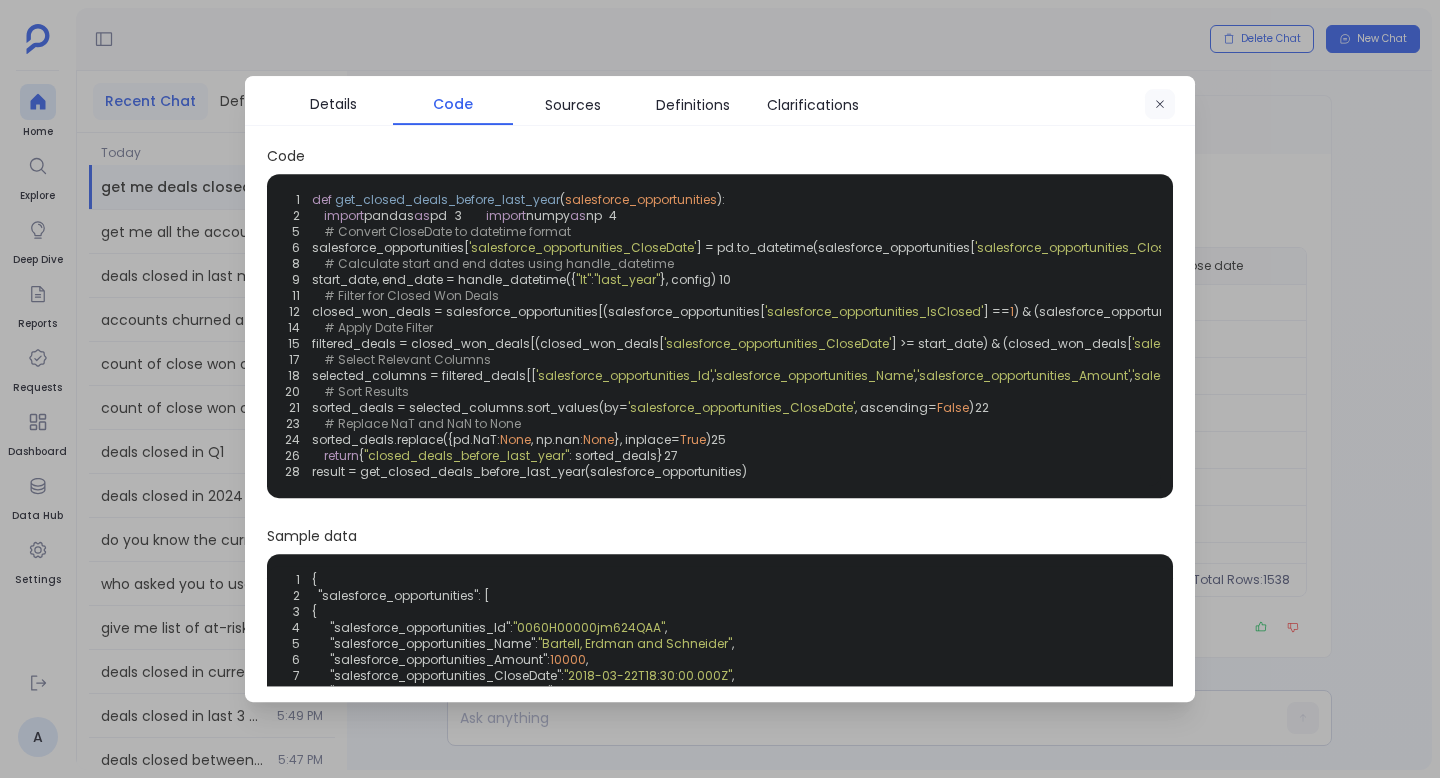 click 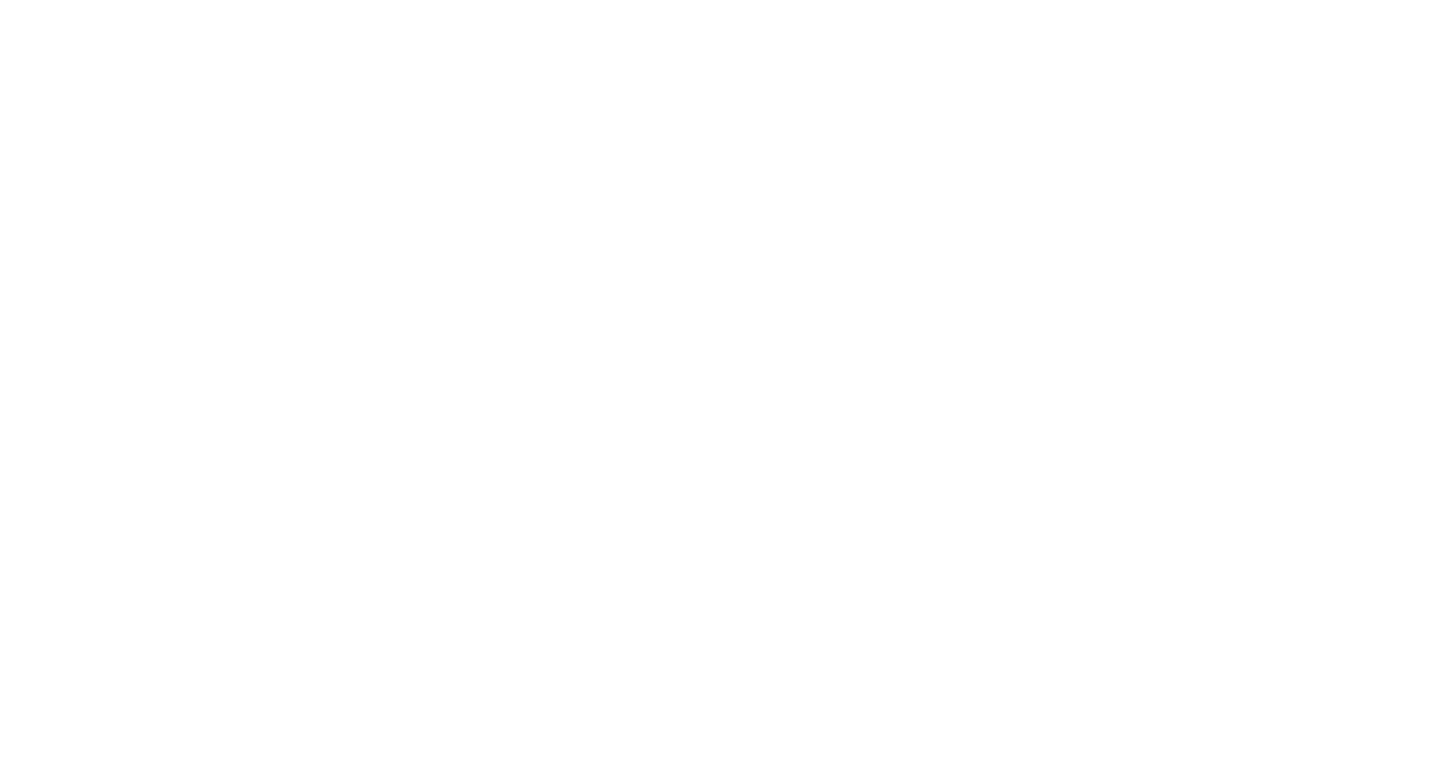 scroll, scrollTop: 0, scrollLeft: 0, axis: both 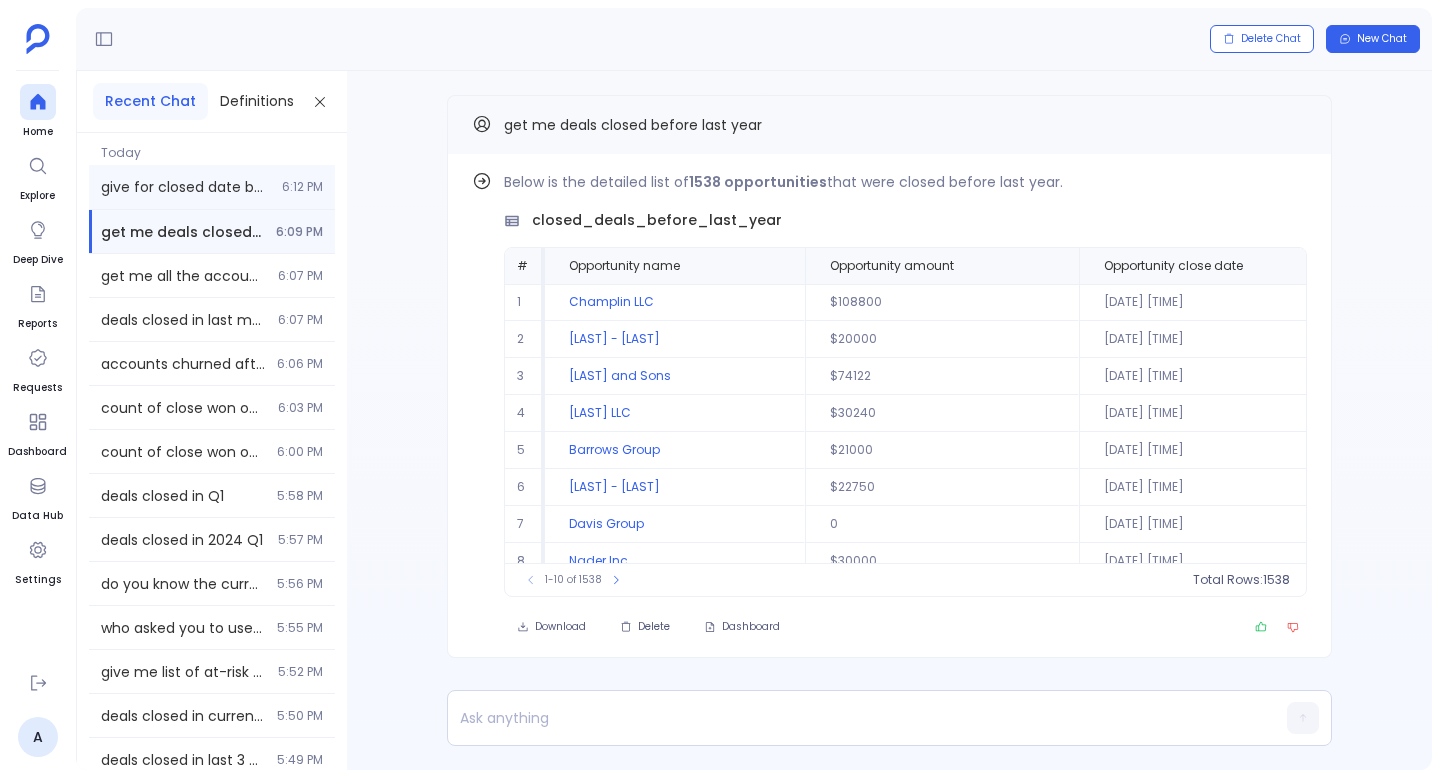click on "give for closed date before q4 [YEAR] [TIME]" at bounding box center [212, 187] 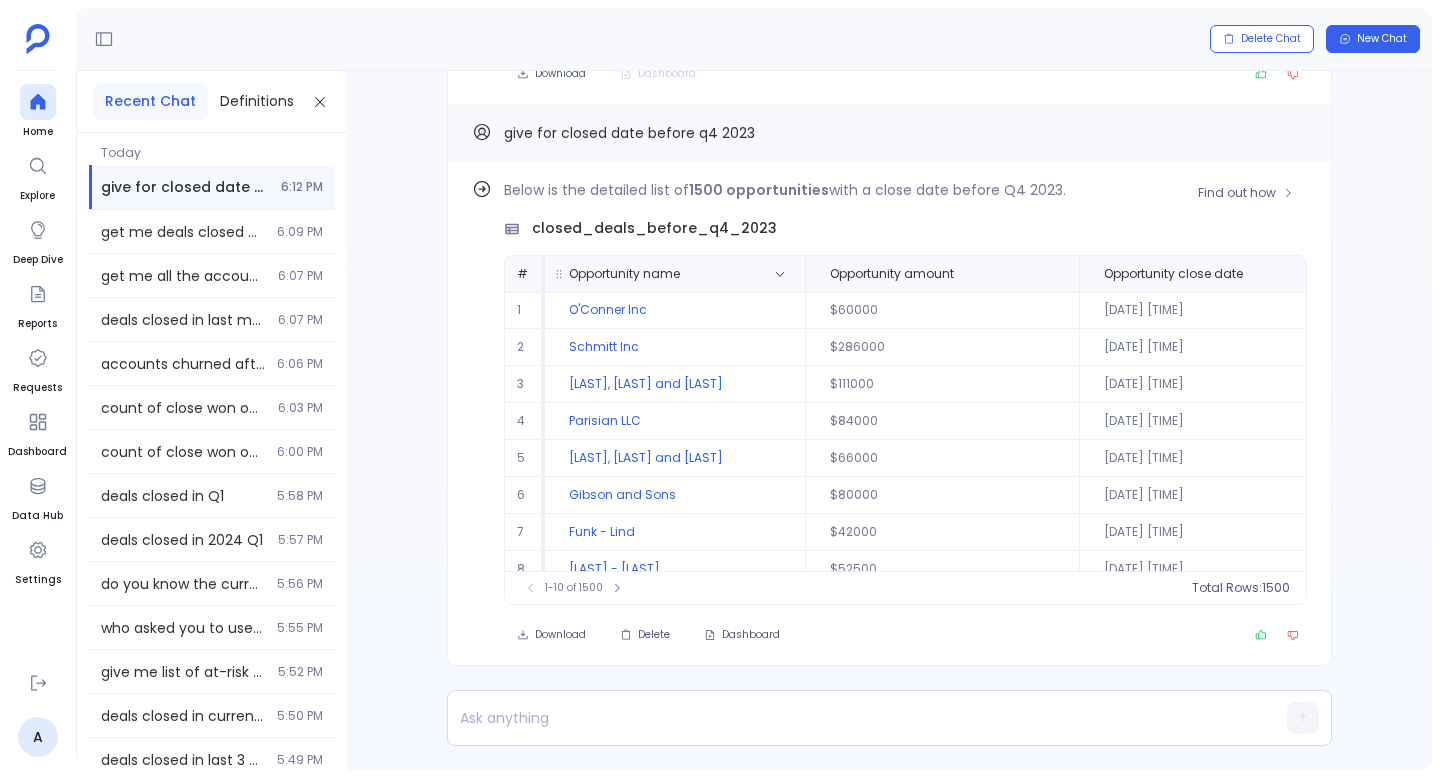 scroll, scrollTop: -553, scrollLeft: 0, axis: vertical 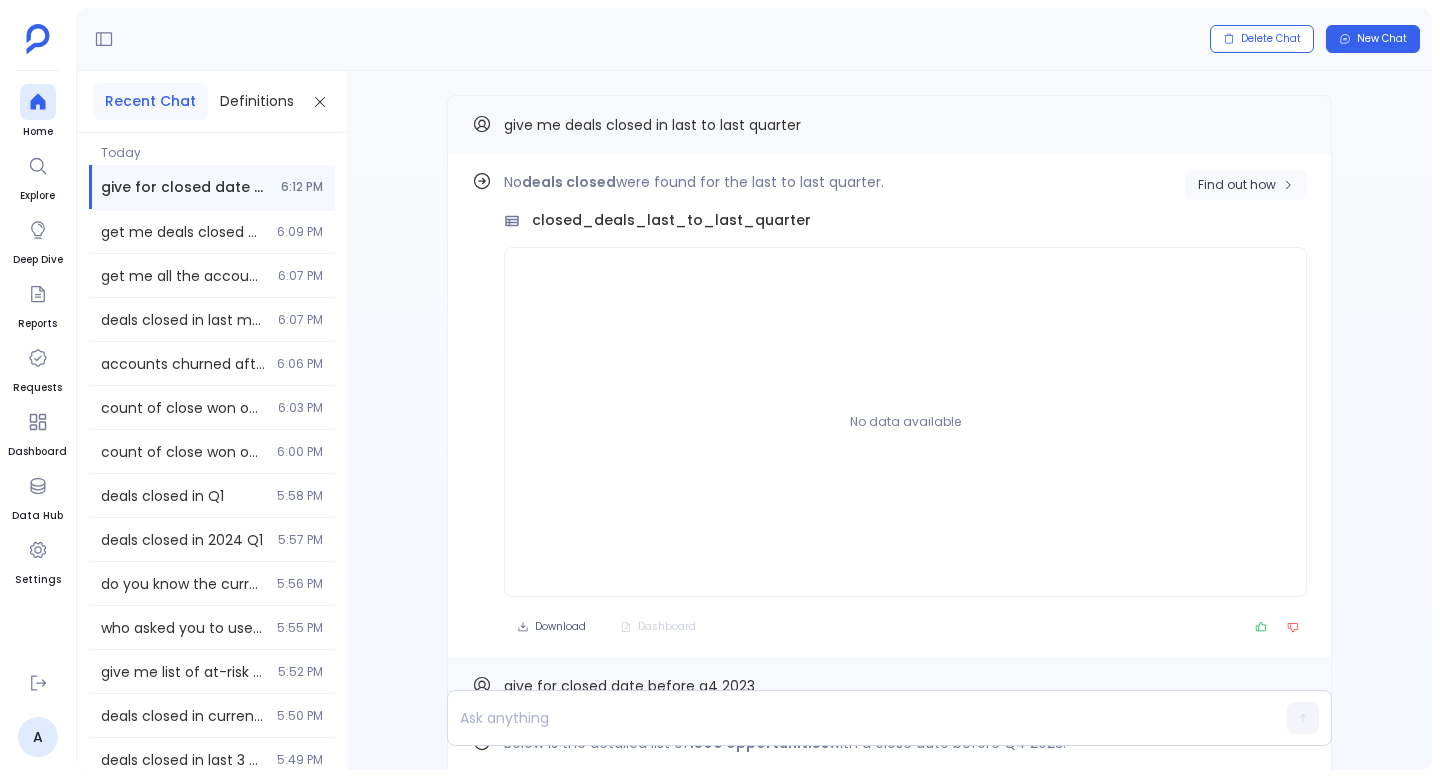 click on "Find out how" at bounding box center (1246, 185) 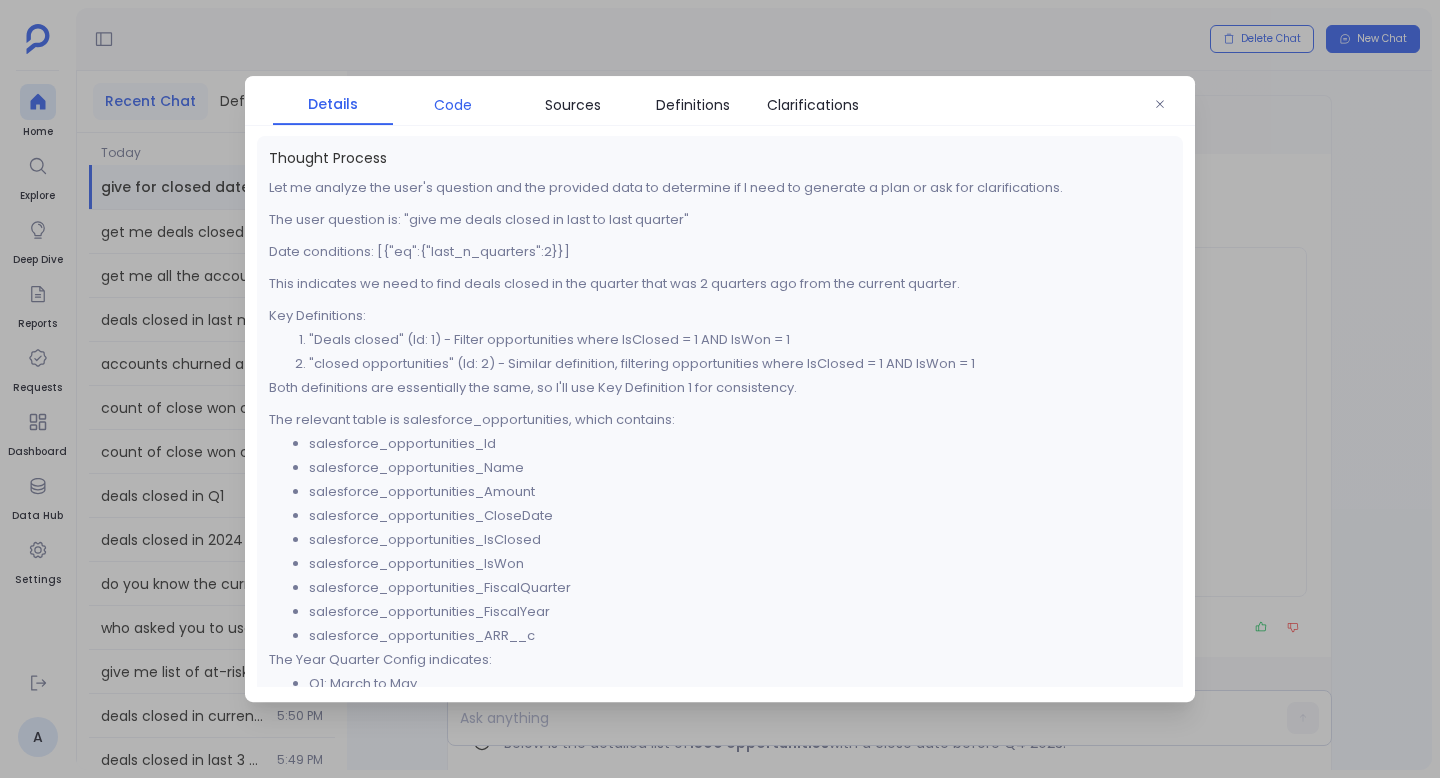 click on "Code" at bounding box center [453, 105] 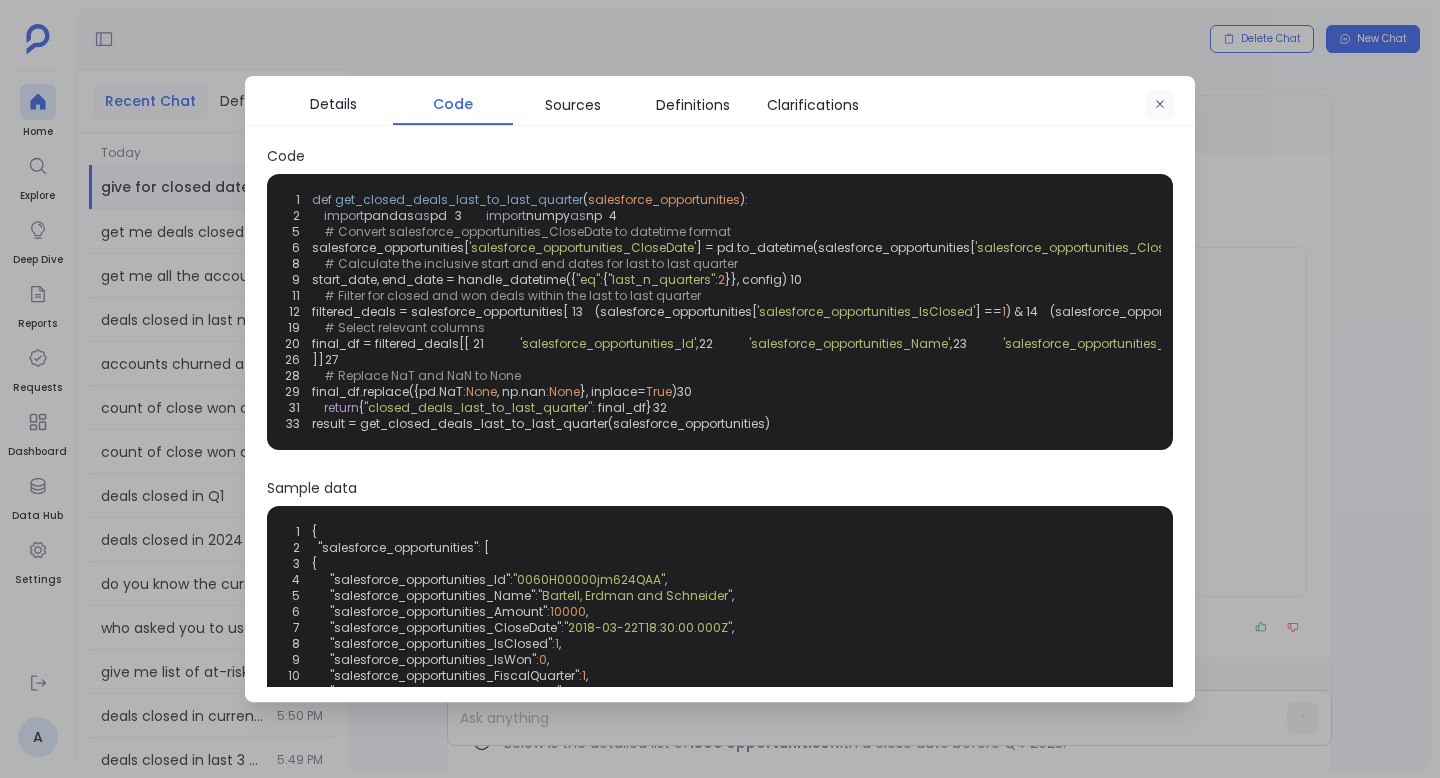 click at bounding box center [1160, 105] 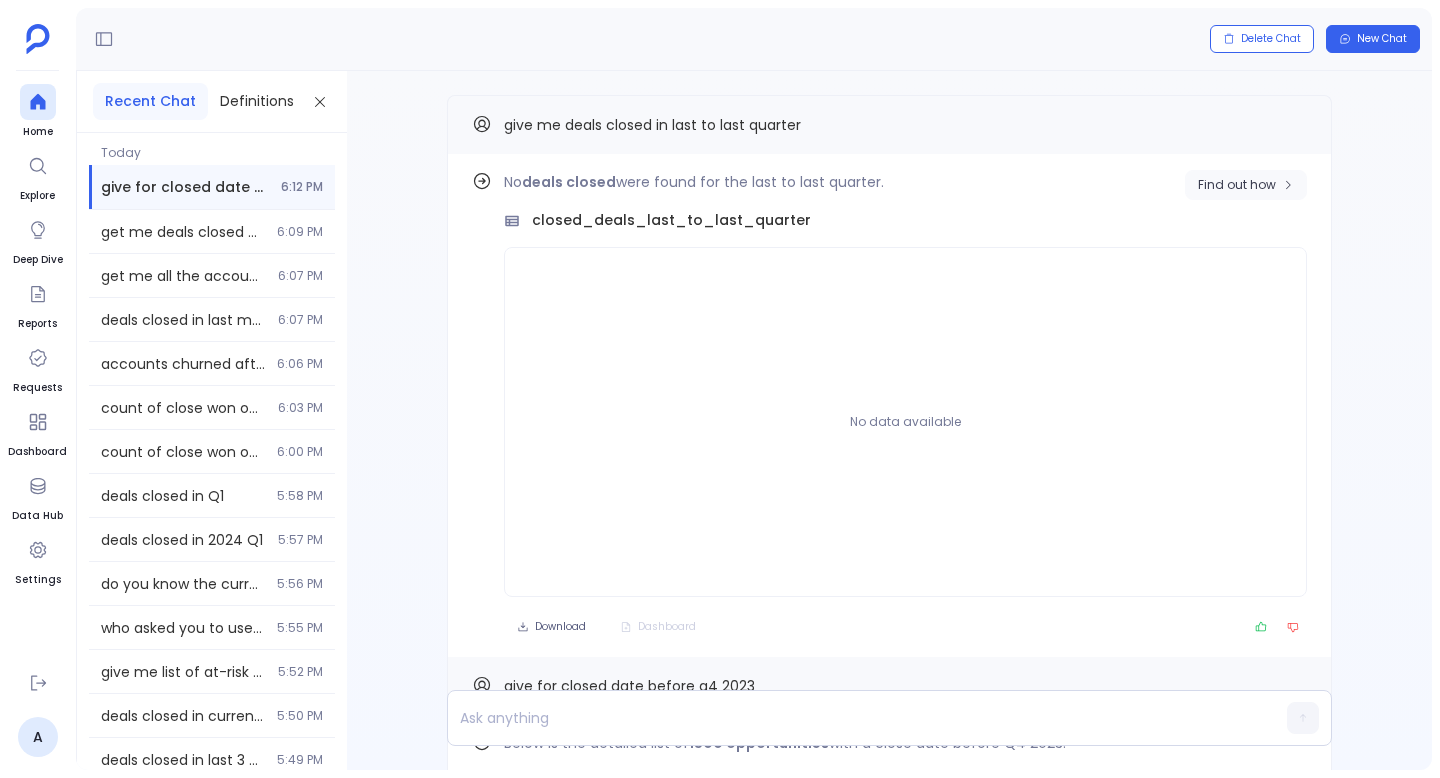 click on "Find out how" at bounding box center (1246, 185) 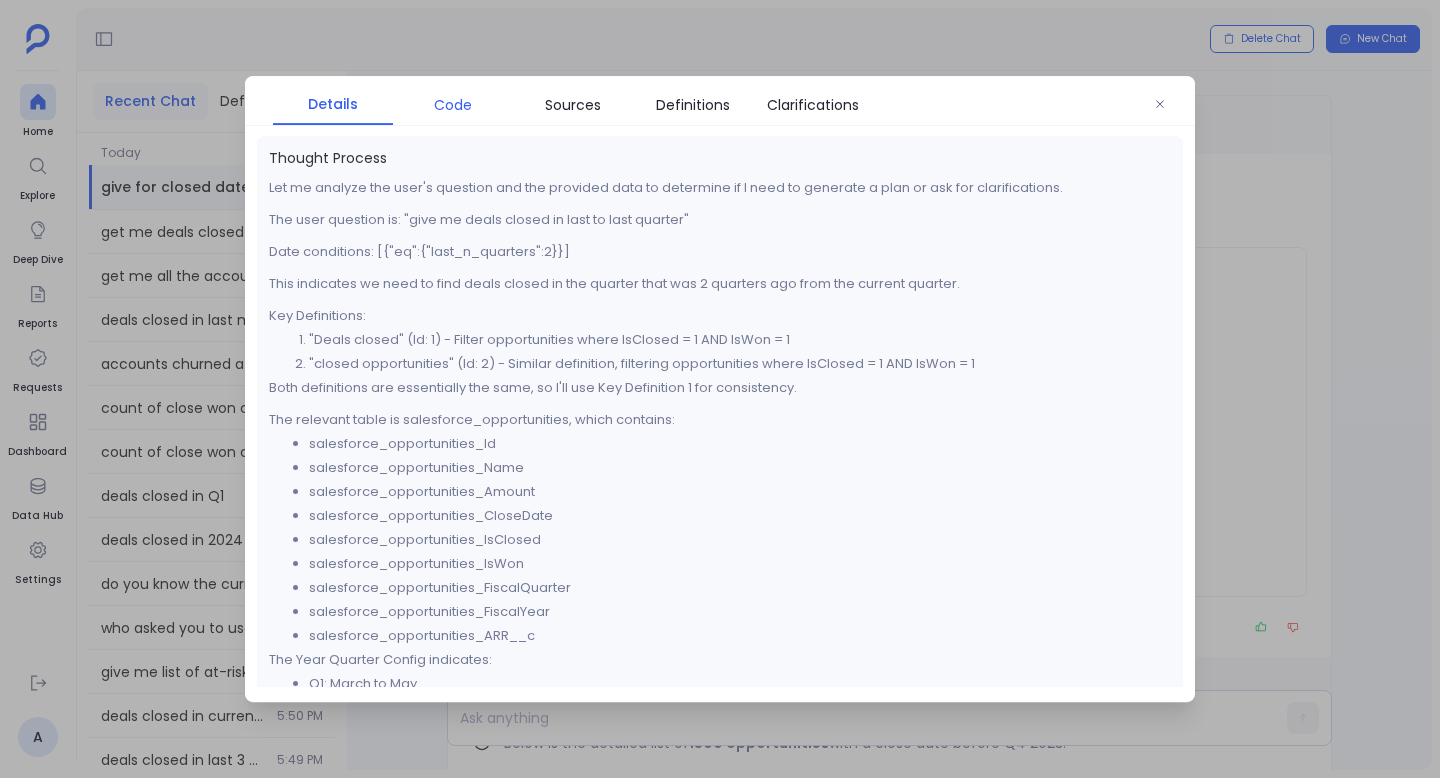 click on "Code" at bounding box center [453, 105] 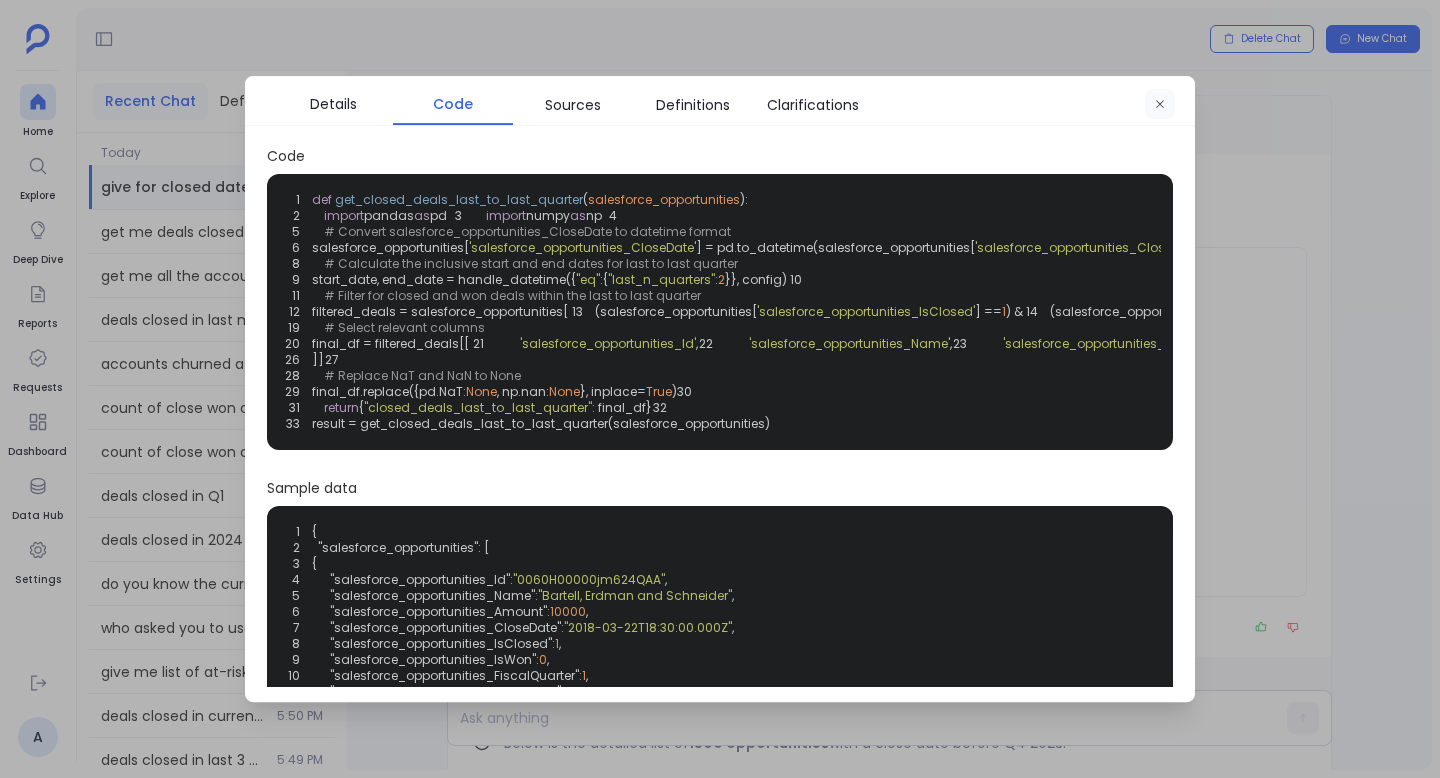 click 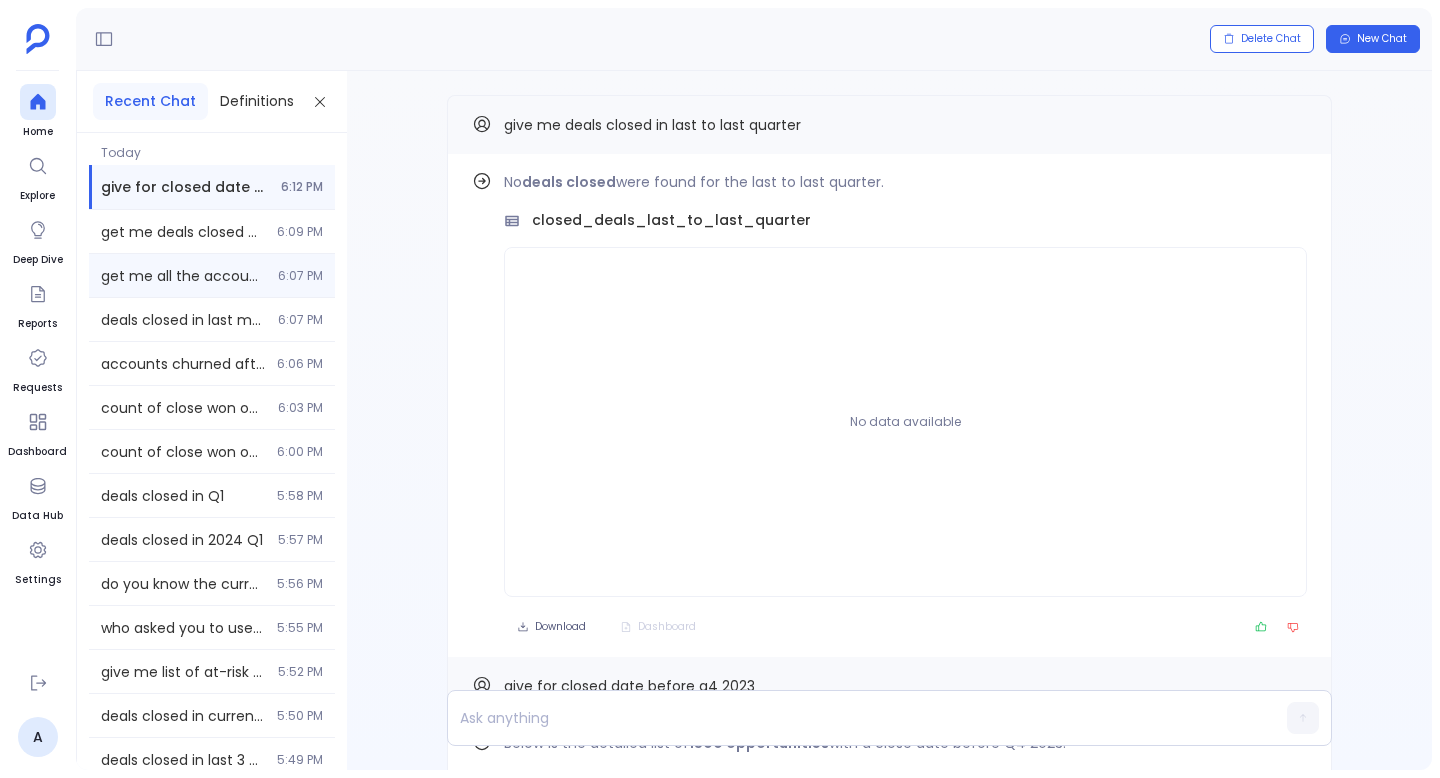 click on "6:07 PM" at bounding box center (300, 276) 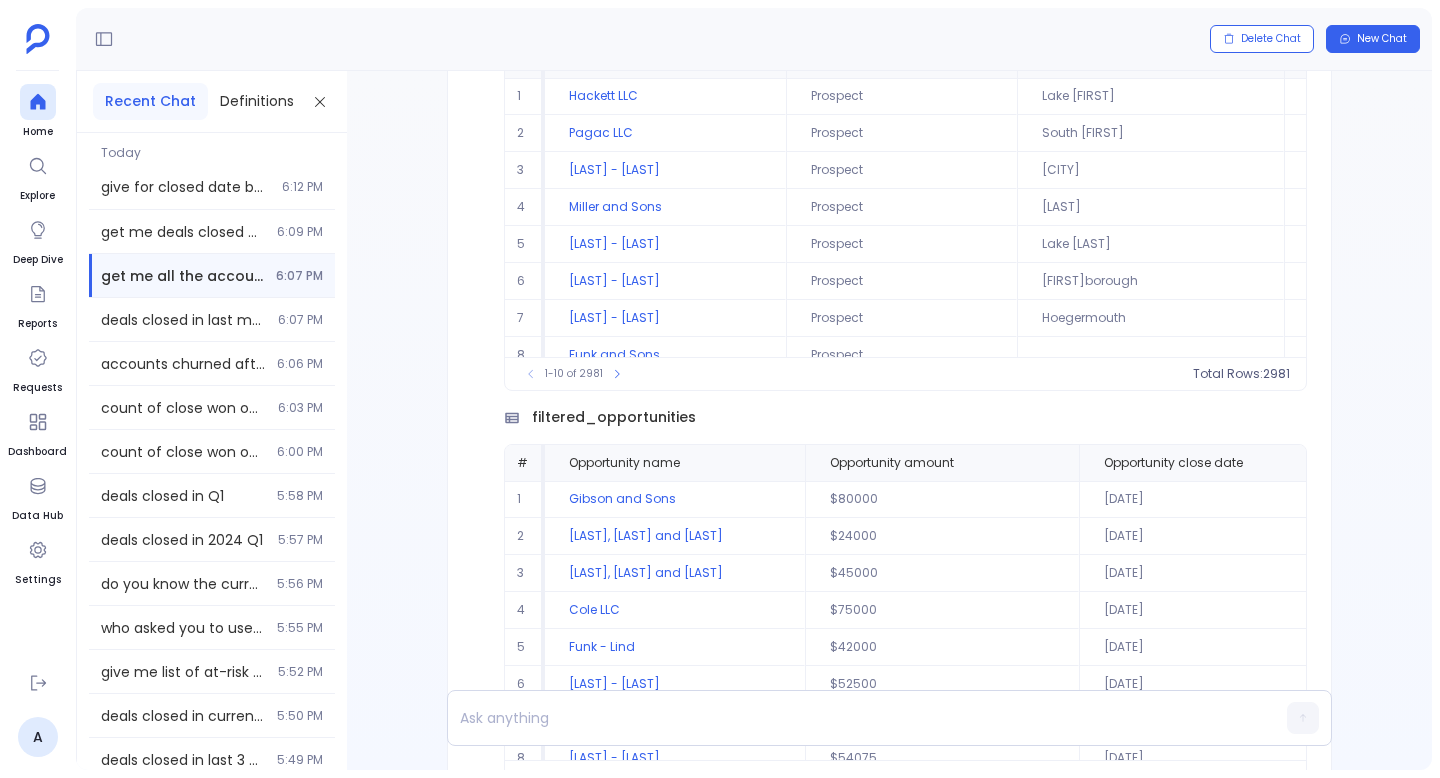 scroll, scrollTop: -2618, scrollLeft: 0, axis: vertical 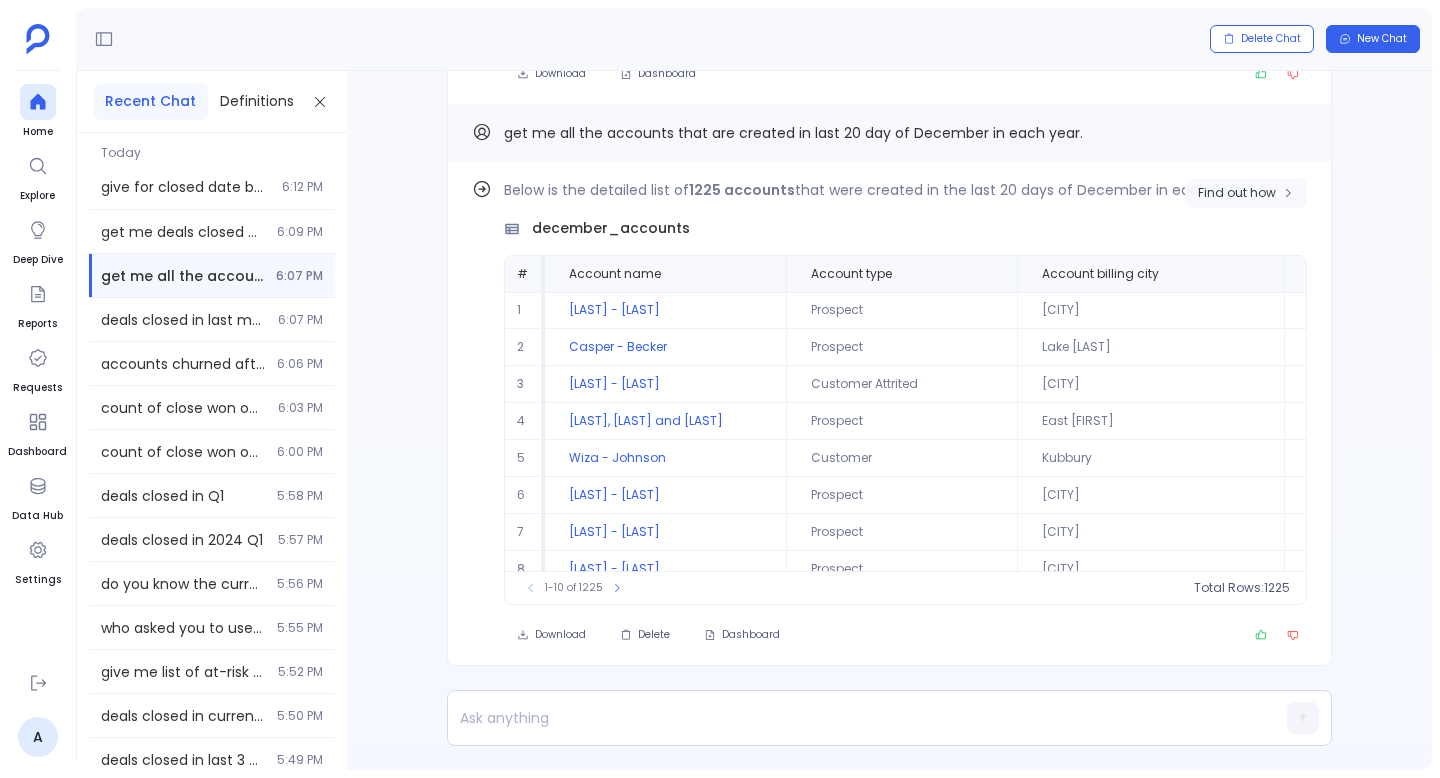 click on "Find out how" at bounding box center (1237, 193) 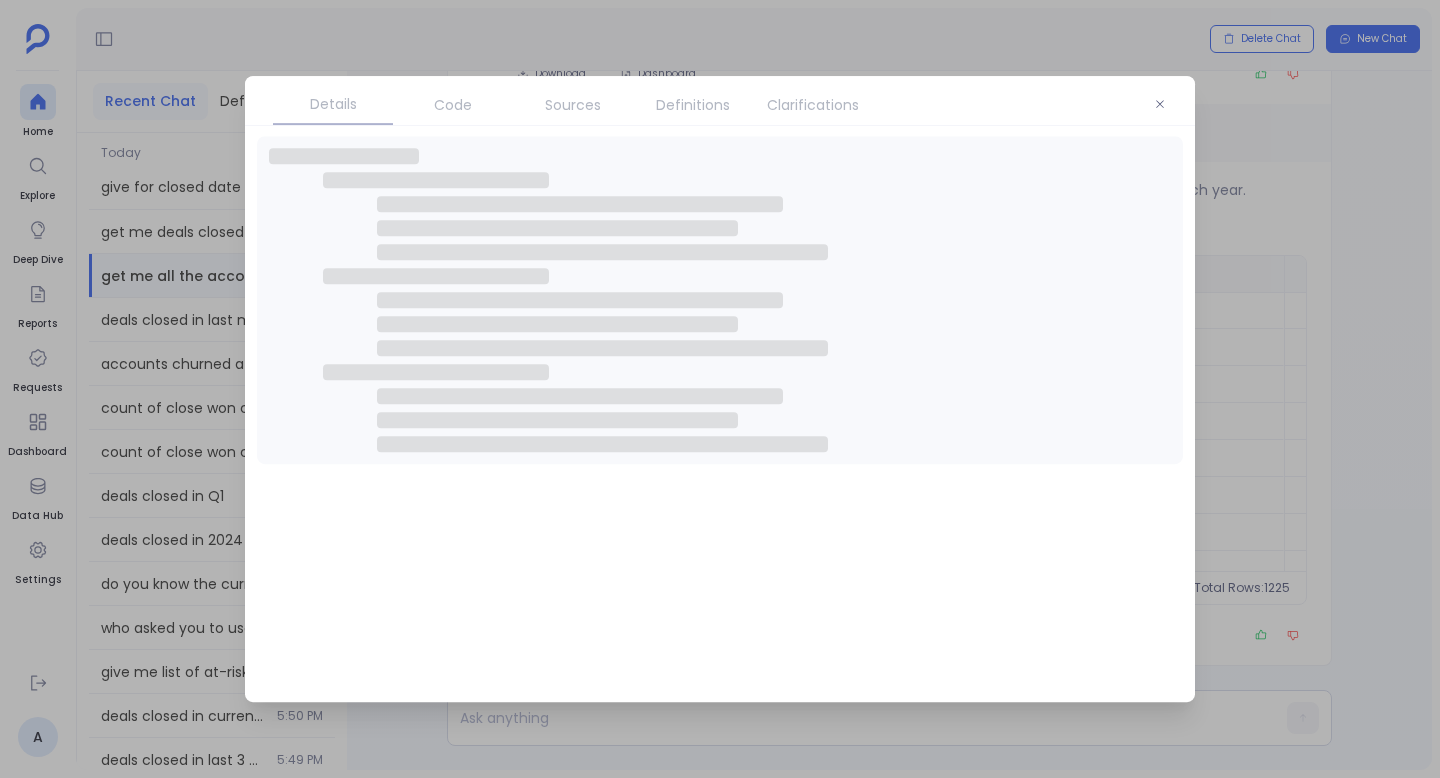 click on "Code" at bounding box center (453, 105) 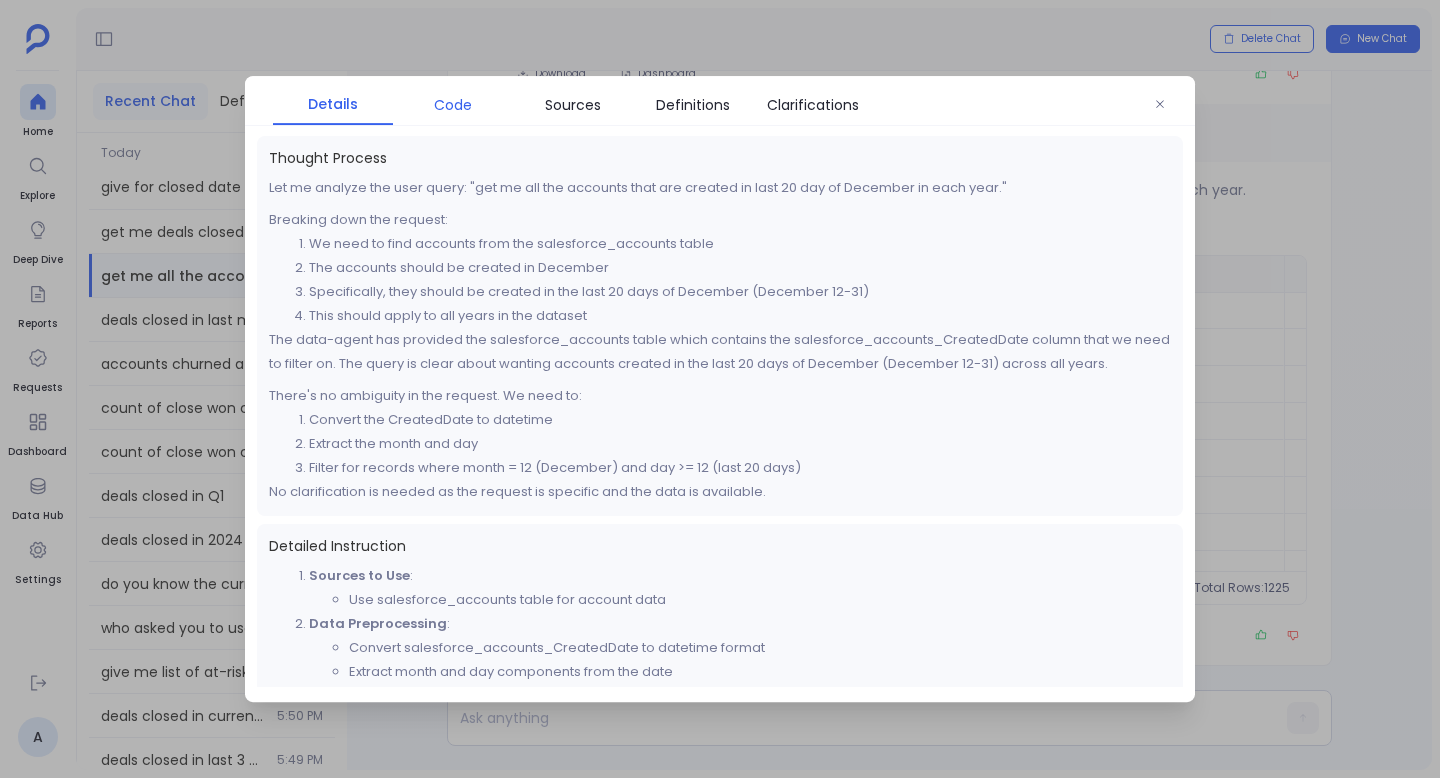 click on "Code" at bounding box center (453, 105) 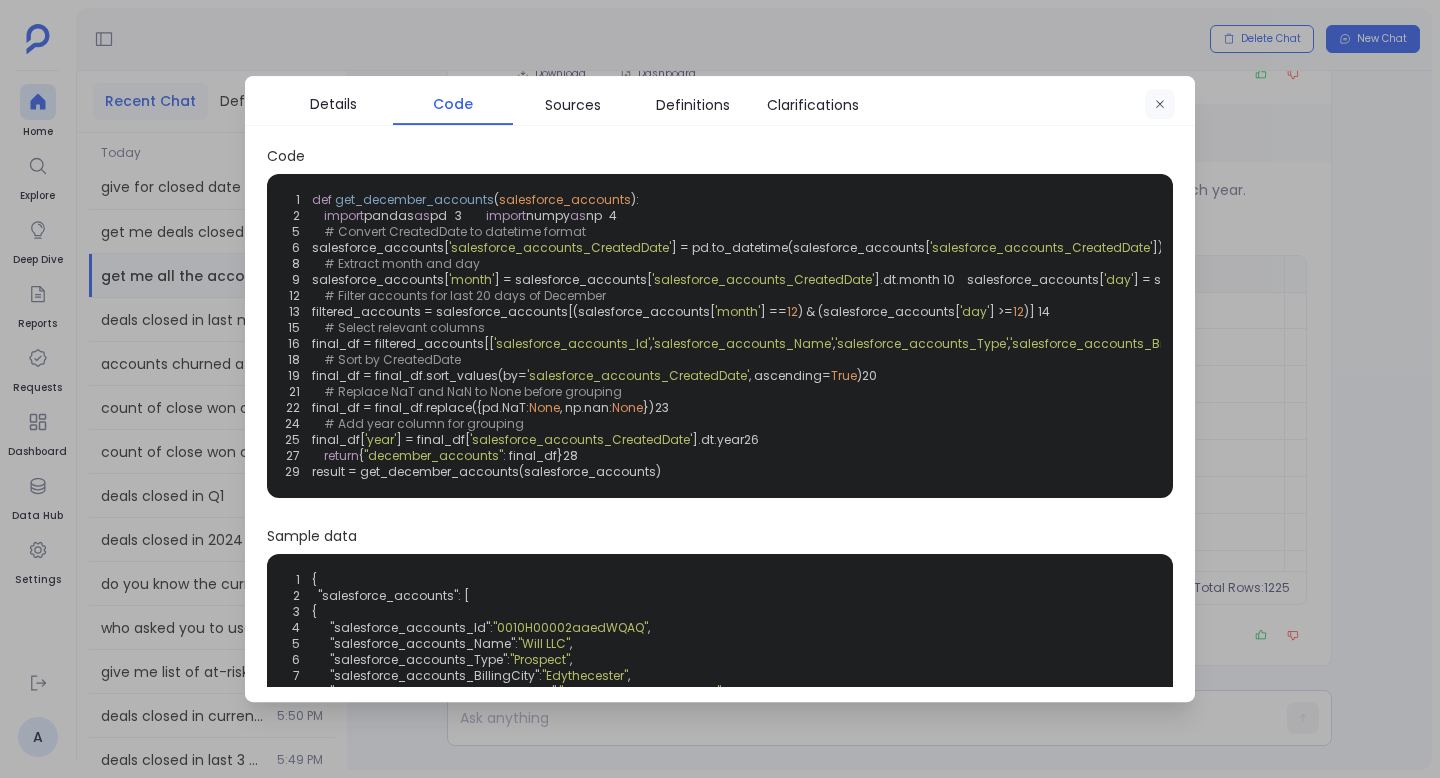 click 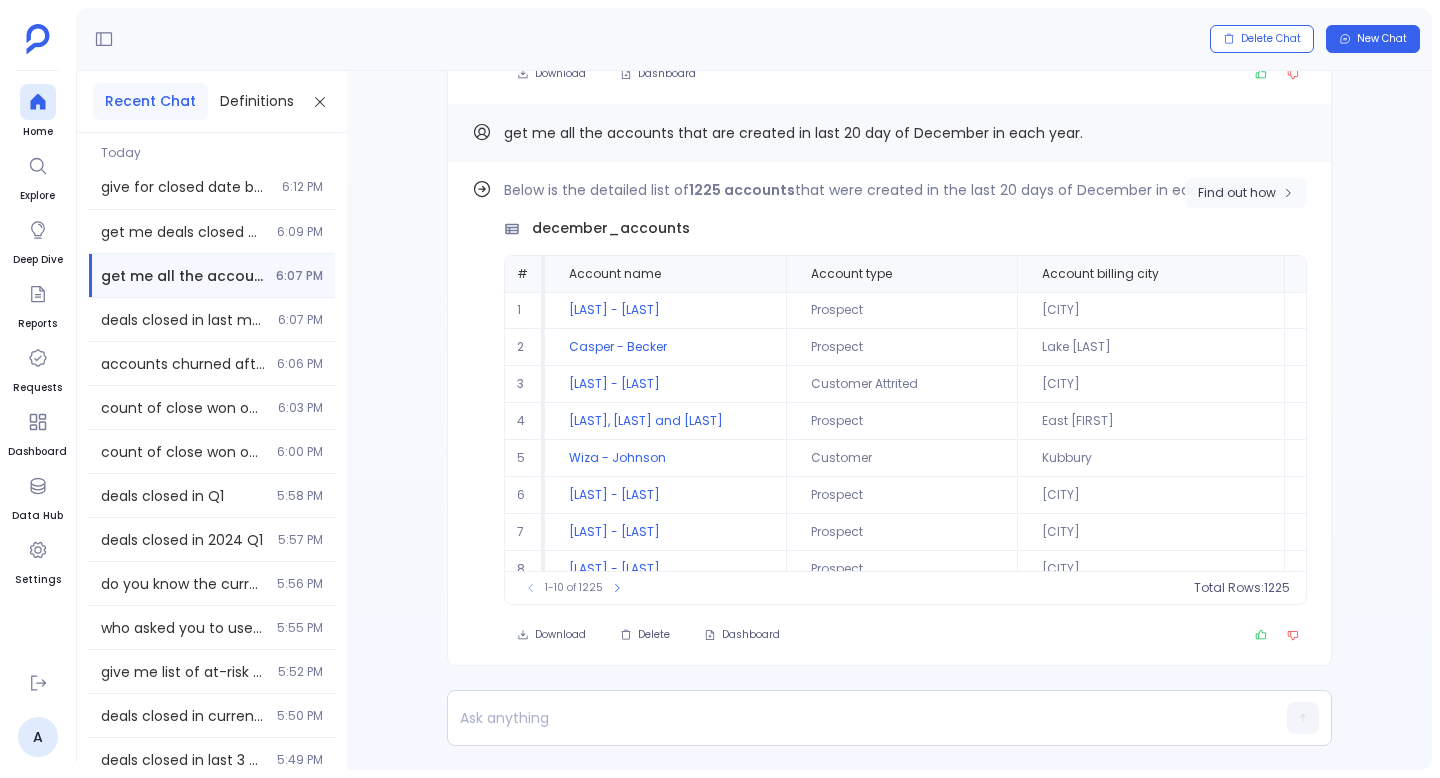 click on "Find out how" at bounding box center [1246, 193] 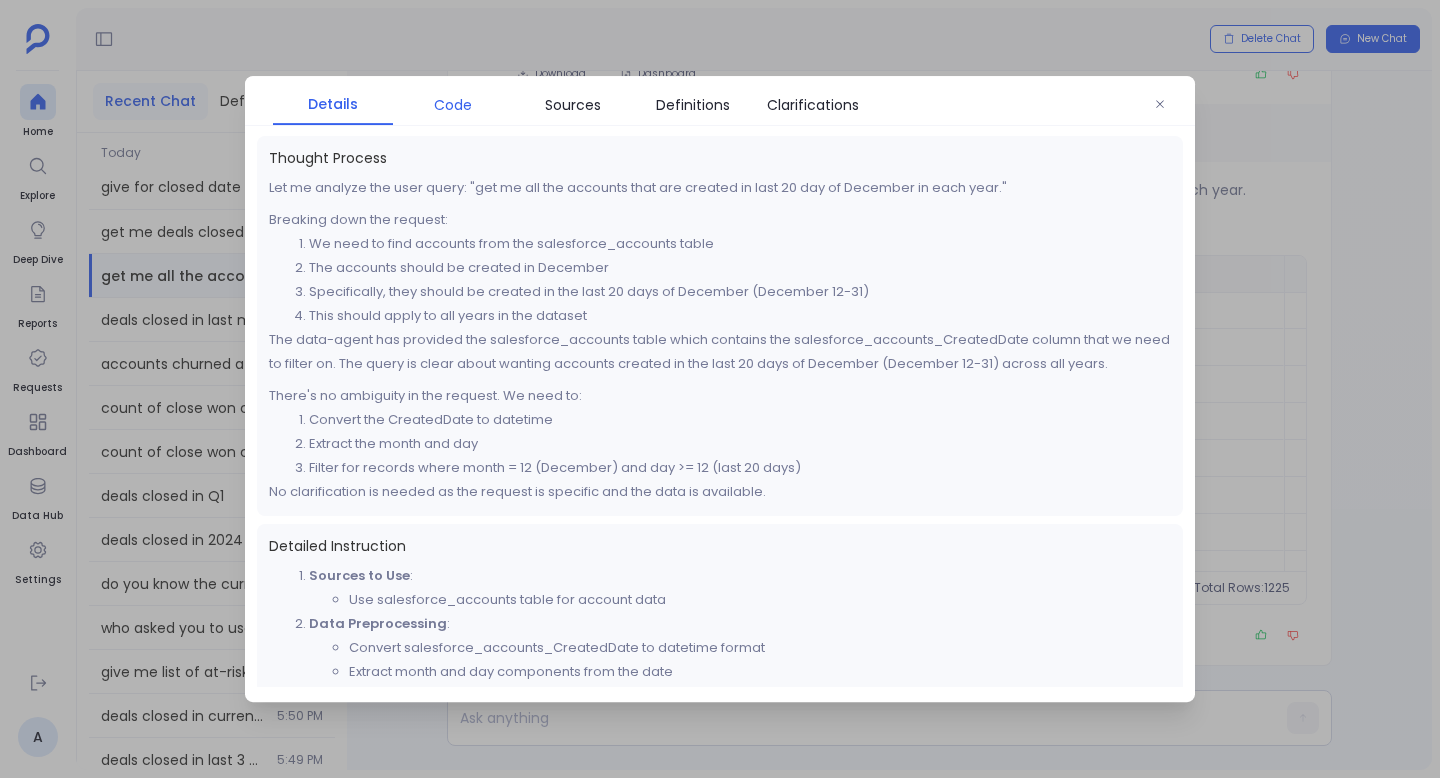 click on "Code" at bounding box center [453, 105] 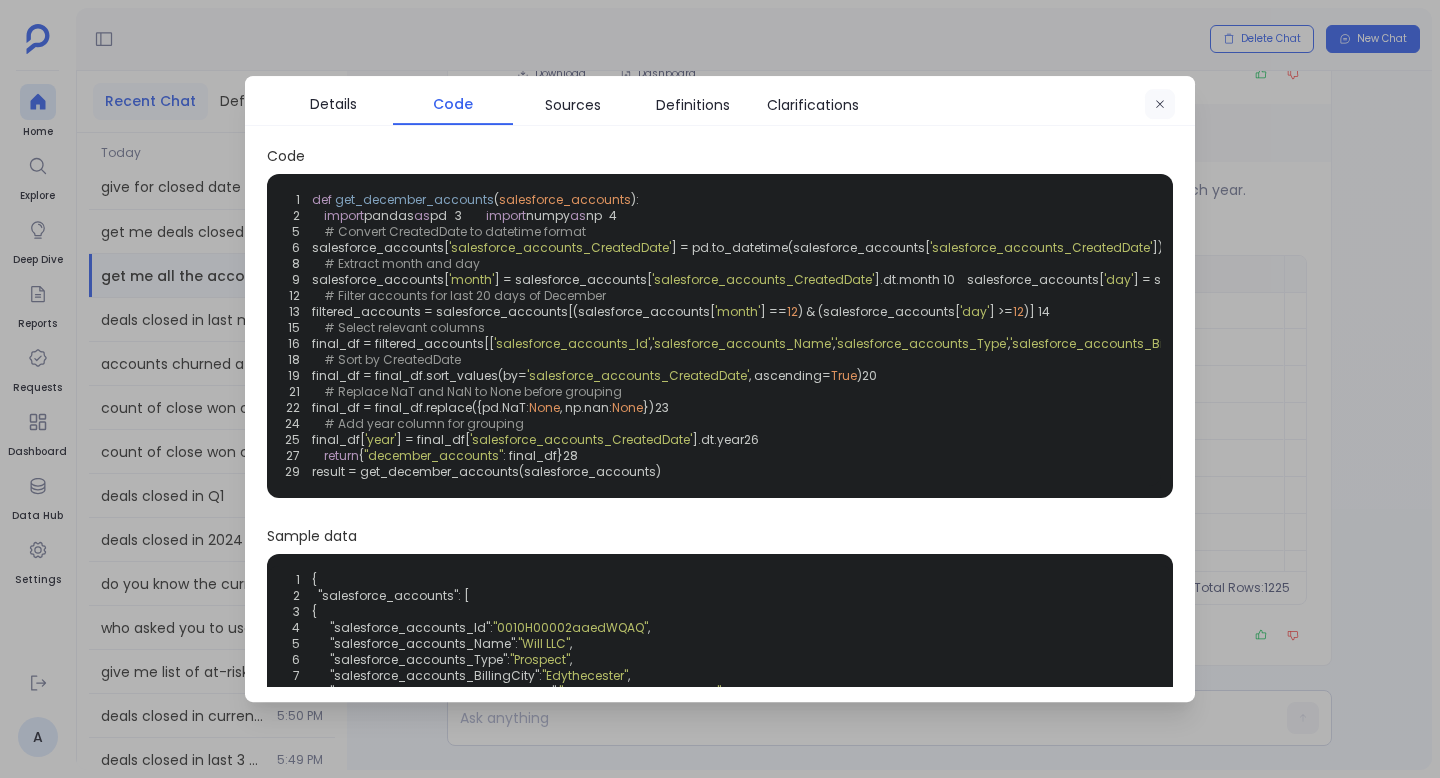 click 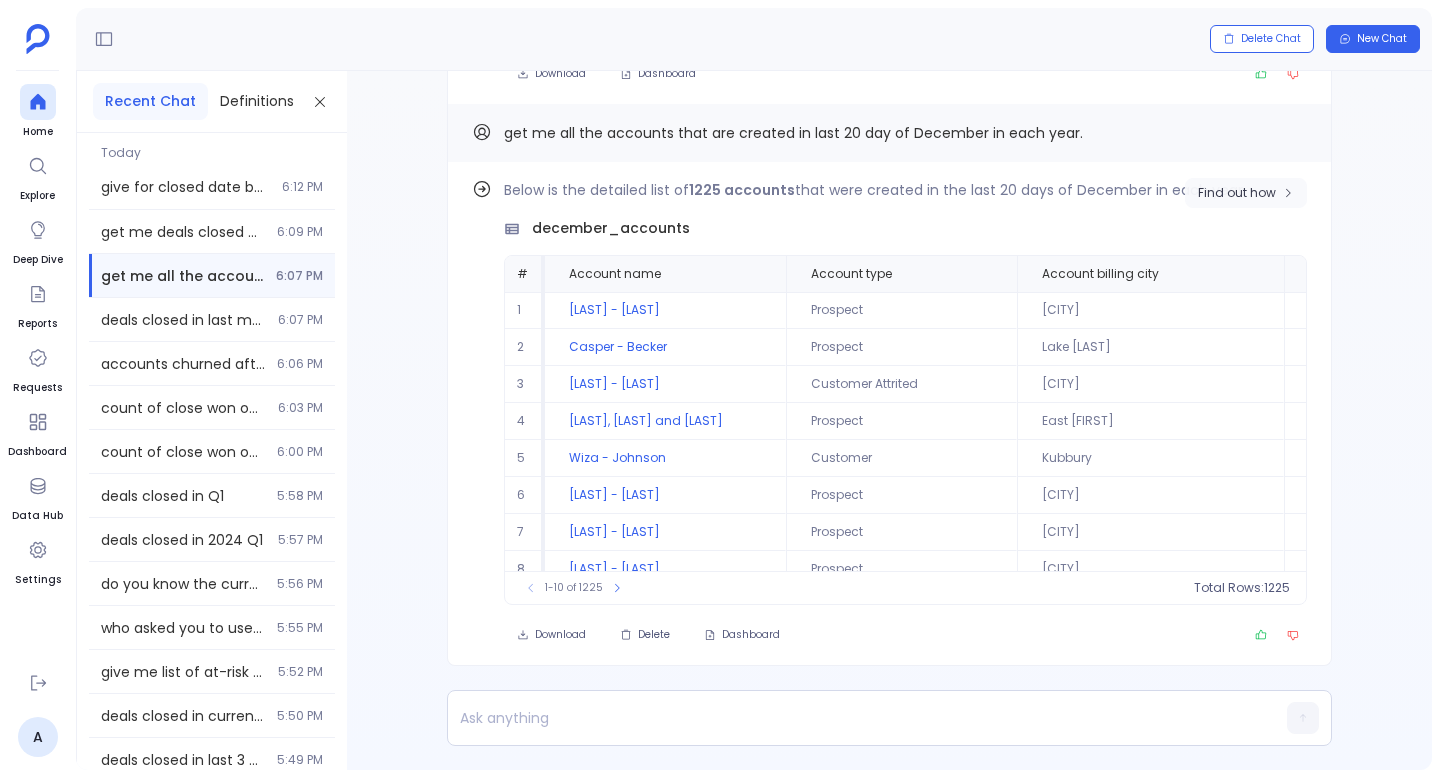 click on "Find out how" at bounding box center (1246, 193) 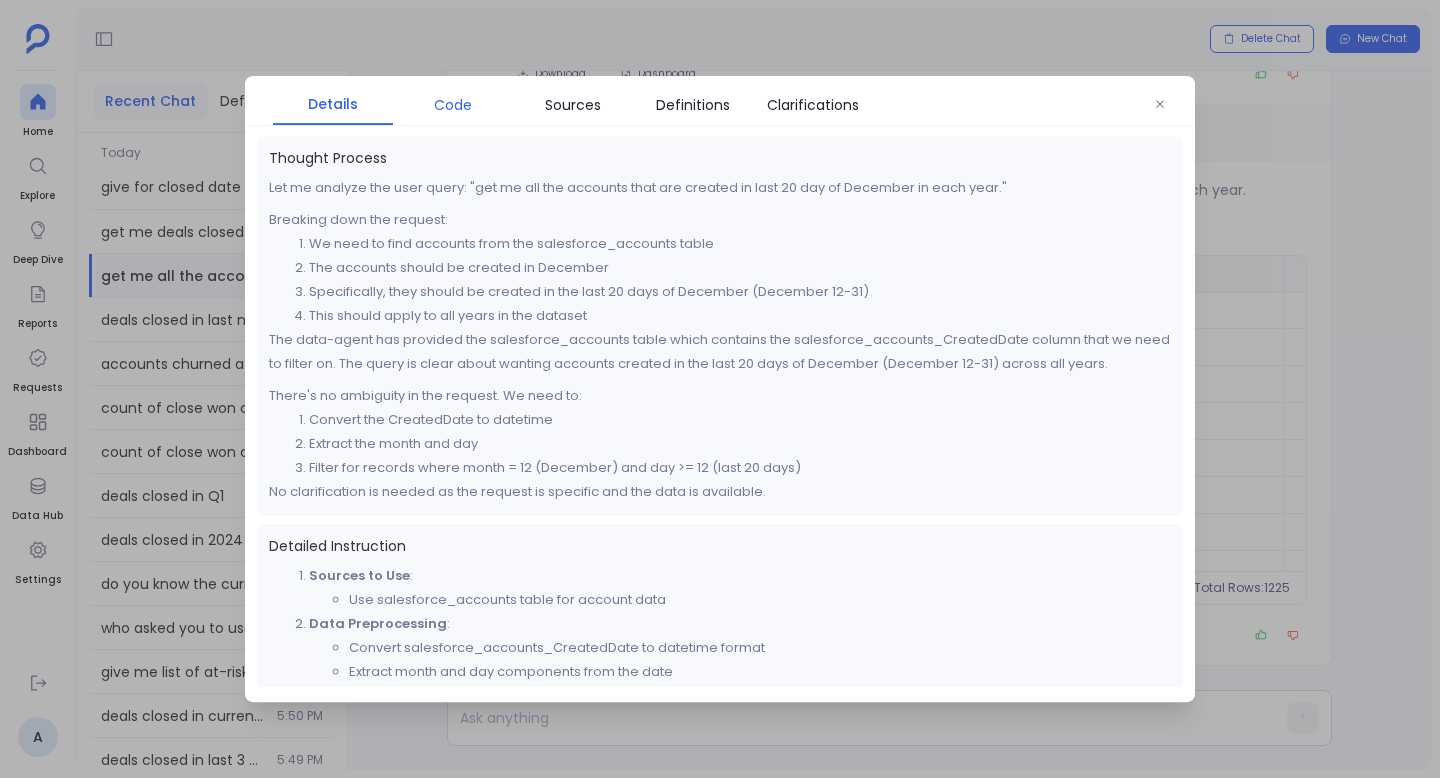 click on "Code" at bounding box center [453, 105] 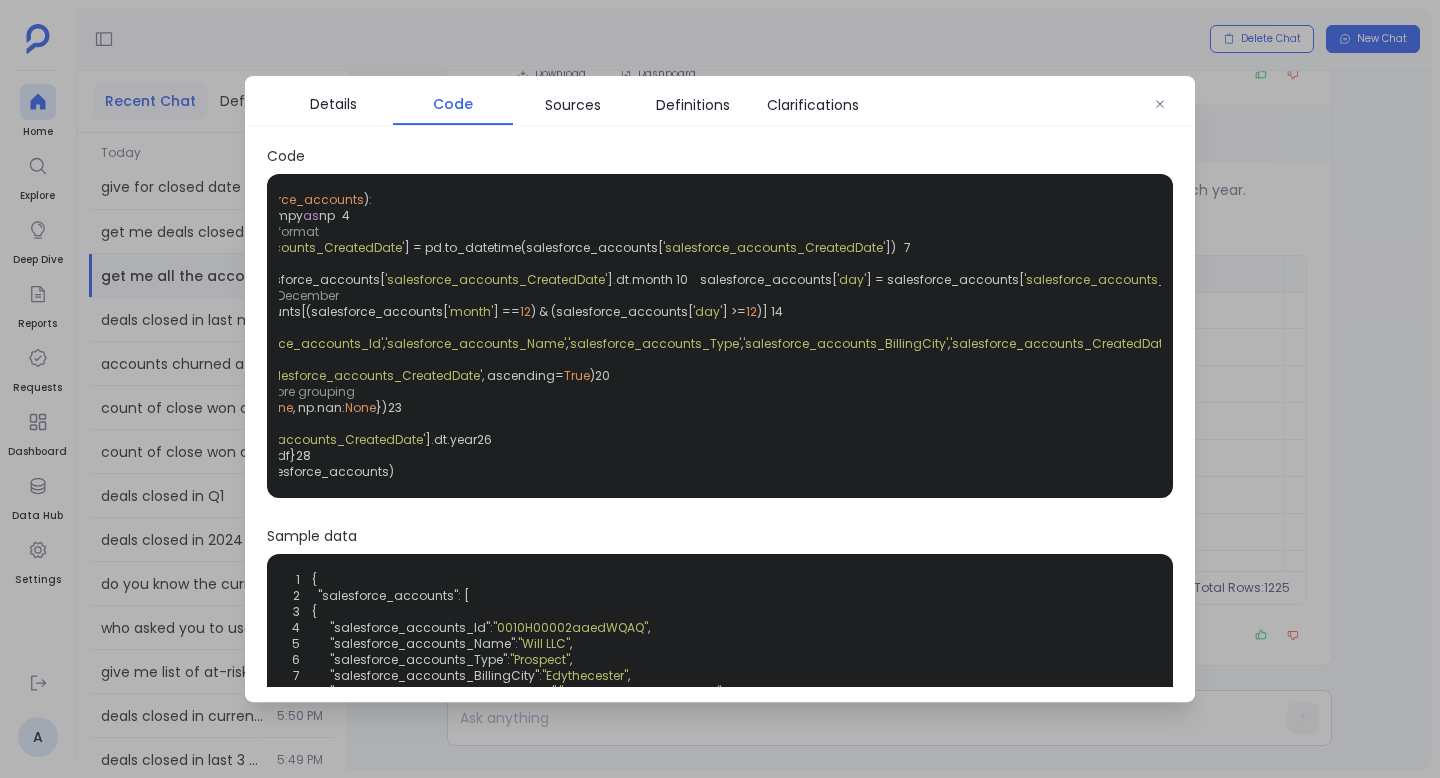 scroll, scrollTop: 0, scrollLeft: 0, axis: both 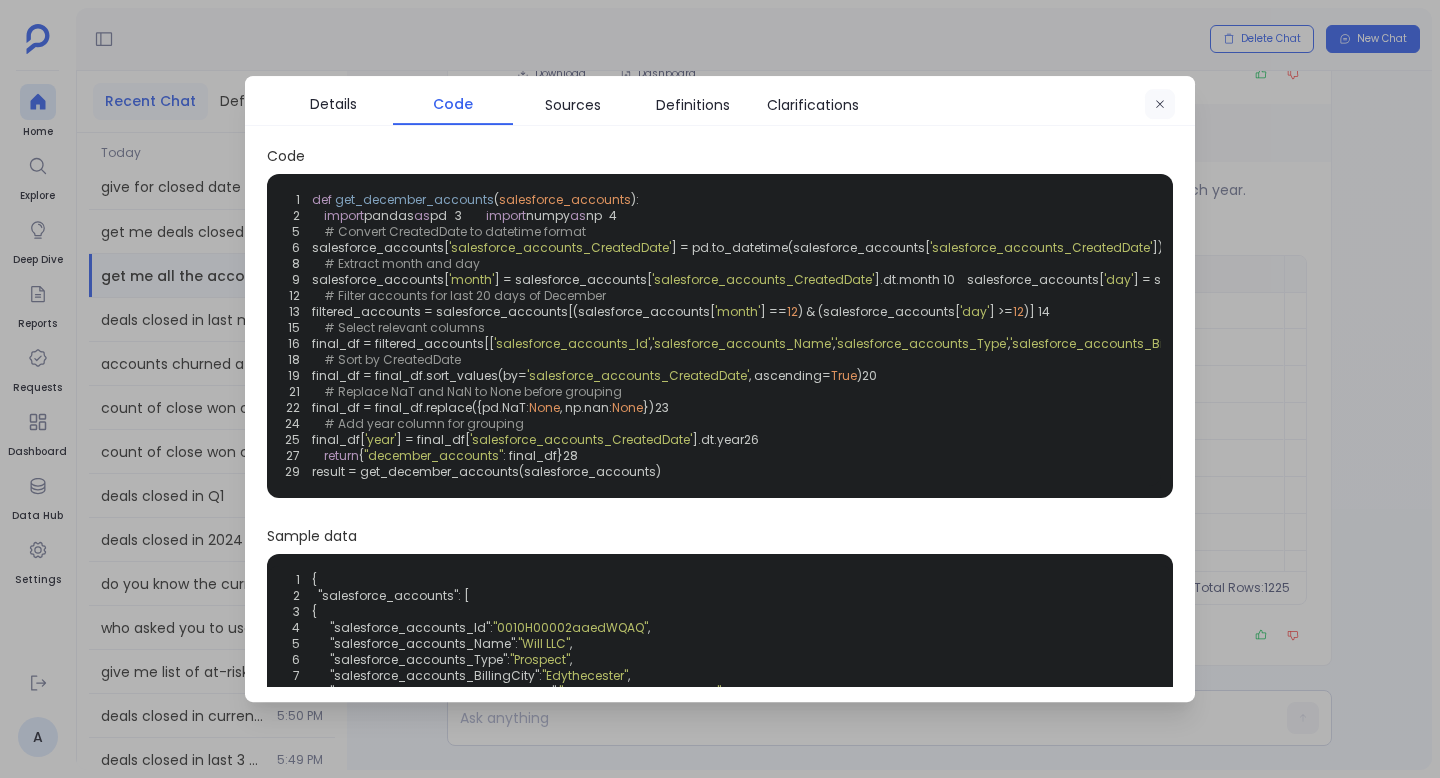click at bounding box center (1160, 105) 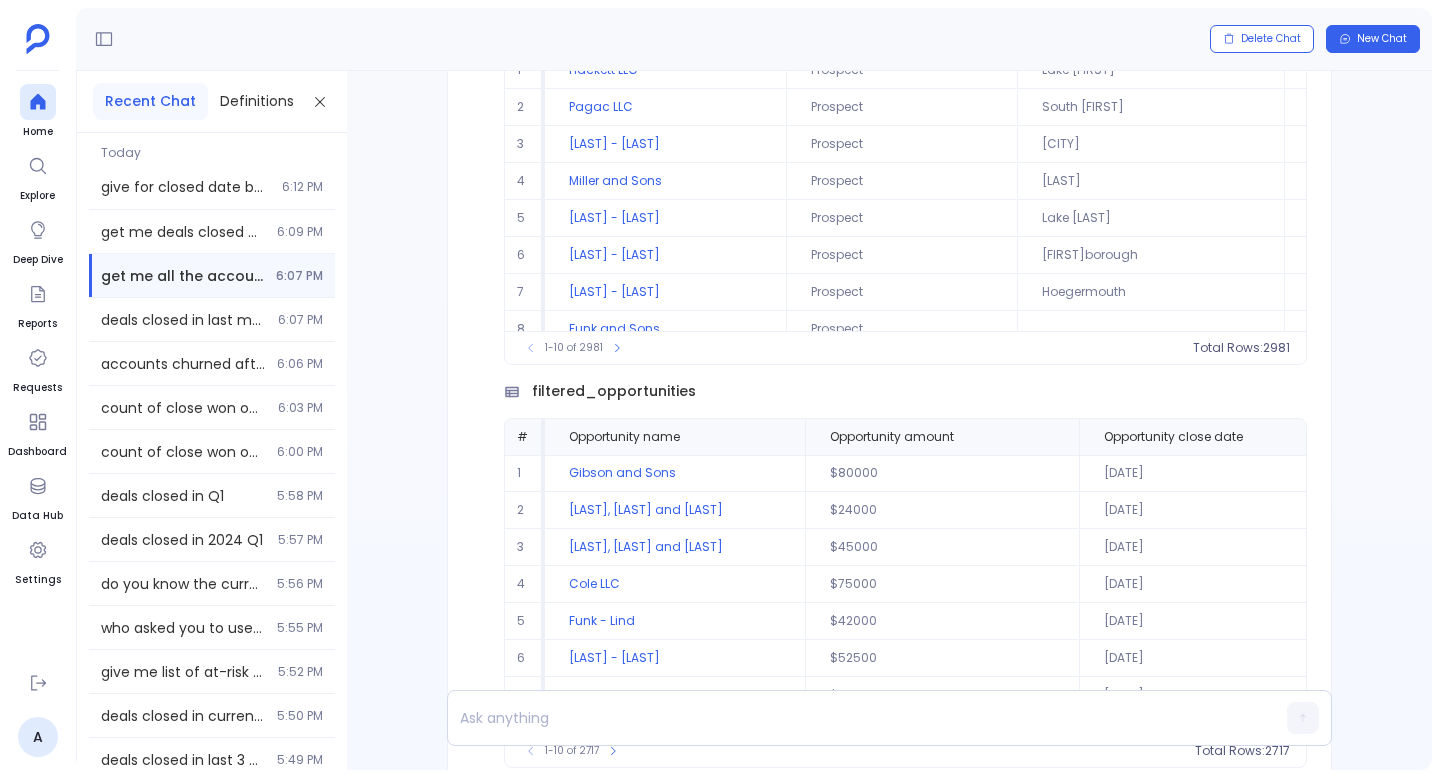 scroll, scrollTop: -2713, scrollLeft: 0, axis: vertical 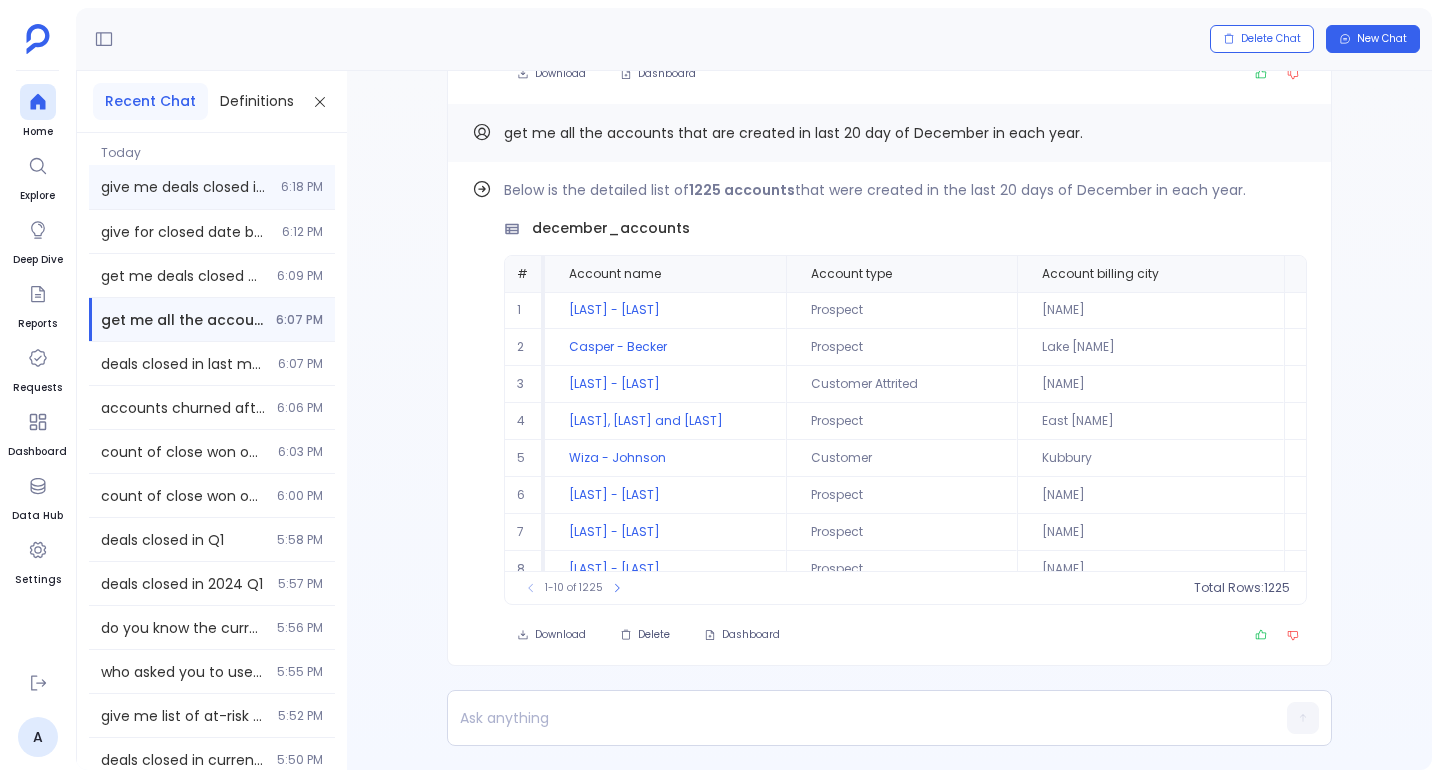 click on "6:18 PM" at bounding box center [302, 187] 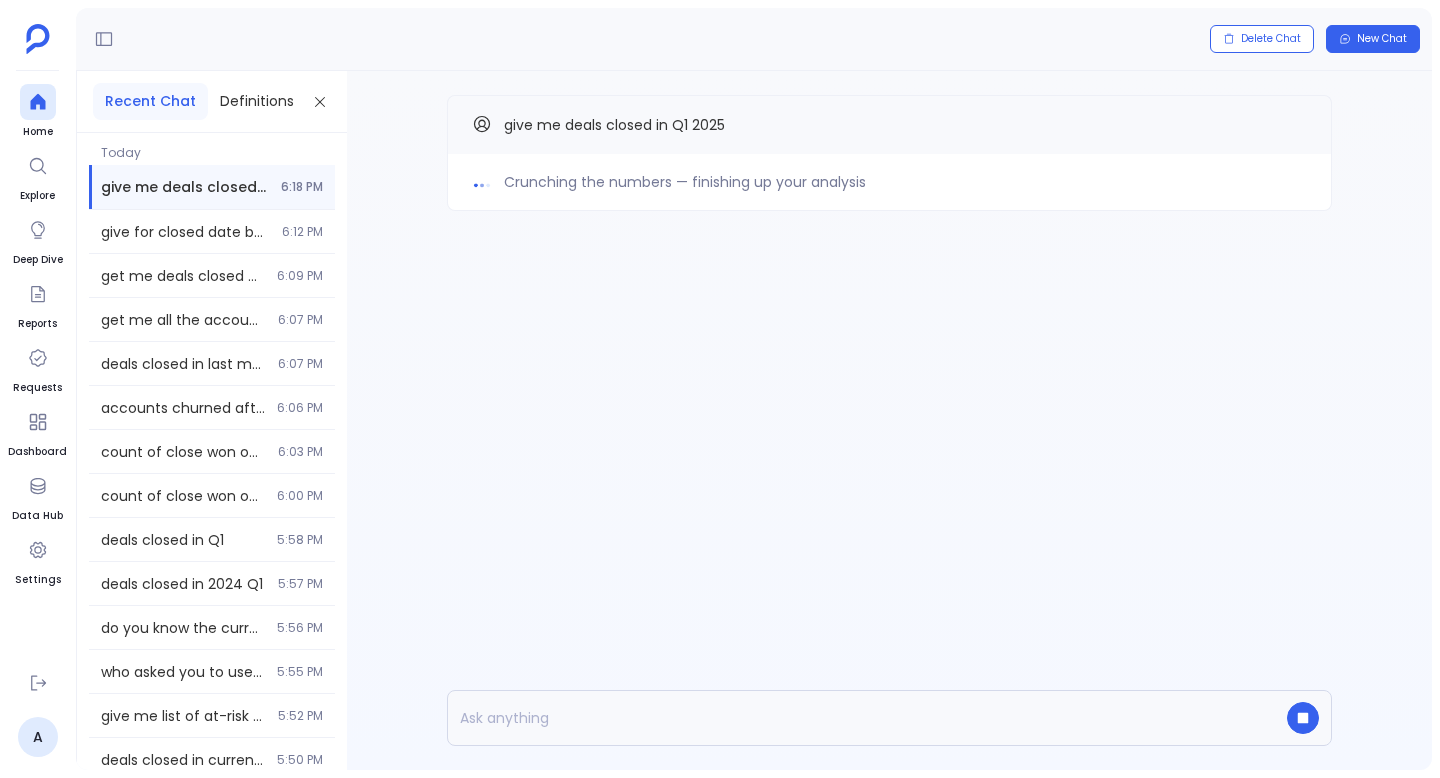click on "Crunching the numbers — finishing up your analysis give me deals closed in Q1 [YEAR]" at bounding box center (889, 193) 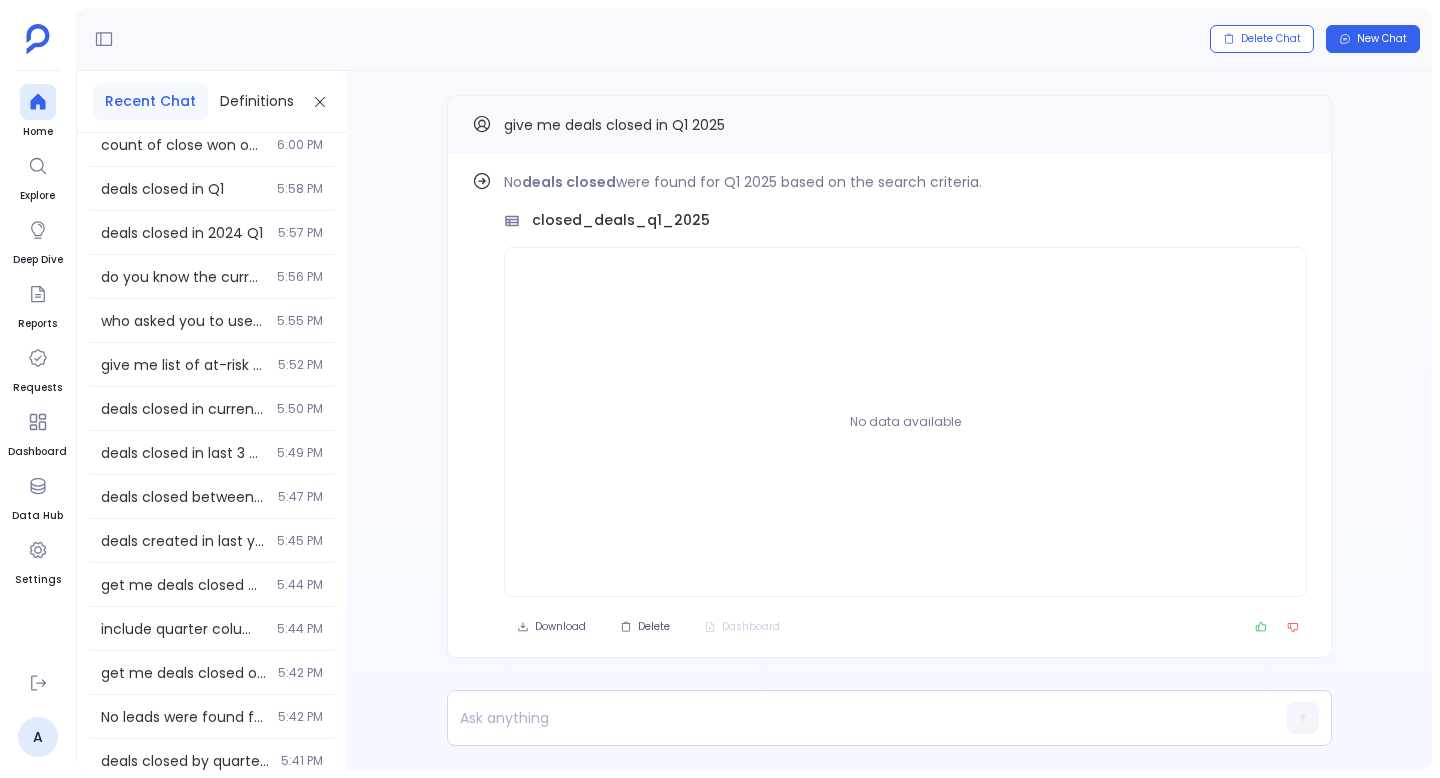 scroll, scrollTop: 0, scrollLeft: 0, axis: both 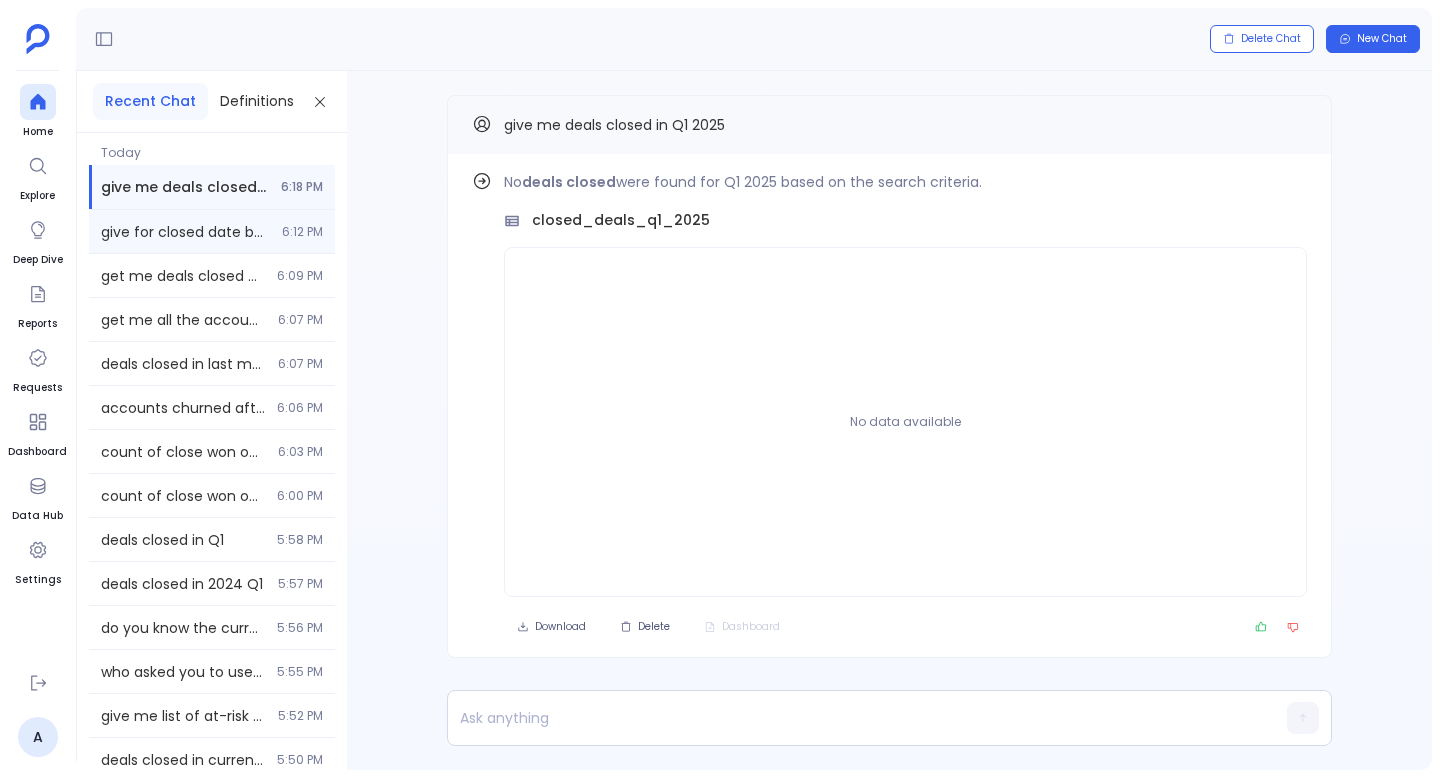 click on "give for closed date before q4 [YEAR] [TIME]" at bounding box center (212, 231) 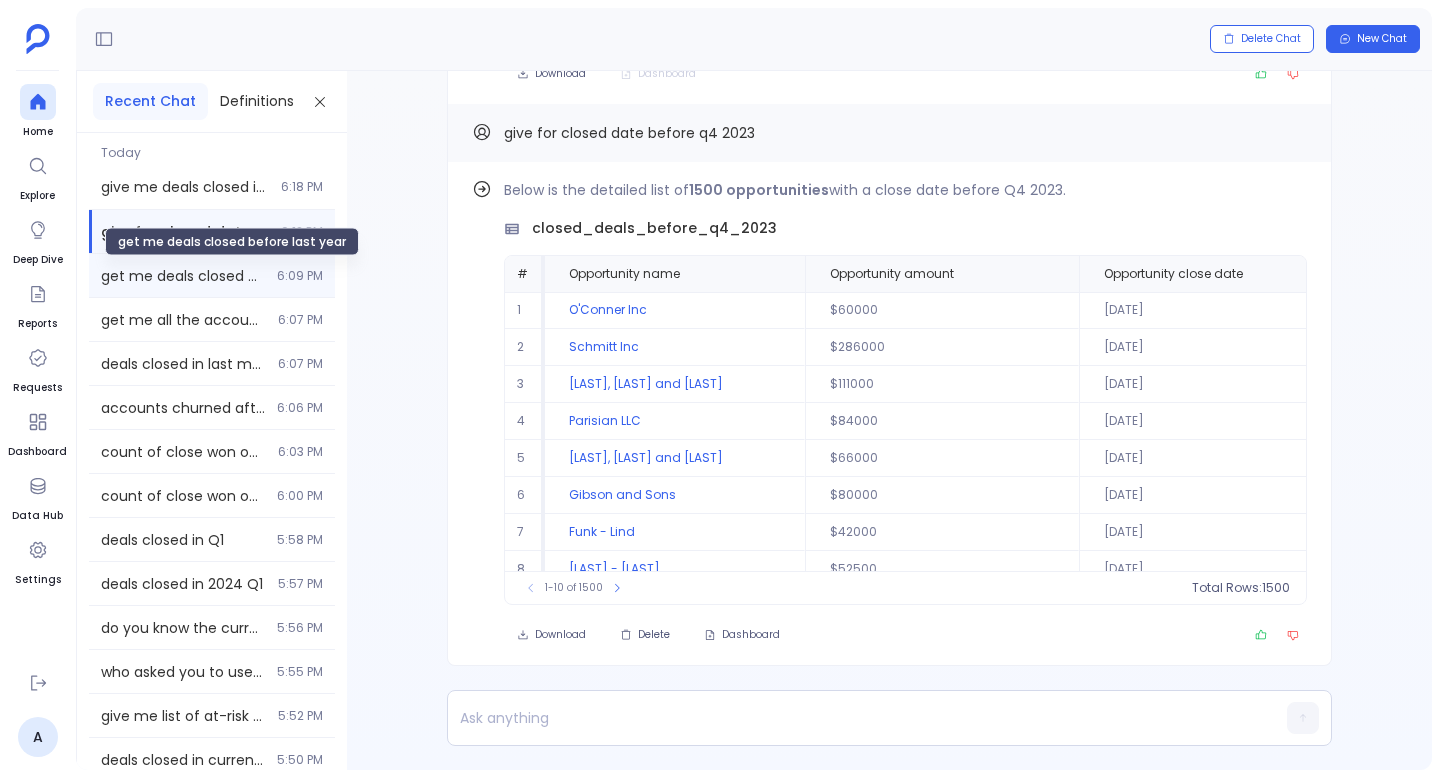 click on "get me deals closed before last year" at bounding box center (183, 276) 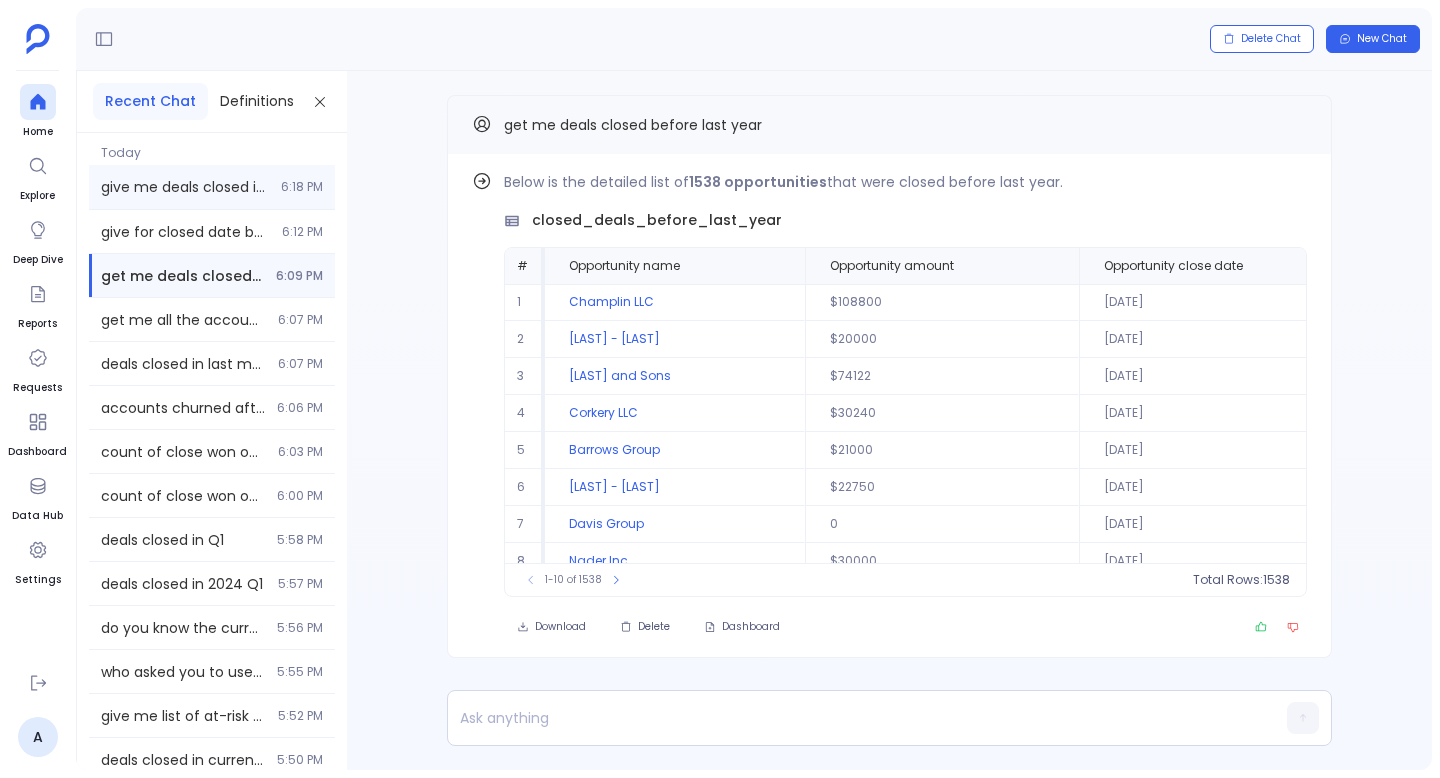 click on "give me deals closed in Q1 [YEAR] [TIME]" at bounding box center (212, 187) 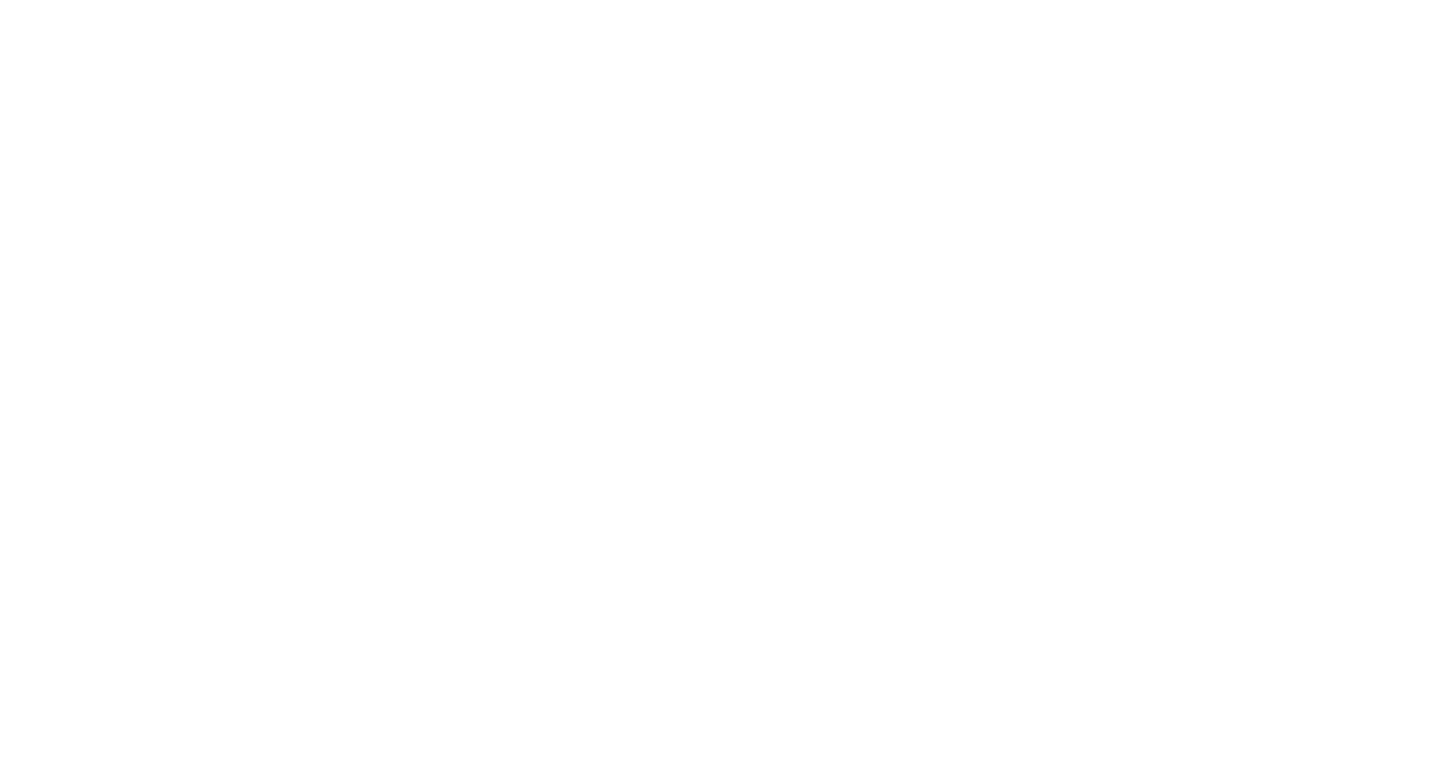 scroll, scrollTop: 0, scrollLeft: 0, axis: both 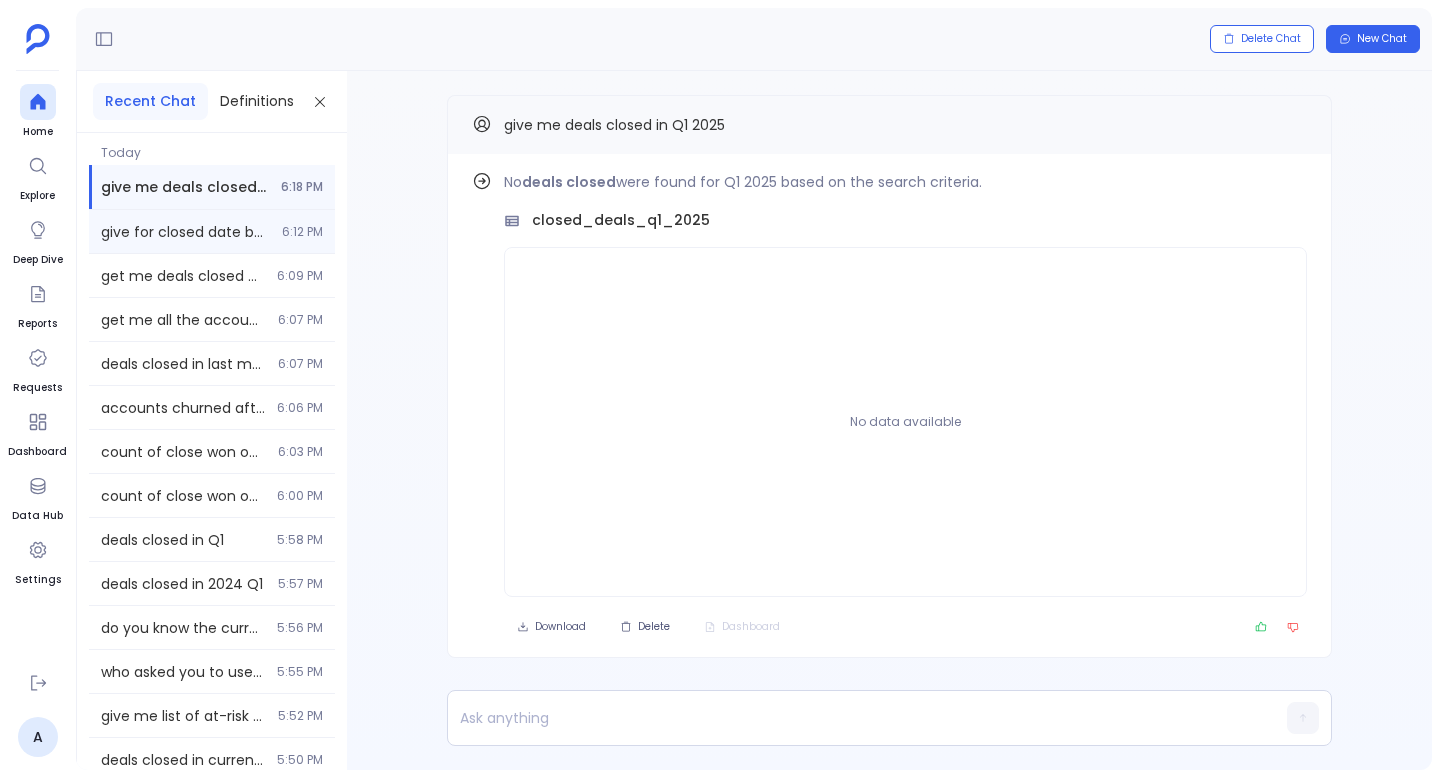 click on "give for closed date before q4 [YEAR] [TIME]" at bounding box center (212, 231) 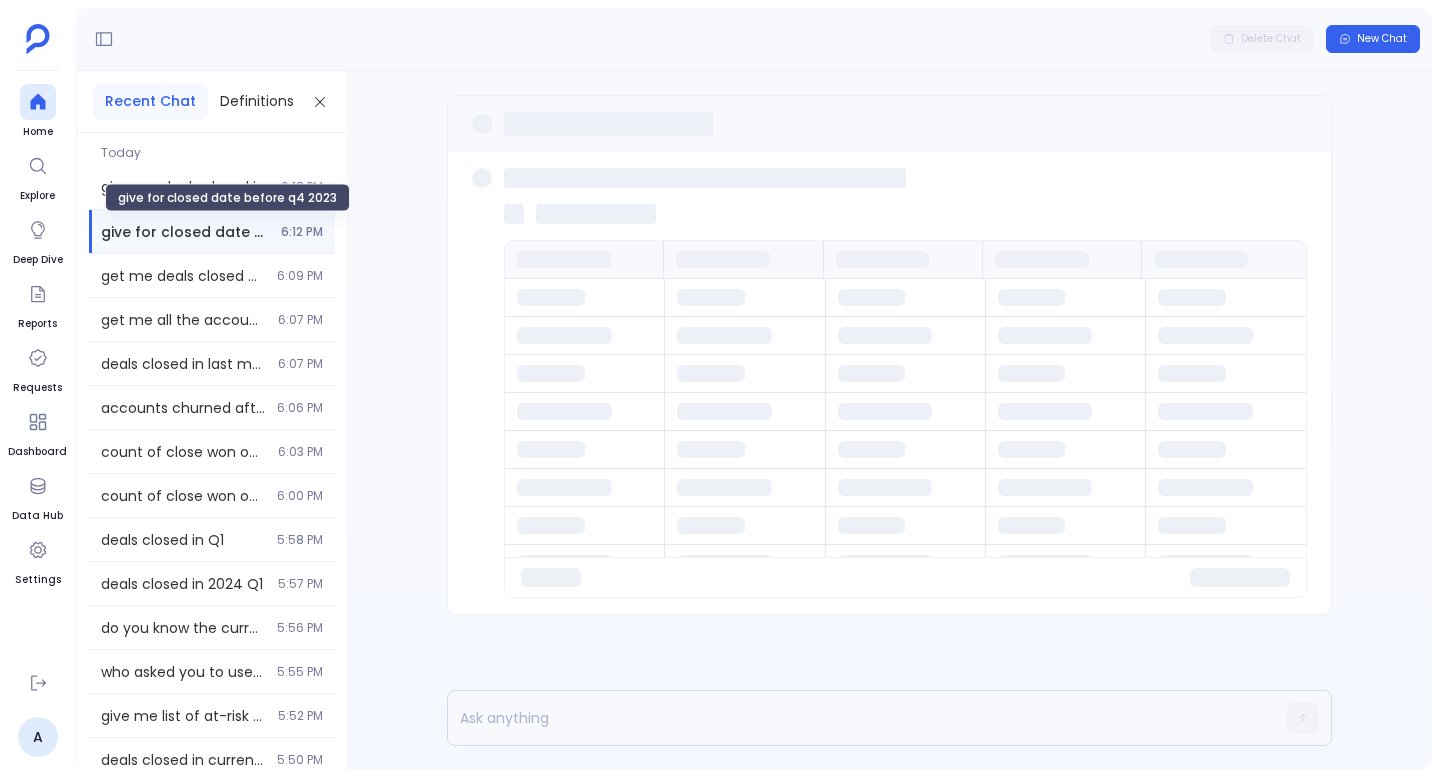 click on "give for closed date before q4 2023" at bounding box center (185, 232) 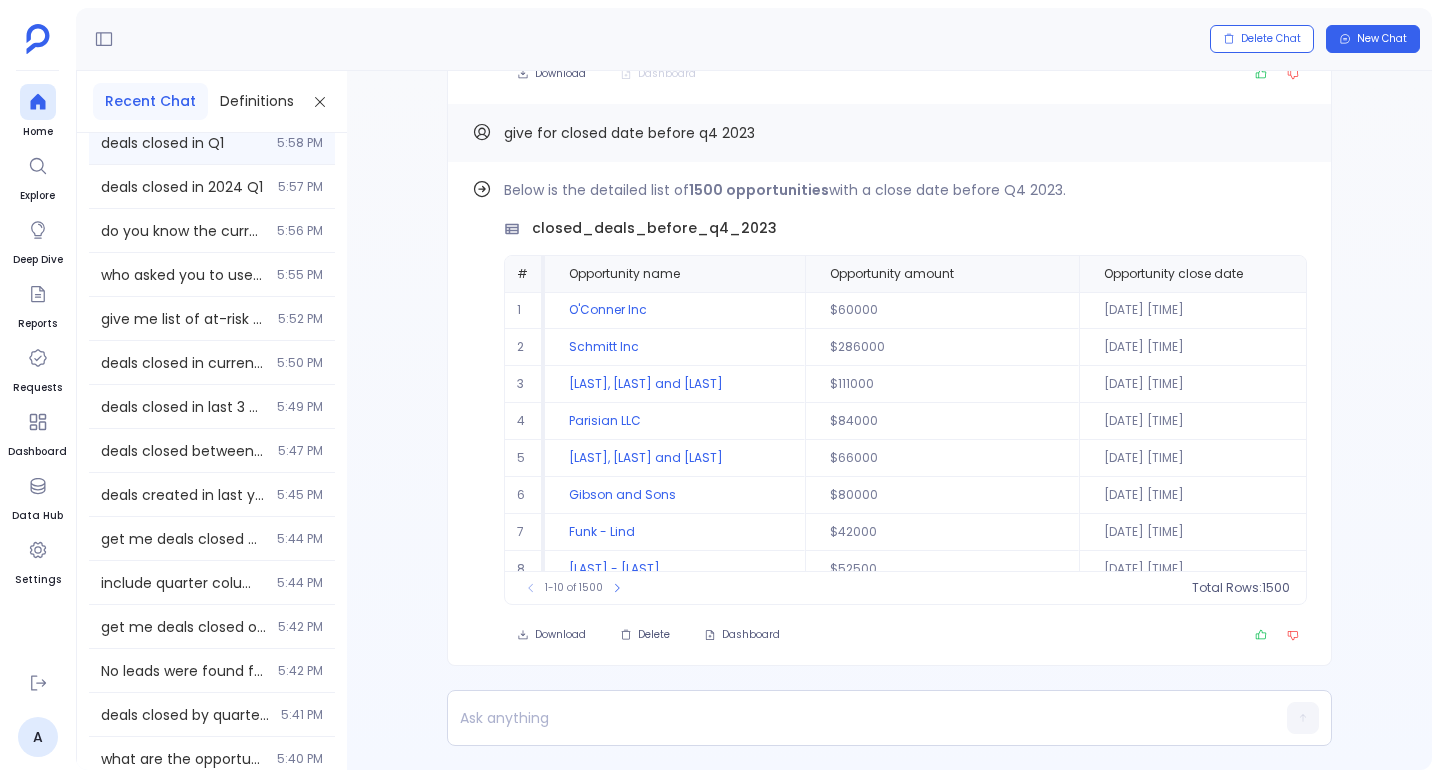 scroll, scrollTop: 435, scrollLeft: 0, axis: vertical 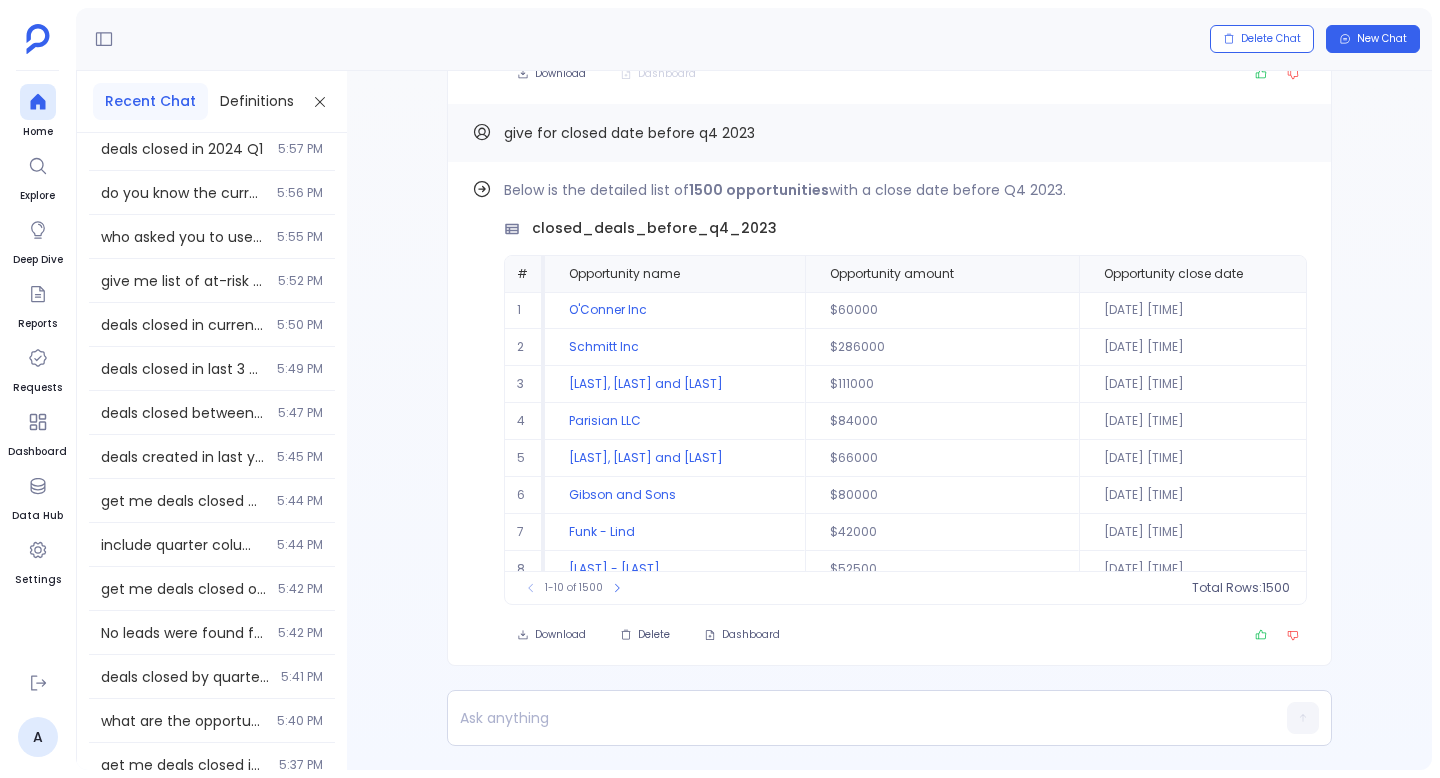 click on "include quarter column 5:44 PM" at bounding box center (212, 544) 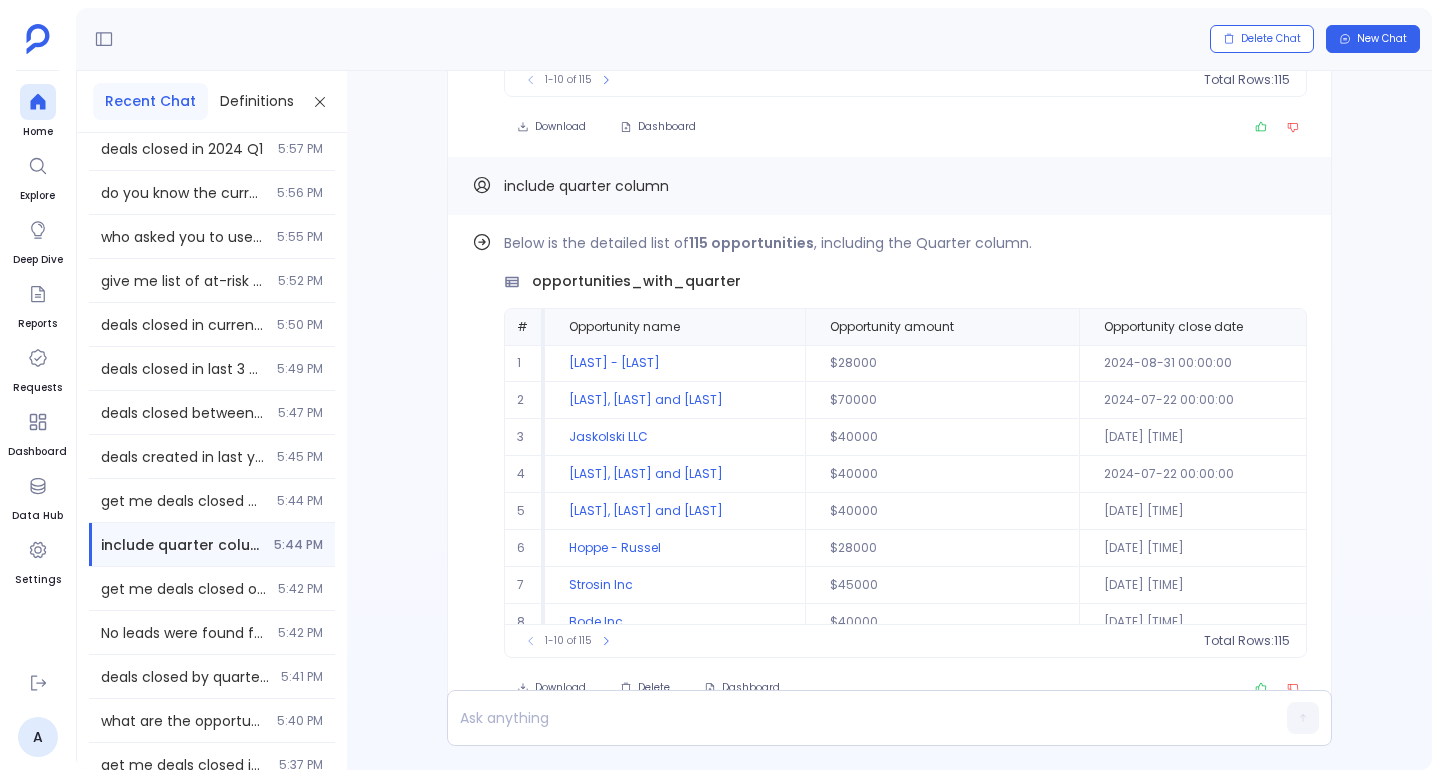 scroll, scrollTop: -48, scrollLeft: 0, axis: vertical 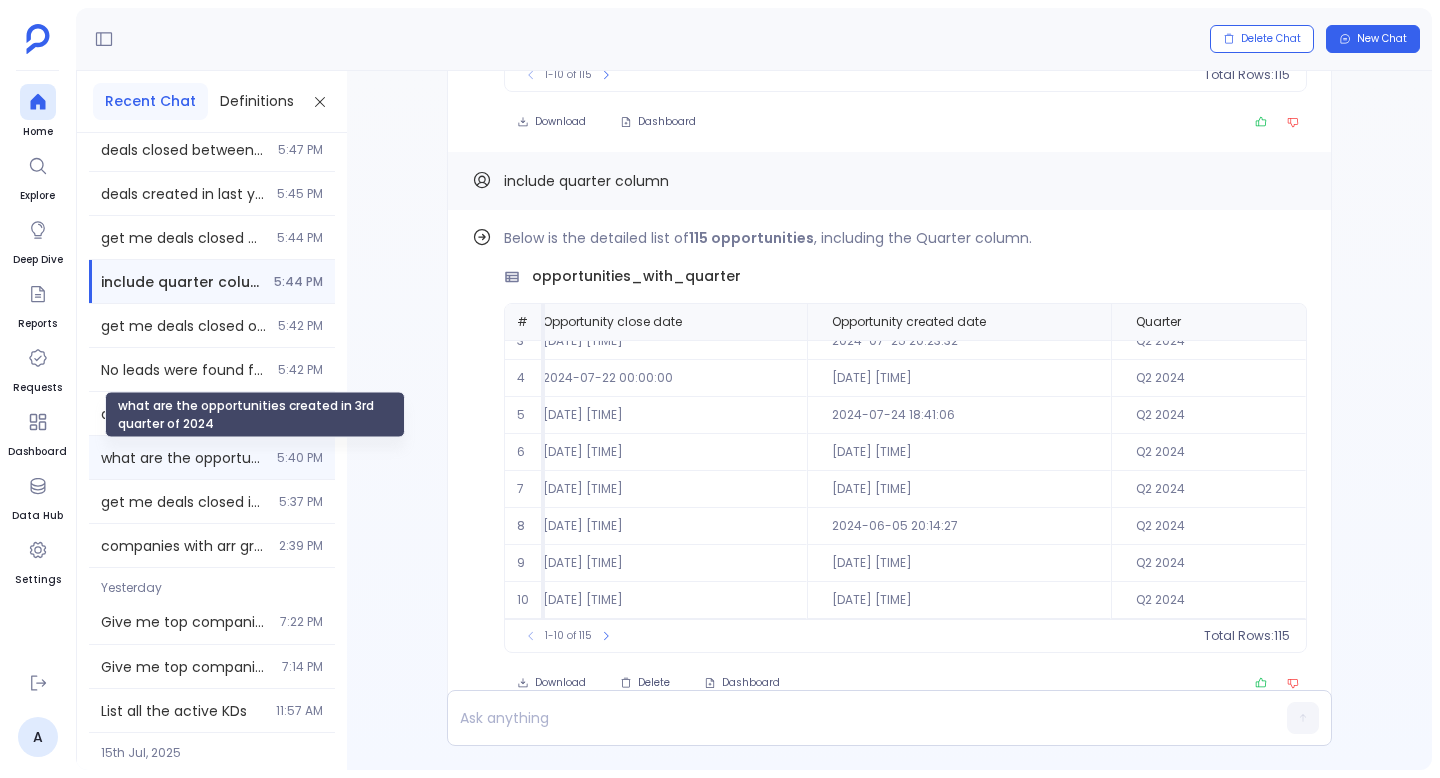 click on "what are the opportunities created in 3rd quarter of 2024" at bounding box center [183, 458] 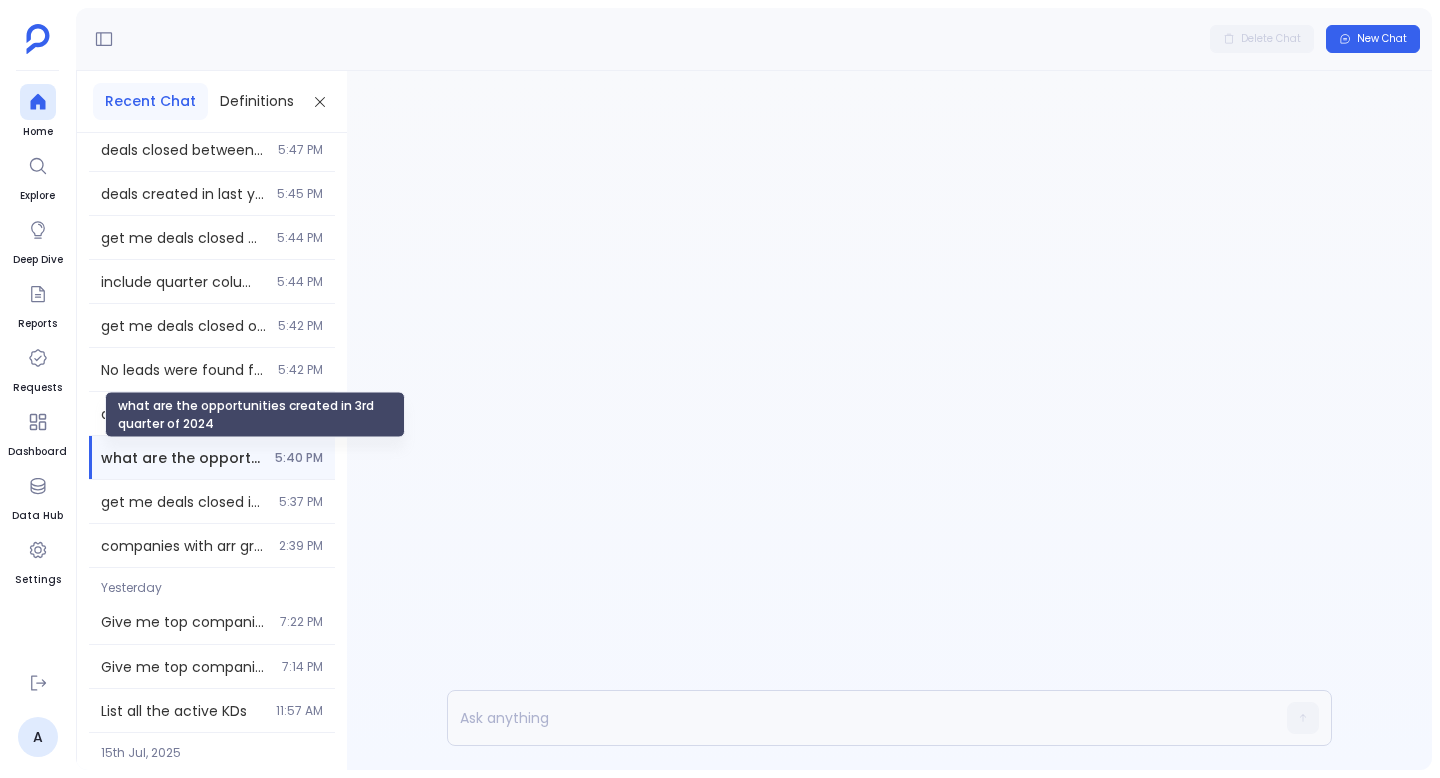 scroll, scrollTop: 0, scrollLeft: 0, axis: both 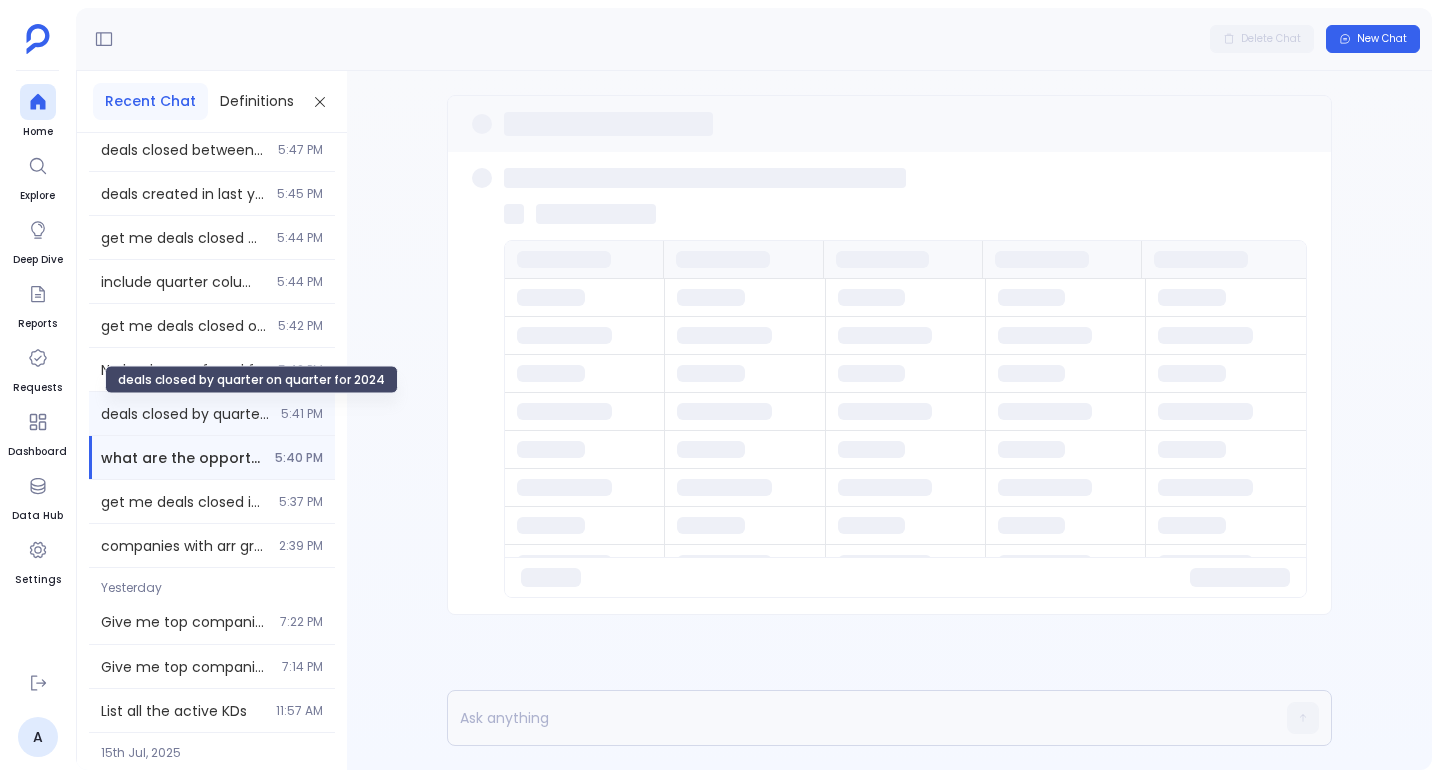 click on "deals closed by quarter on quarter for 2024" at bounding box center (185, 414) 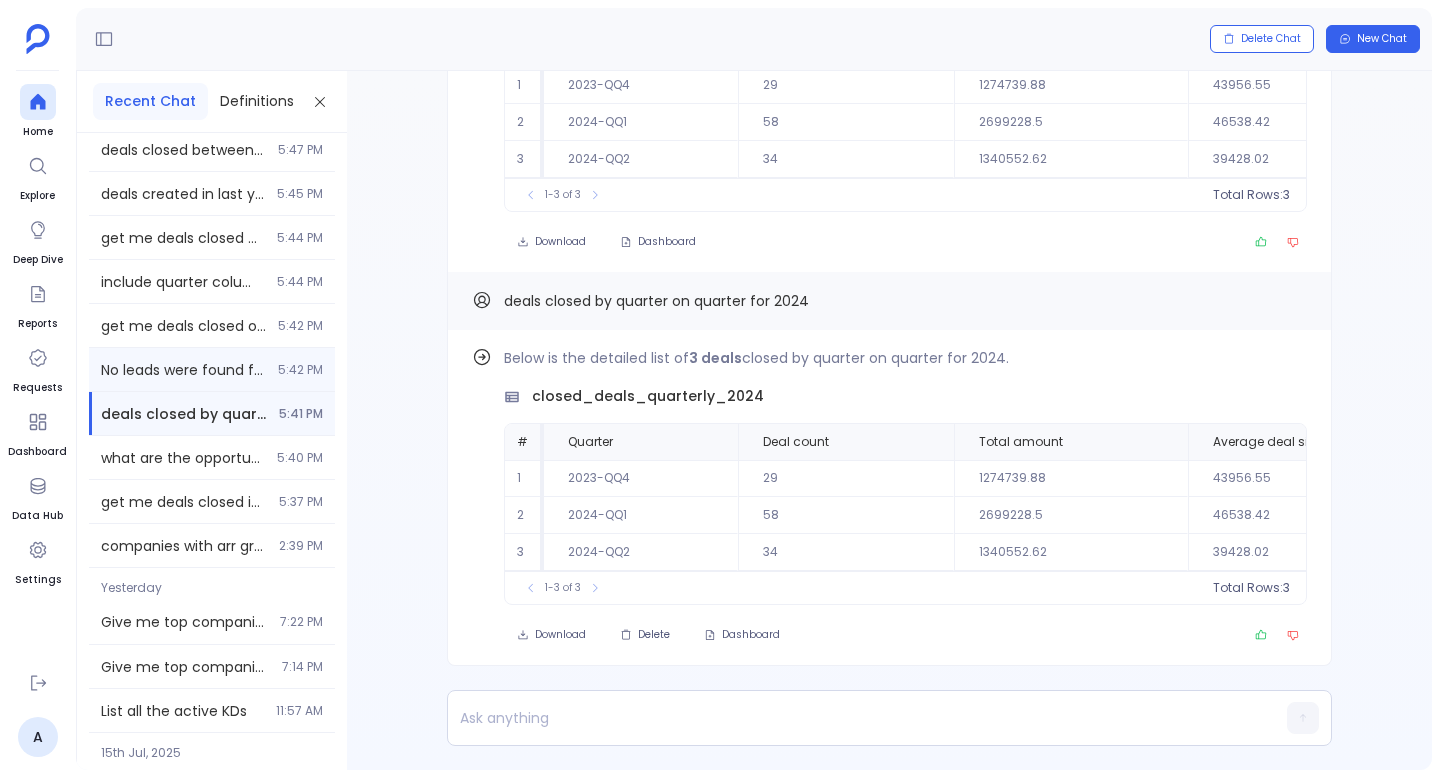 click on "No leads were found for Q1 2020 based on the search criteria. 5:42 PM" at bounding box center (212, 369) 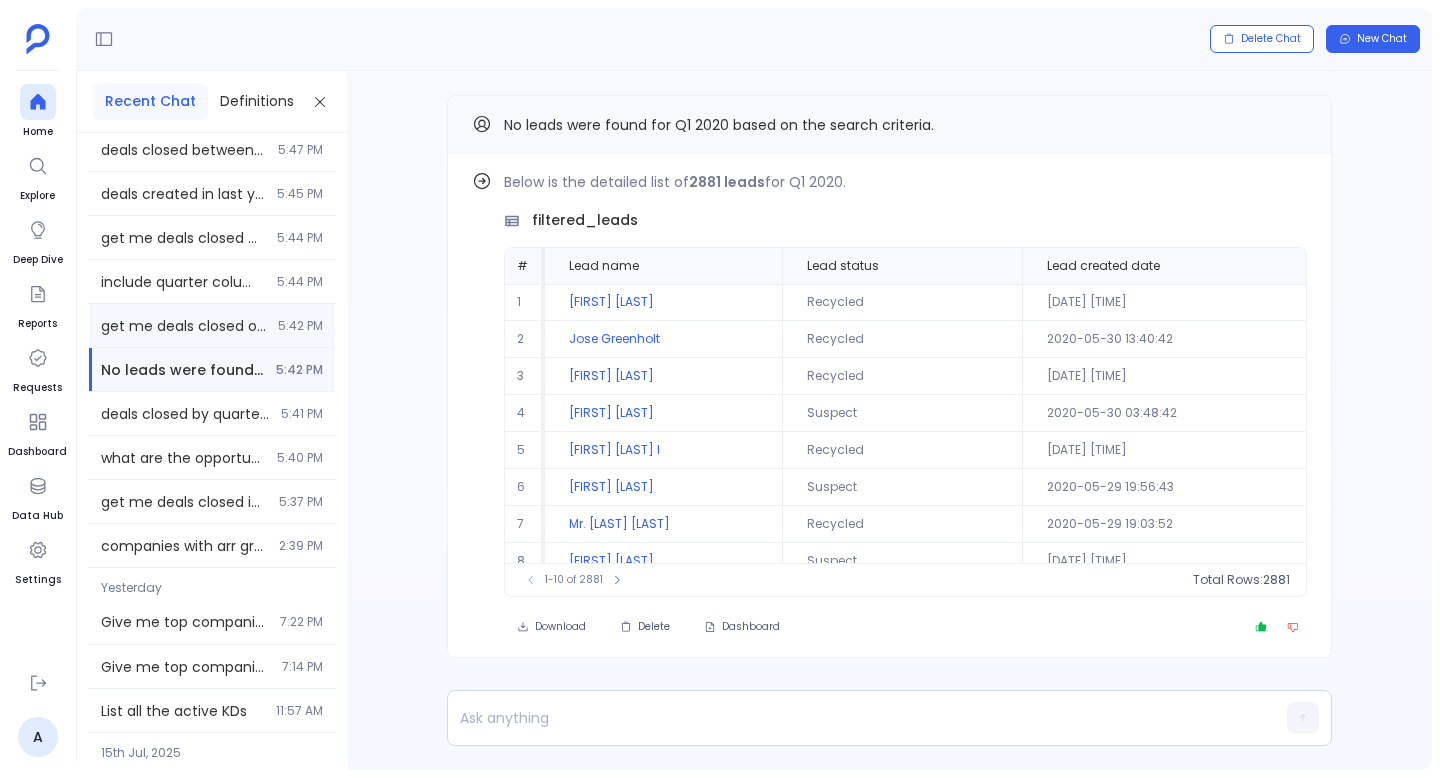 click on "get me deals closed on year on year 5:42 PM" at bounding box center [212, 325] 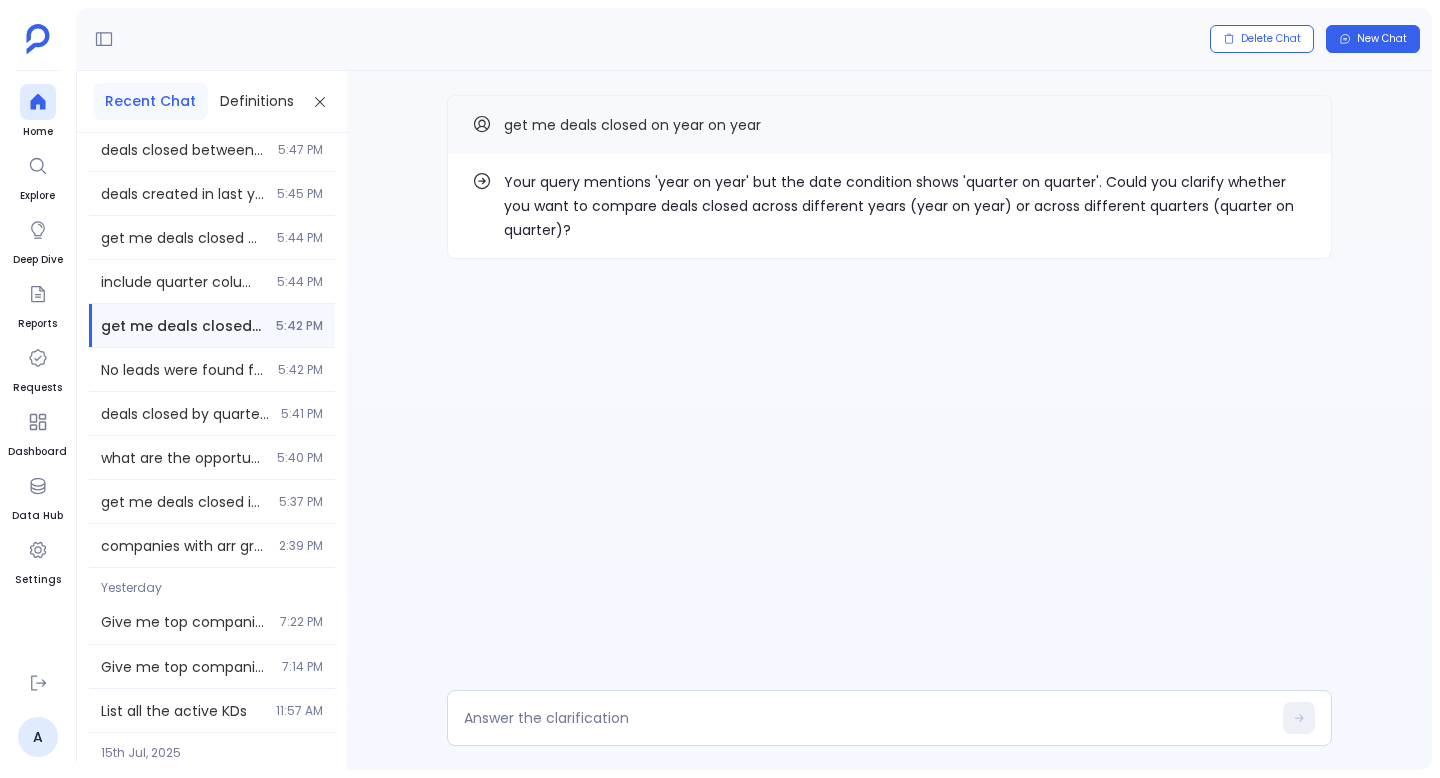 click on "get me deals closed on year on year 5:42 PM" at bounding box center [212, 325] 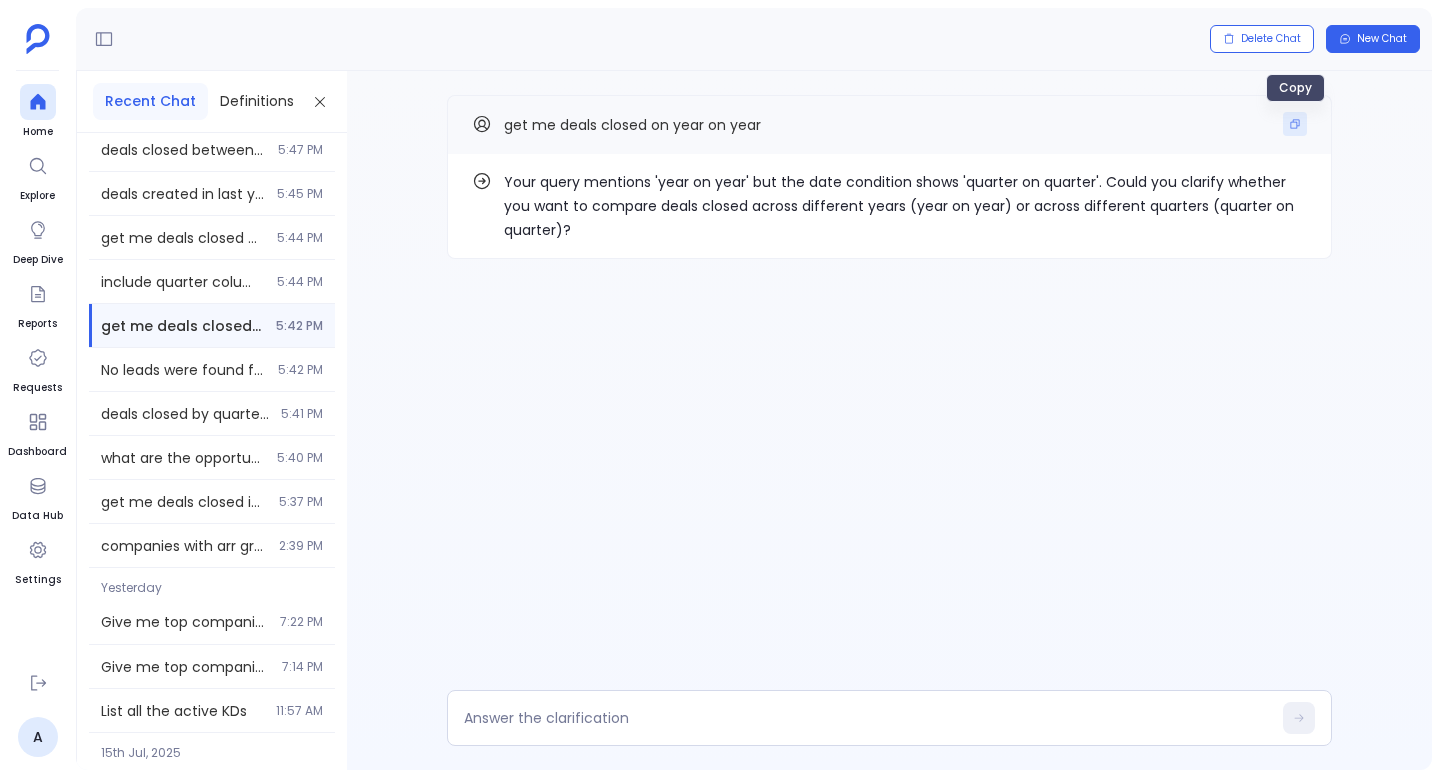 click at bounding box center (1295, 124) 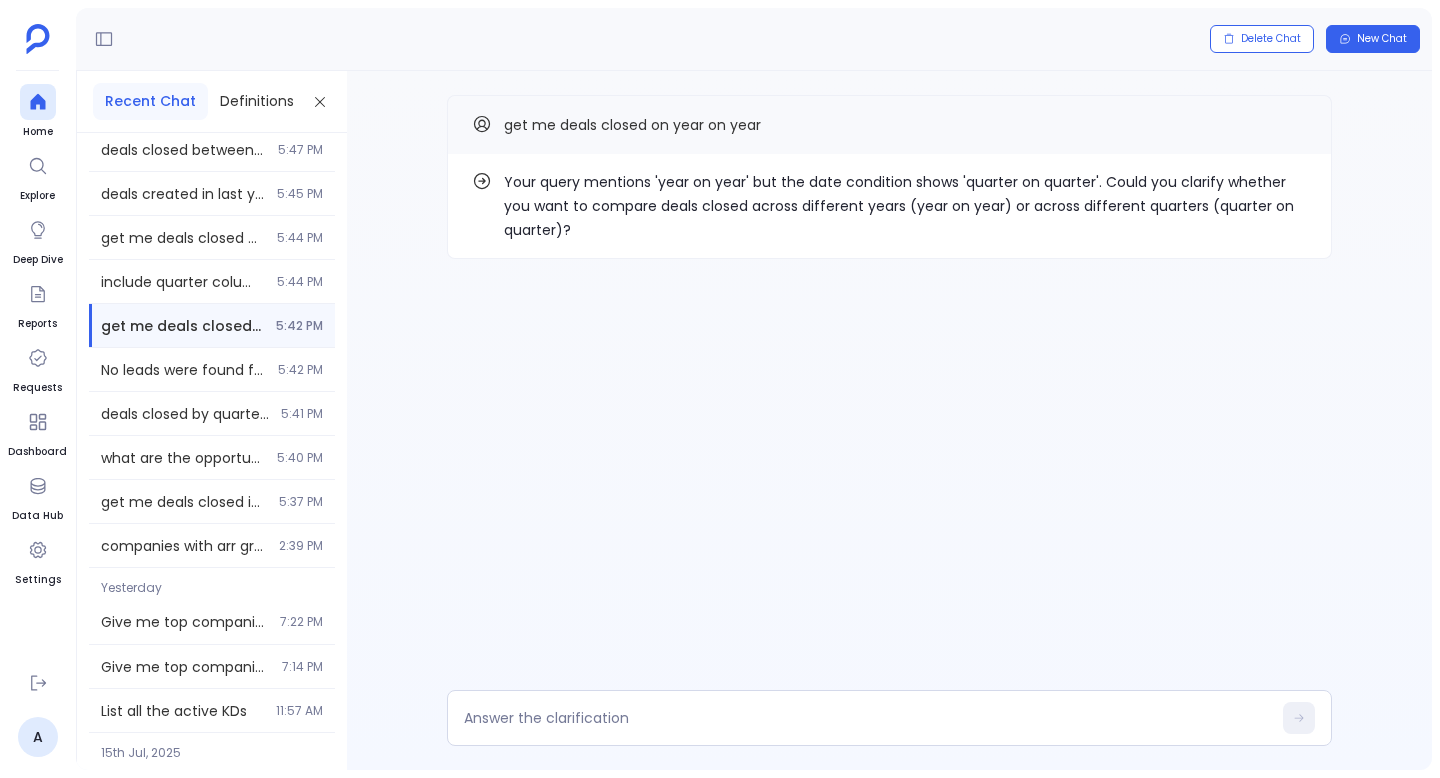 click on "Delete Chat New Chat" at bounding box center [754, 39] 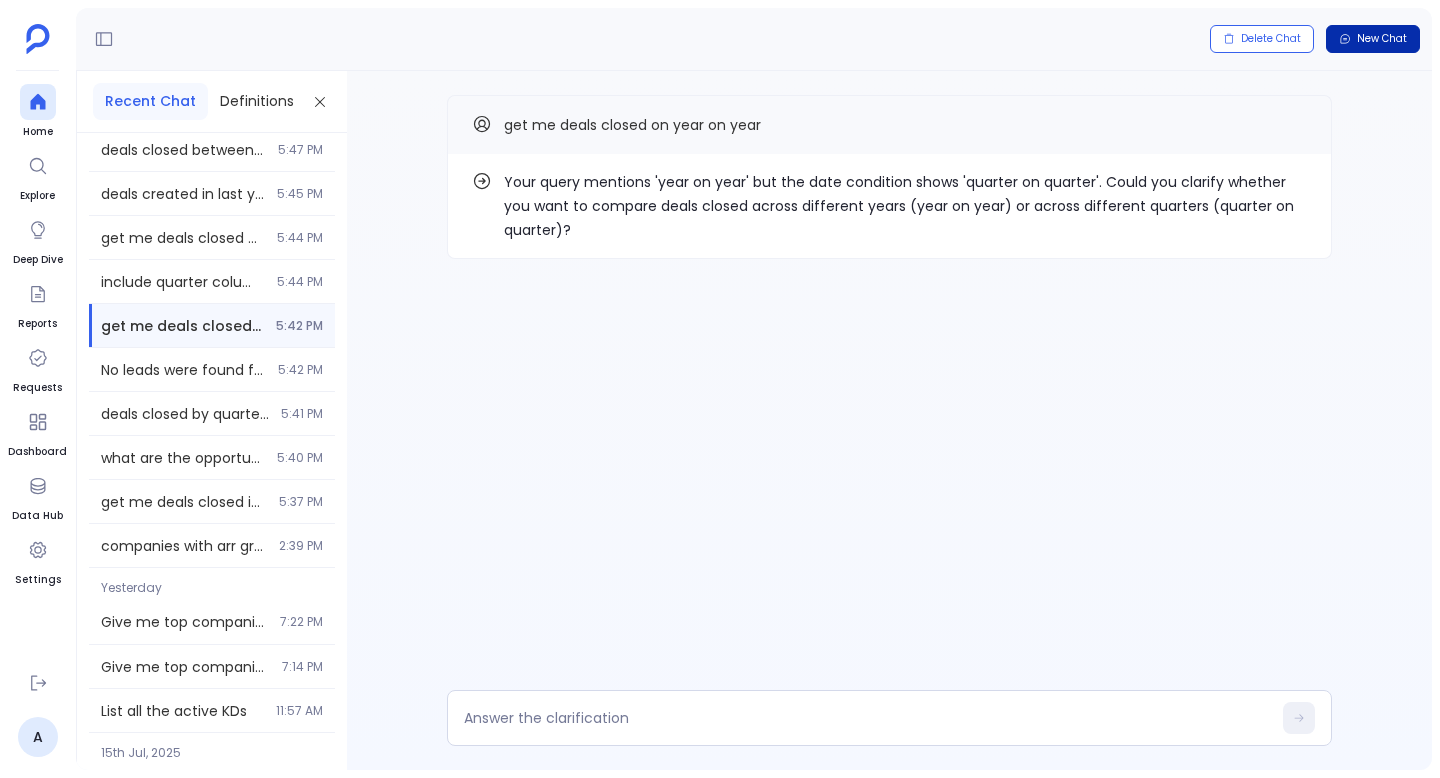 click on "New Chat" at bounding box center (1373, 39) 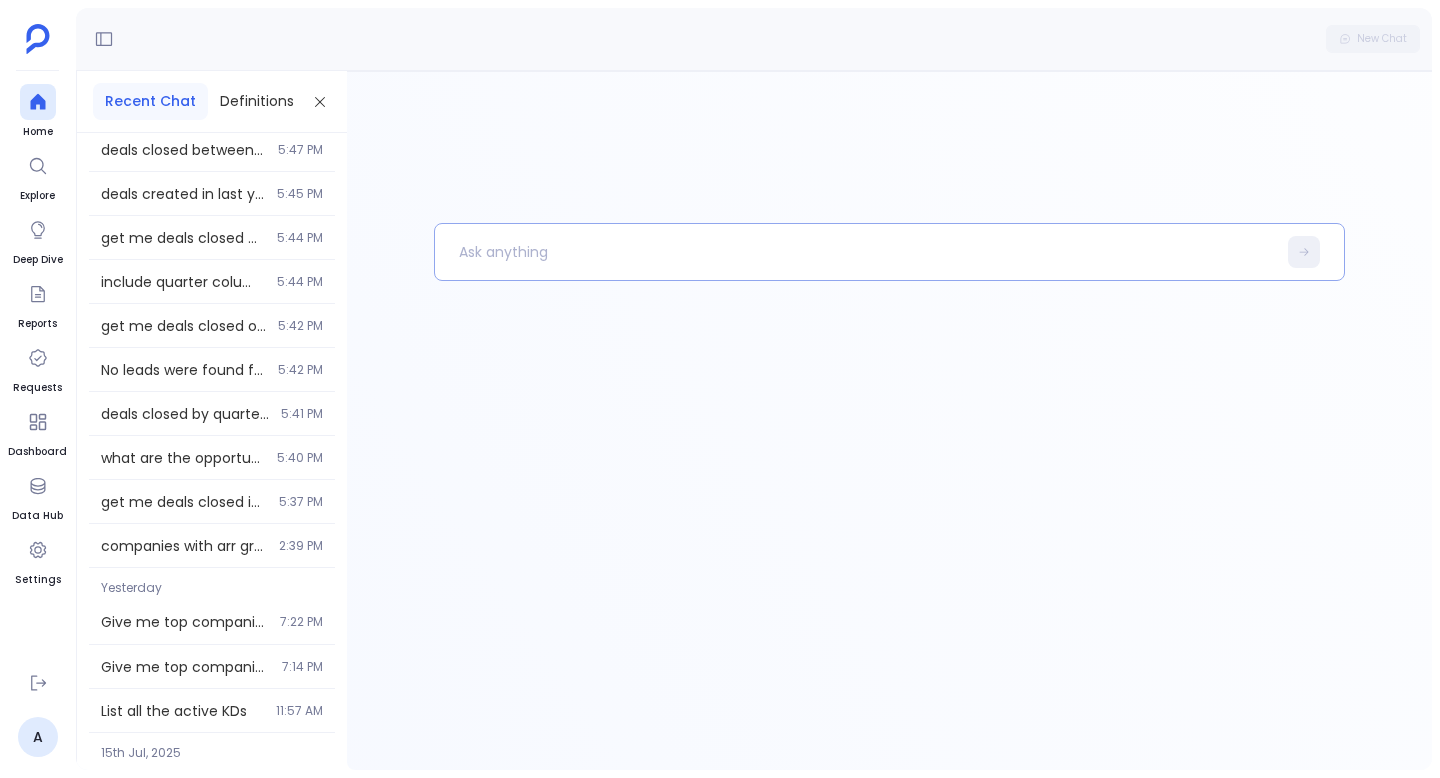 click at bounding box center [855, 252] 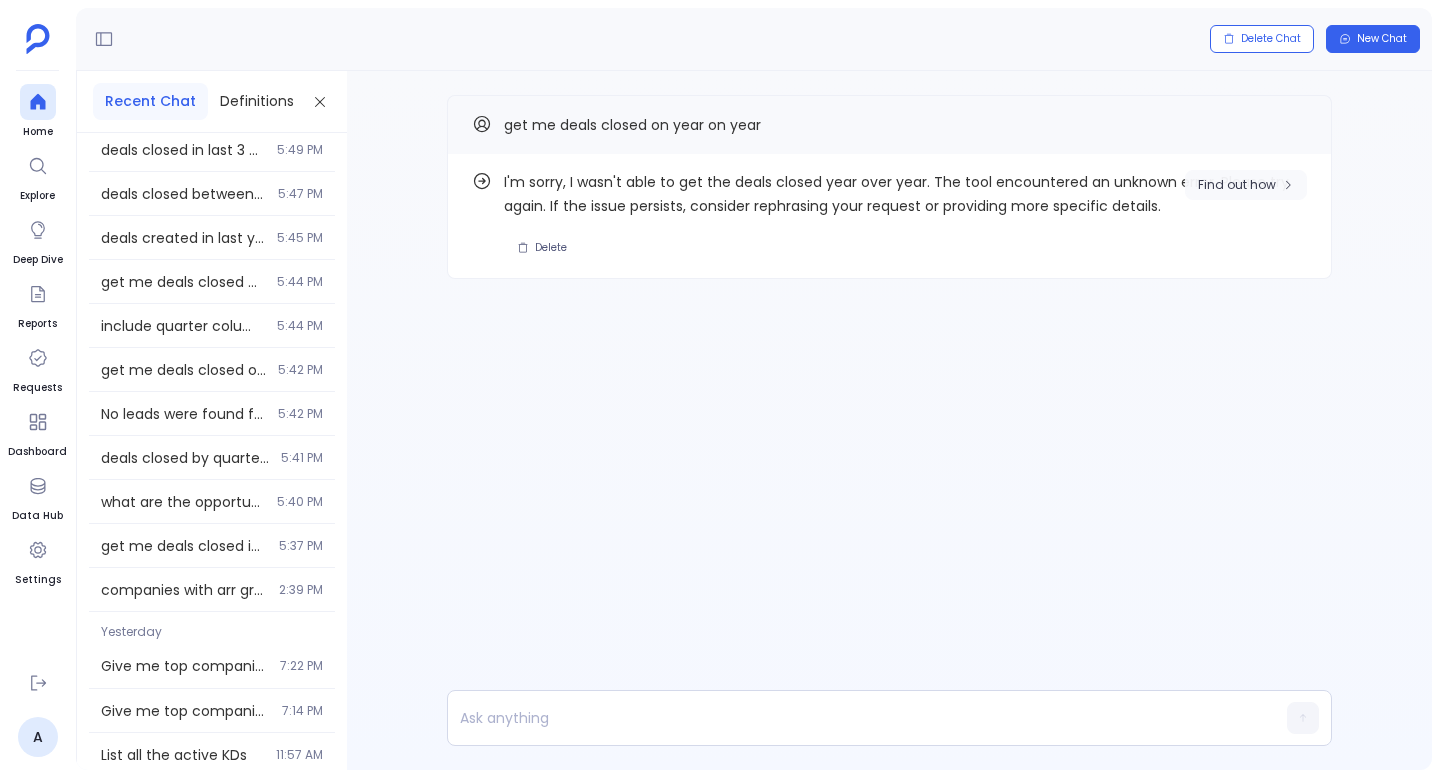 click on "Find out how" at bounding box center [1237, 185] 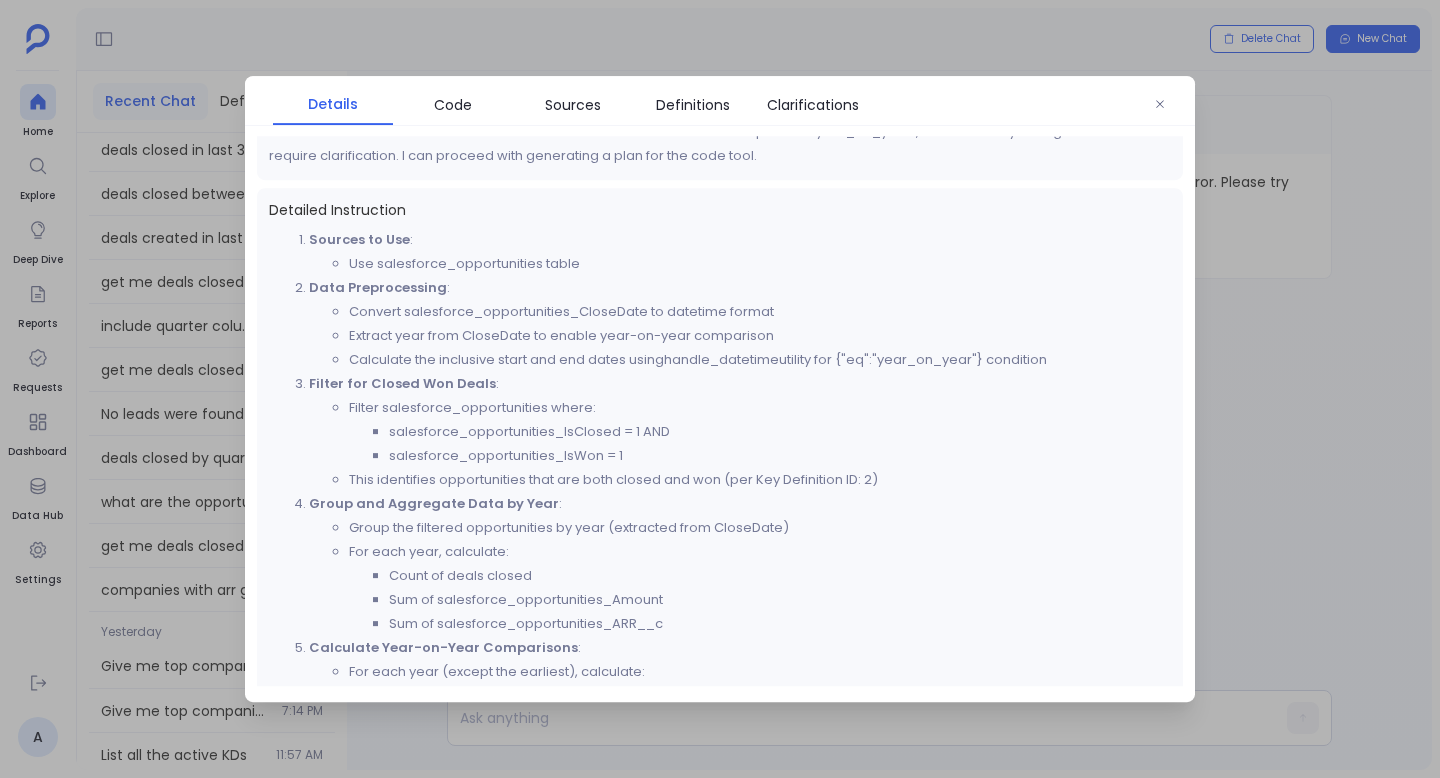 scroll, scrollTop: 0, scrollLeft: 0, axis: both 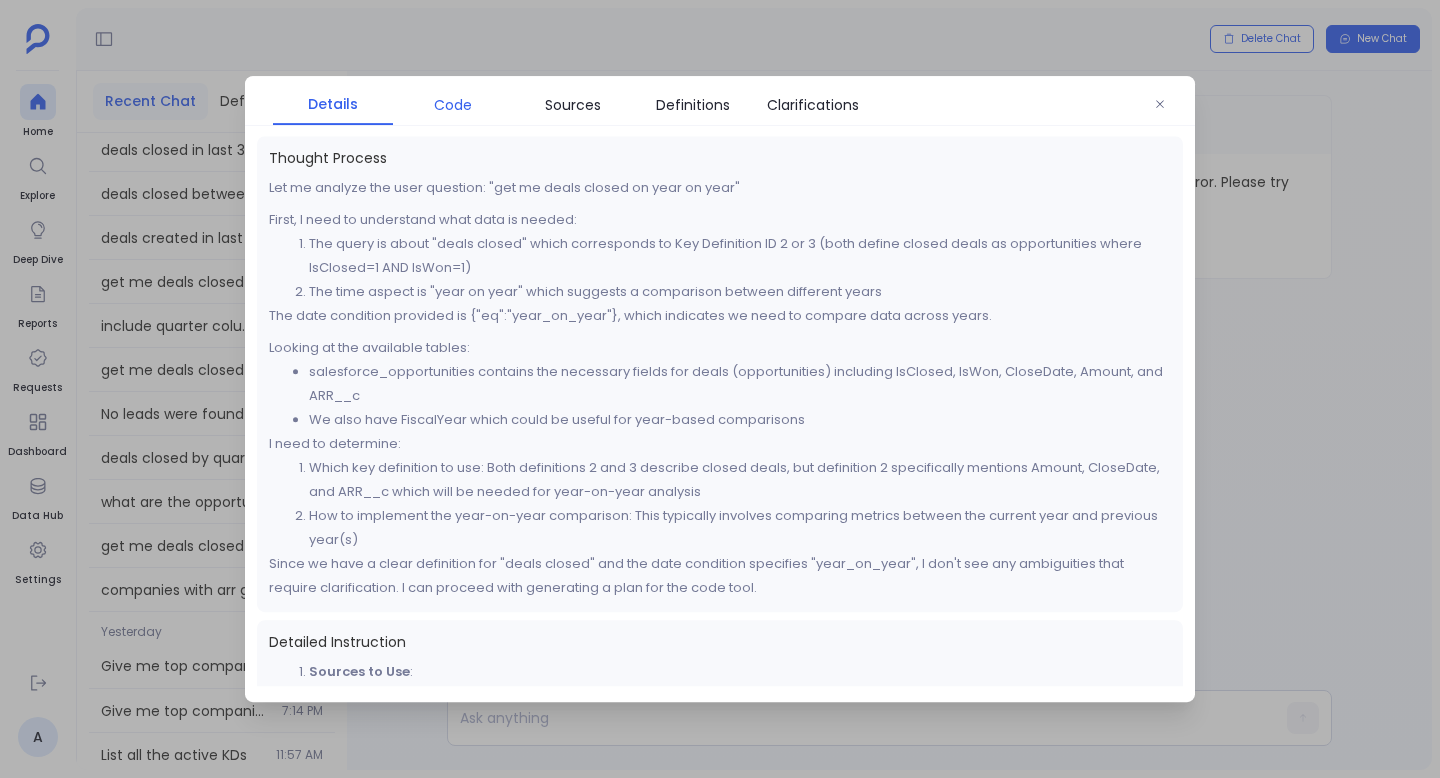 click on "Code" at bounding box center (453, 105) 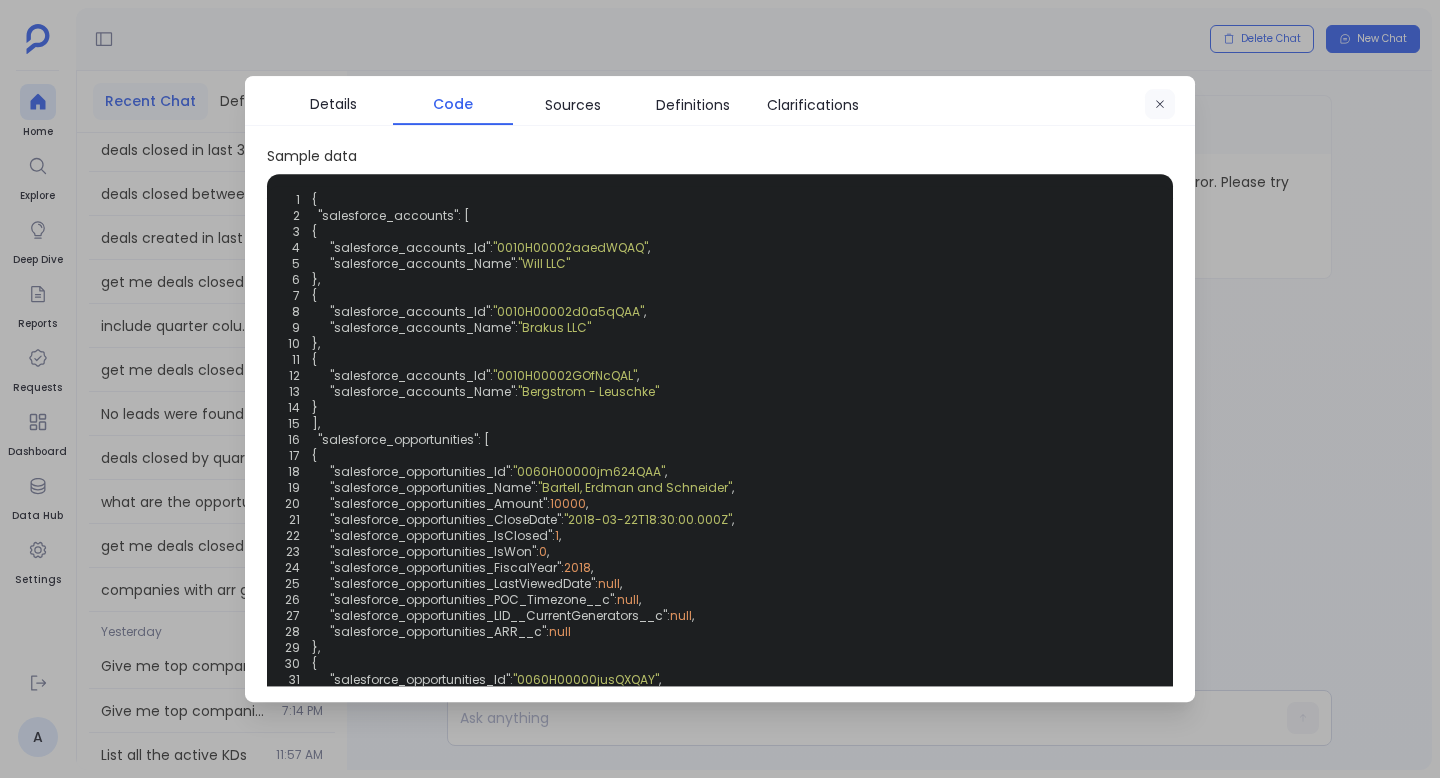 click at bounding box center (1160, 105) 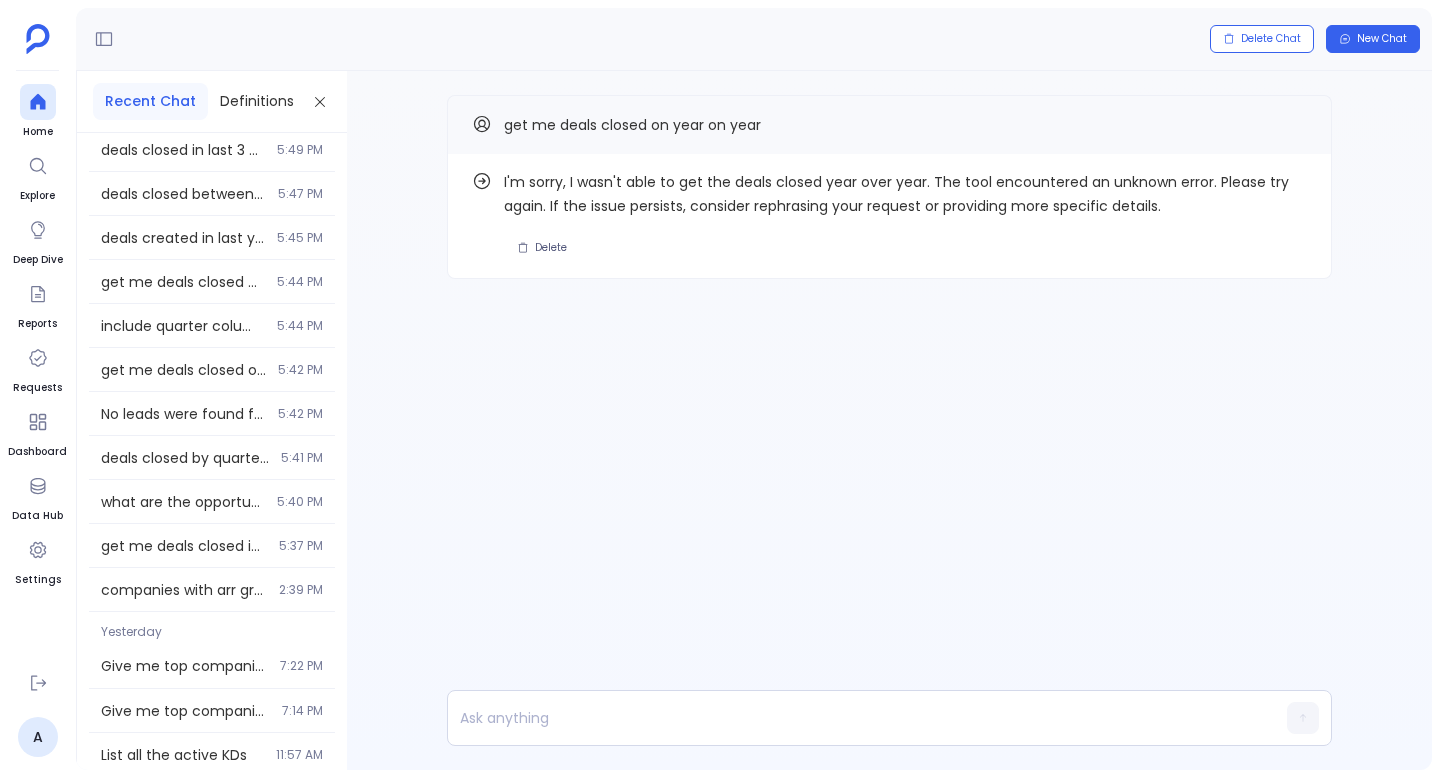 scroll, scrollTop: 0, scrollLeft: 0, axis: both 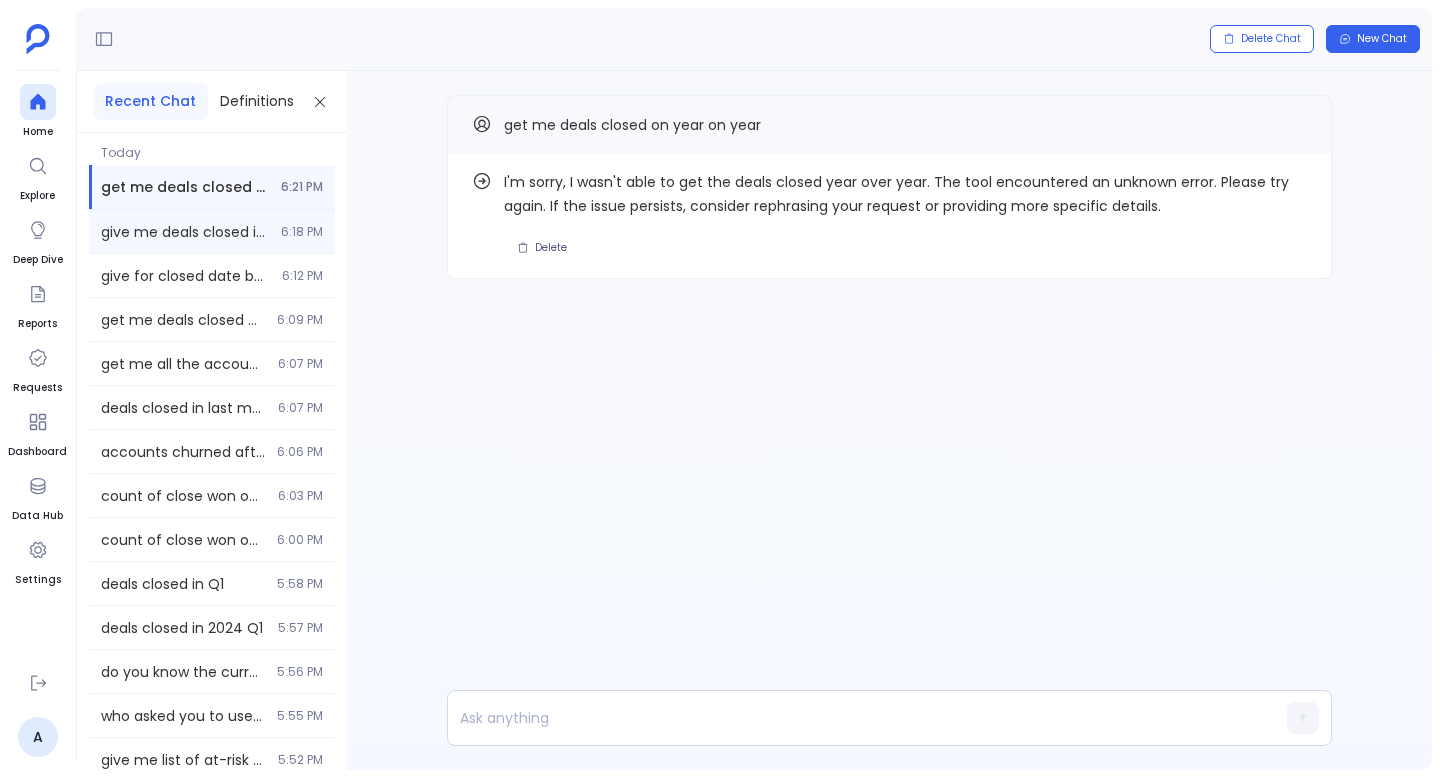 click on "give me deals closed in [QUARTER] [YEAR] [TIME]" at bounding box center [212, 231] 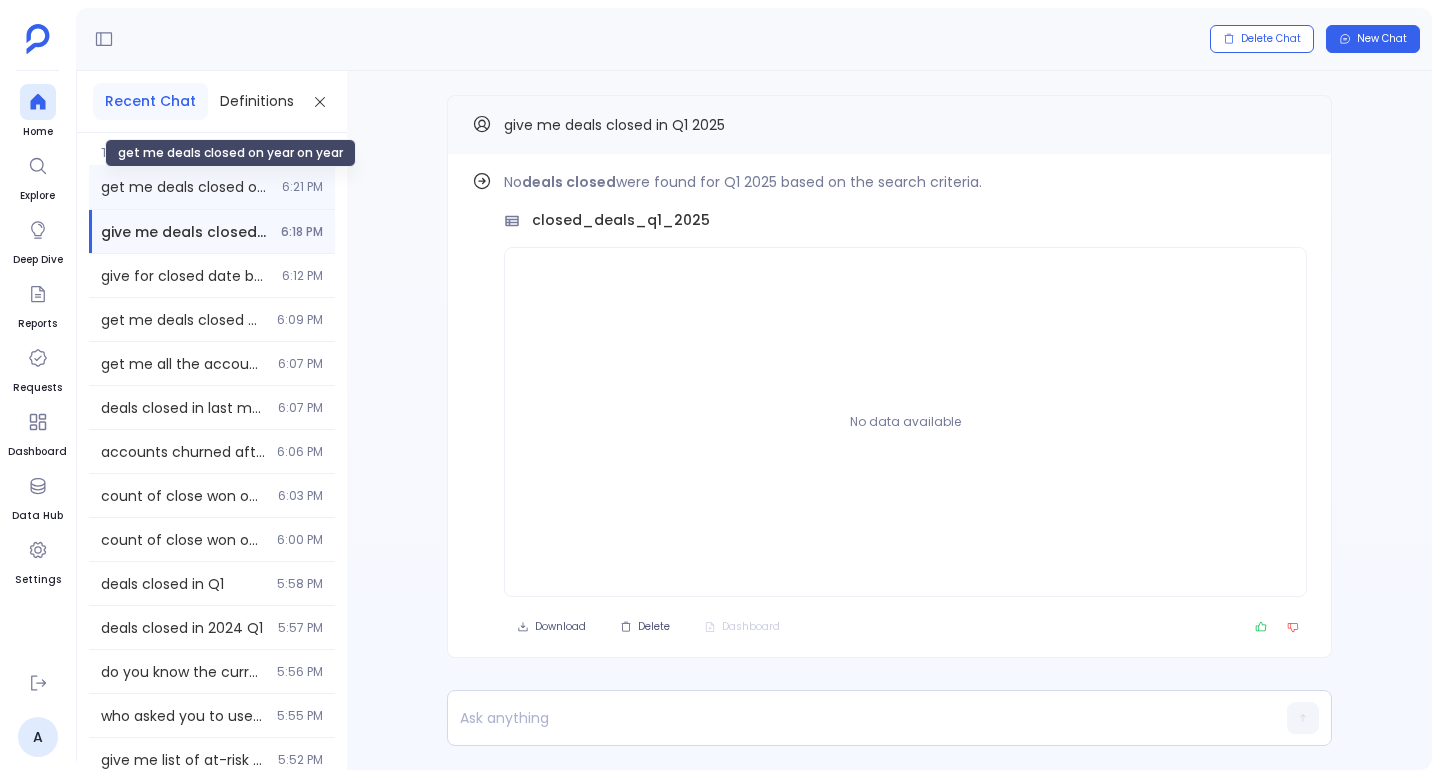 click on "get me deals closed on year on year" at bounding box center [185, 187] 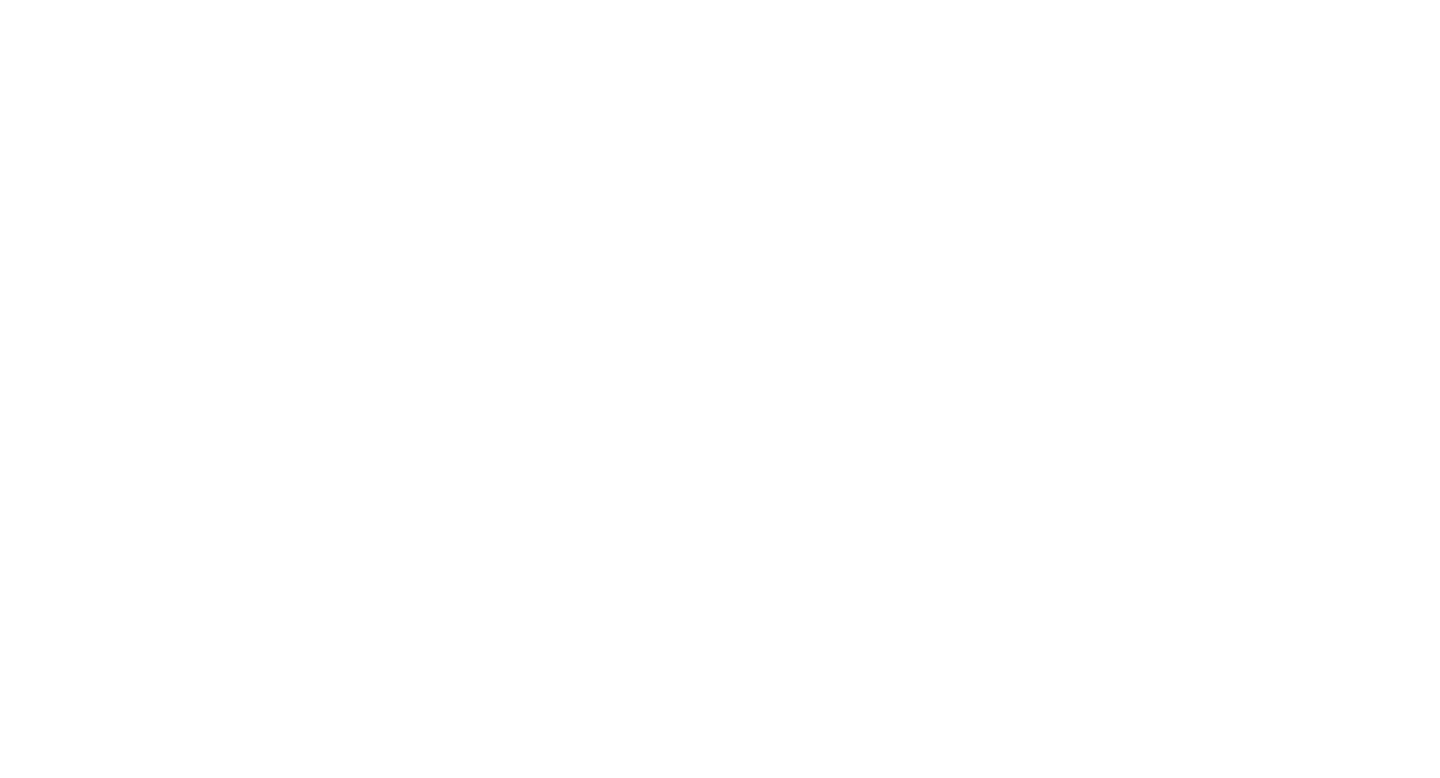 scroll, scrollTop: 0, scrollLeft: 0, axis: both 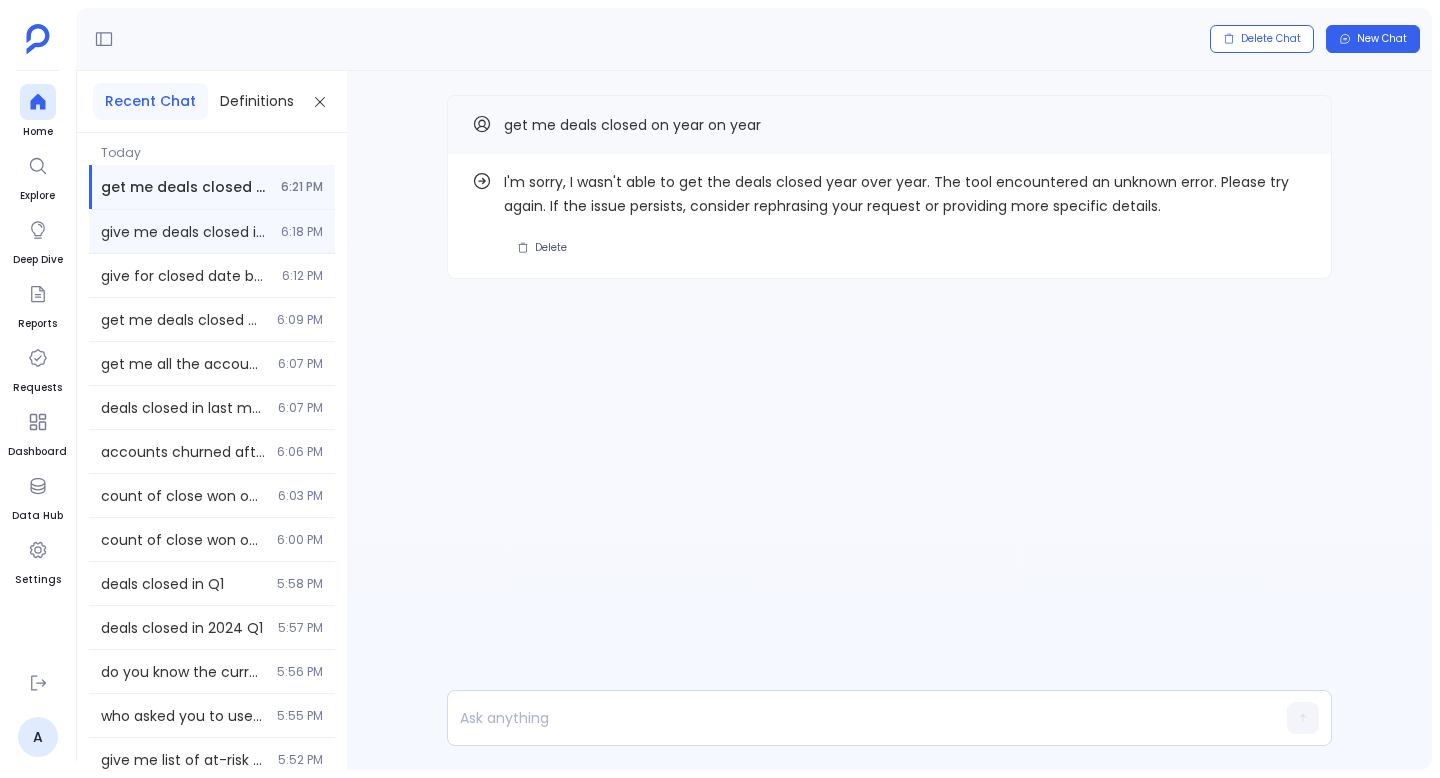click on "give me deals closed in Q1 [YEAR] [TIME]" at bounding box center (212, 231) 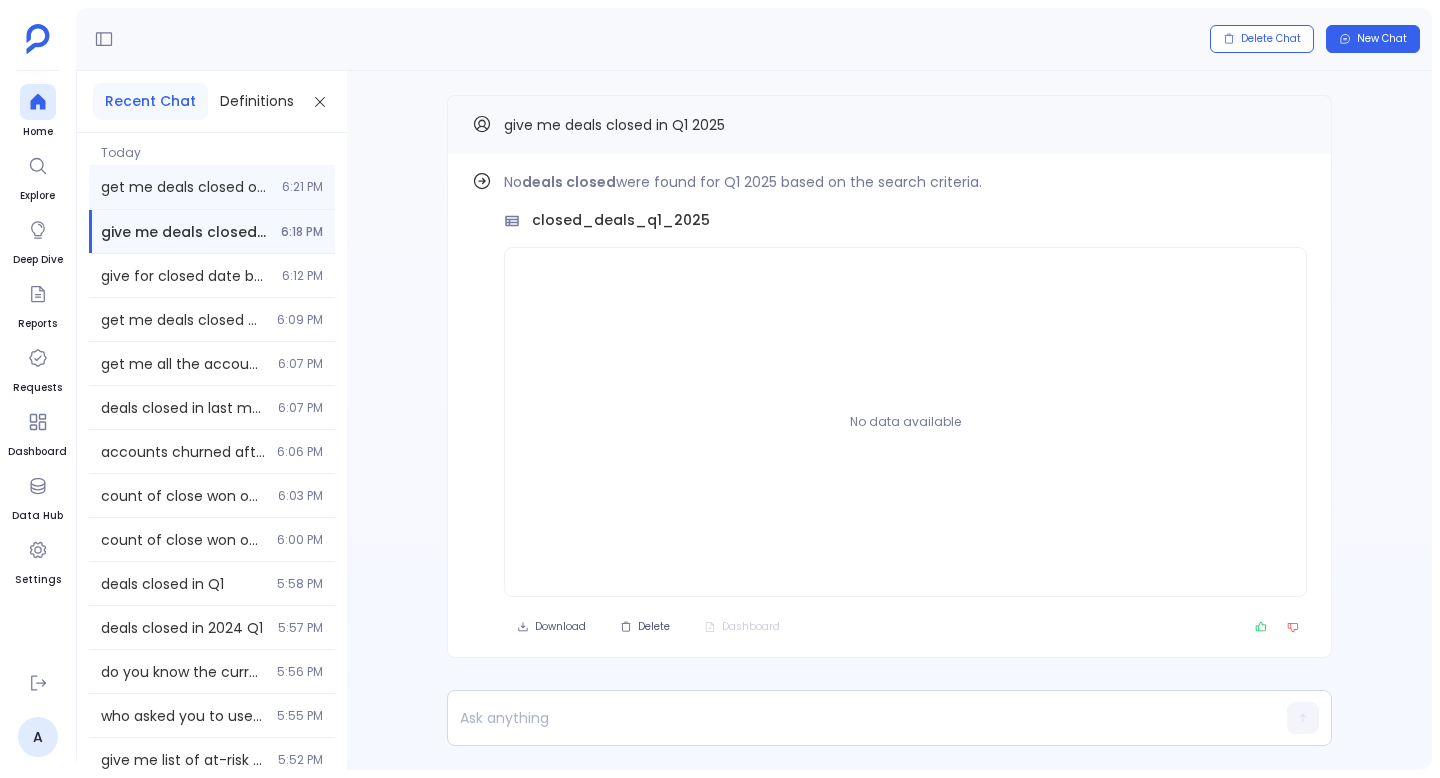 click on "get me deals closed on year on year [TIME]" at bounding box center [212, 187] 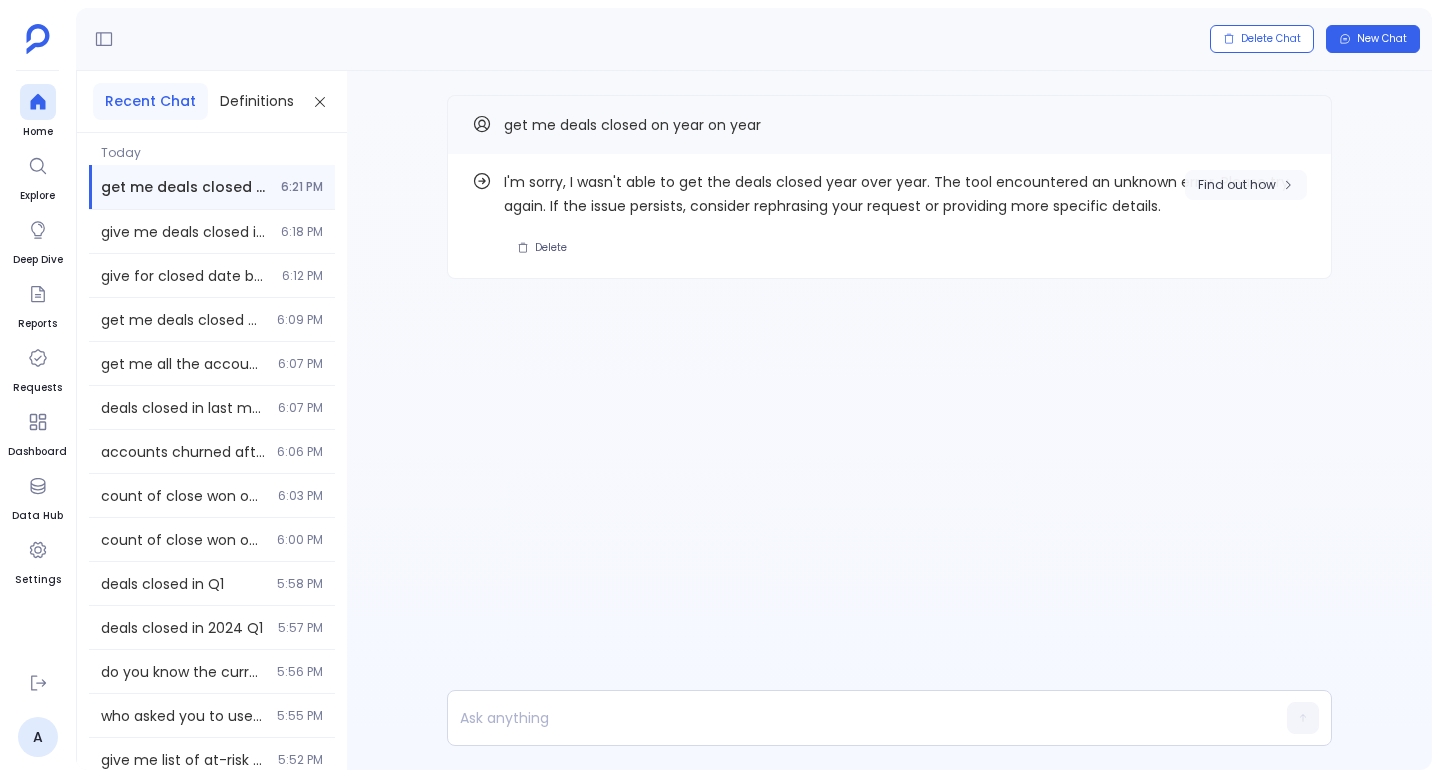click on "Find out how" at bounding box center [1237, 185] 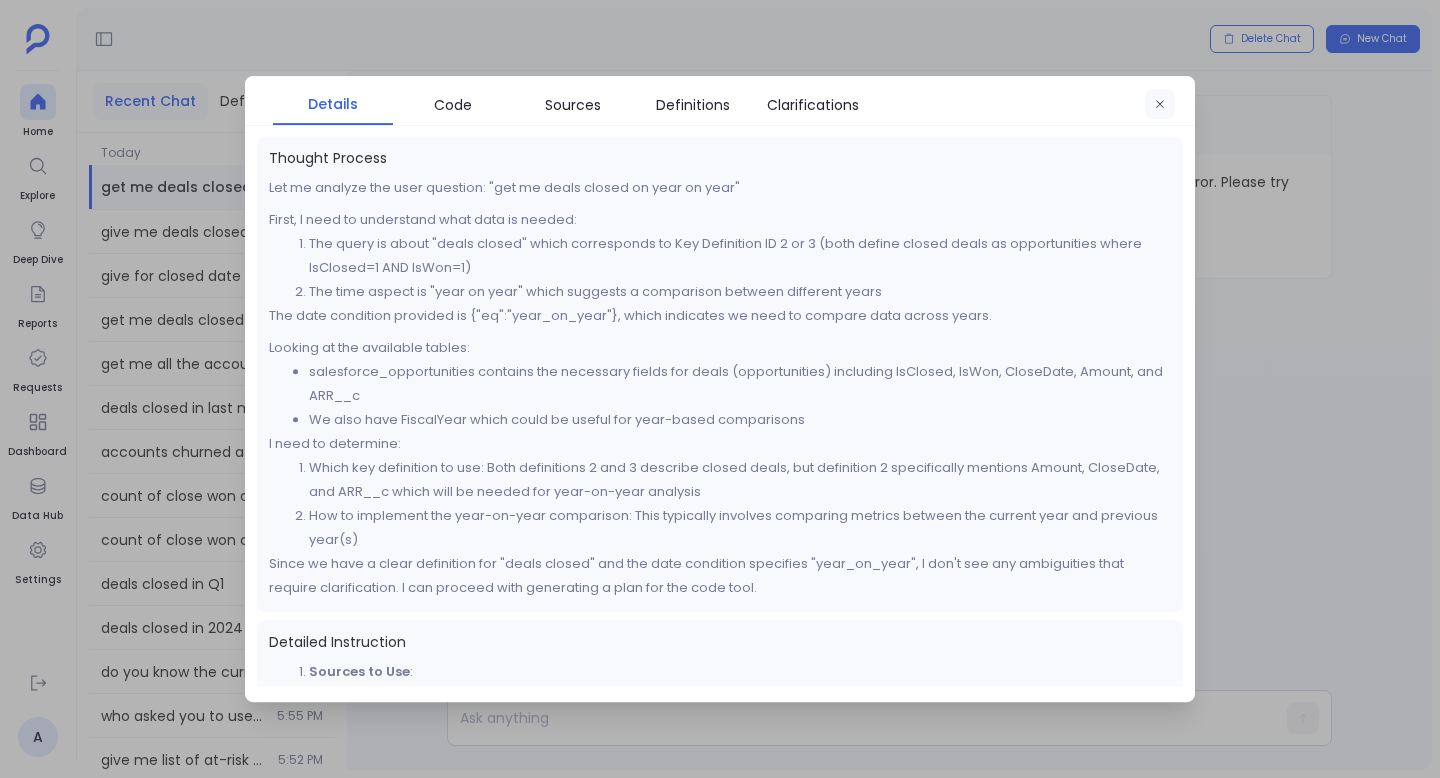 click at bounding box center [1160, 105] 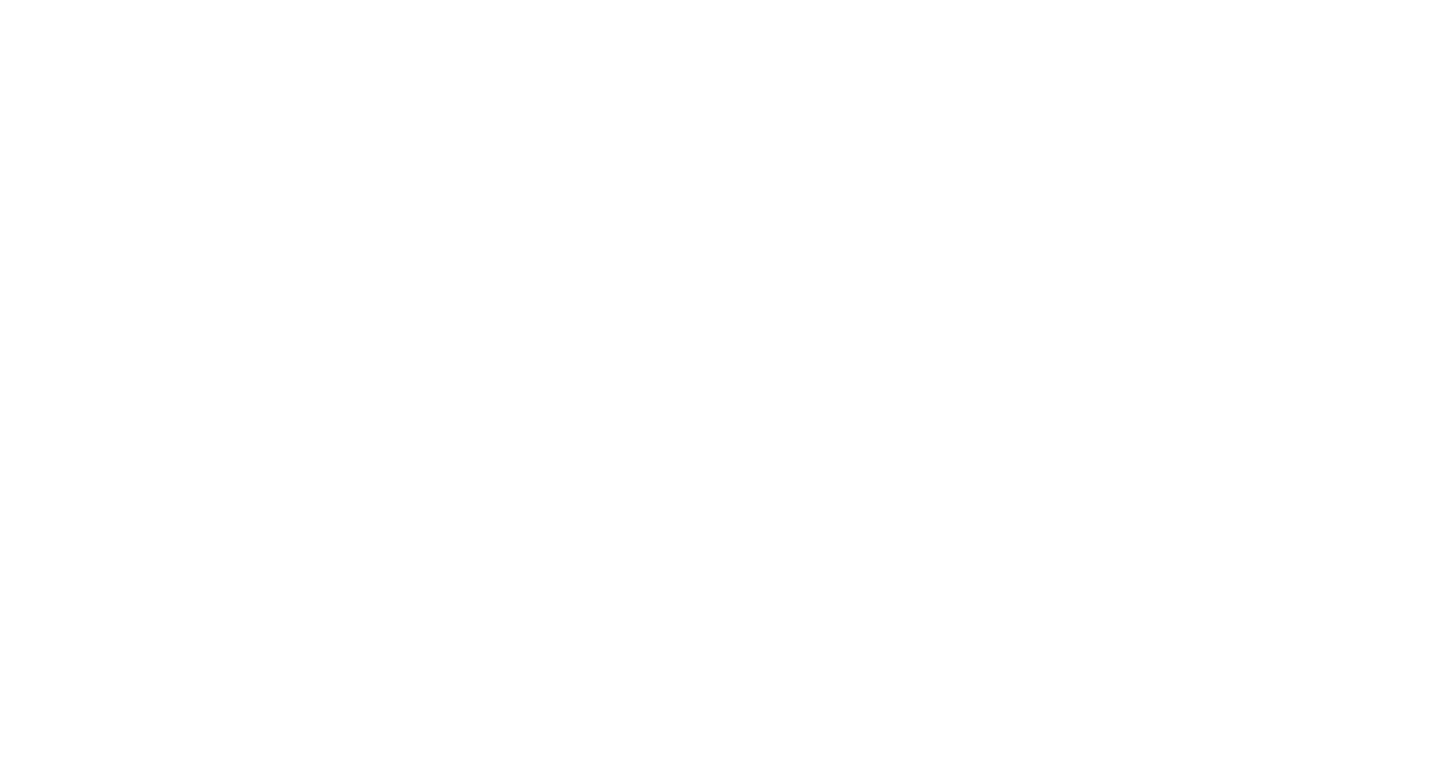 scroll, scrollTop: 0, scrollLeft: 0, axis: both 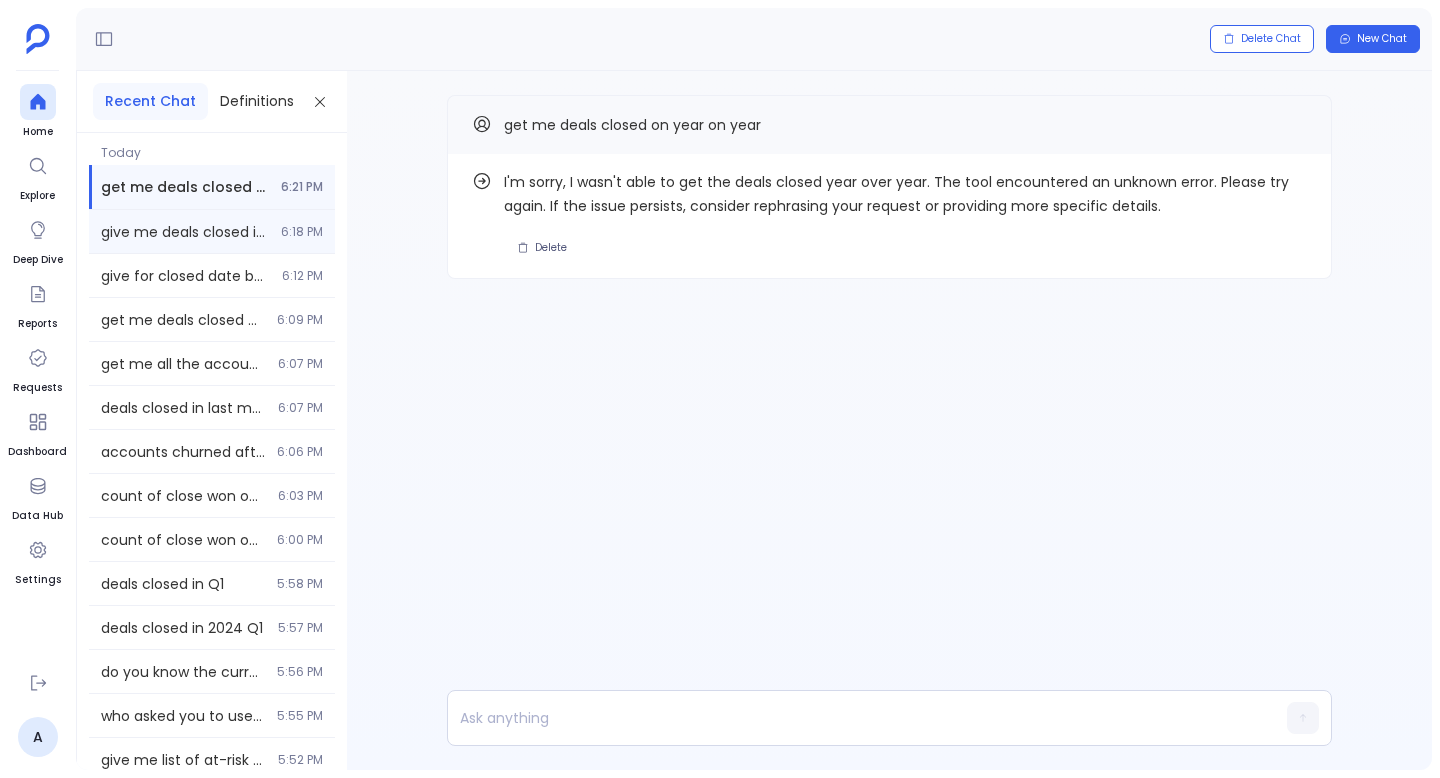 click on "give me deals closed in Q1 [YEAR] [TIME]" at bounding box center (212, 231) 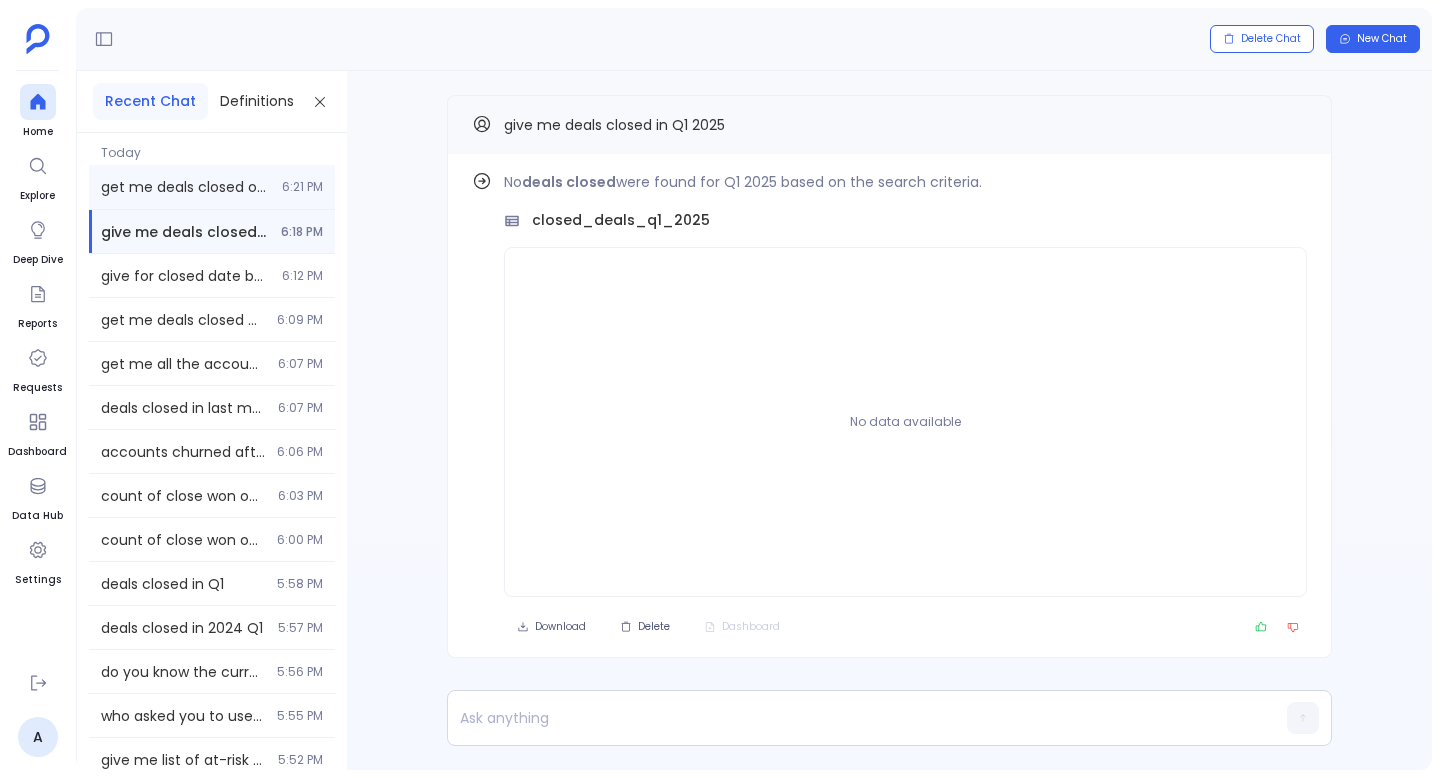 click on "get me deals closed on year on year" at bounding box center (185, 187) 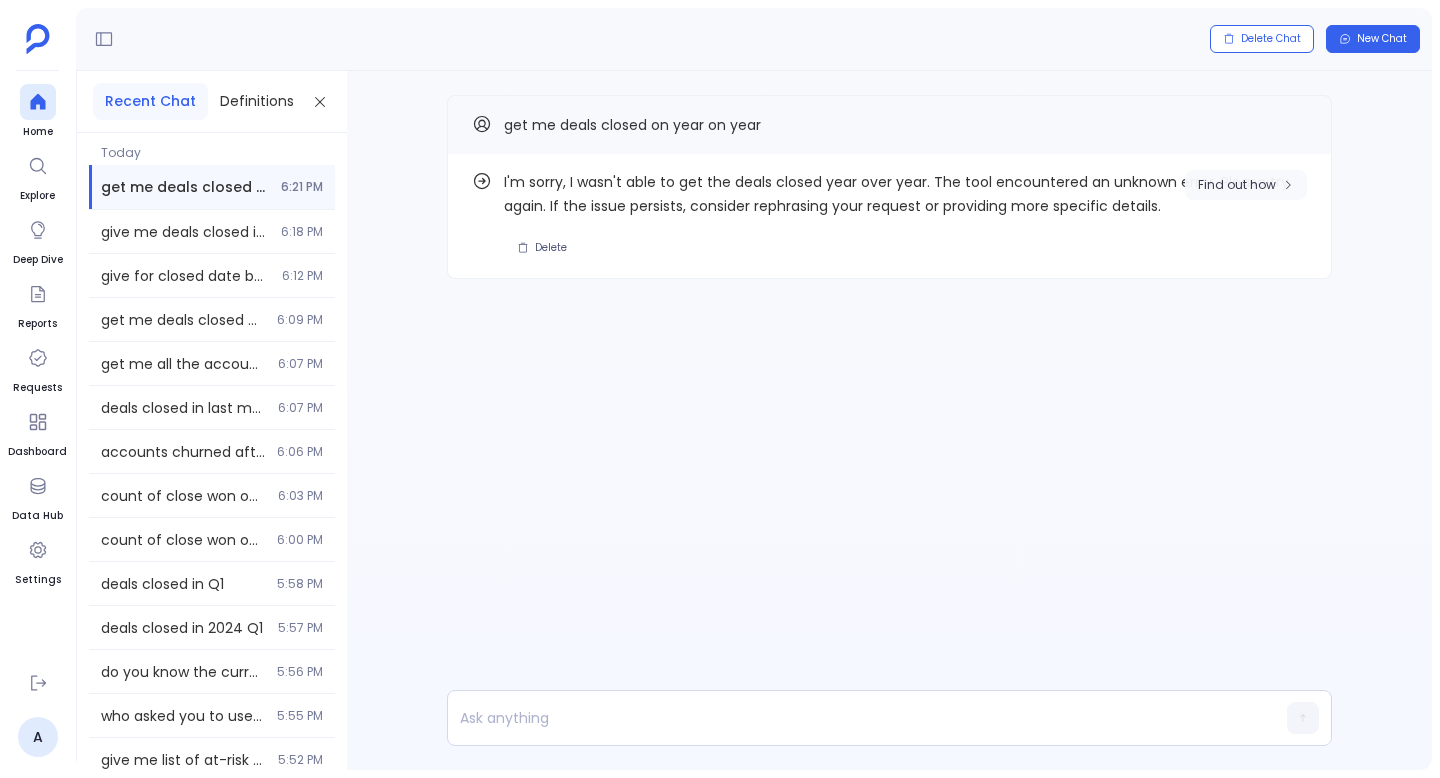 click on "Find out how" at bounding box center [1237, 185] 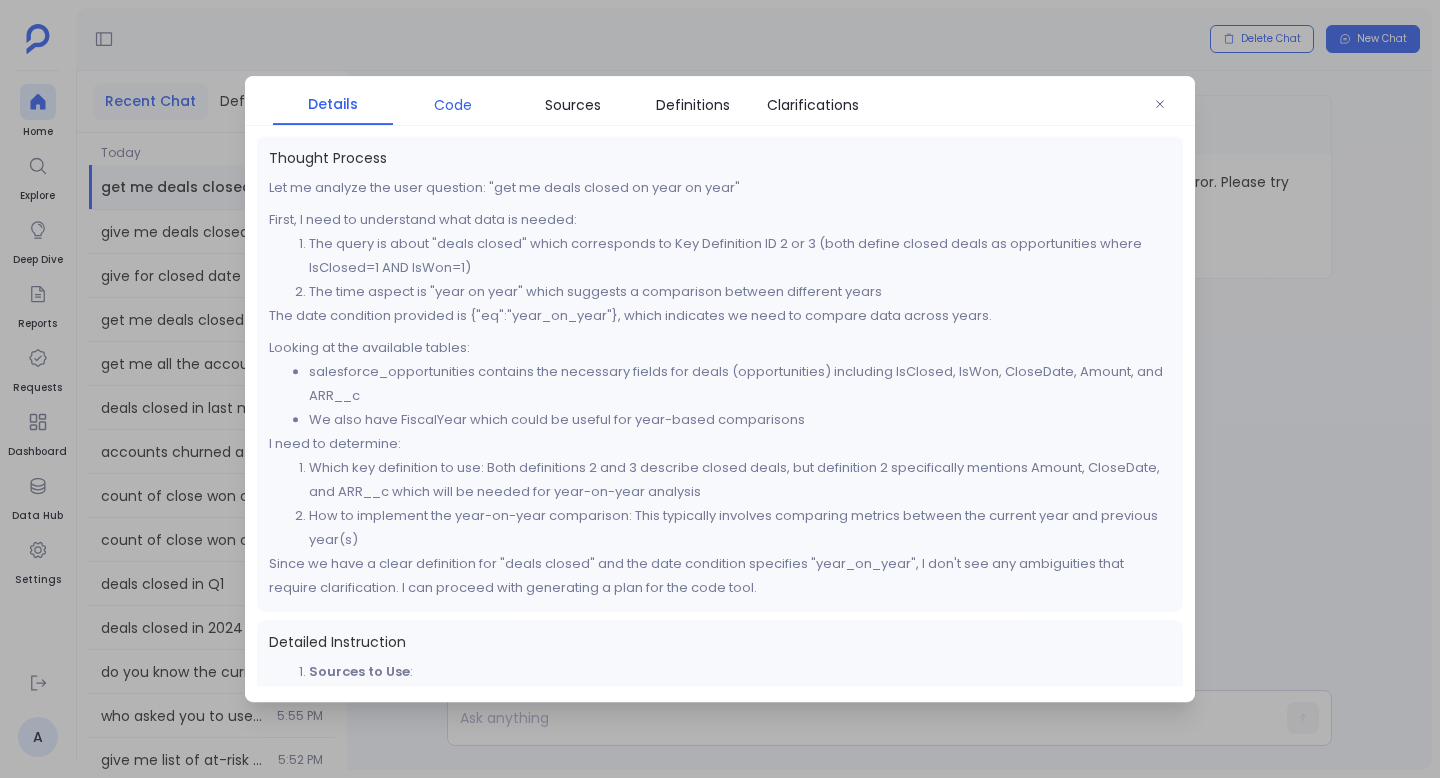 click on "Code" at bounding box center (453, 105) 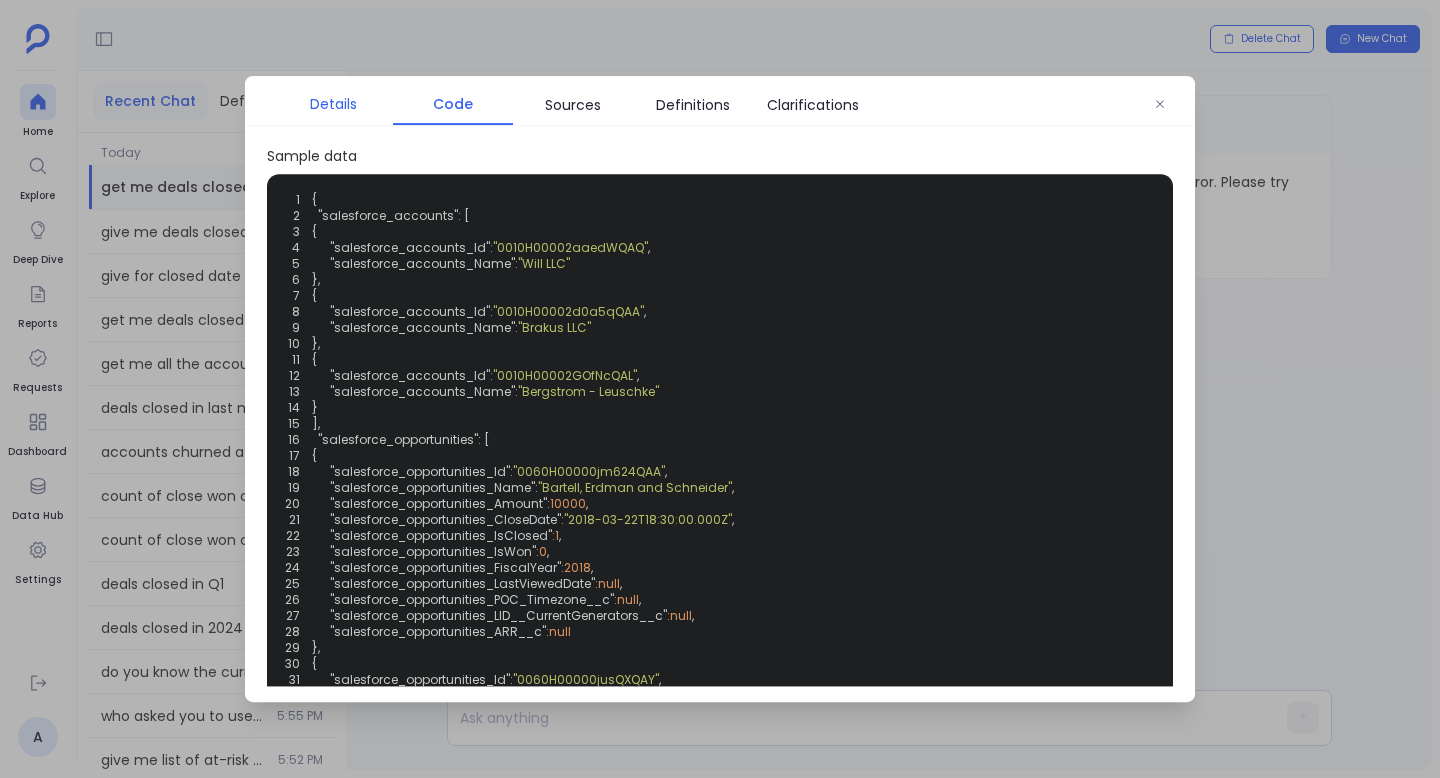 click on "Details" at bounding box center [333, 104] 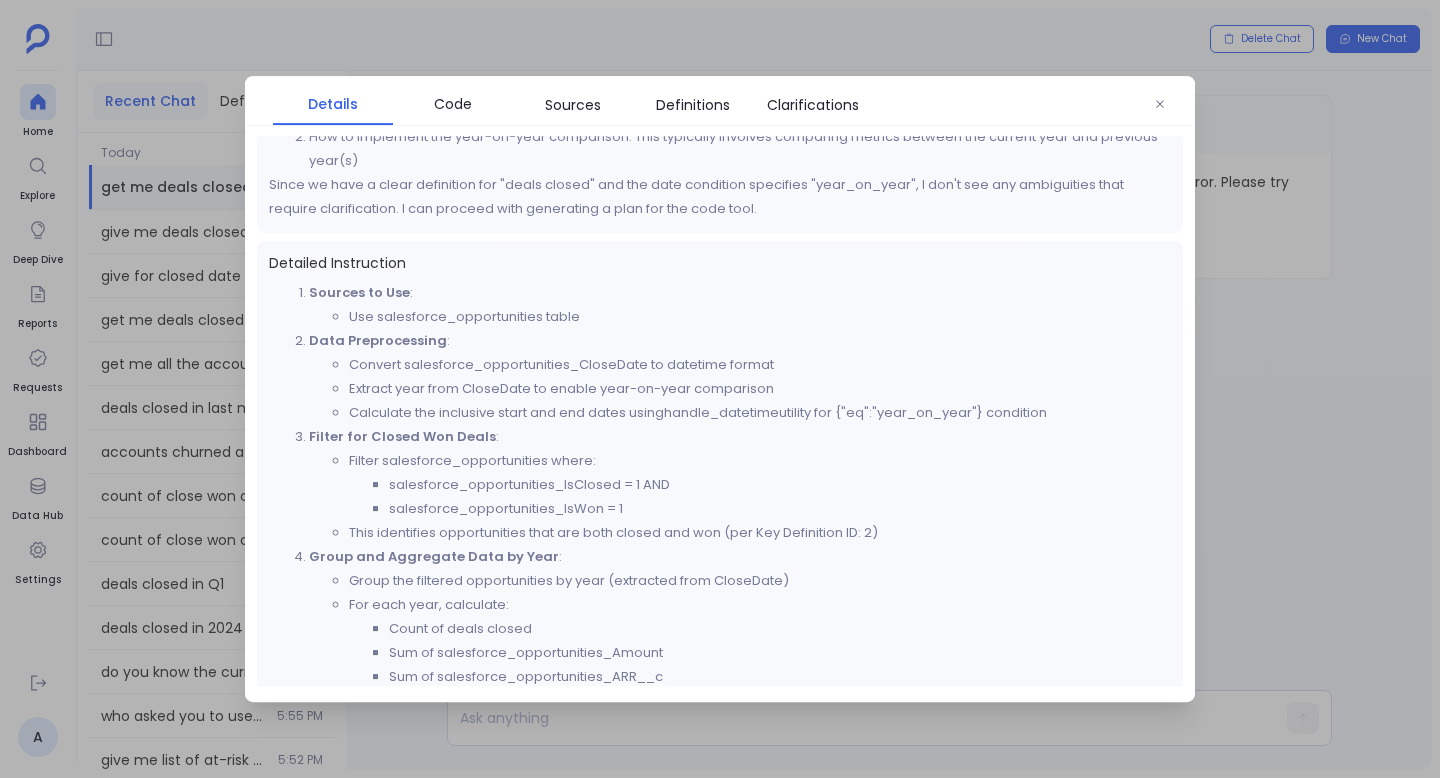 scroll, scrollTop: 417, scrollLeft: 0, axis: vertical 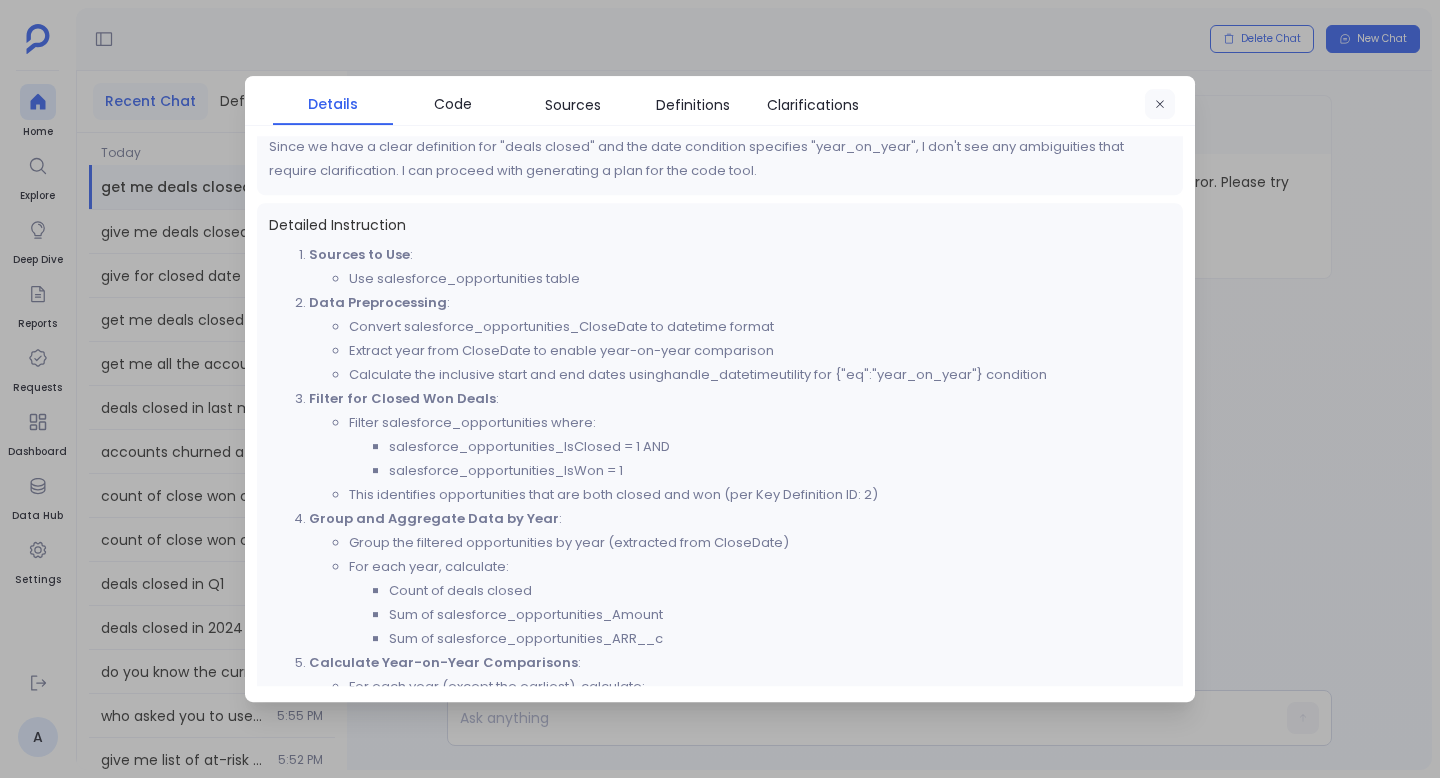 click at bounding box center [1160, 105] 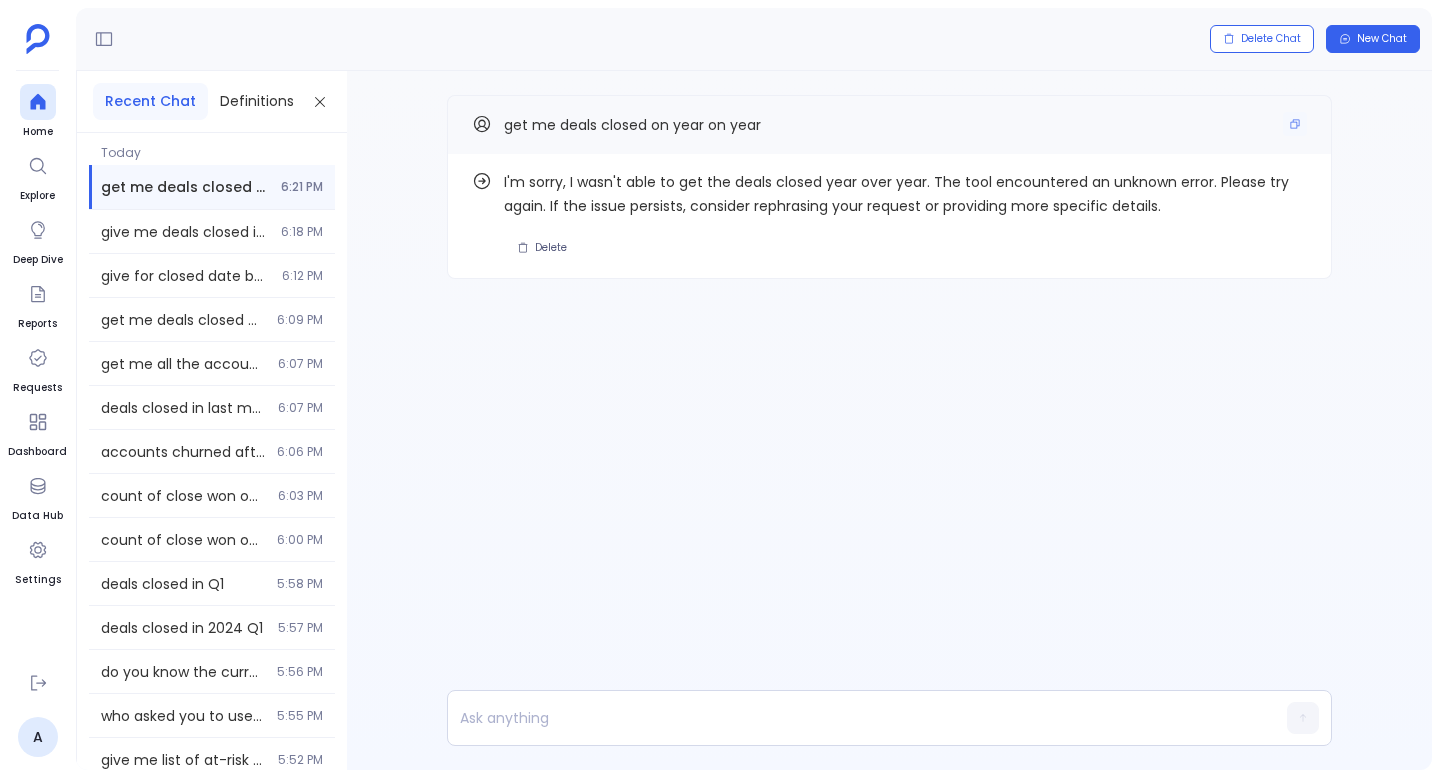 click at bounding box center [1295, 125] 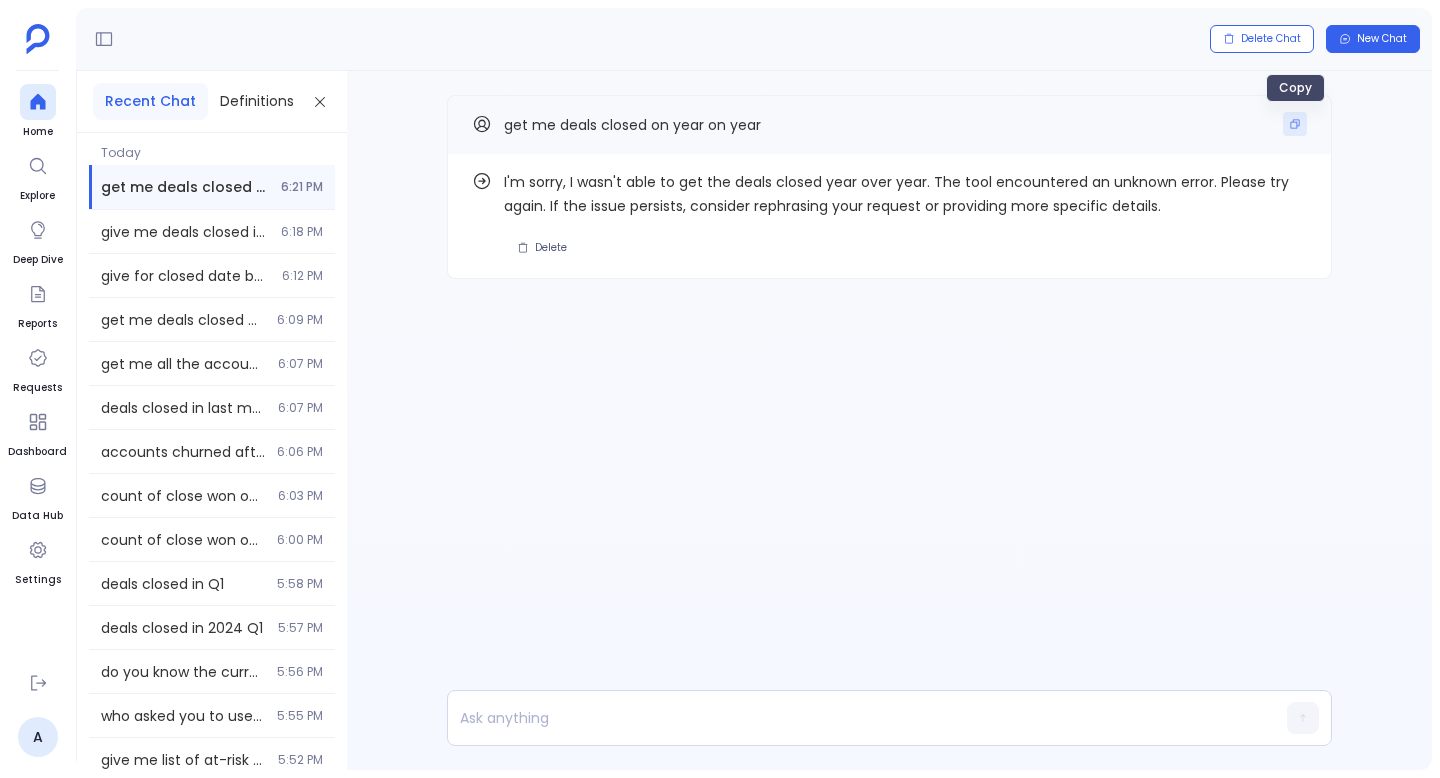 click 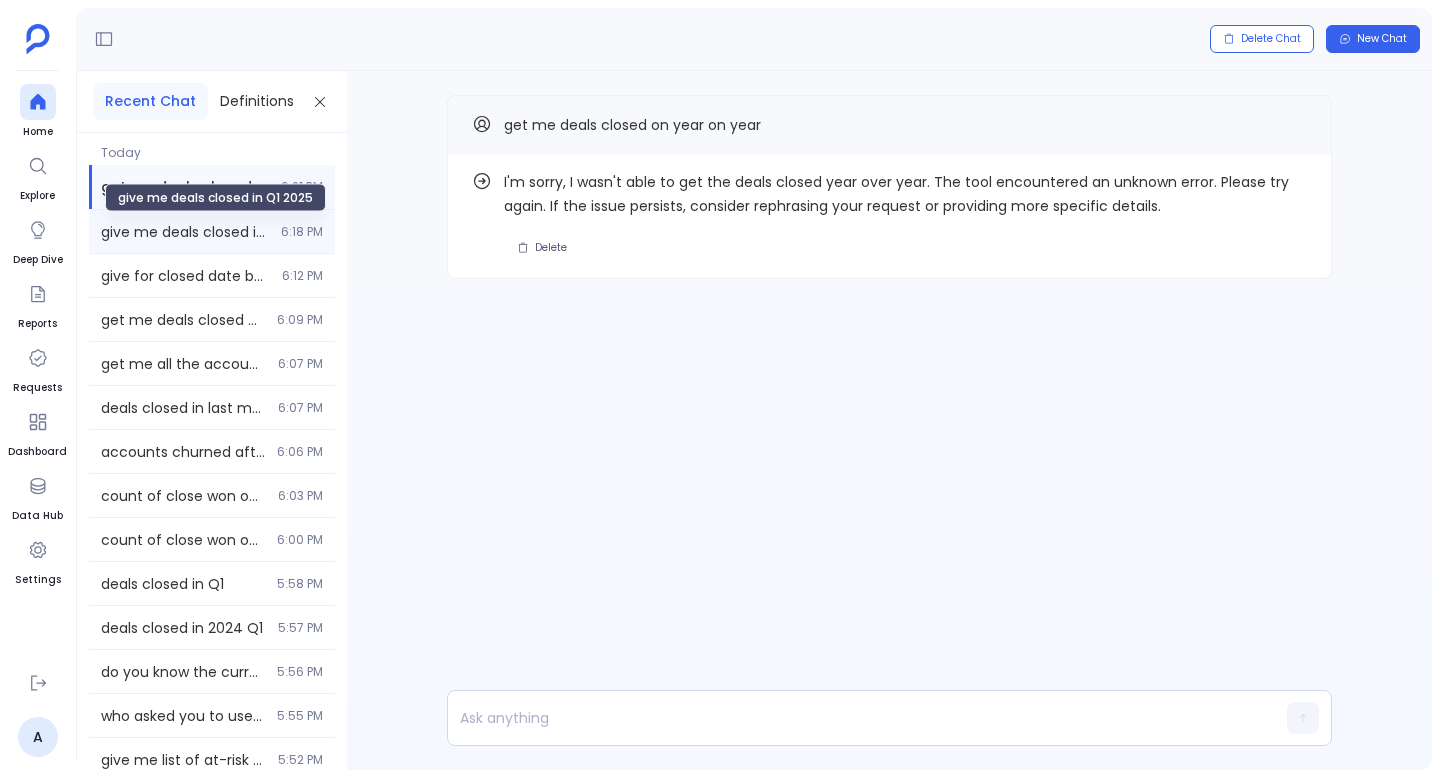 click on "give me deals closed in Q1 2025" at bounding box center [185, 232] 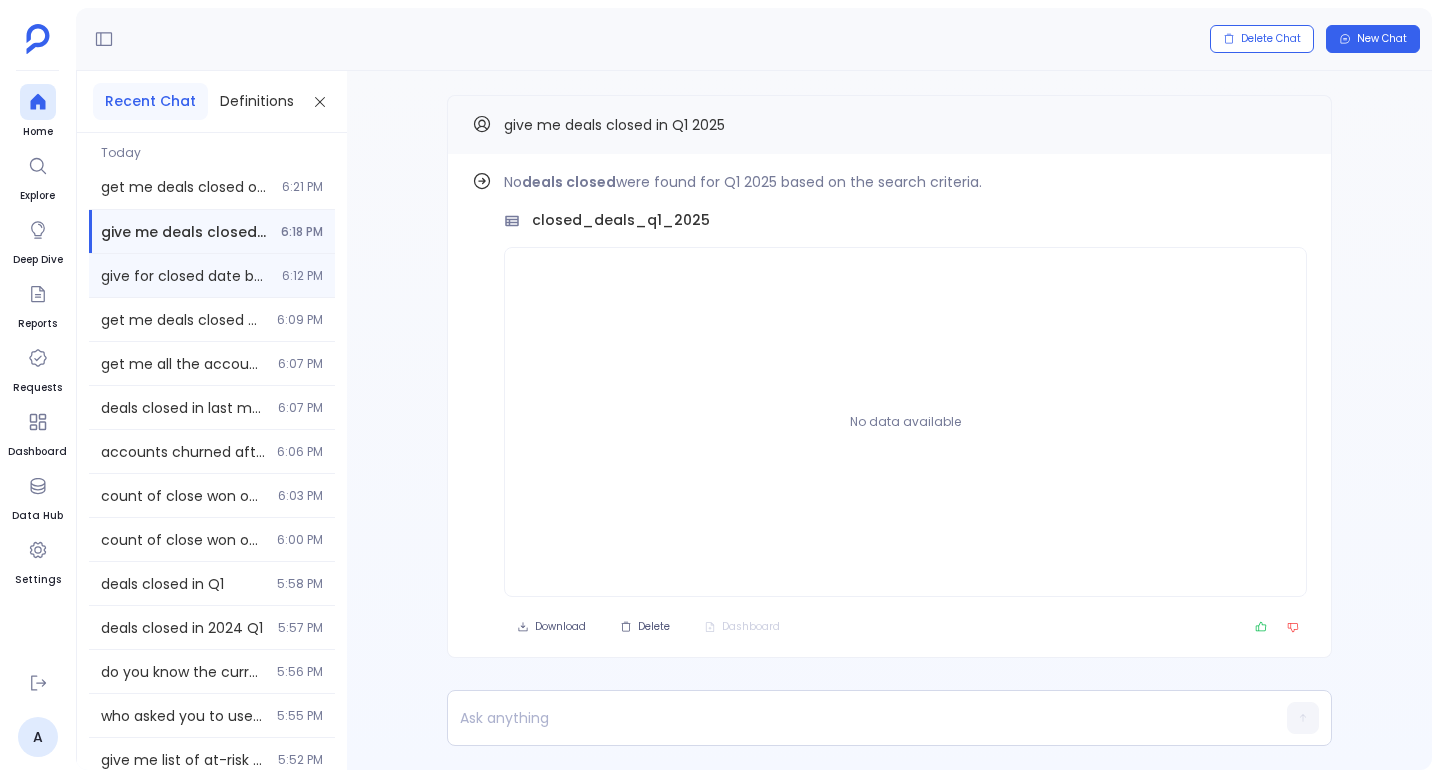 click on "give for closed date before q4 [YEAR] [TIME]" at bounding box center (212, 275) 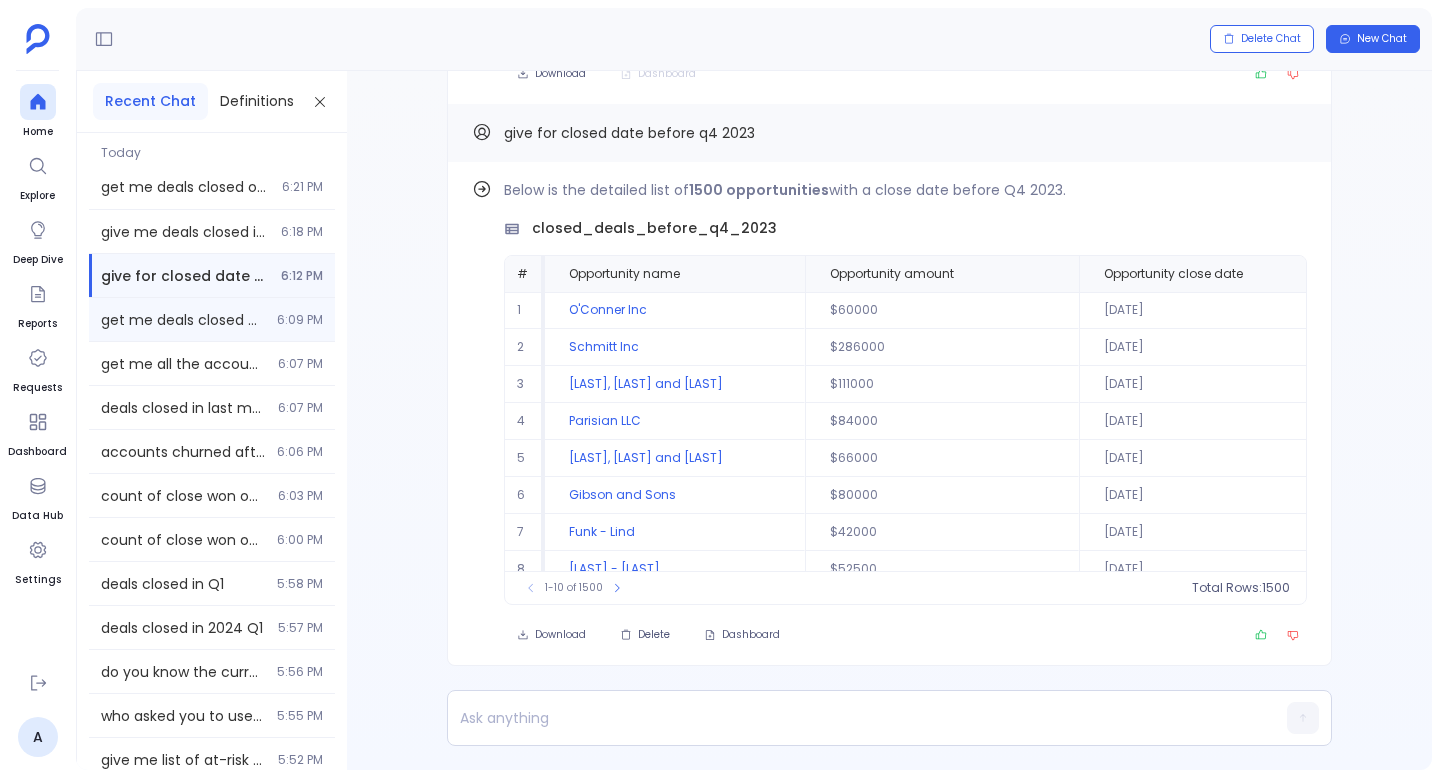 click on "get me deals closed before last year [TIME]" at bounding box center (212, 319) 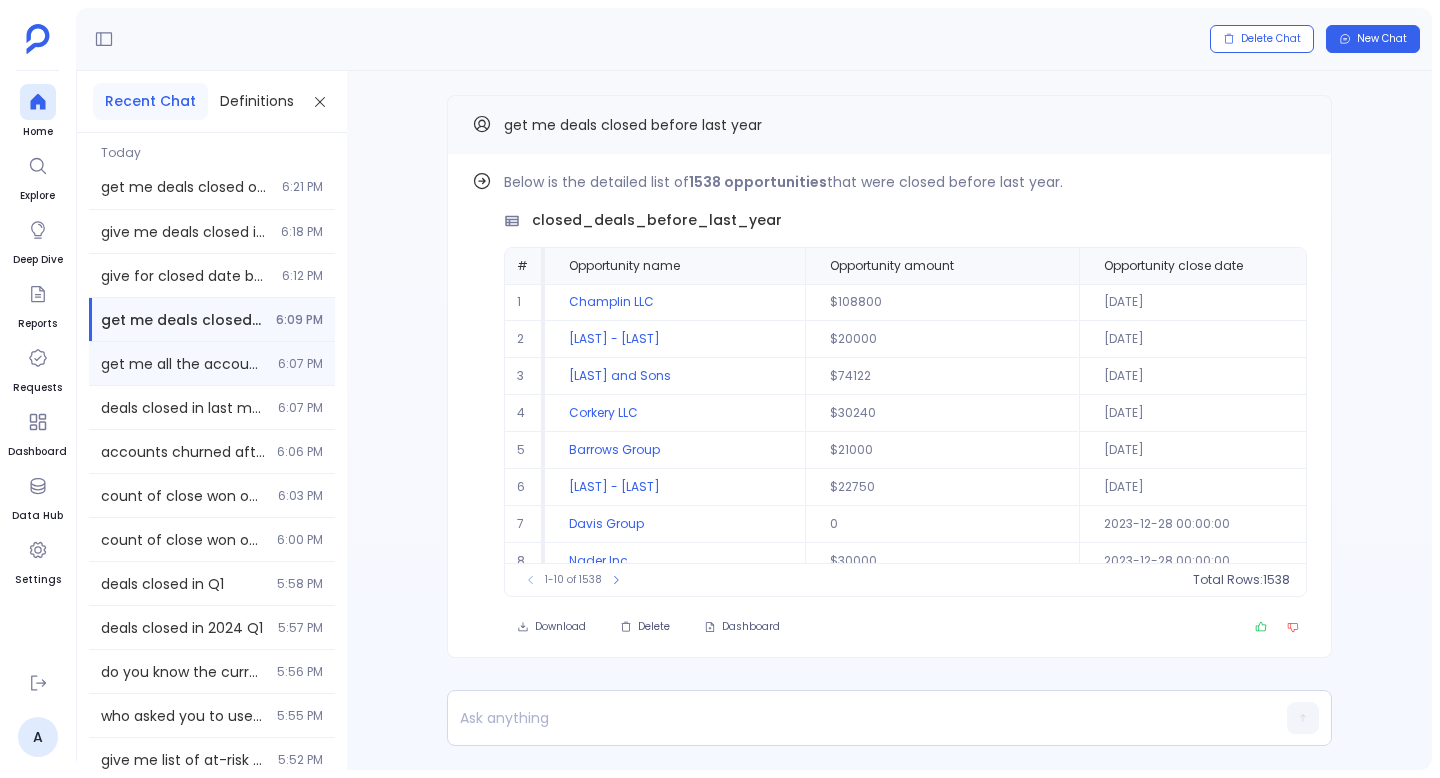 click on "get me all the accounts that are created in last 20 day of December in each year. [TIME]" at bounding box center (212, 363) 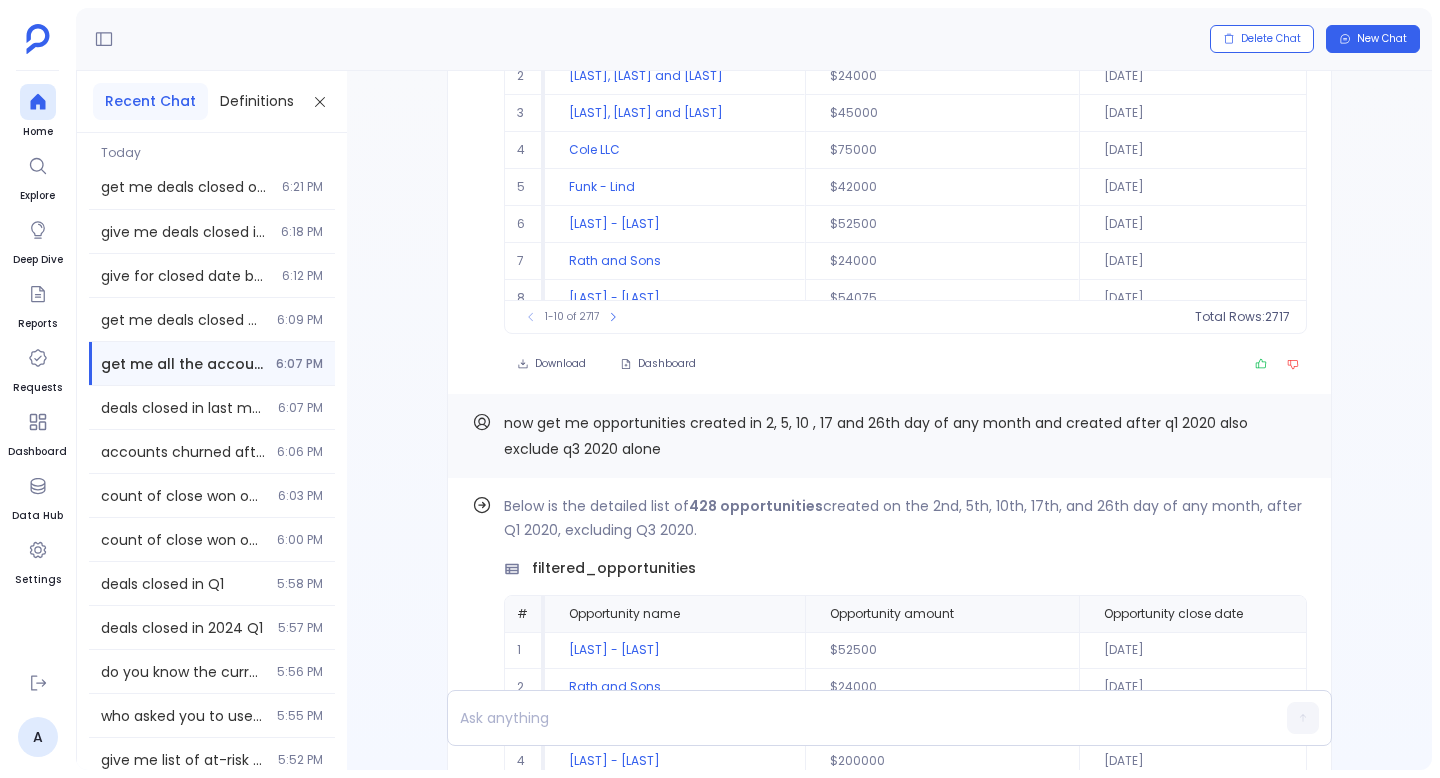 scroll, scrollTop: -2713, scrollLeft: 0, axis: vertical 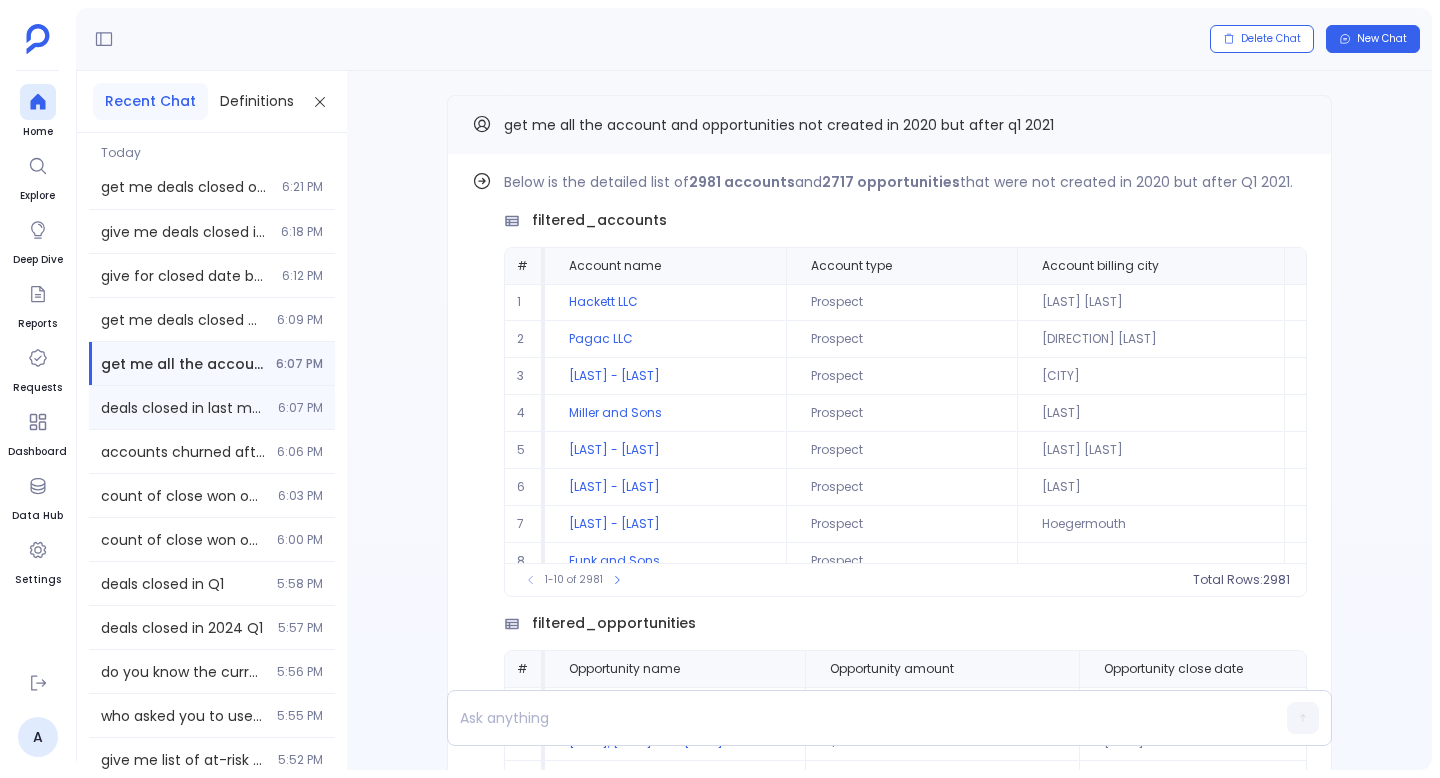 click on "6:07 PM" at bounding box center (300, 408) 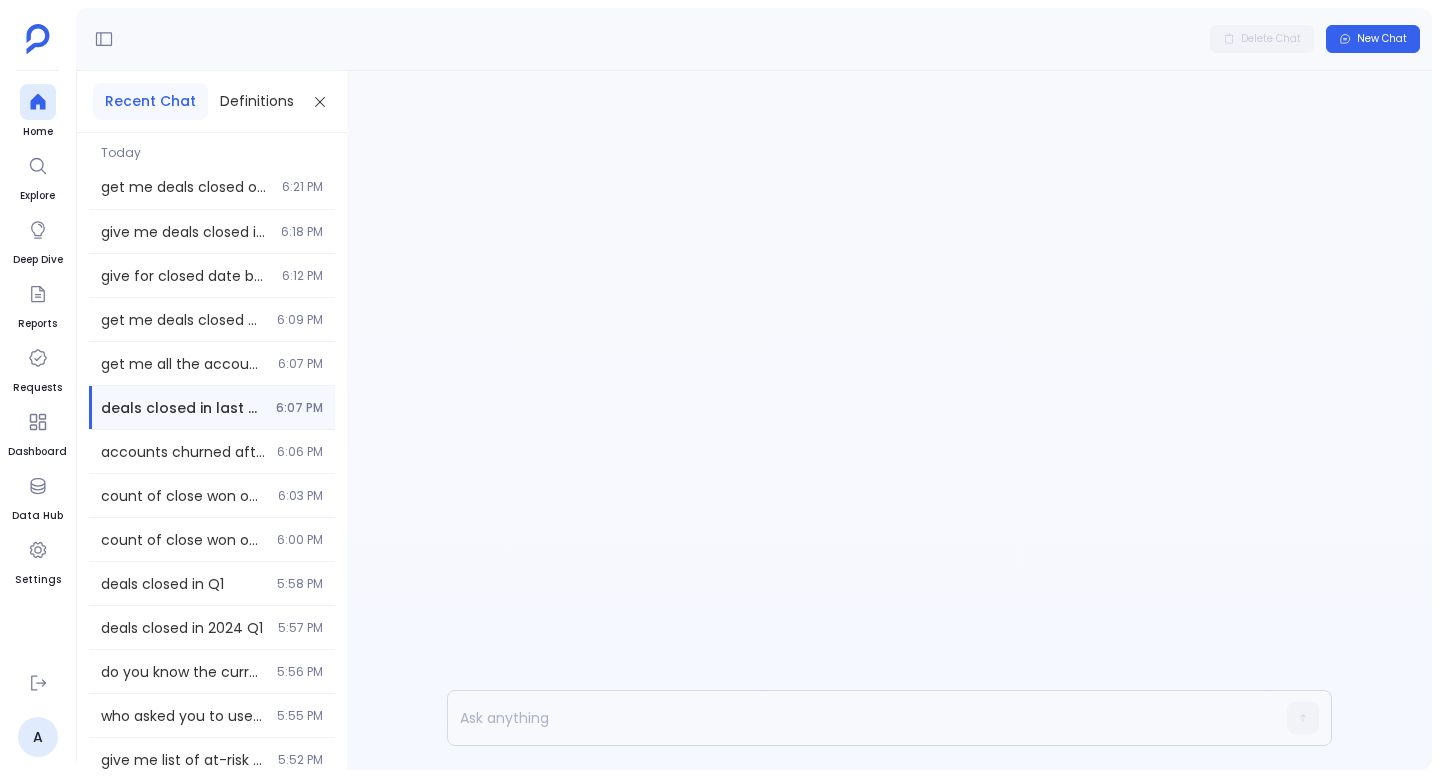 scroll, scrollTop: 0, scrollLeft: 0, axis: both 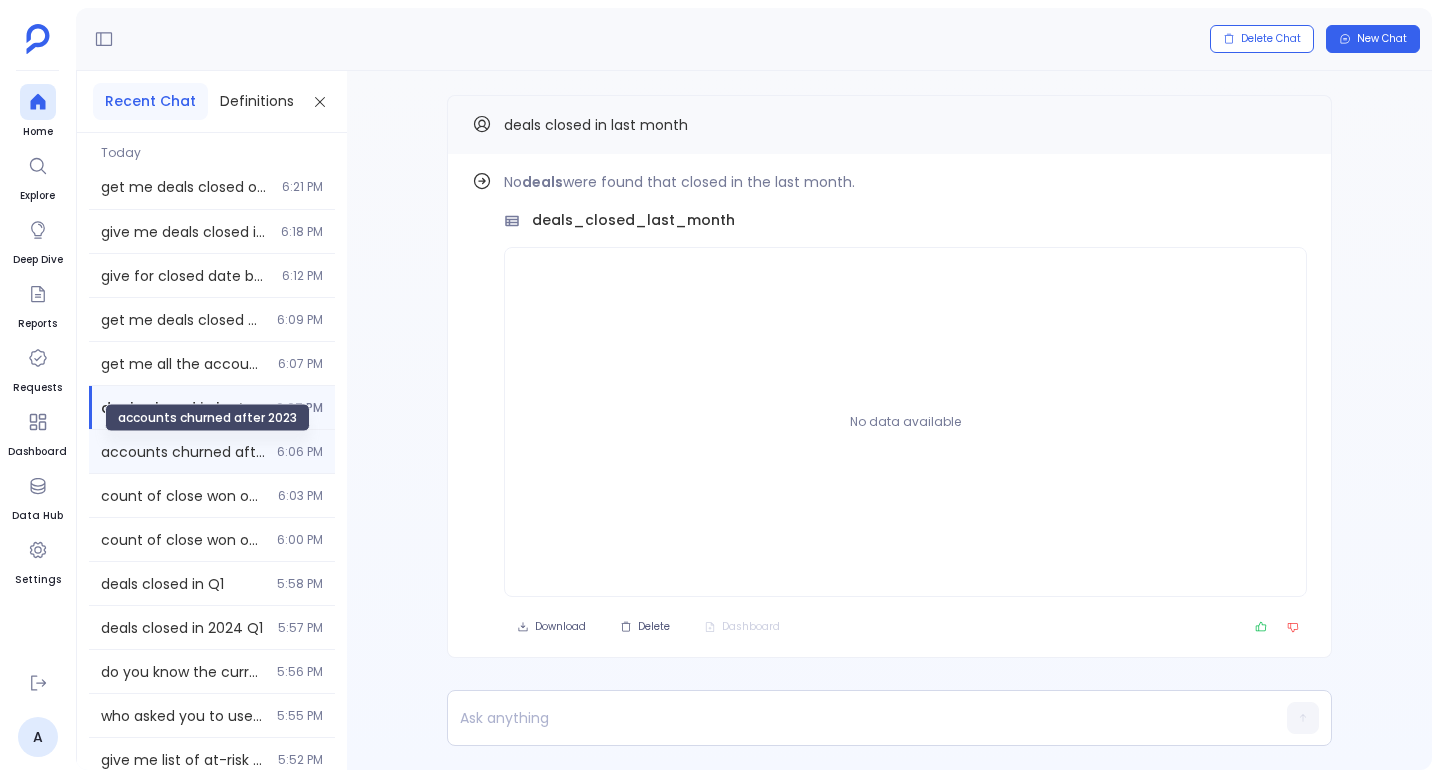 click on "accounts churned after 2023" at bounding box center (183, 452) 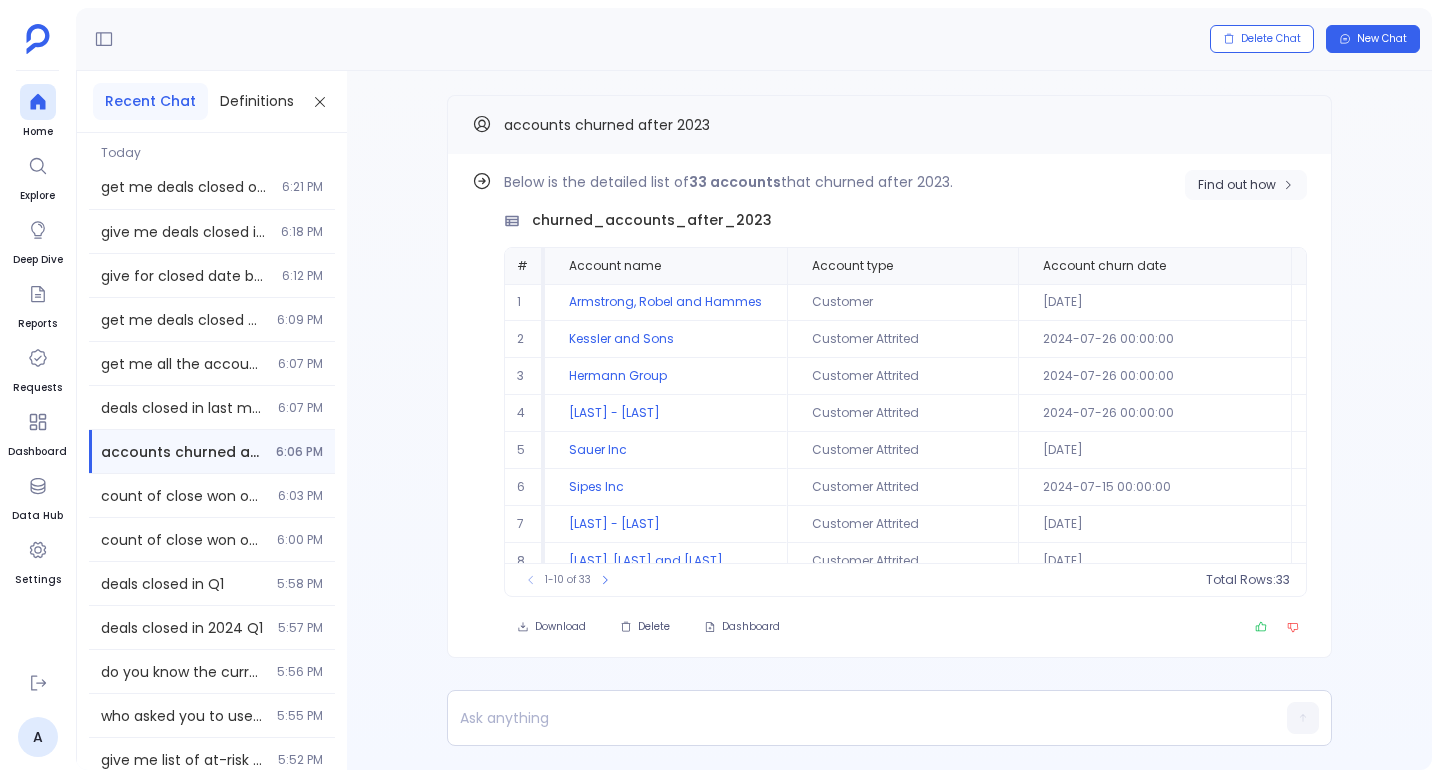 click on "Find out how" at bounding box center [1246, 185] 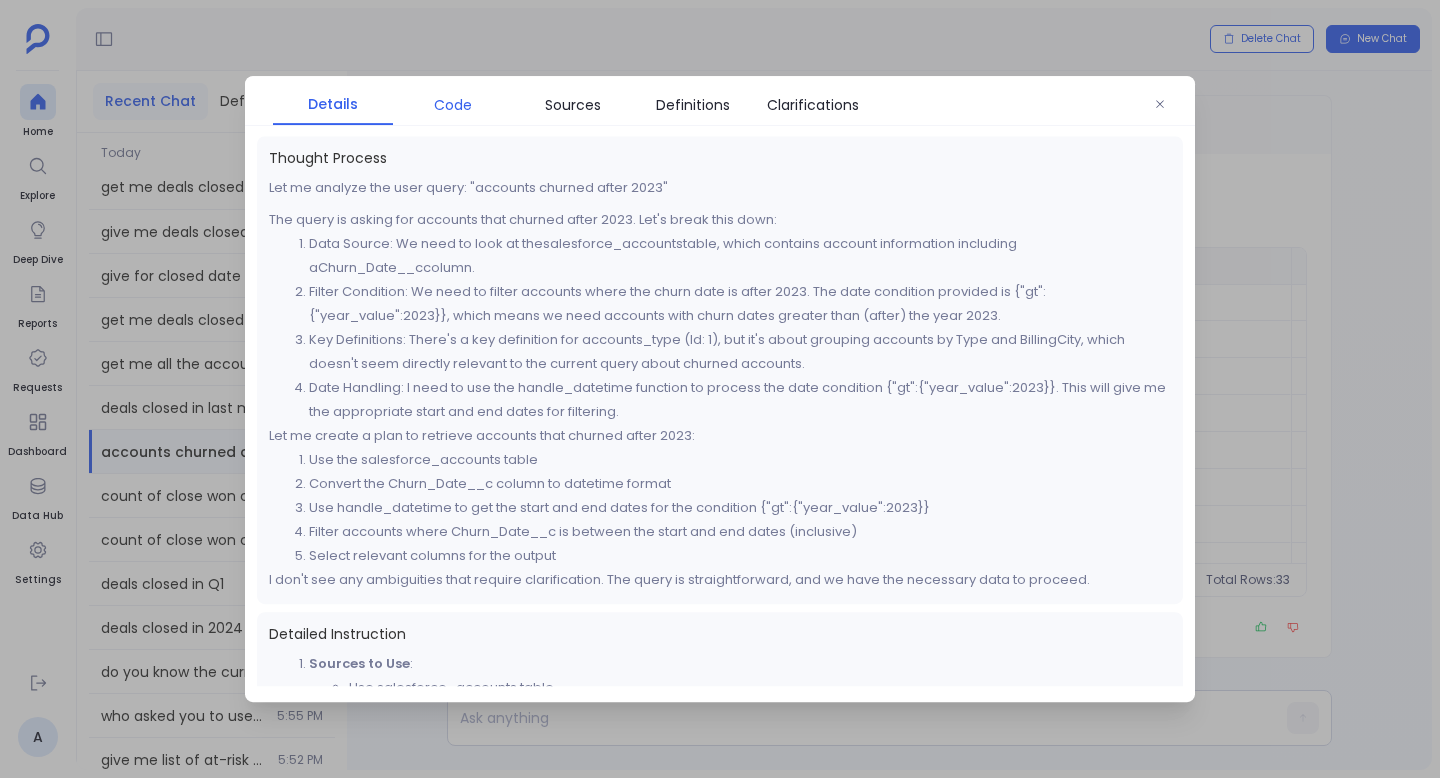 click on "Code" at bounding box center (453, 105) 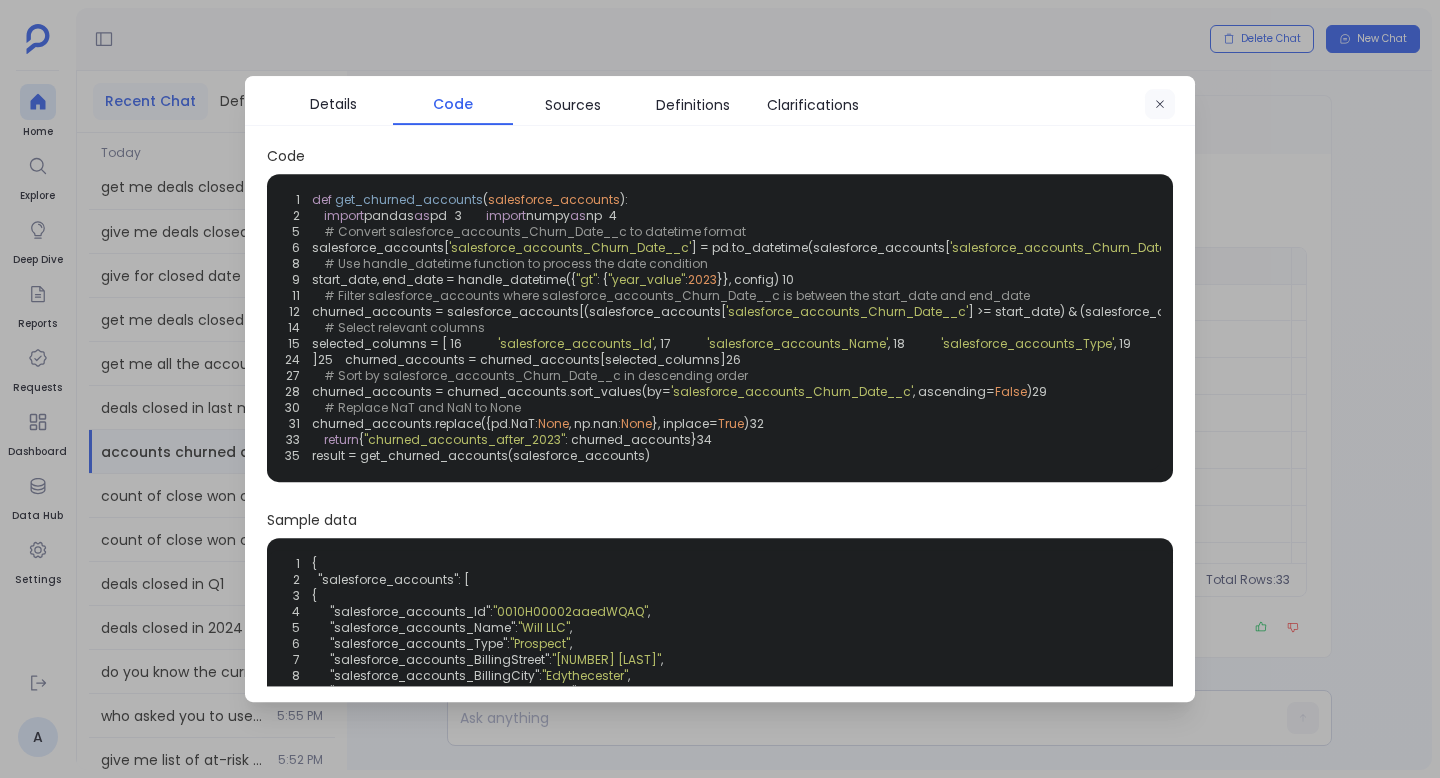 click 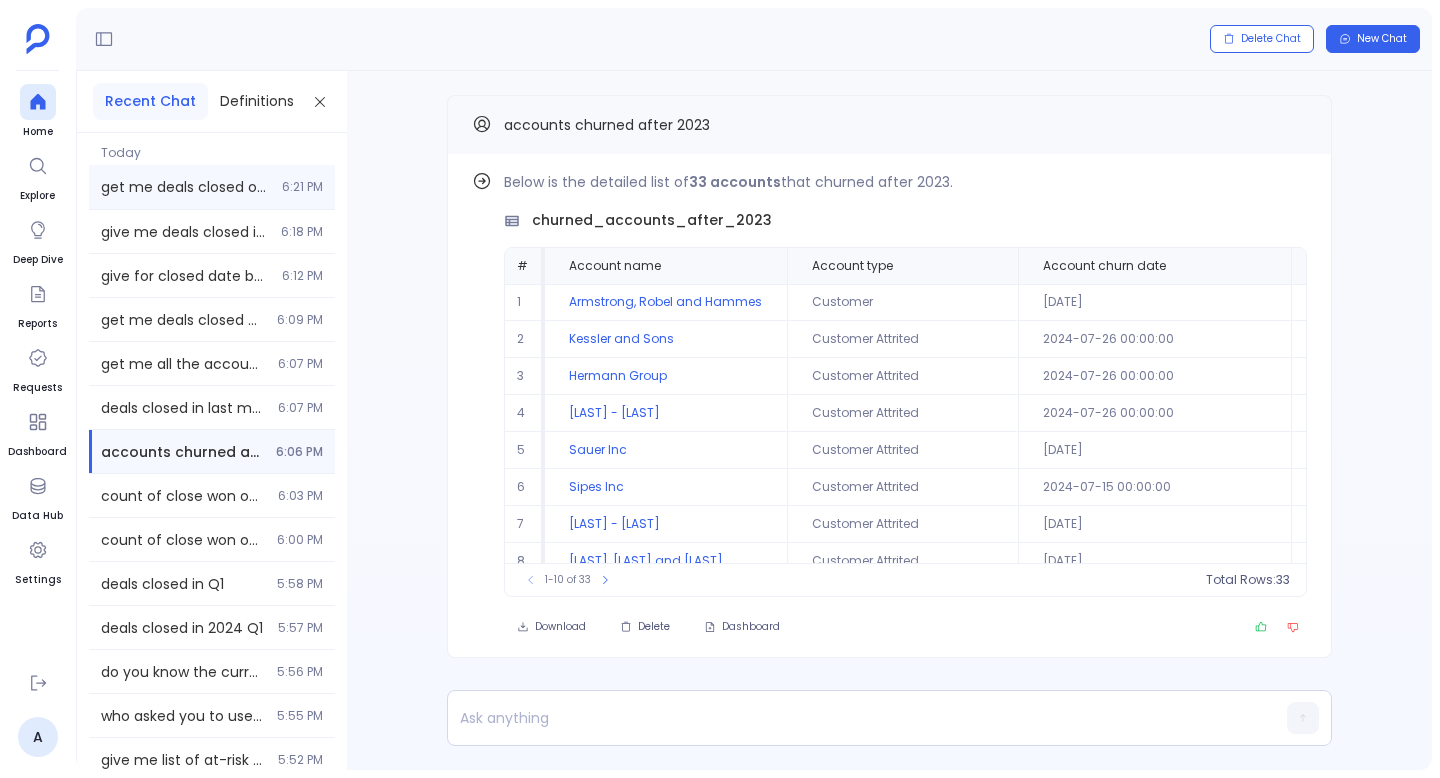 click on "get me deals closed on year on year [TIME]" at bounding box center [212, 187] 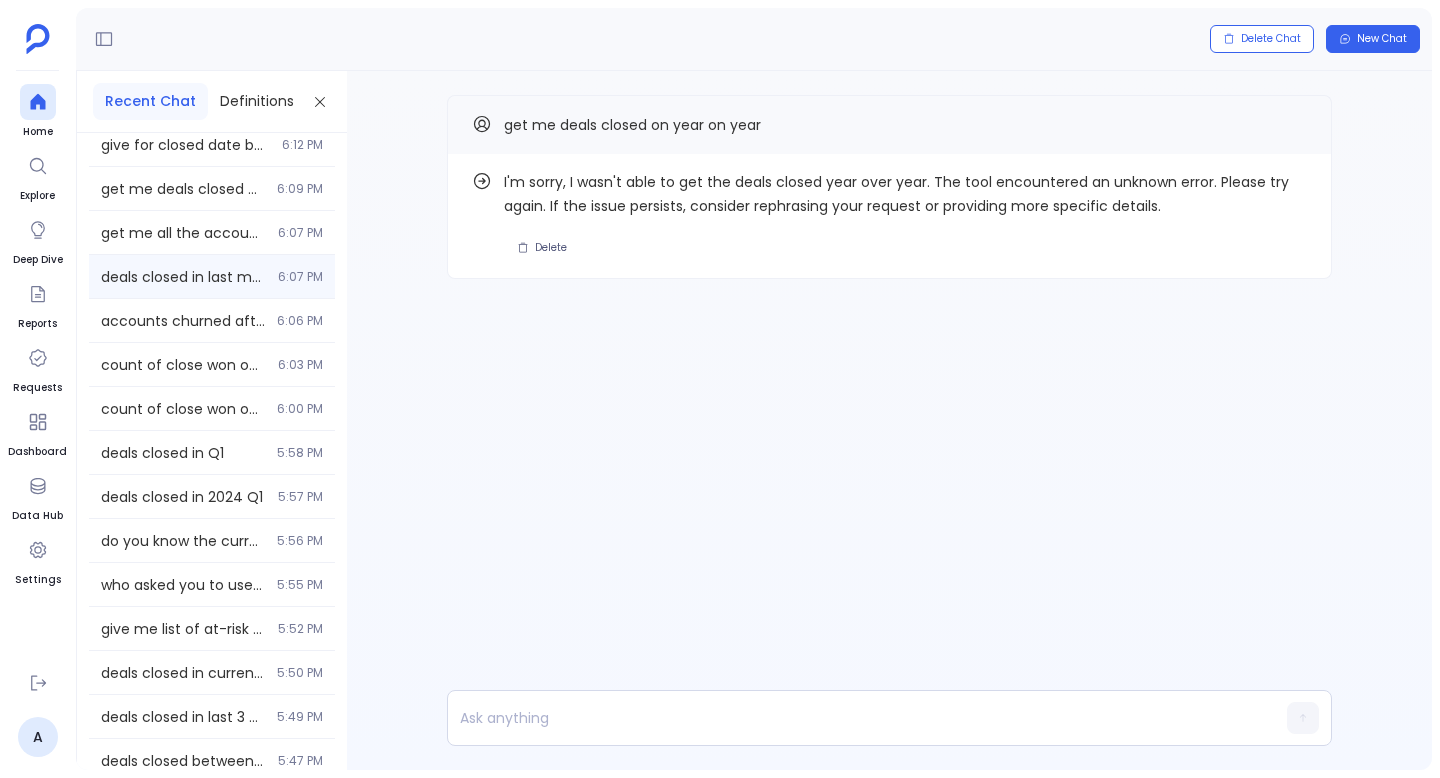 scroll, scrollTop: 160, scrollLeft: 0, axis: vertical 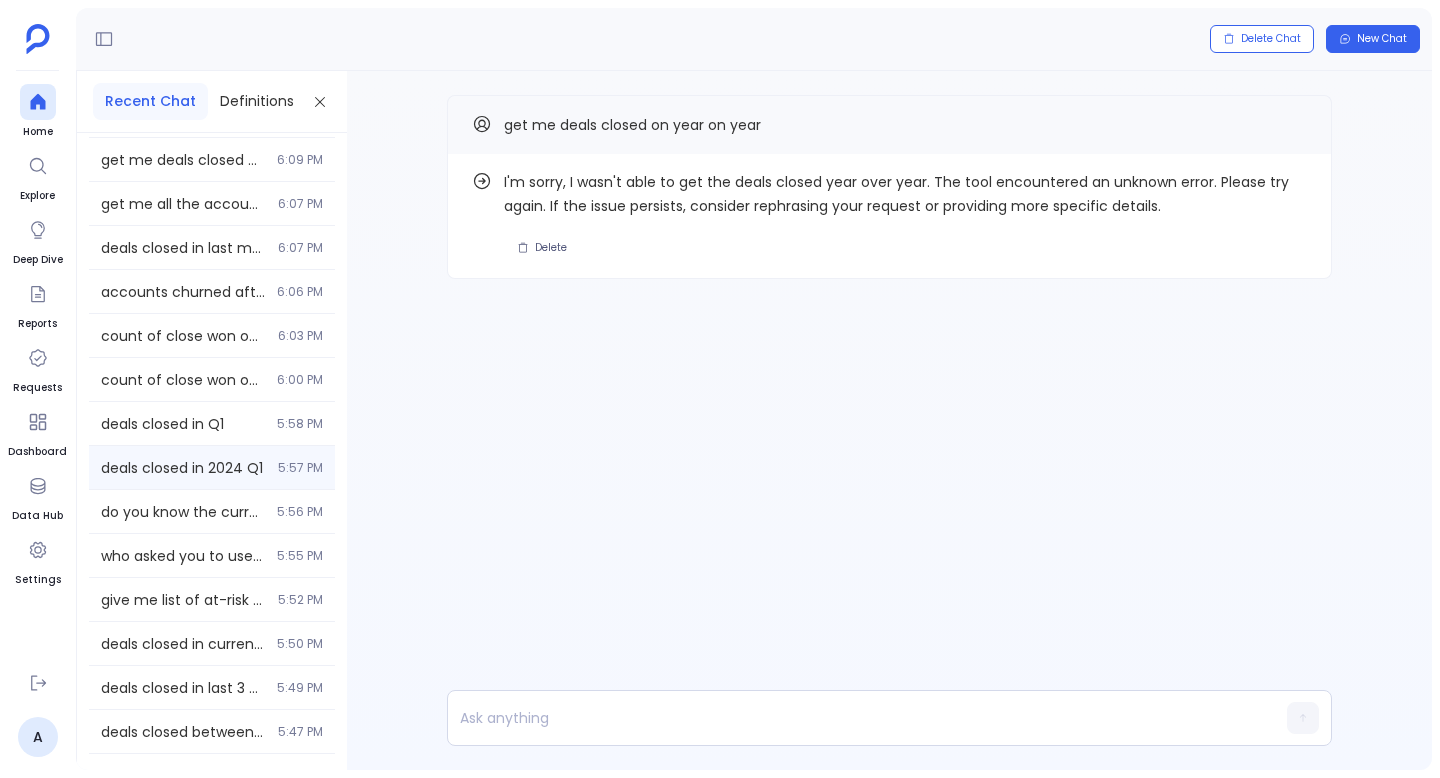 click on "deals closed in [YEAR] Q1 [TIME]" at bounding box center (212, 467) 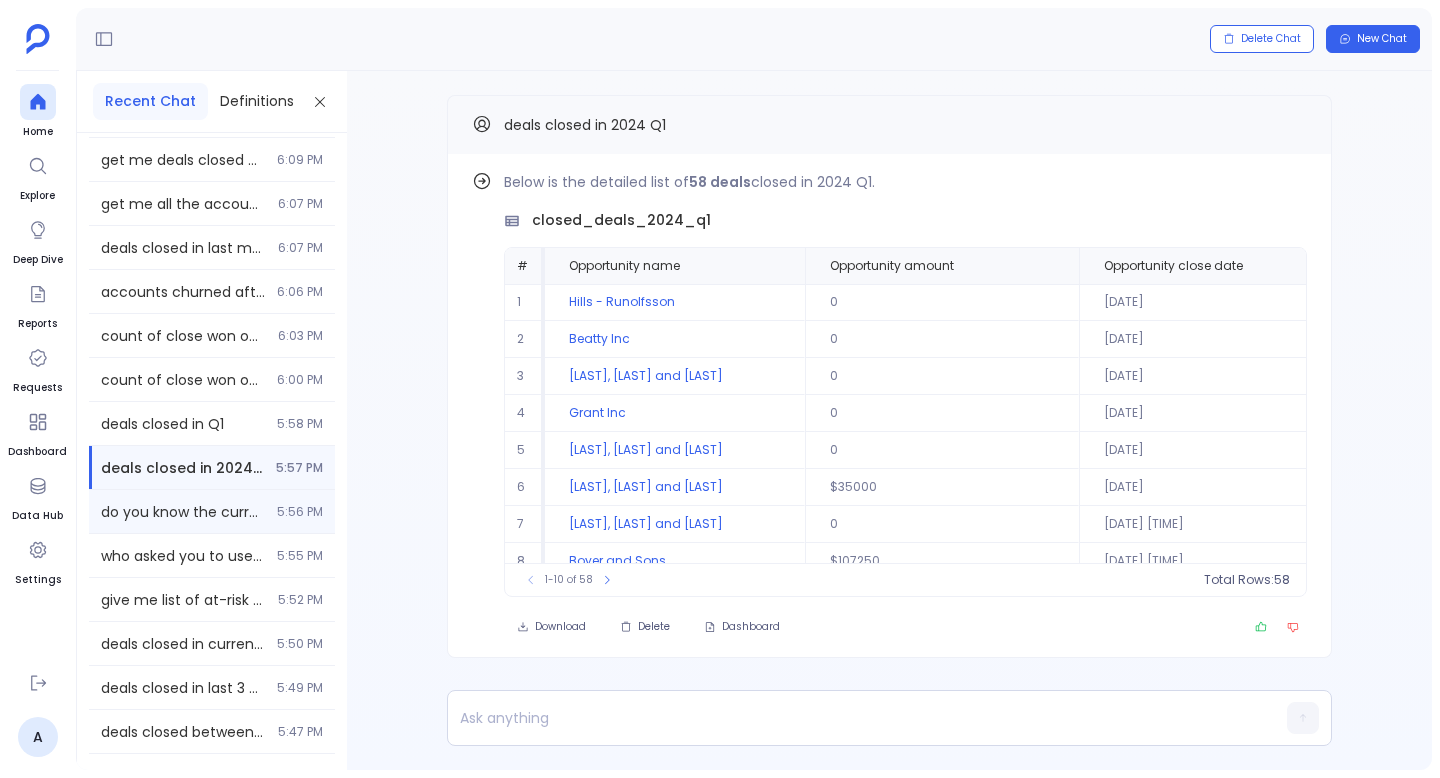 click on "5:56 PM" at bounding box center [300, 512] 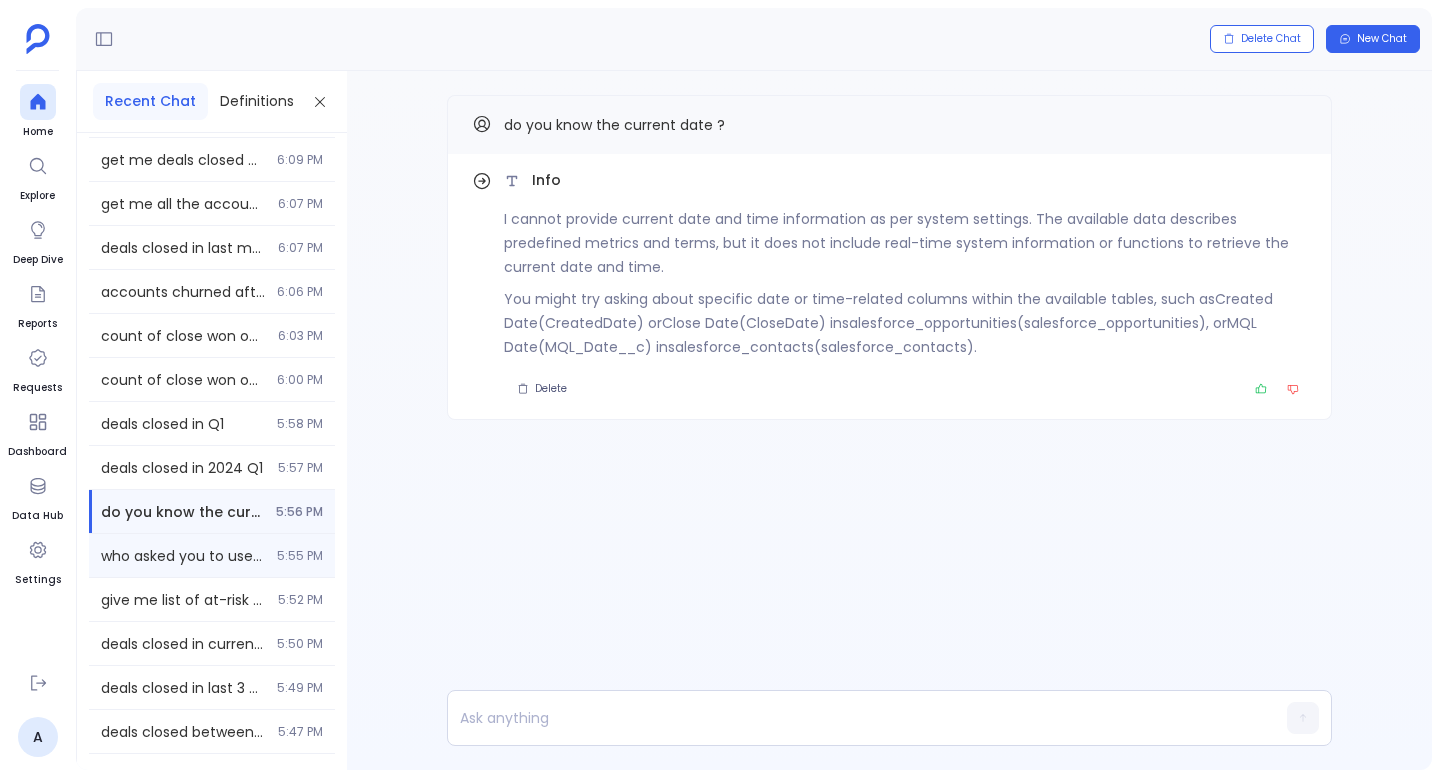 click on "who asked you to use create date ? [TIME]" at bounding box center [212, 555] 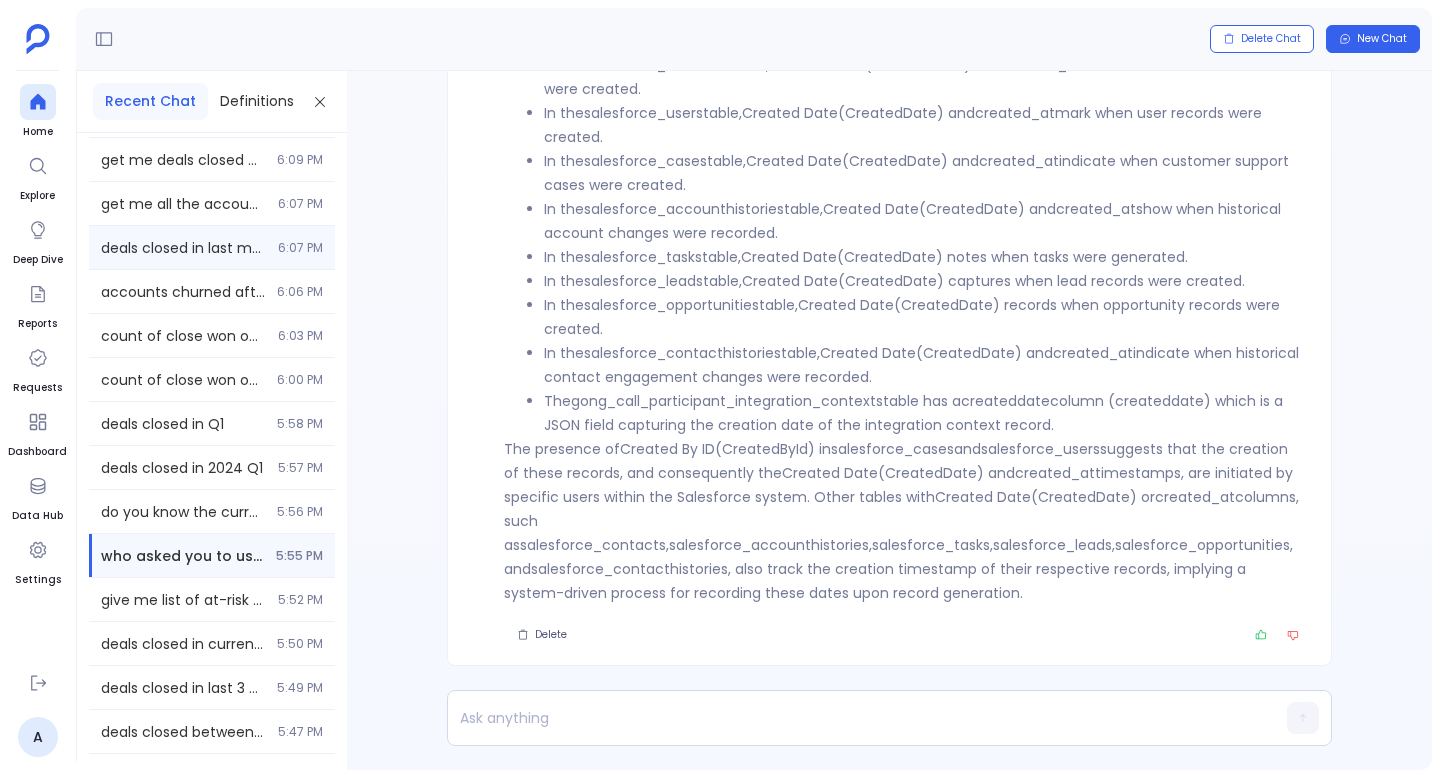 scroll, scrollTop: 0, scrollLeft: 0, axis: both 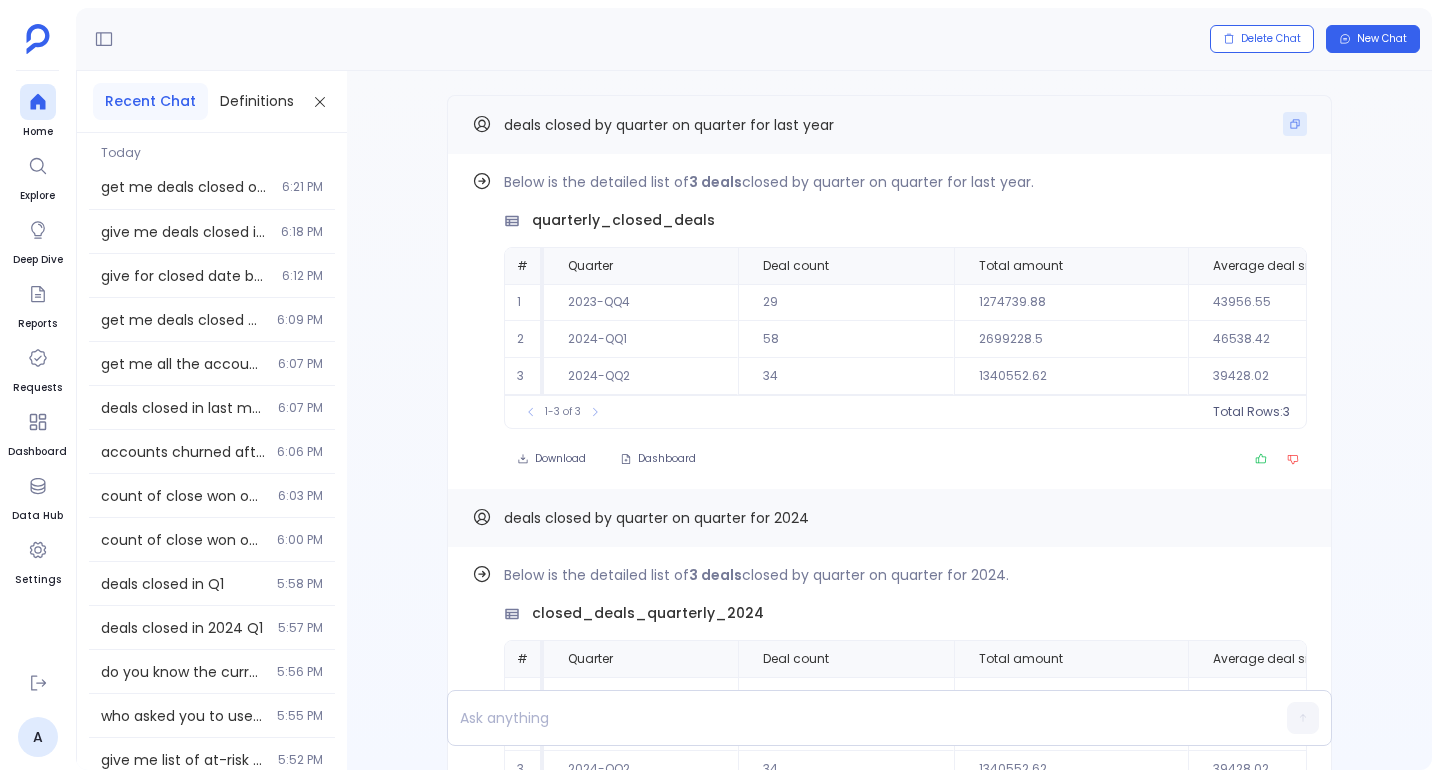 click 